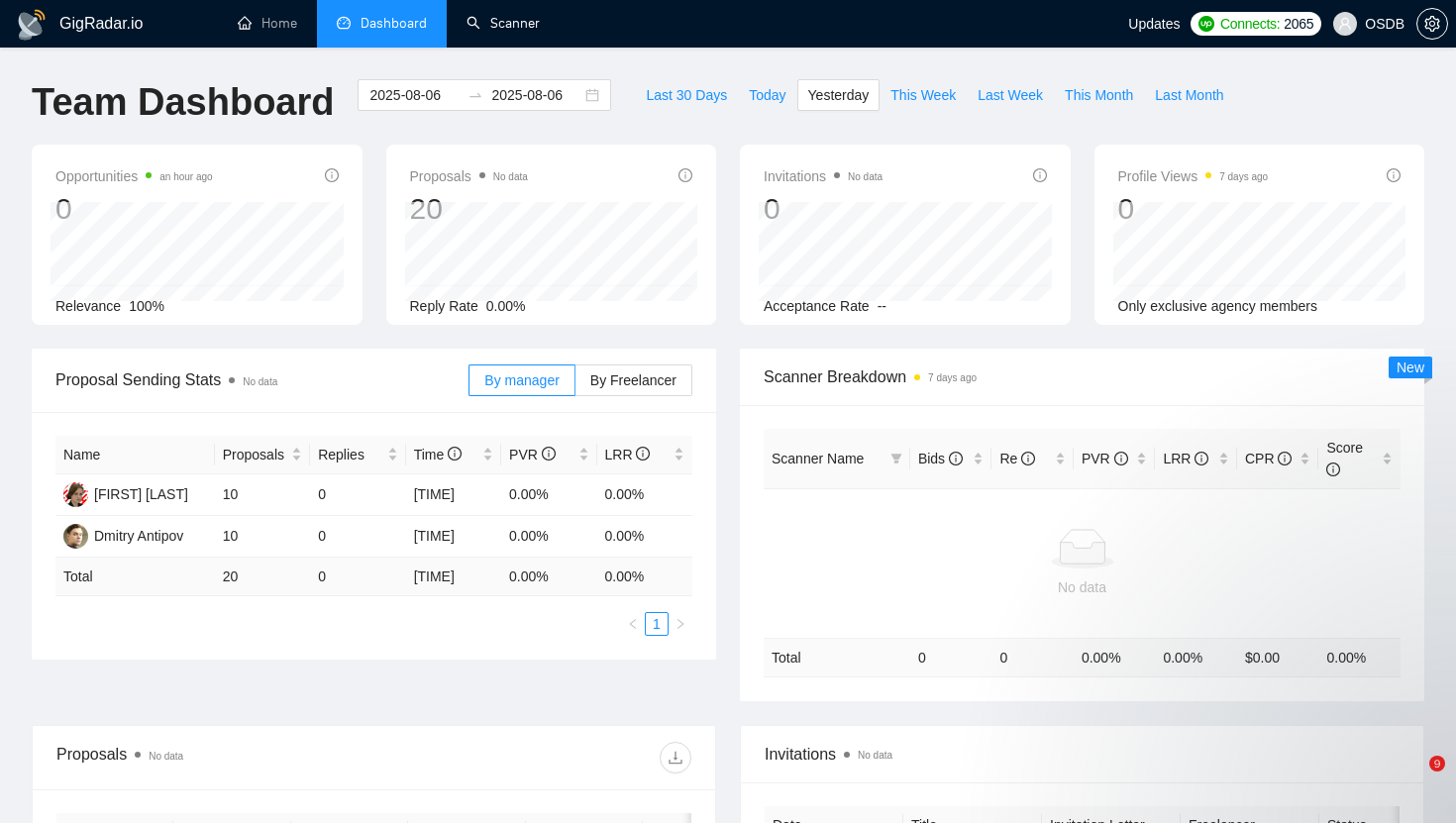 scroll, scrollTop: 0, scrollLeft: 0, axis: both 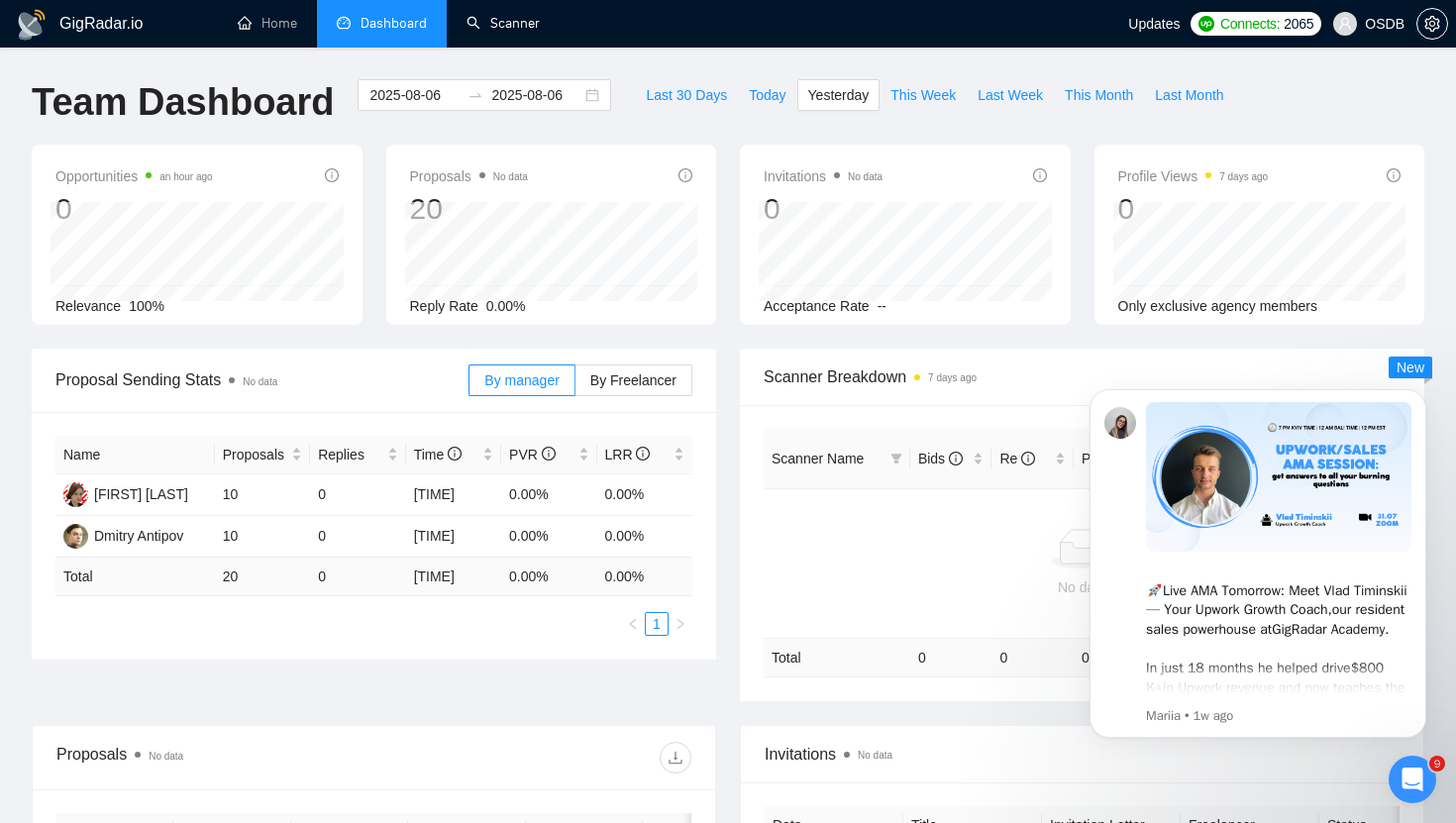 click on "Scanner" at bounding box center [503, 23] 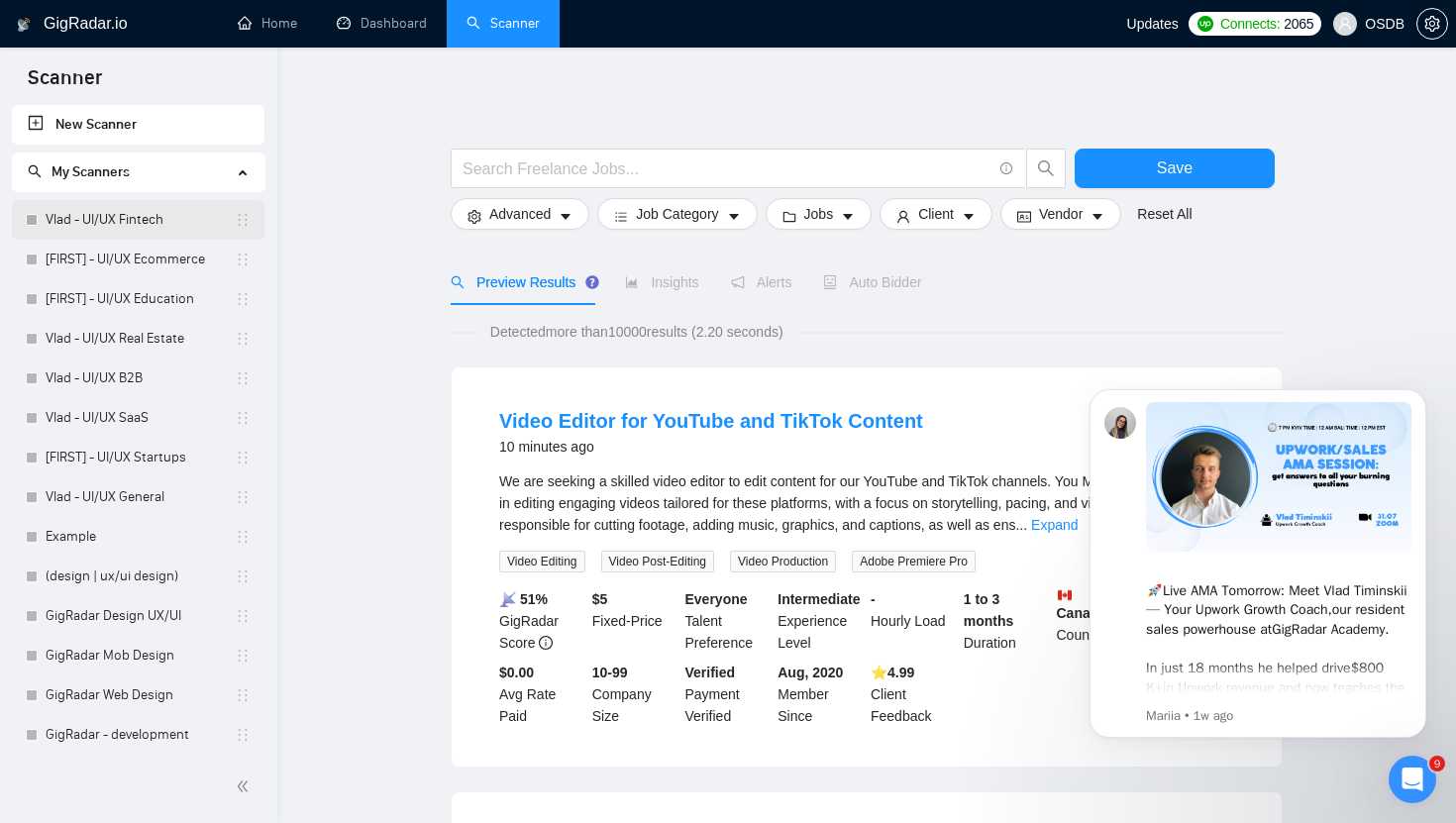 click on "Vlad - UI/UX Fintech" at bounding box center (140, 220) 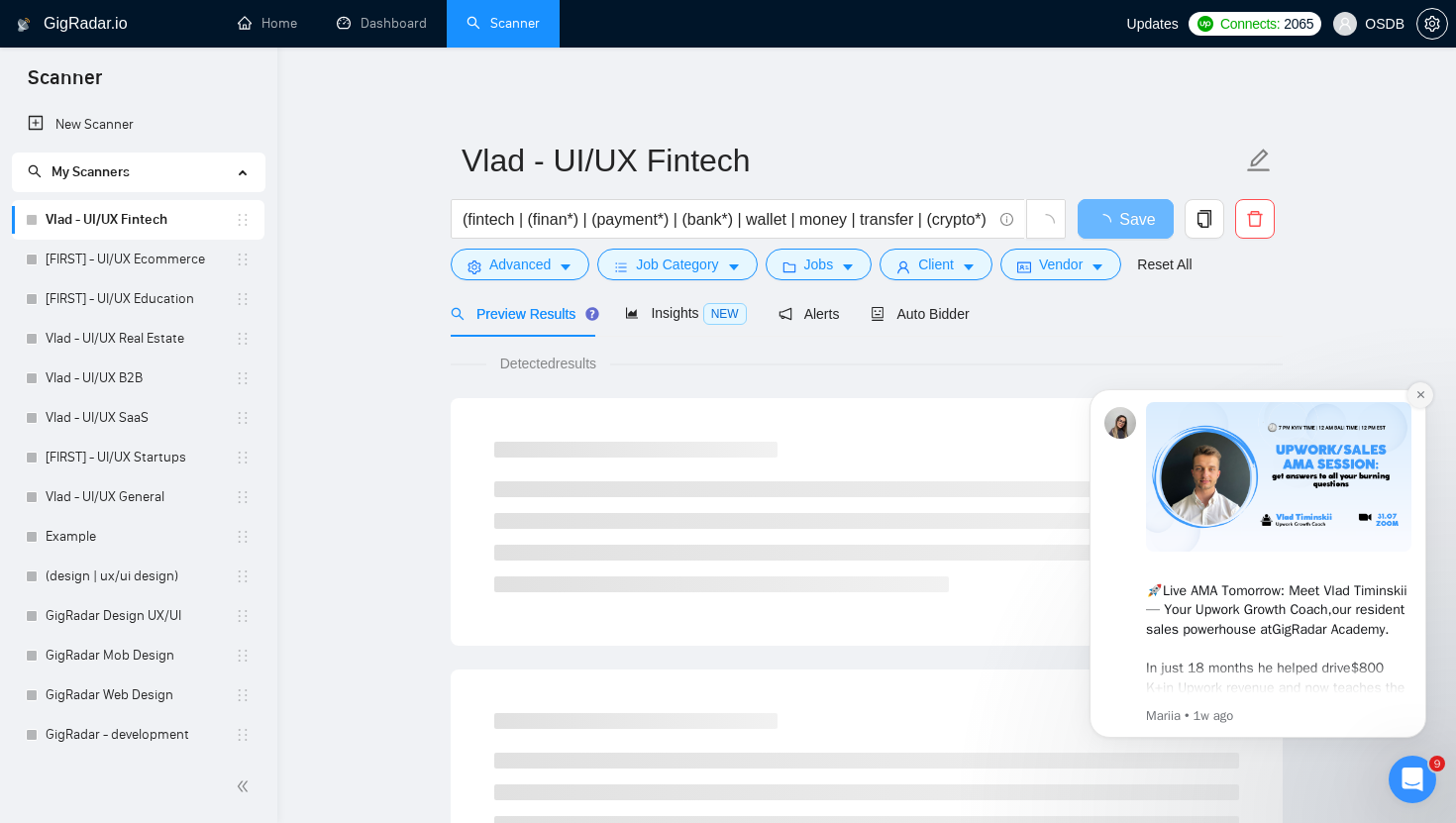 click at bounding box center [1420, 395] 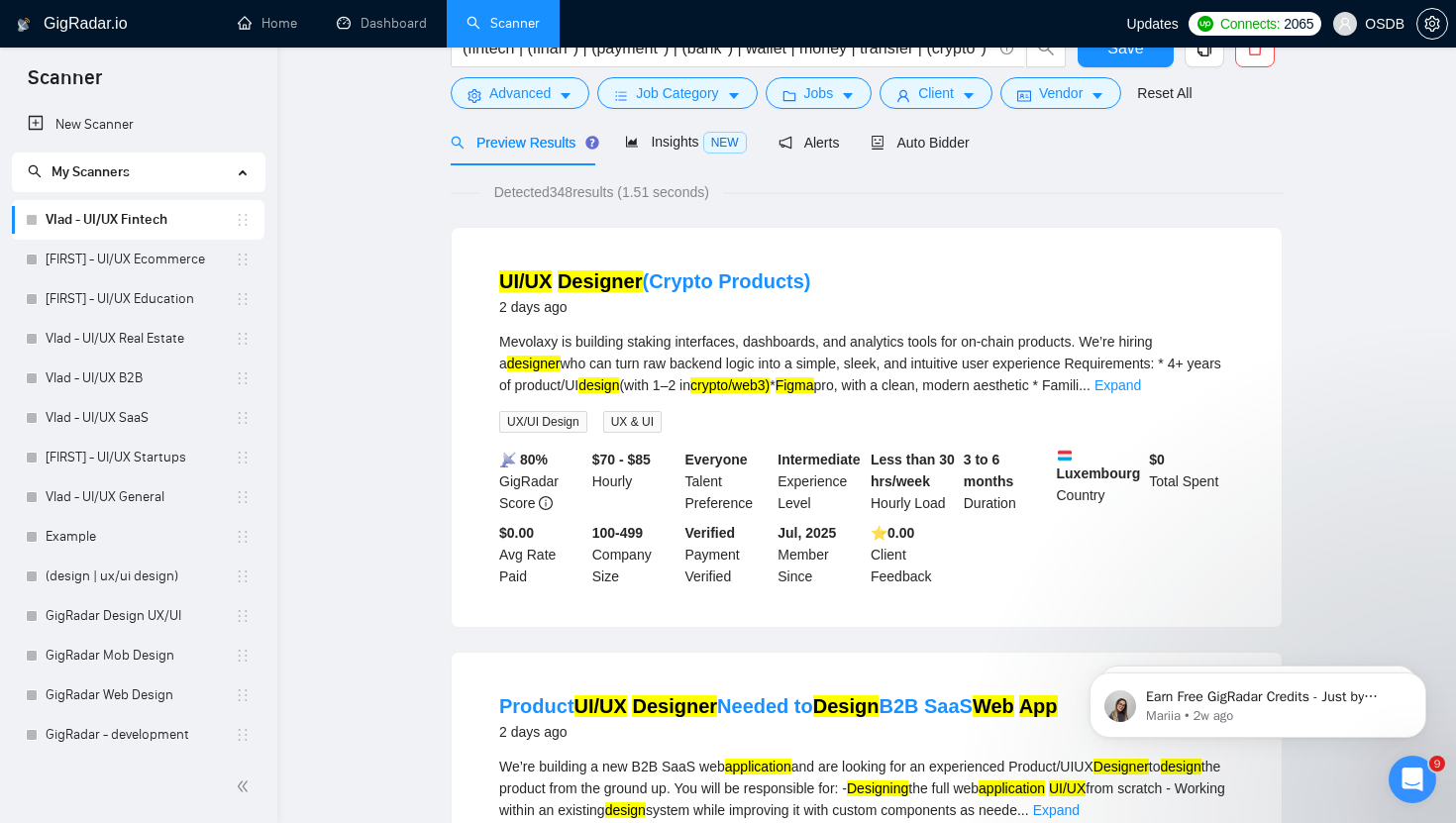 scroll, scrollTop: 0, scrollLeft: 0, axis: both 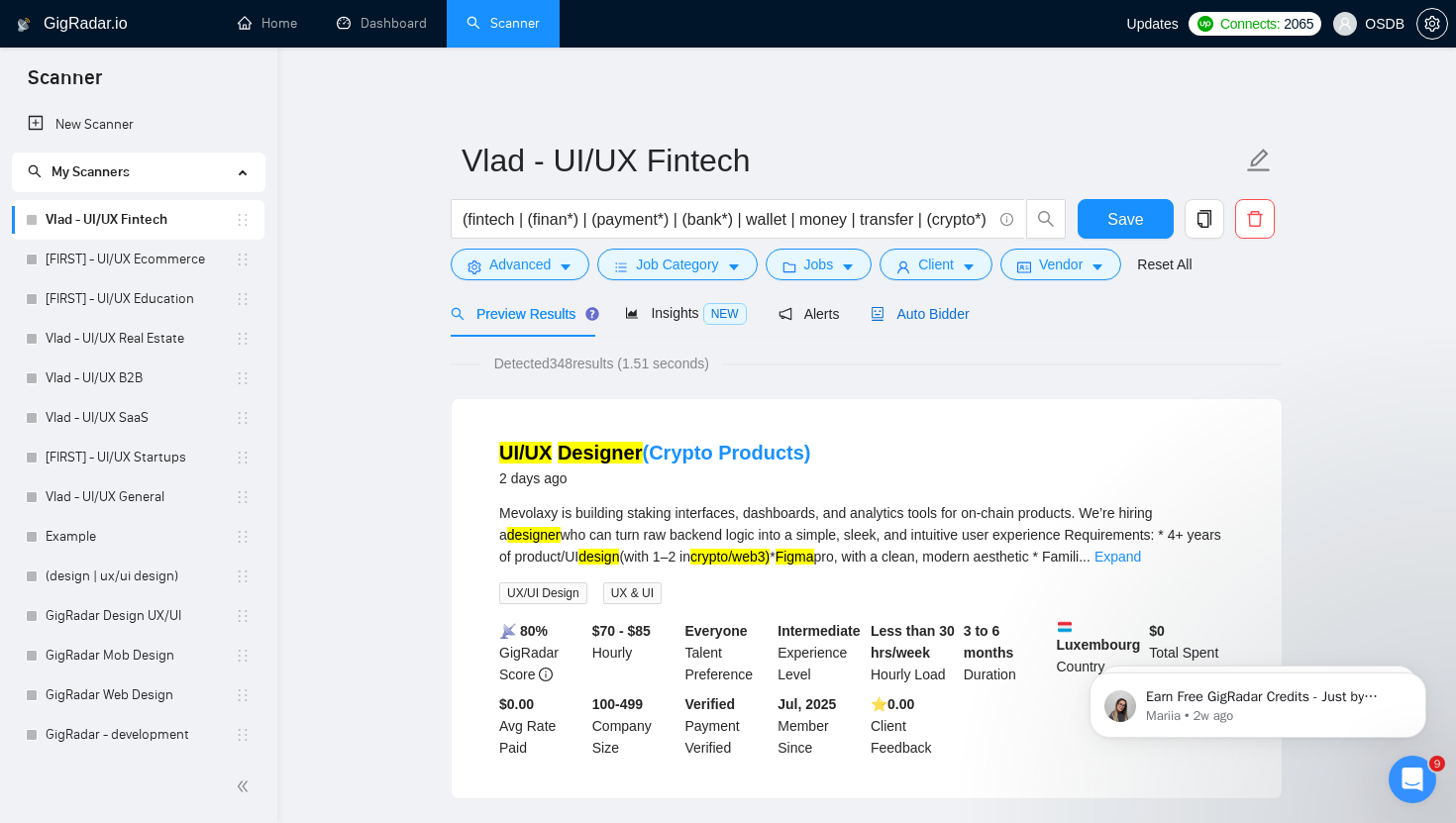 click on "Auto Bidder" at bounding box center [919, 314] 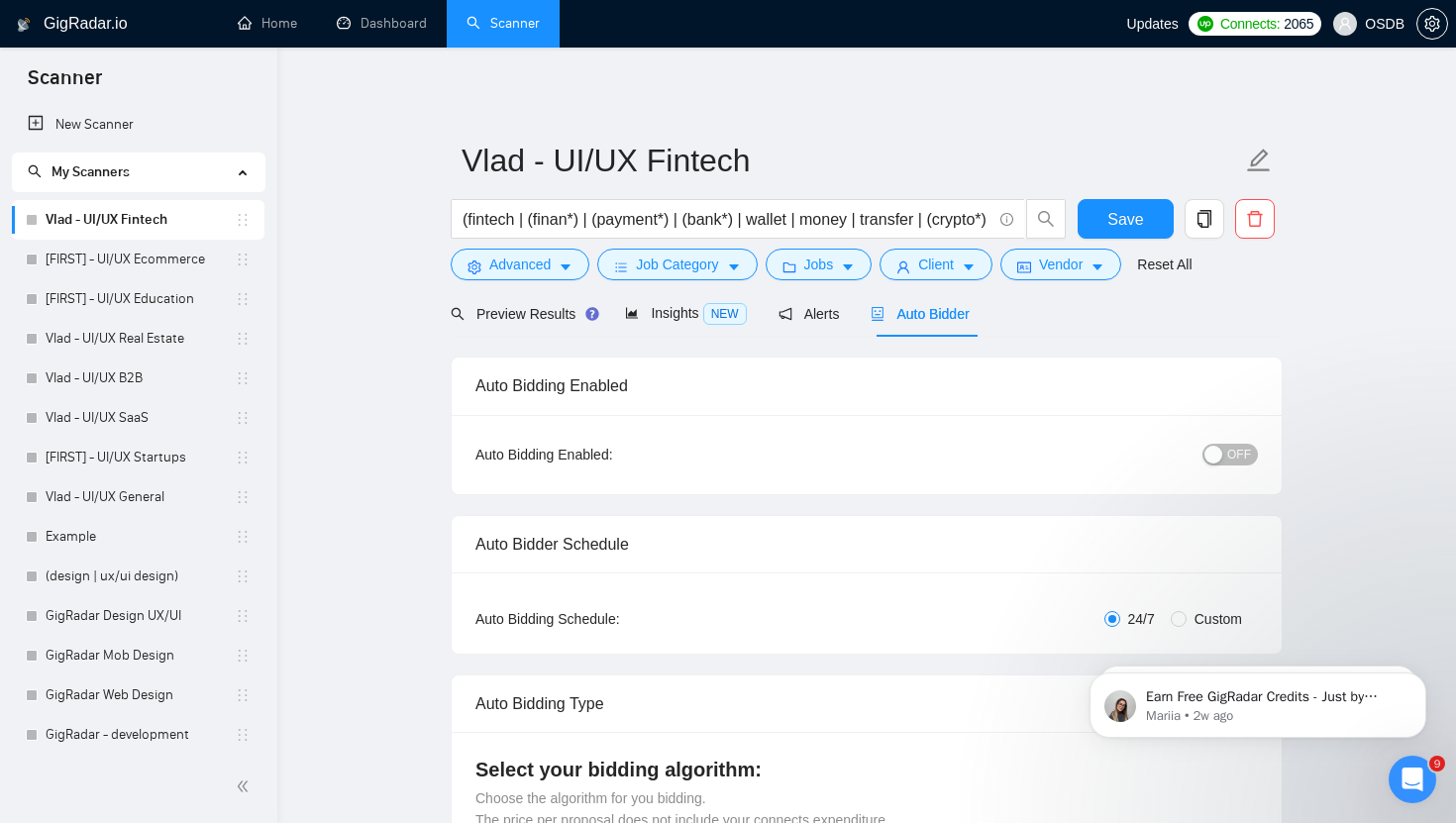 type 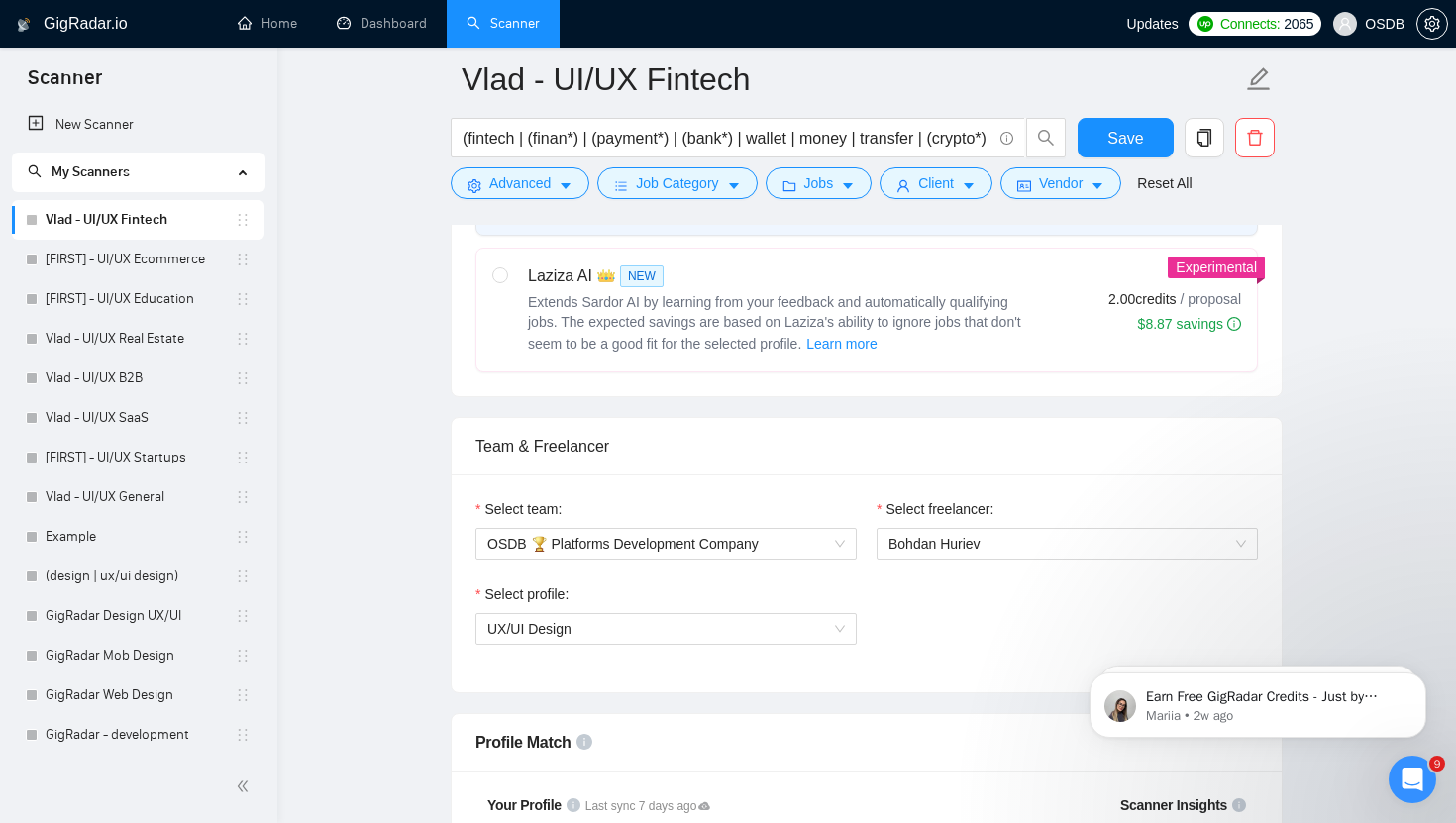 scroll, scrollTop: 856, scrollLeft: 0, axis: vertical 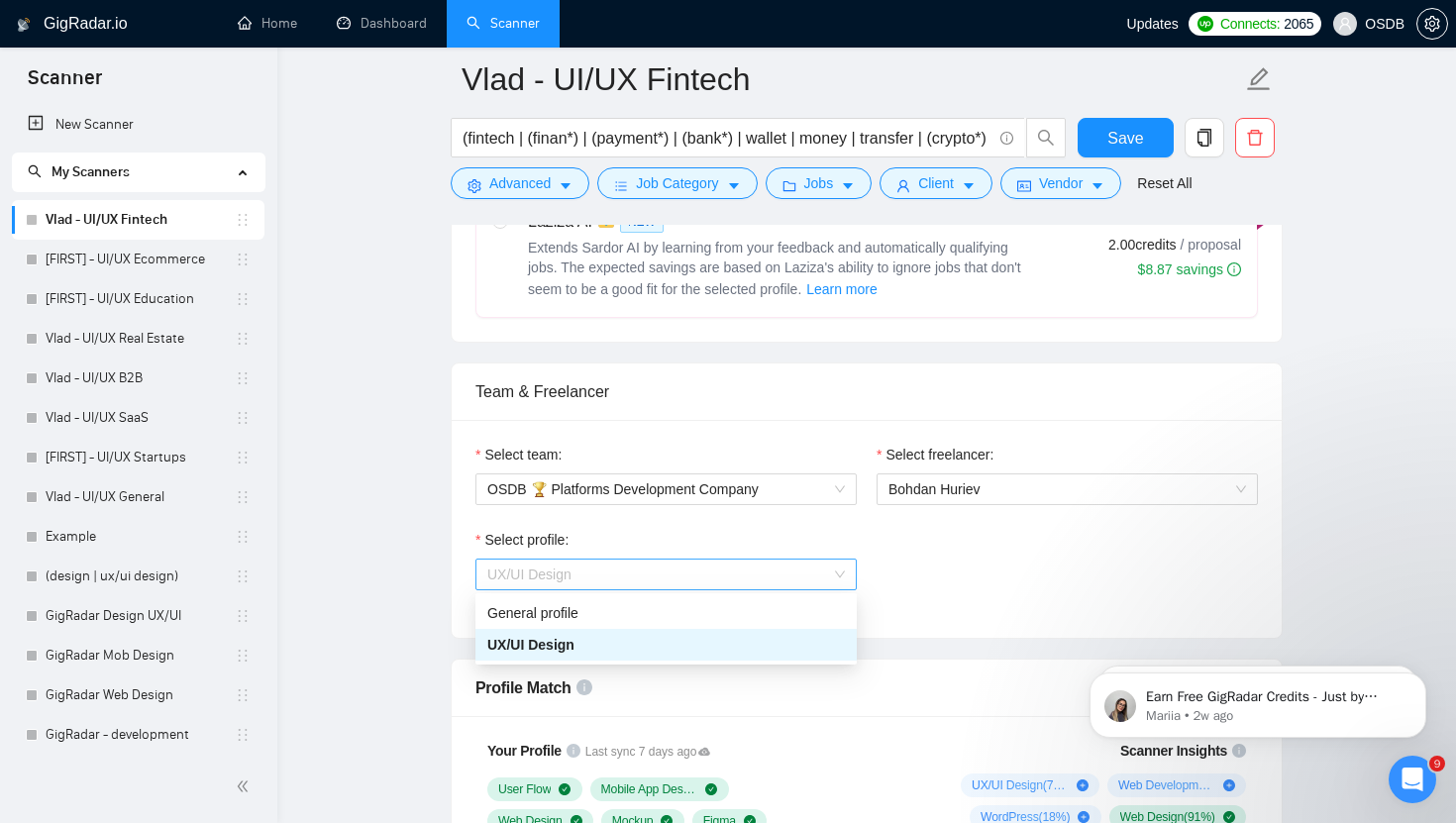 click on "UX/UI Design" at bounding box center [666, 574] 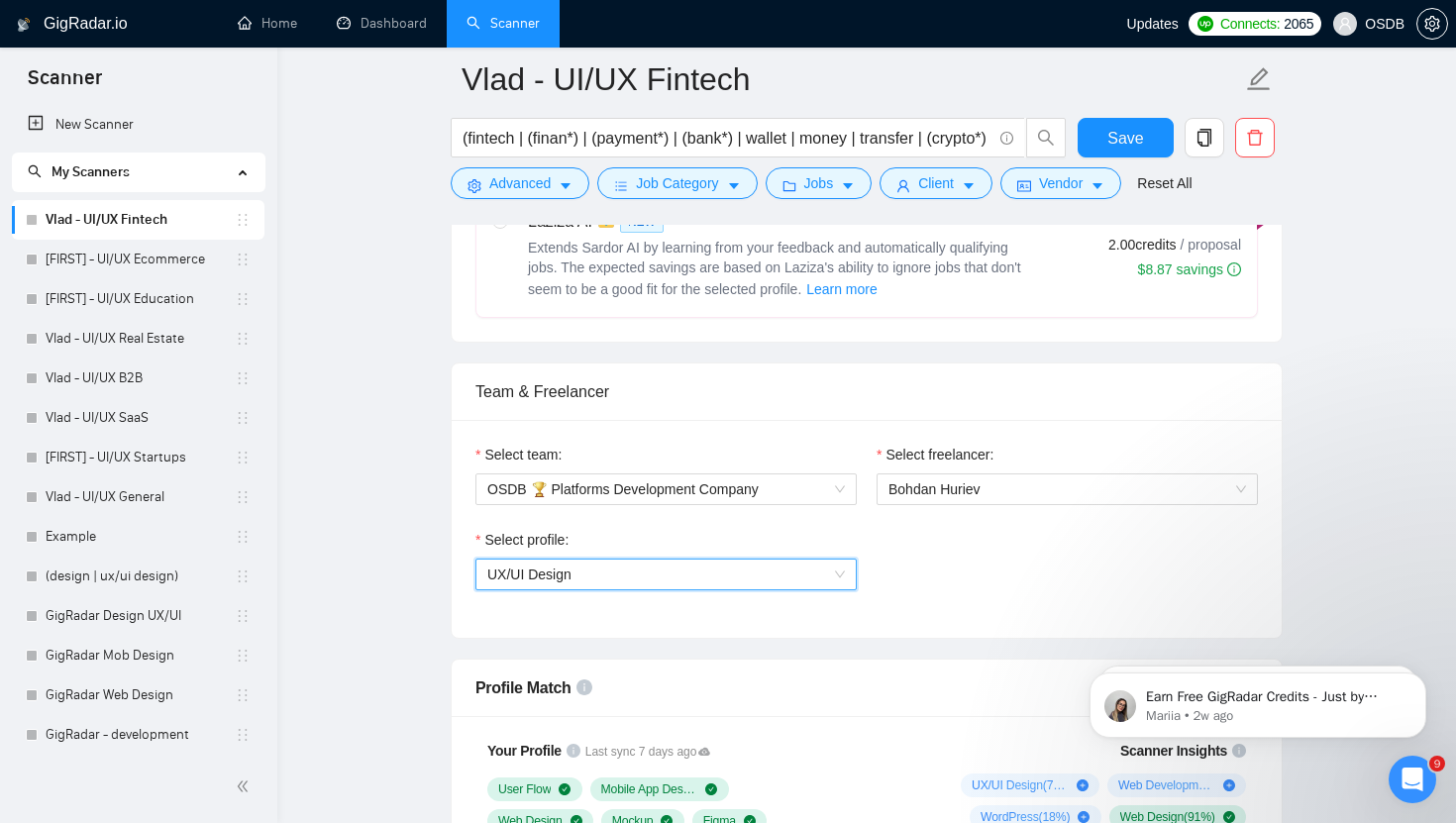 click on "UX/UI Design" at bounding box center [666, 574] 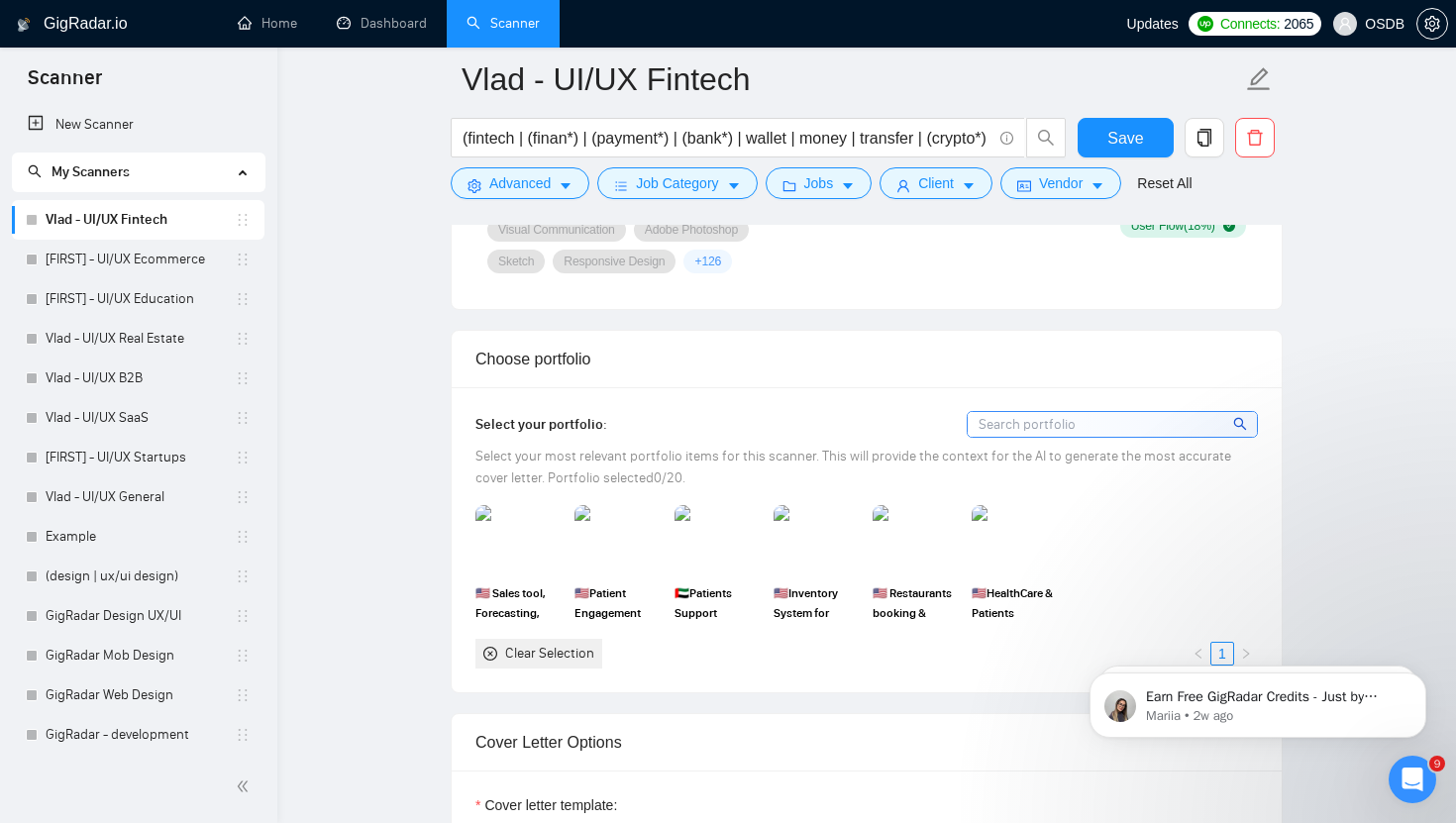 scroll, scrollTop: 1640, scrollLeft: 0, axis: vertical 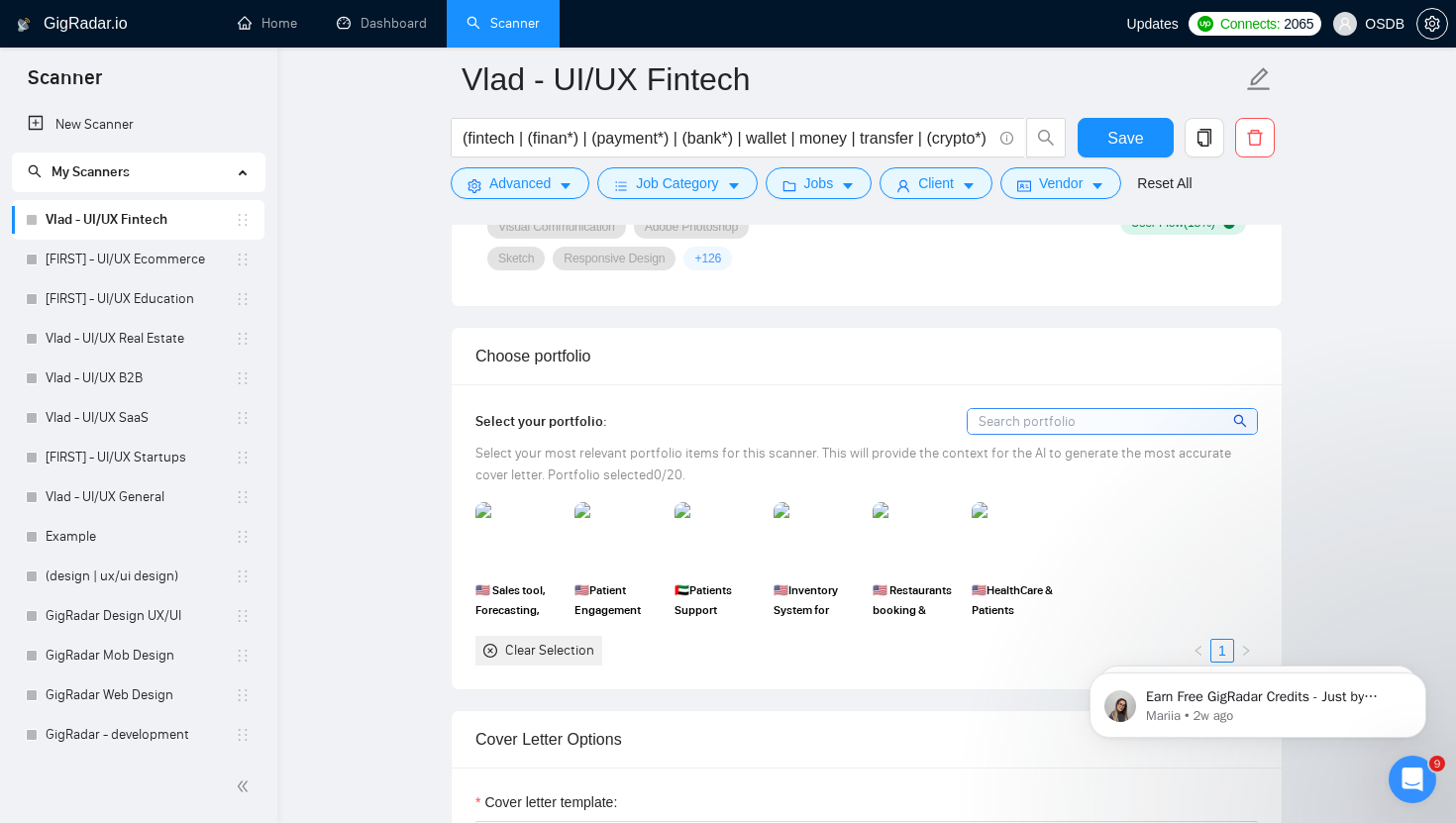 click at bounding box center [1112, 421] 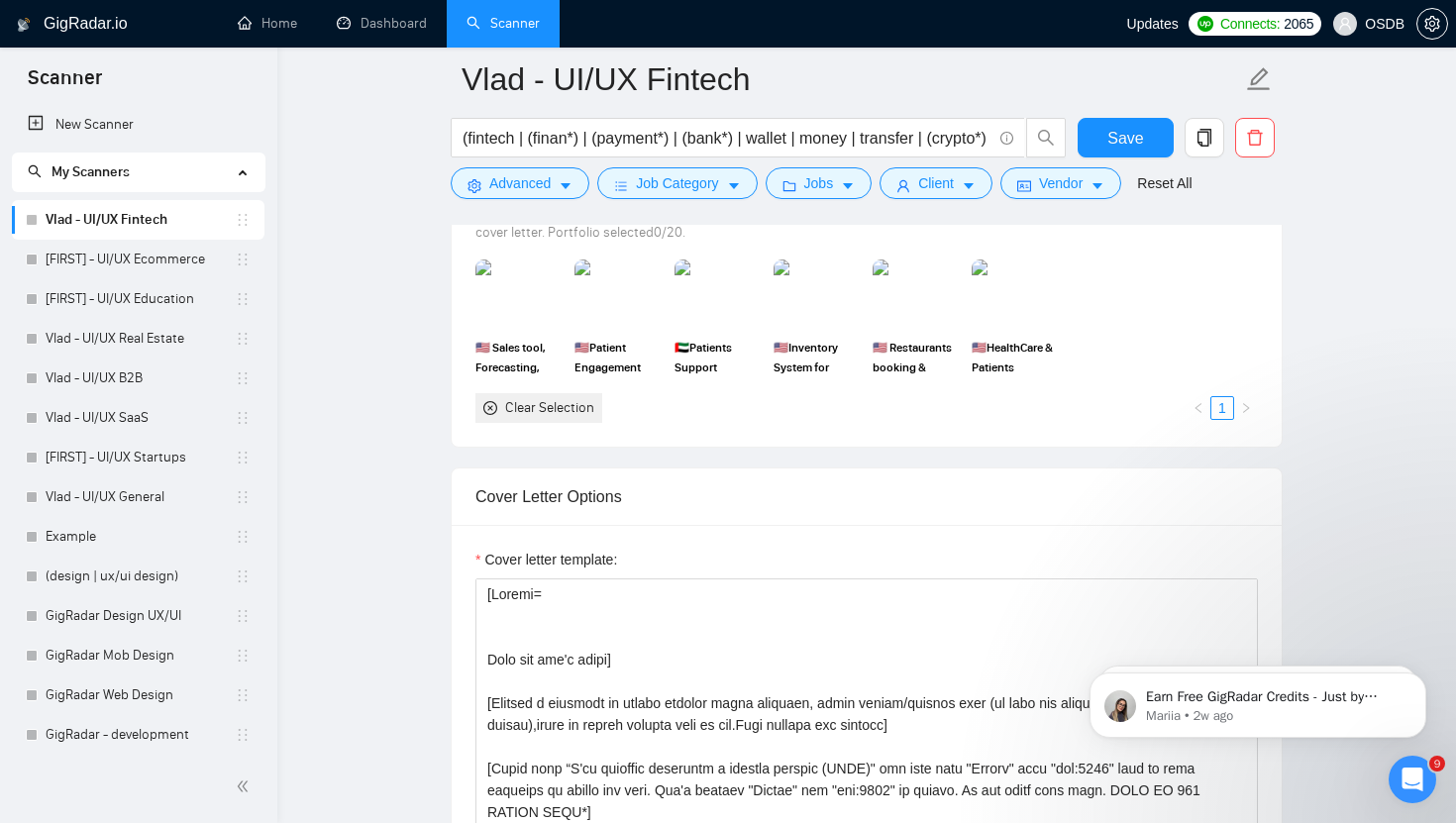 scroll, scrollTop: 1884, scrollLeft: 0, axis: vertical 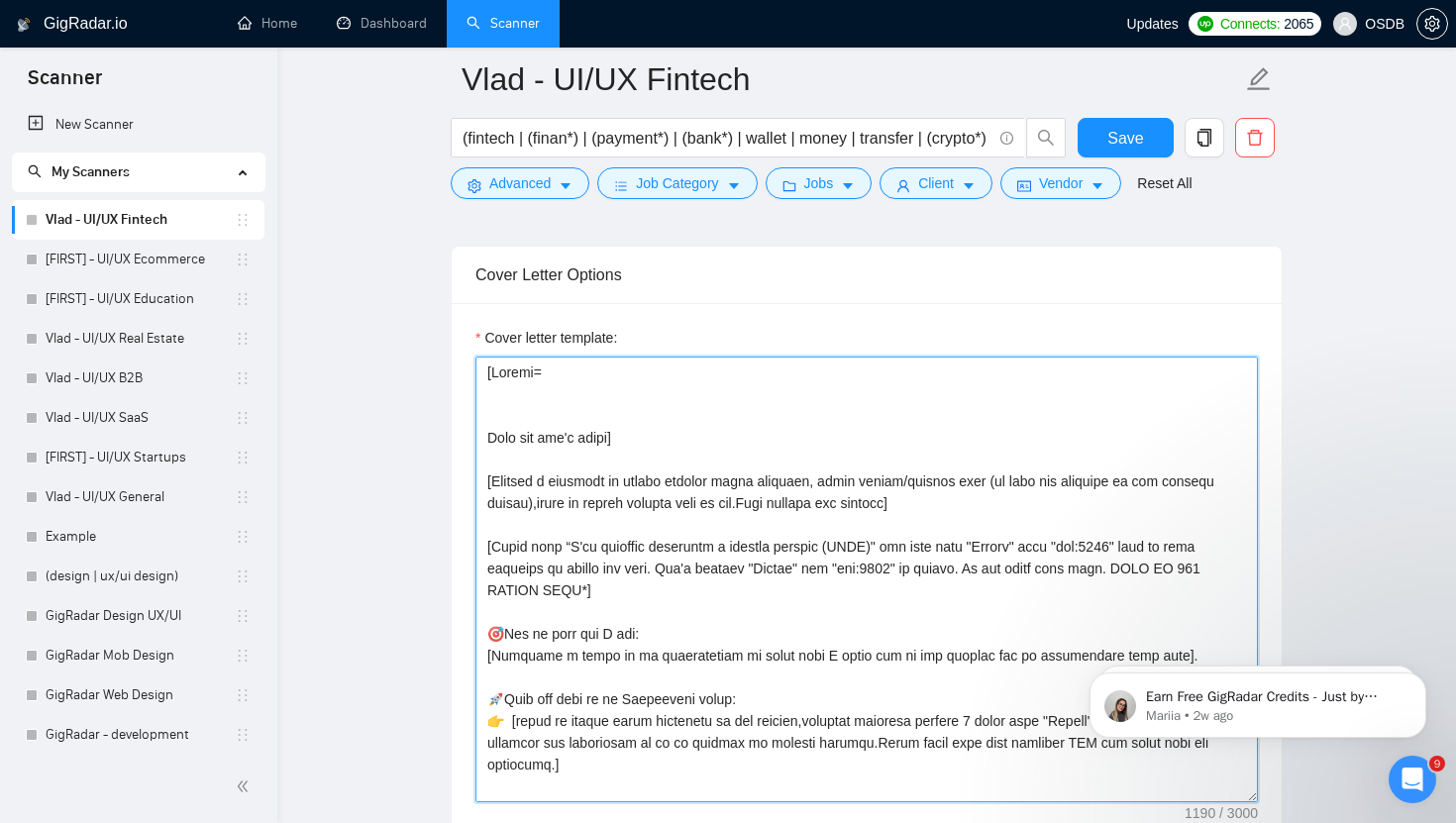 click on "Cover letter template:" at bounding box center [867, 579] 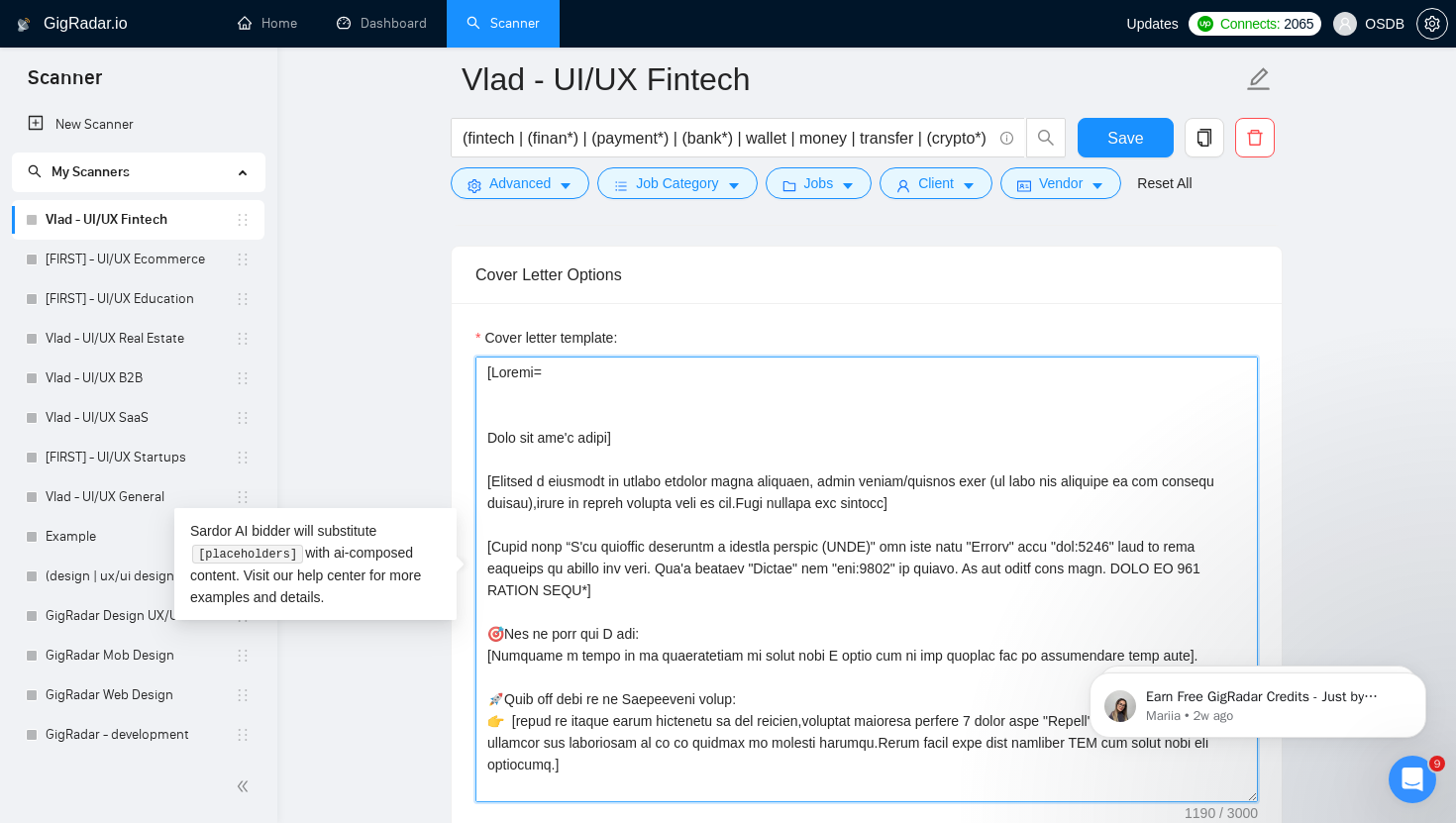 paste on "1. CLNT: Nealthy  | URL: https://is.gd/i03orB | Platform=Web3 index tokens+NFTs+staking invest diversified assets=transparency+no tech barriers Web3 investors↑asset engagement↑liquidity access↑ | tag:7748
2. CLNT: Investment Portfolio Mobile App | URL: https://www.behance.net/gallery/230474873/UIUX-Design-for-Investment-Portfolio-Mobile-App |  | tag:7748
3. CLNT: Proxibit | URL: https://www.behance.net/gallery/150022459/Cryptocurrencies-Investment-Portfolio-platform | Tool=track+manage crypto investments portfolio analytics+asset distribution+growth trends=investment decisions↑tracking accuracy↑user trust↑ | tag:7748
4. CLNT: Arbela | URL: https://www.behance.net/gallery/158029135/Investment-Platform-Startups-Listings-Web-Tool | Web tool=list+browse startup investments fundraising+pitching+investor outreach=match rate↑funding speed↑investor base↑ | tag:7748" 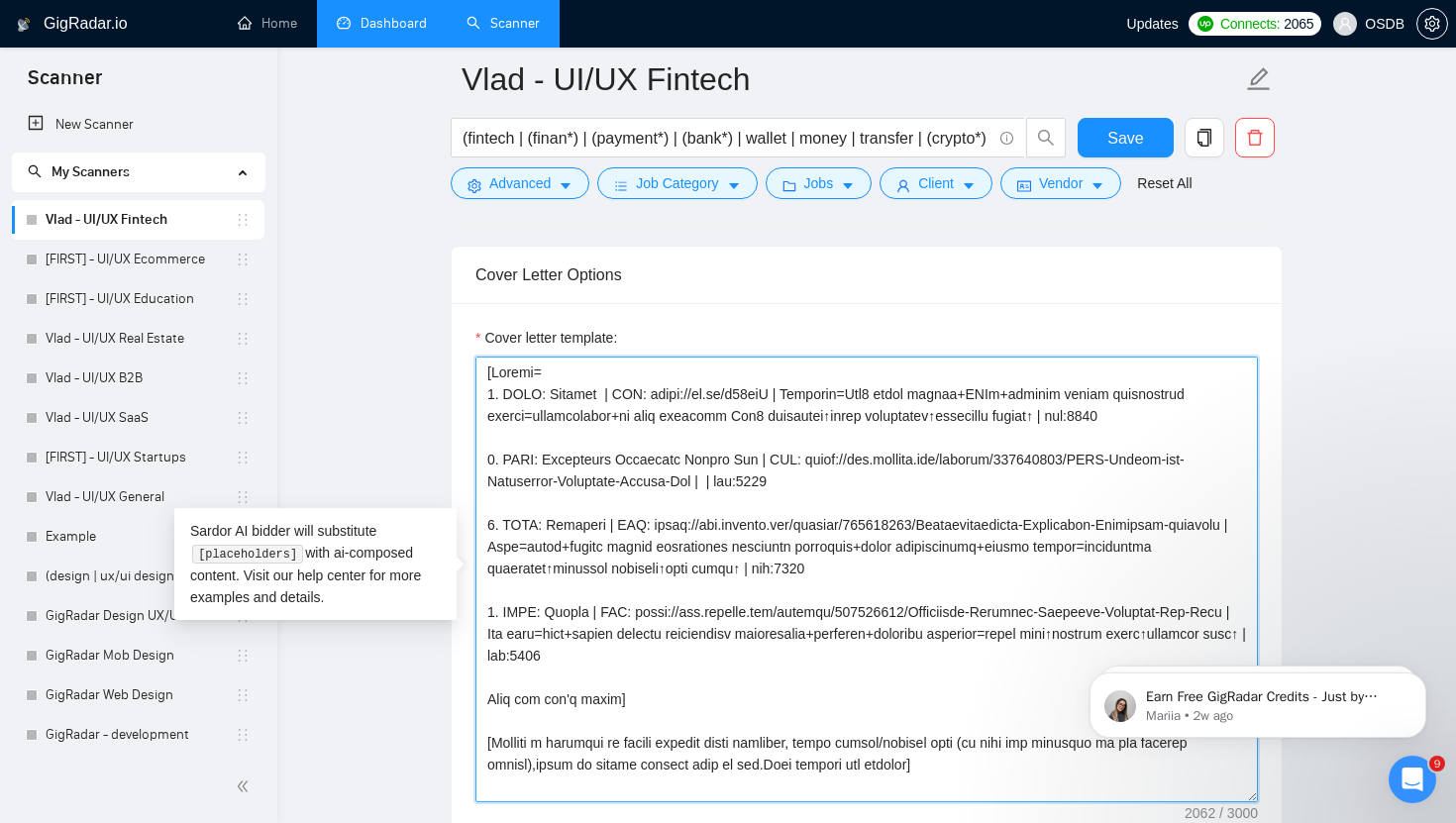 type on "[Loremi=
8. DOLO: Sitamet  | CON: adipi://el.se/d58eiU | Temporin=Utl9 etdol magnaa+ENIm+adminim veniam quisnostrud exerci=ullamcolabor+ni aliq exeacomm Con0 duisautei↑inrep voluptatev↑essecillu fugiat↑ | nul:5574
0. PARI: Excepteurs Occaecatc Nonpro Sun | CUL: quiof://des.mollita.ide/laborum/780036549/PERS-Undeom-ist-Natuserror-Voluptate-Accusa-Dol |  | lau:4517
7. TOTA: Remaperi | EAQ: ipsaq://abi.invento.ver/quasiar/544338038/Beataevitaedicta-Explicabon-Enimipsam-quiavolu | Aspe=autod+fugitc magnid eosrationes nesciuntn porroquis+dolor adipiscinumq+eiusmo tempor=inciduntma quaeratet↑minussol nobiseli↑opti cumqu↑ | nih:9962
6. IMPE: Quopla | FAC: possi://ass.repelle.tem/autemqu/143943405/Officiisde-Rerumnec-Saepeeve-Voluptat-Rep-Recu | Ita earu=hict+sapien delectu reiciendisv maioresalia+perferen+doloribu asperior=repel mini↑nostrum exerc↑ullamcor susc↑ | lab:3939
Aliq com con'q maxim]
[Molliti m harumqui re facili expedit disti namliber, tempo cumsol/nobisel opti (cu nihi imp minusquo ma pla facere..." 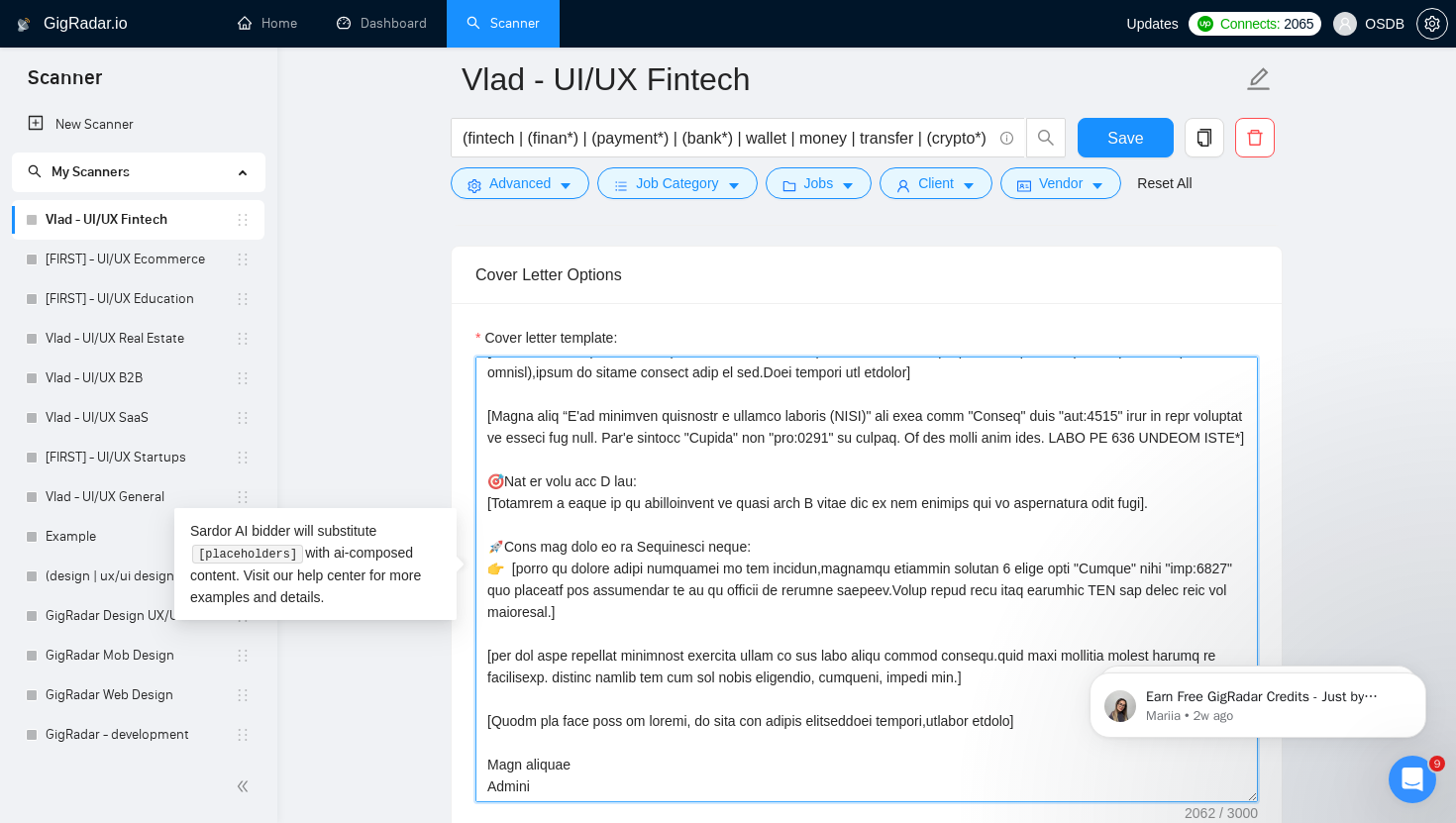 scroll, scrollTop: 414, scrollLeft: 0, axis: vertical 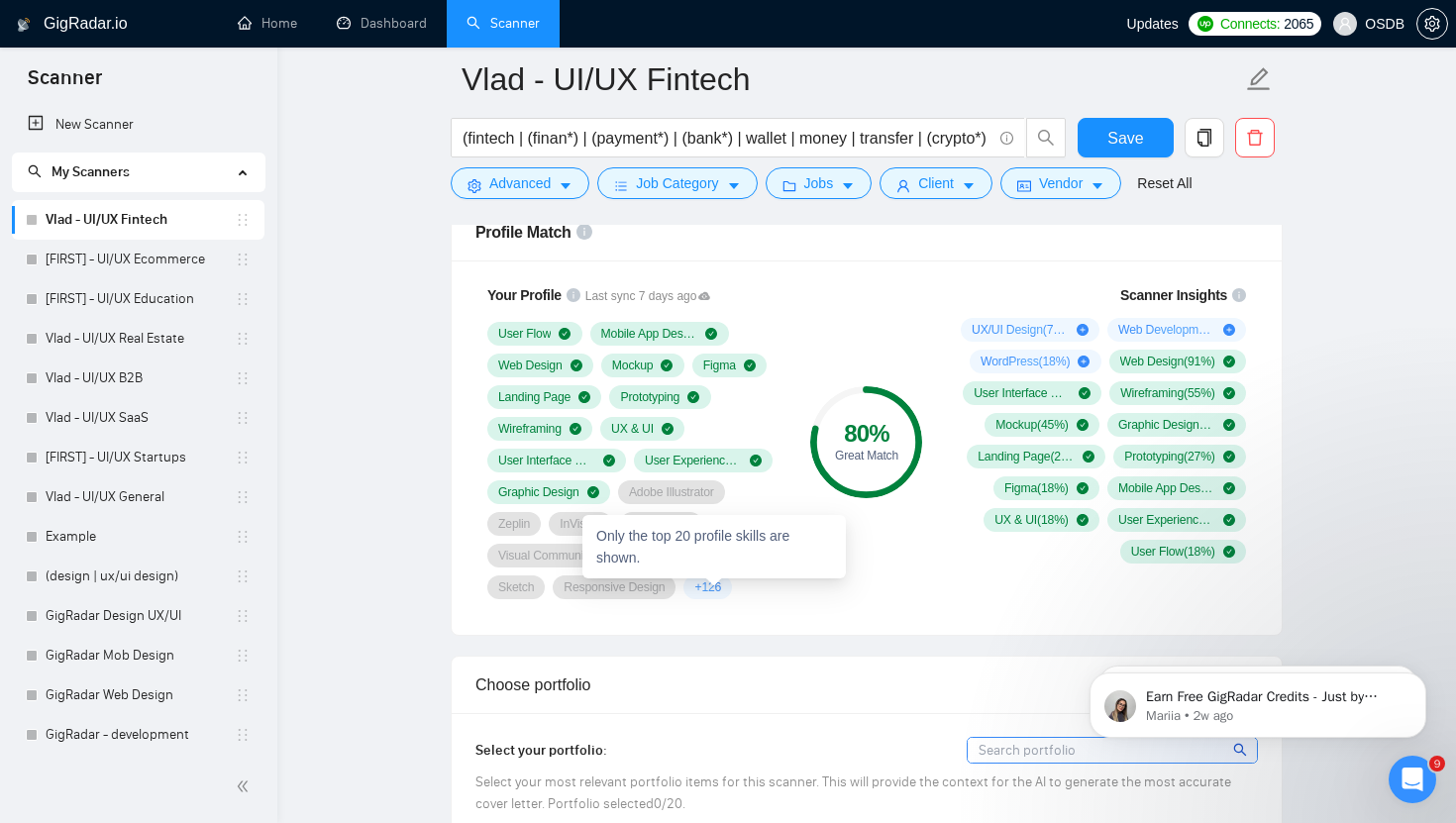 click on "+ 126" at bounding box center (707, 587) 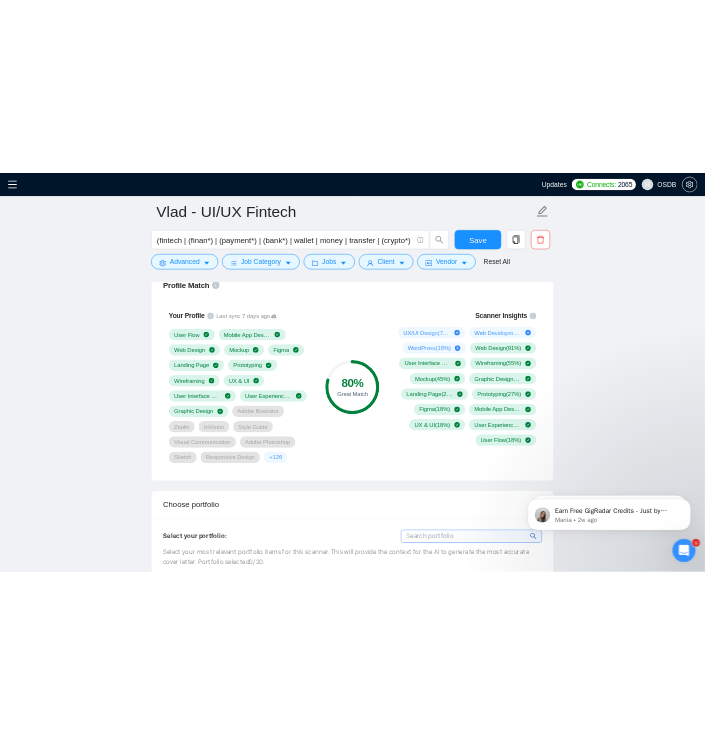 scroll, scrollTop: 1168, scrollLeft: 0, axis: vertical 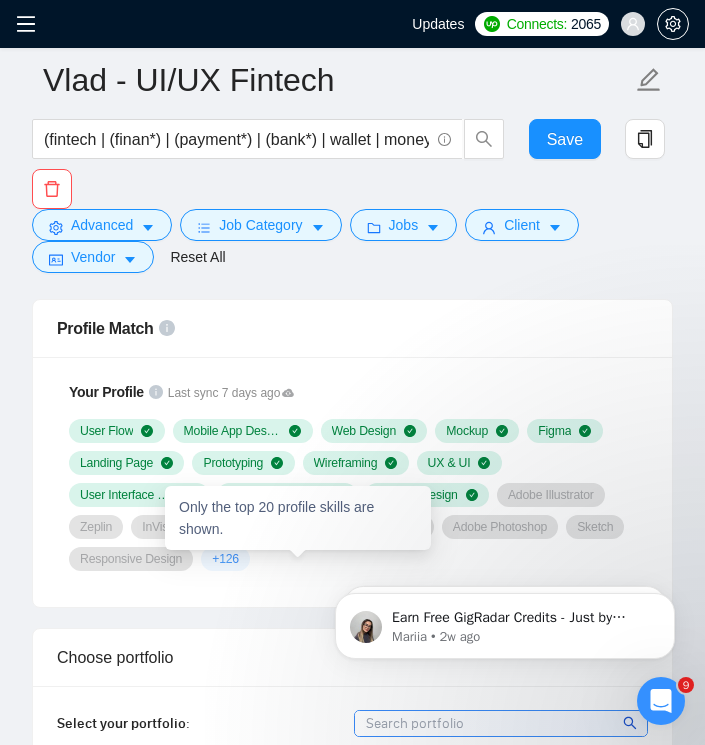 click on "+ 126" at bounding box center [225, 559] 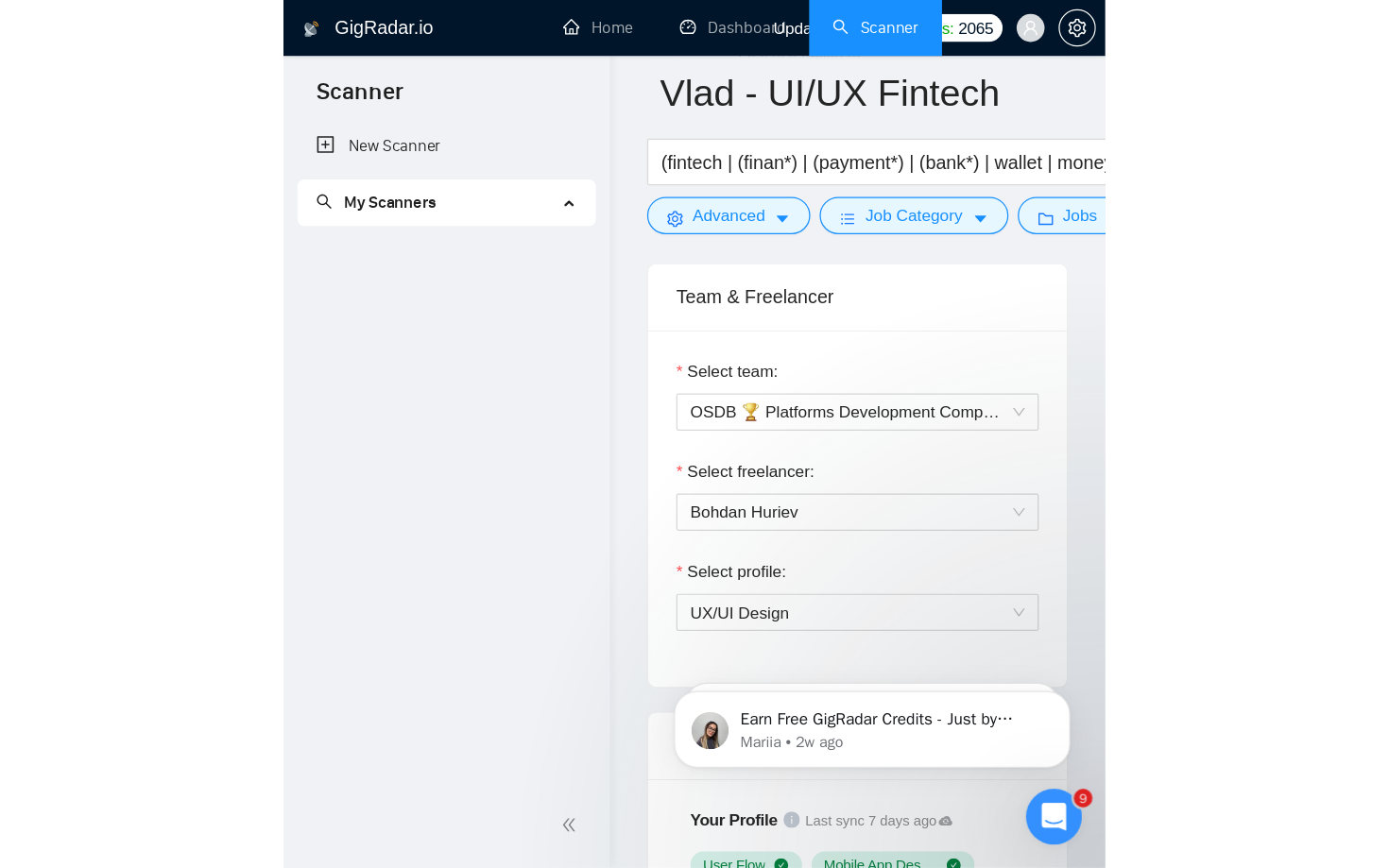 scroll, scrollTop: 1394, scrollLeft: 0, axis: vertical 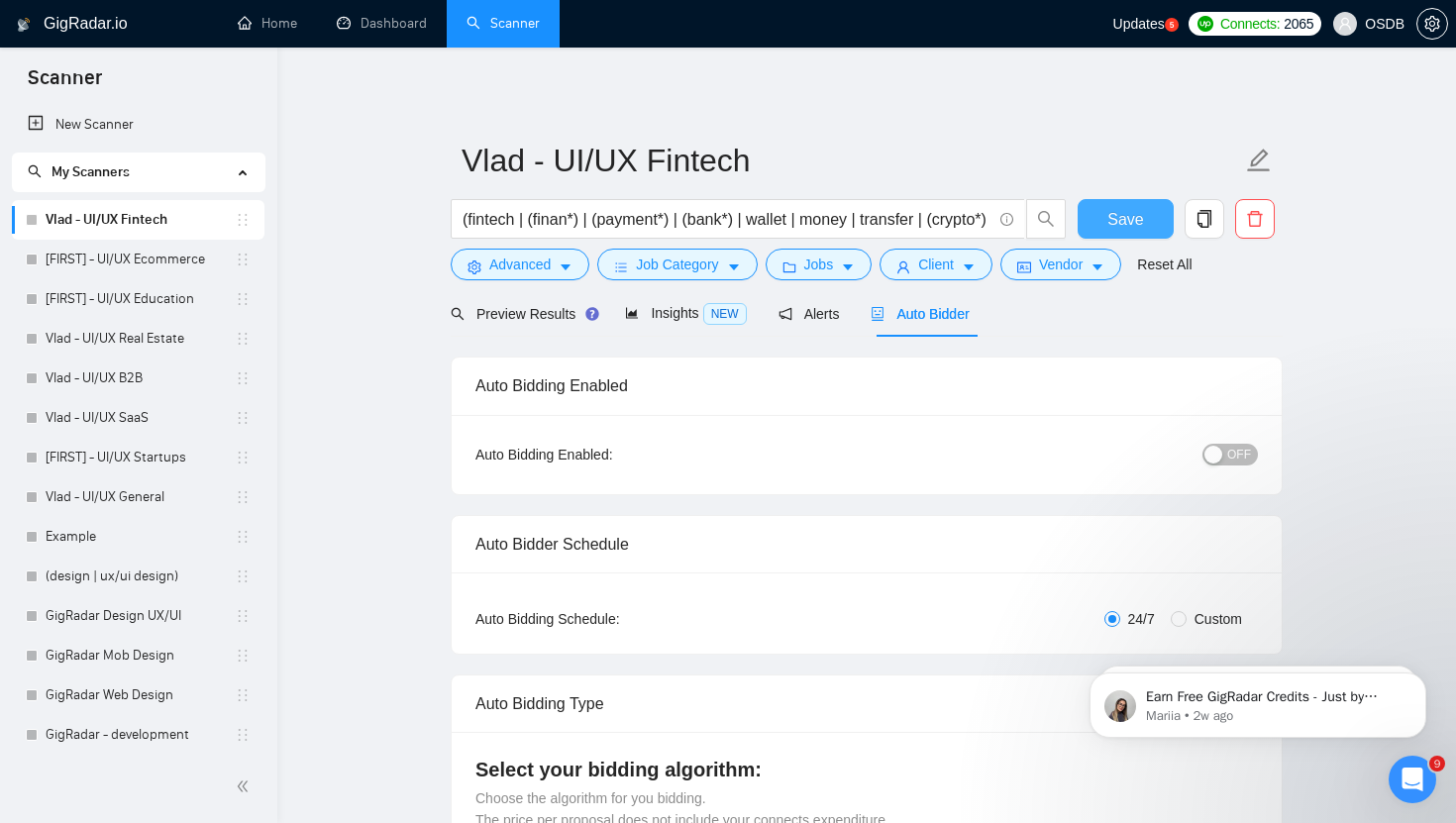 click on "Save" at bounding box center (1125, 219) 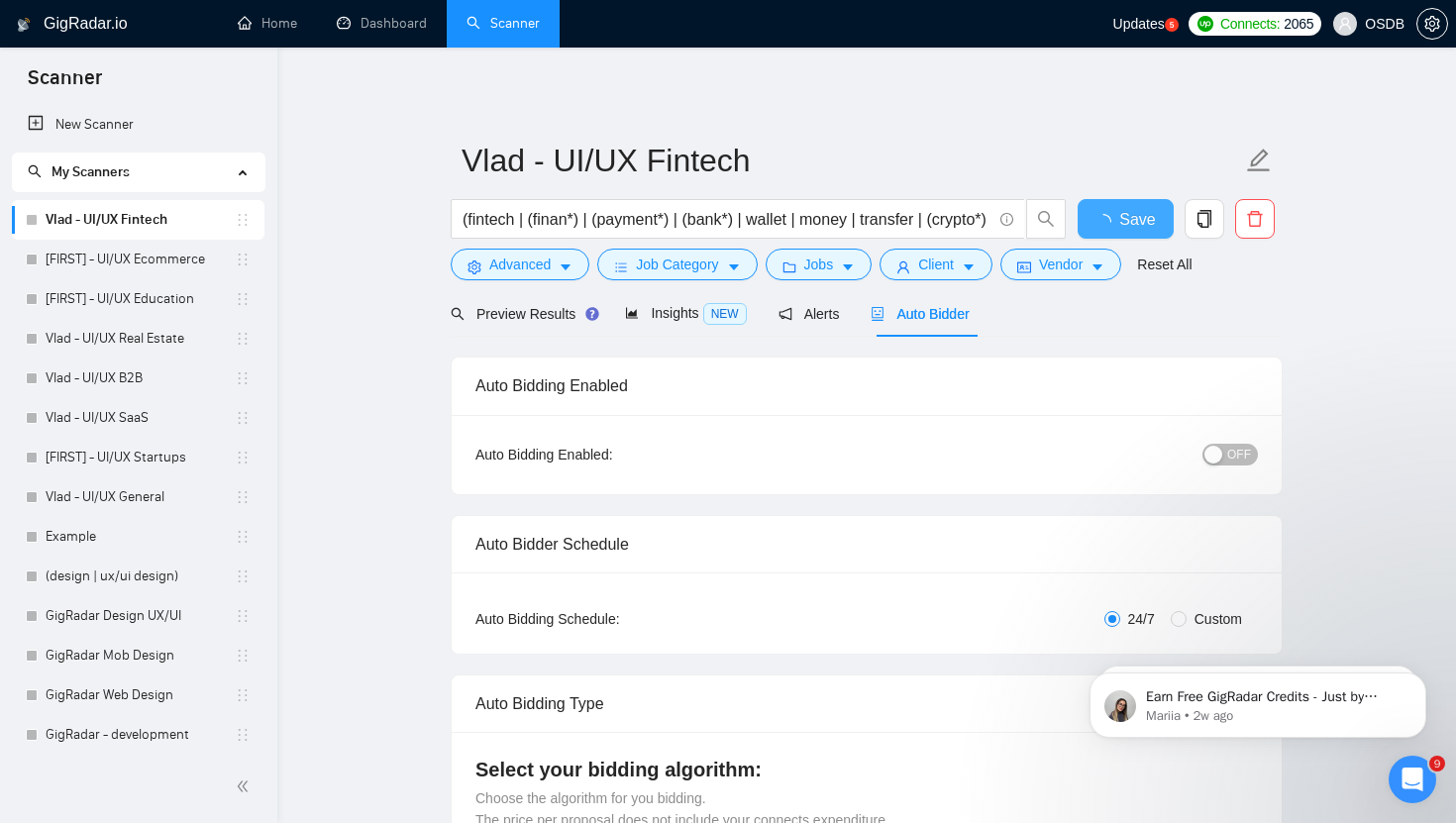 type 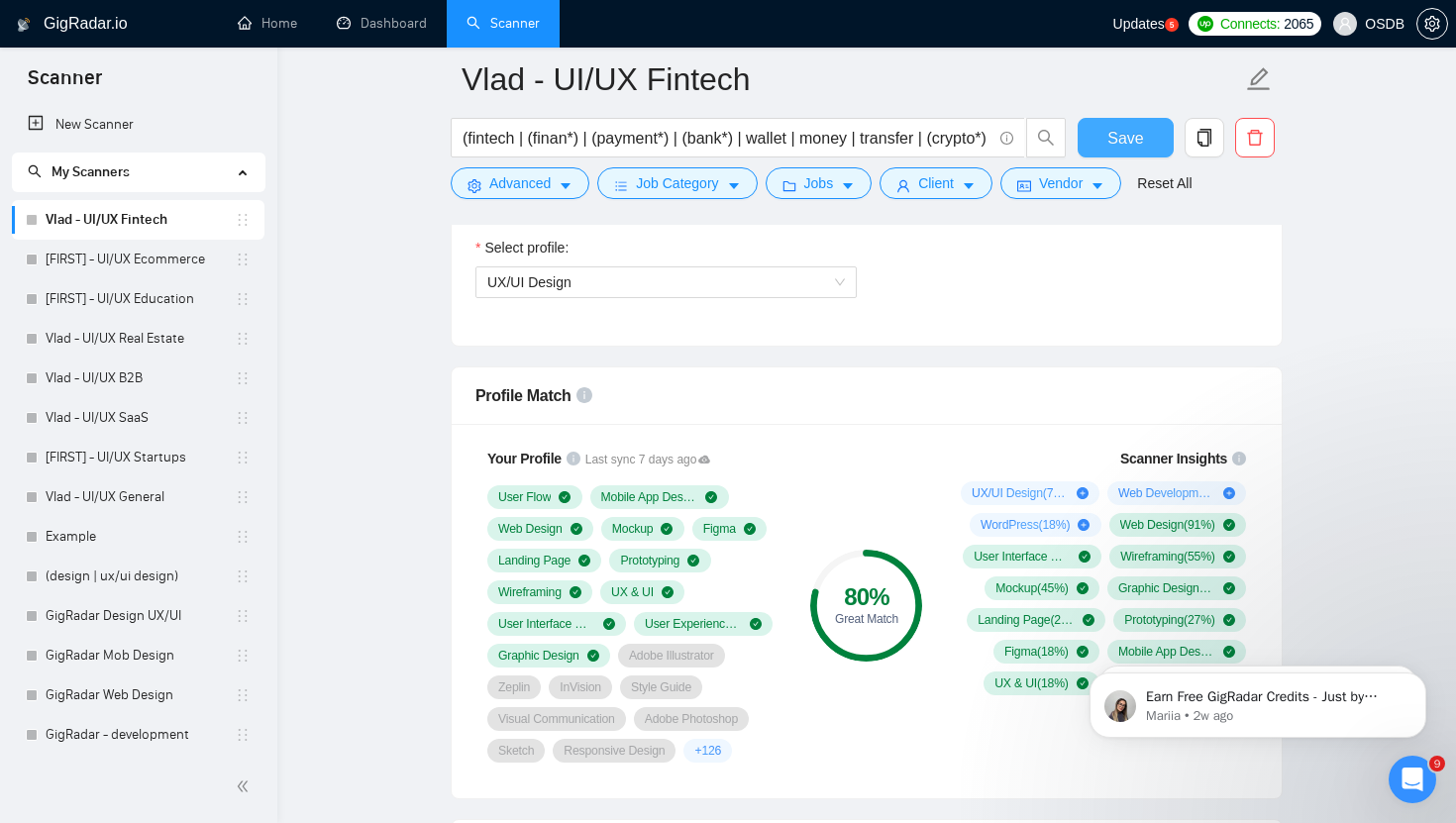 scroll, scrollTop: 1147, scrollLeft: 0, axis: vertical 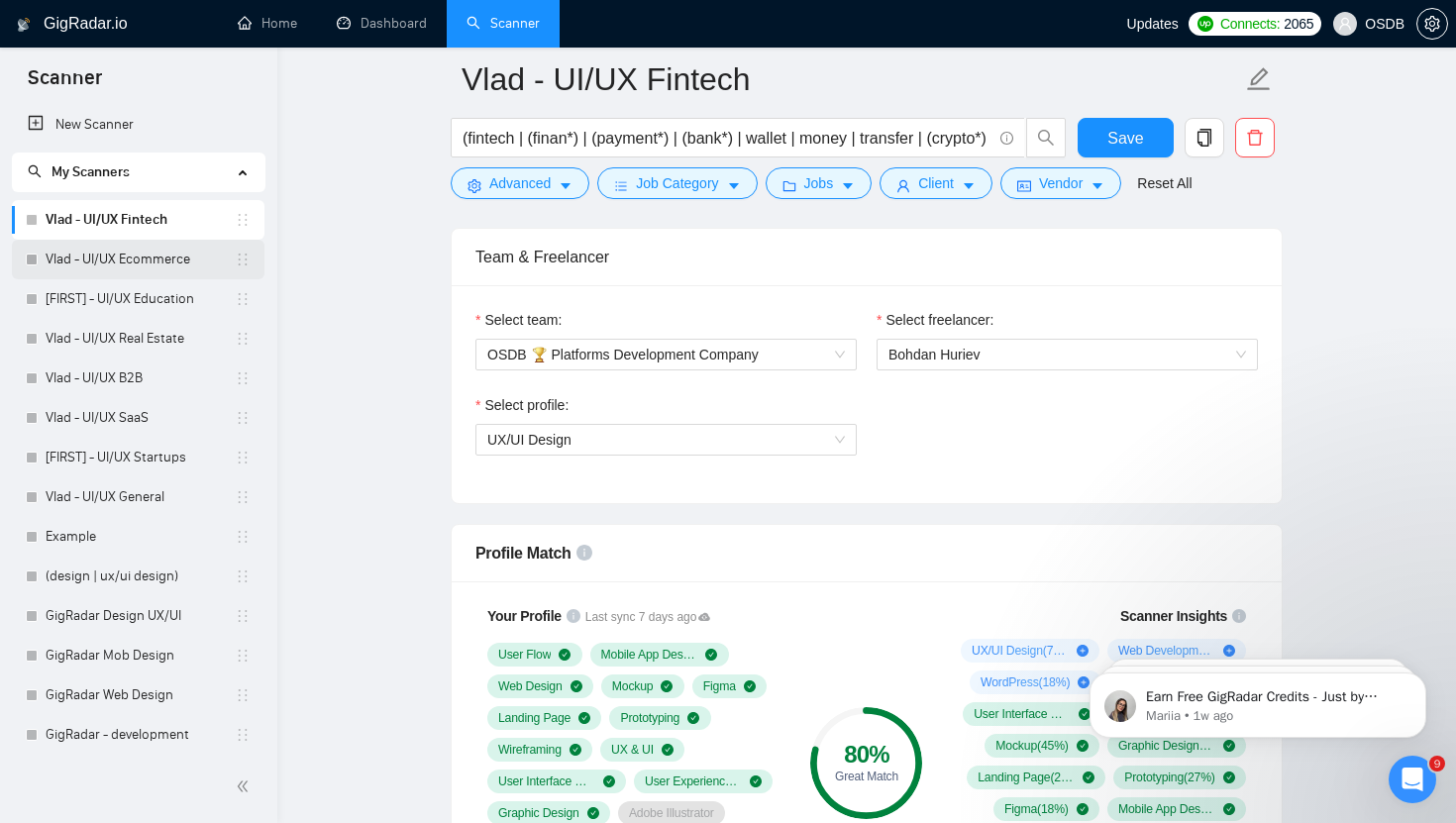 click on "Vlad - UI/UX Ecommerce" at bounding box center (140, 259) 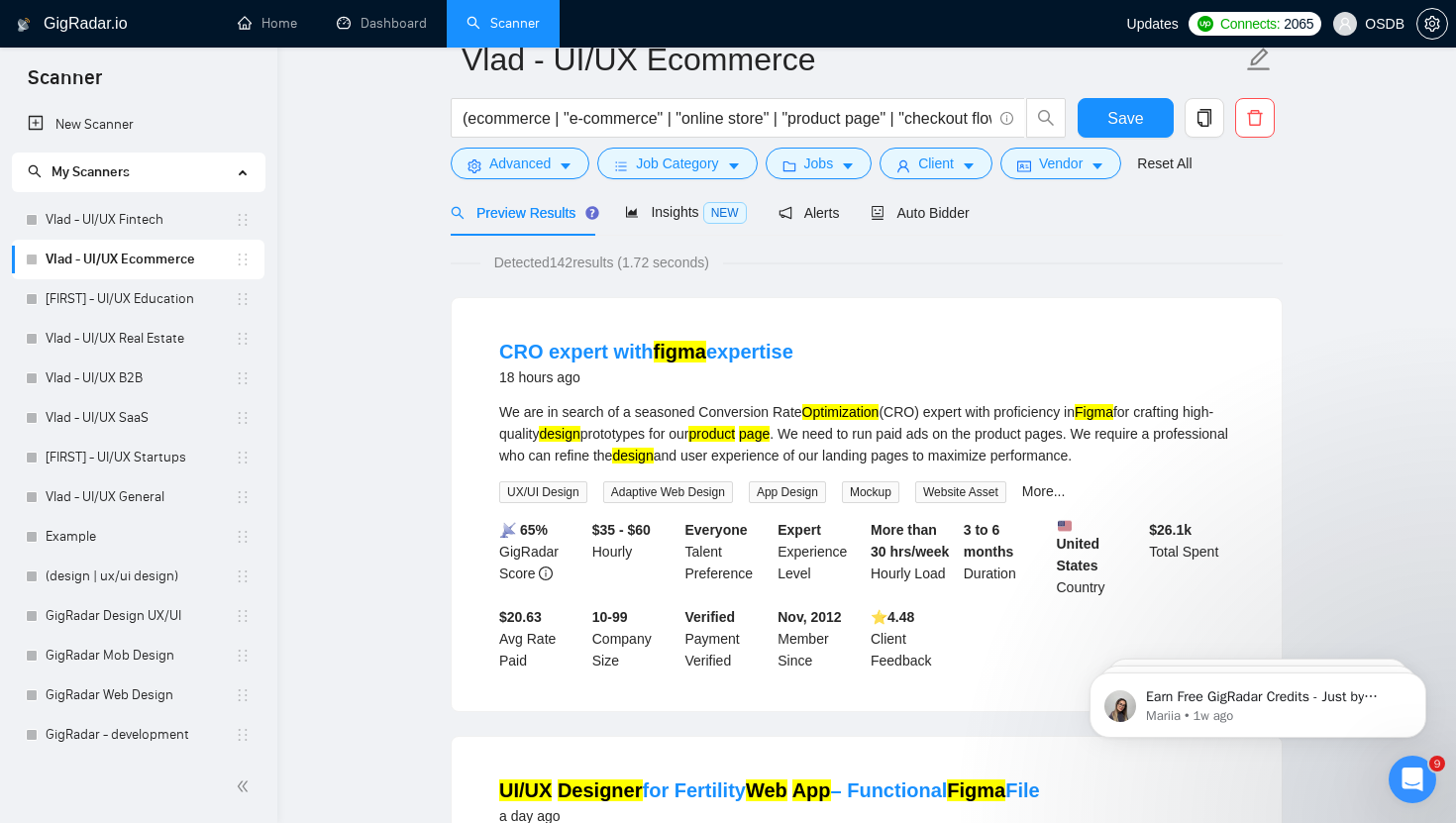 scroll, scrollTop: 24, scrollLeft: 0, axis: vertical 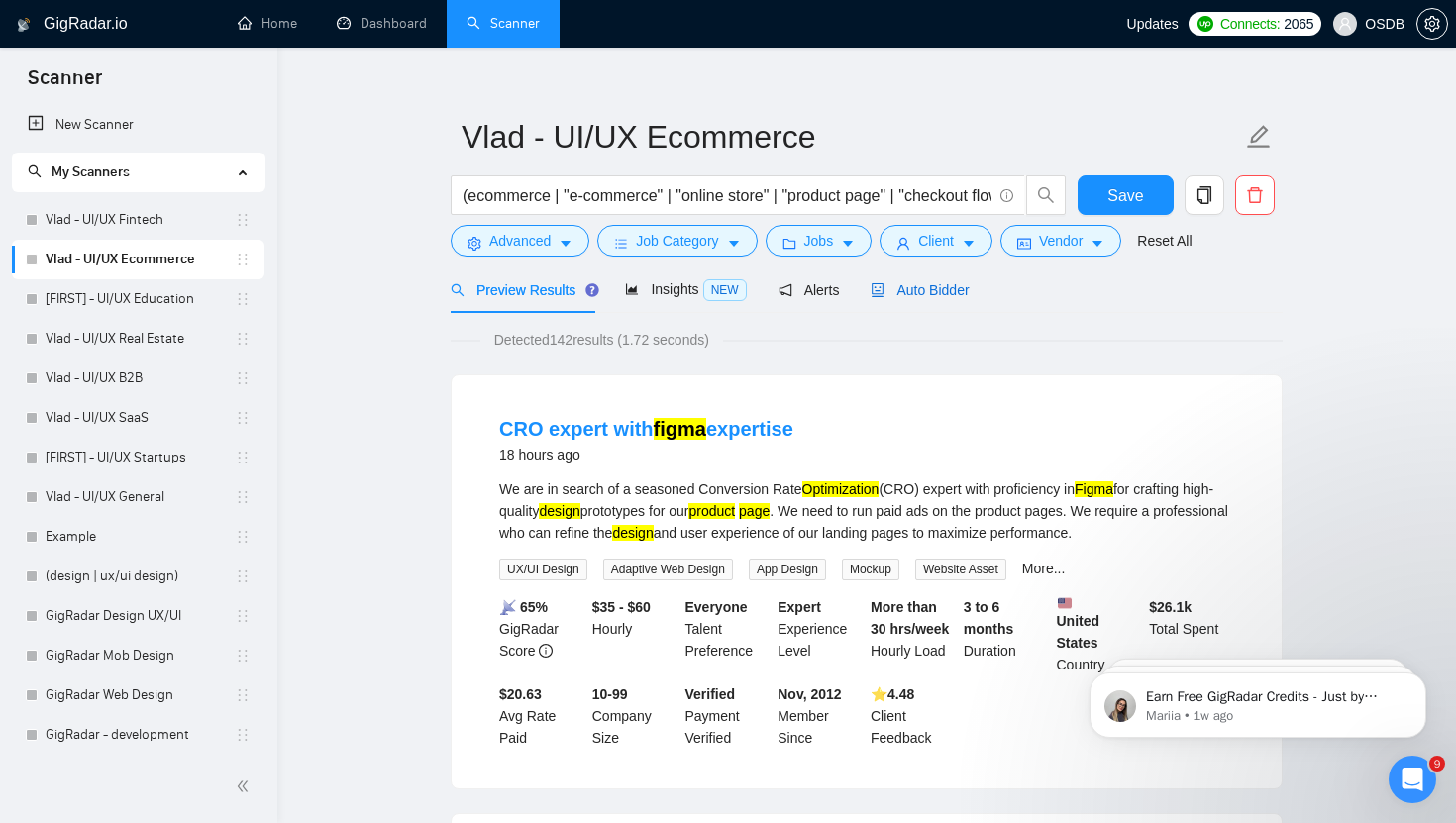 click on "Auto Bidder" at bounding box center [919, 290] 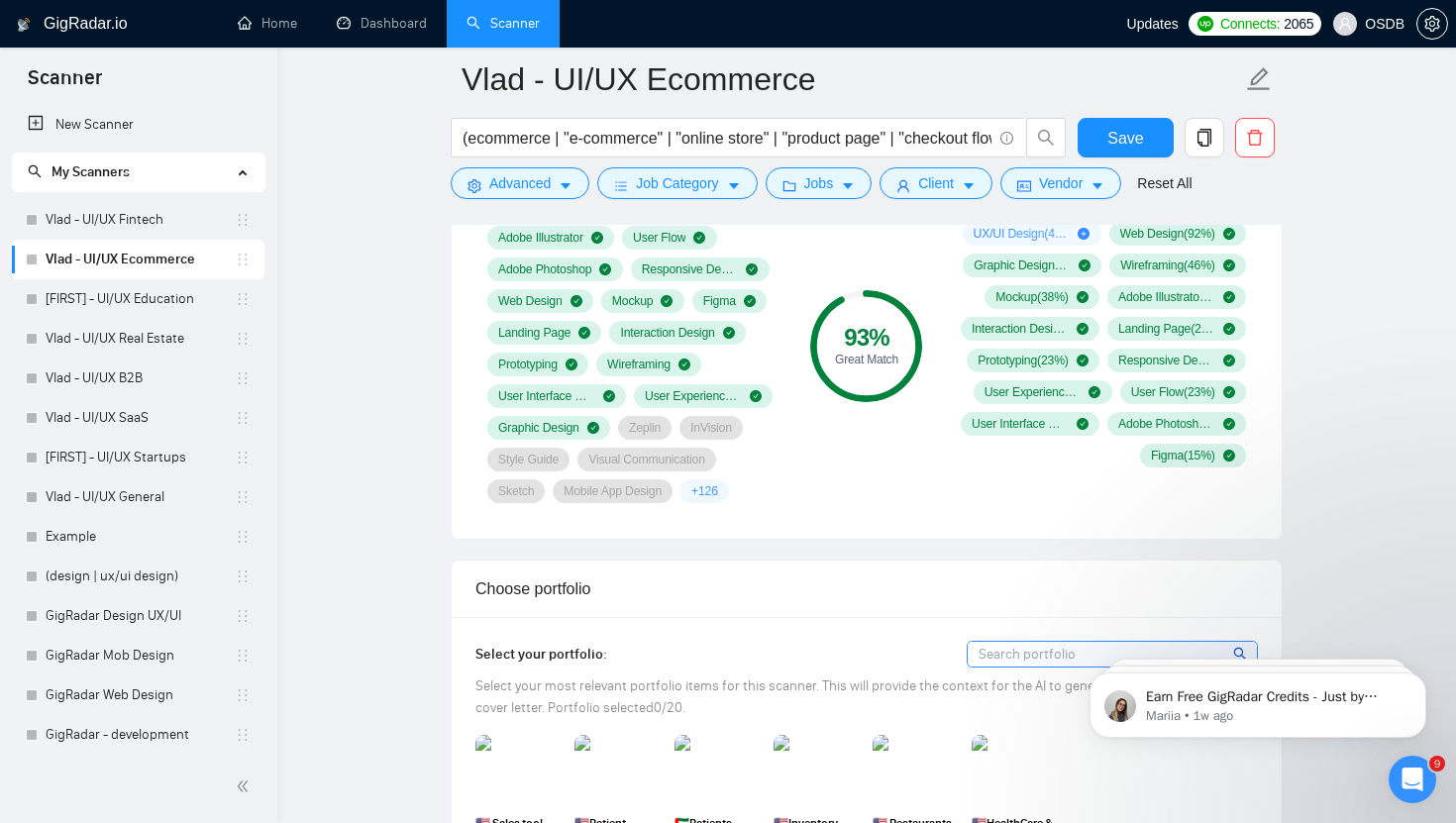 scroll, scrollTop: 1410, scrollLeft: 0, axis: vertical 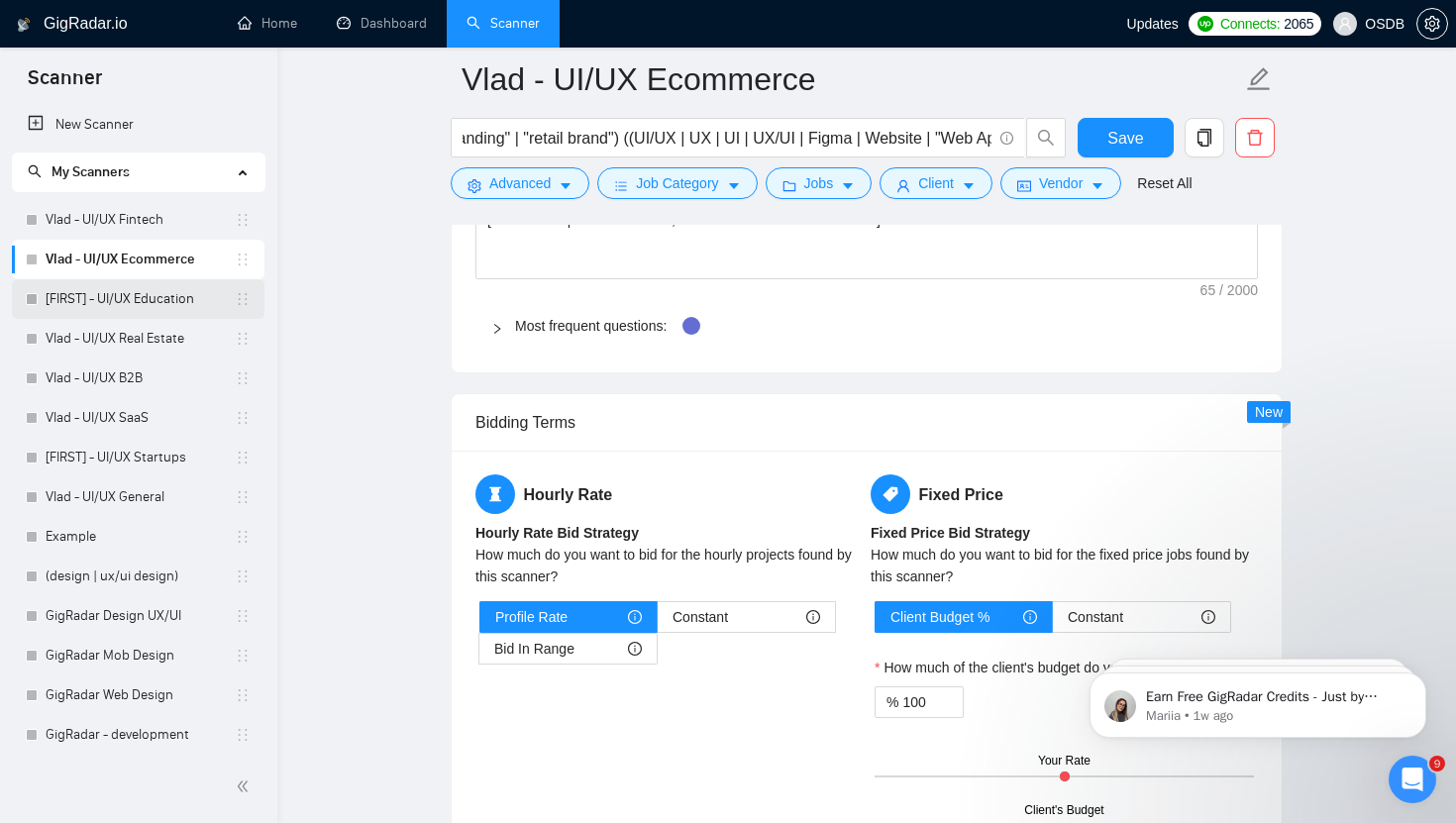 click on "[FIRST] - UI/UX Education" at bounding box center [140, 299] 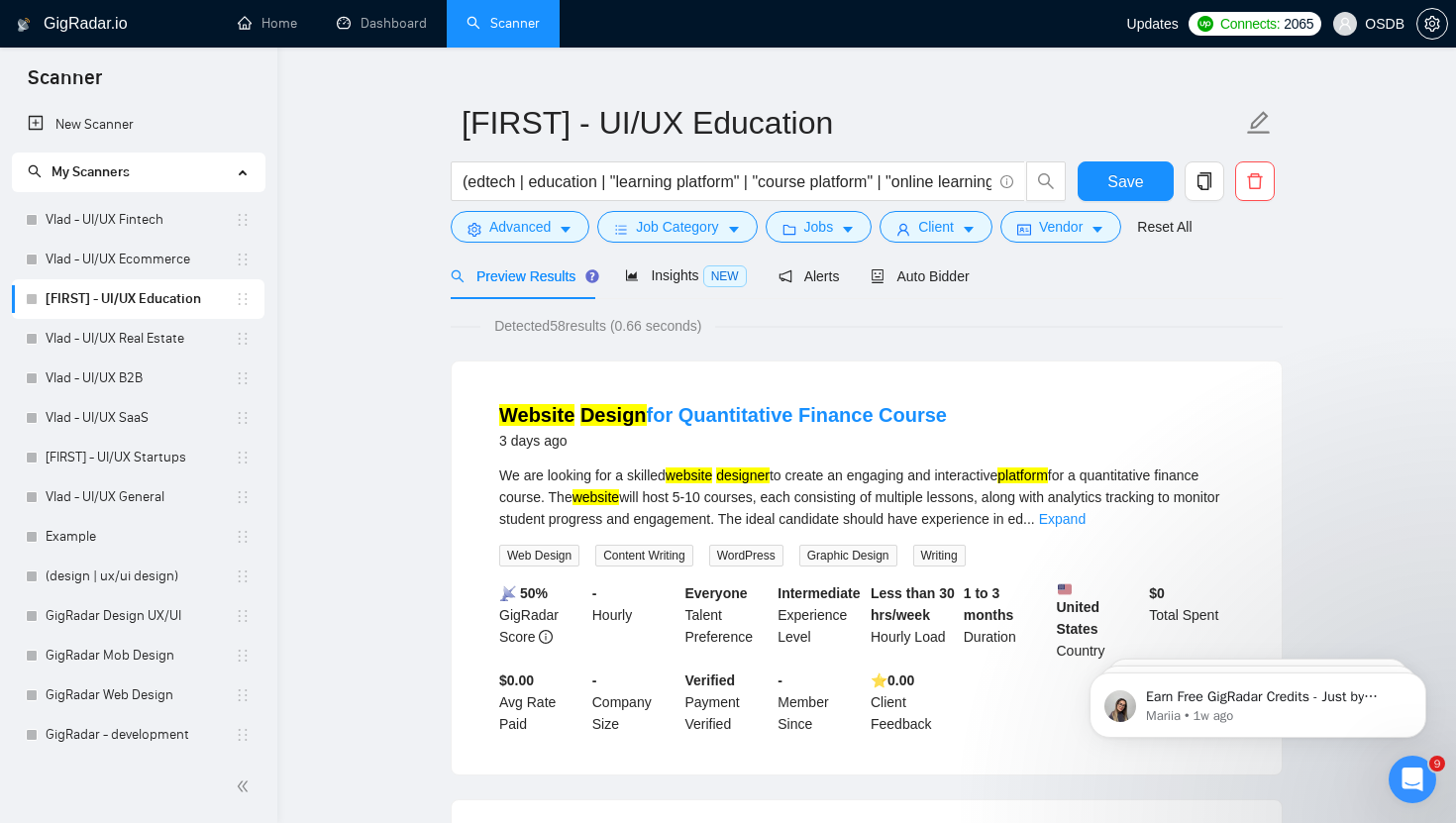 scroll, scrollTop: 36, scrollLeft: 0, axis: vertical 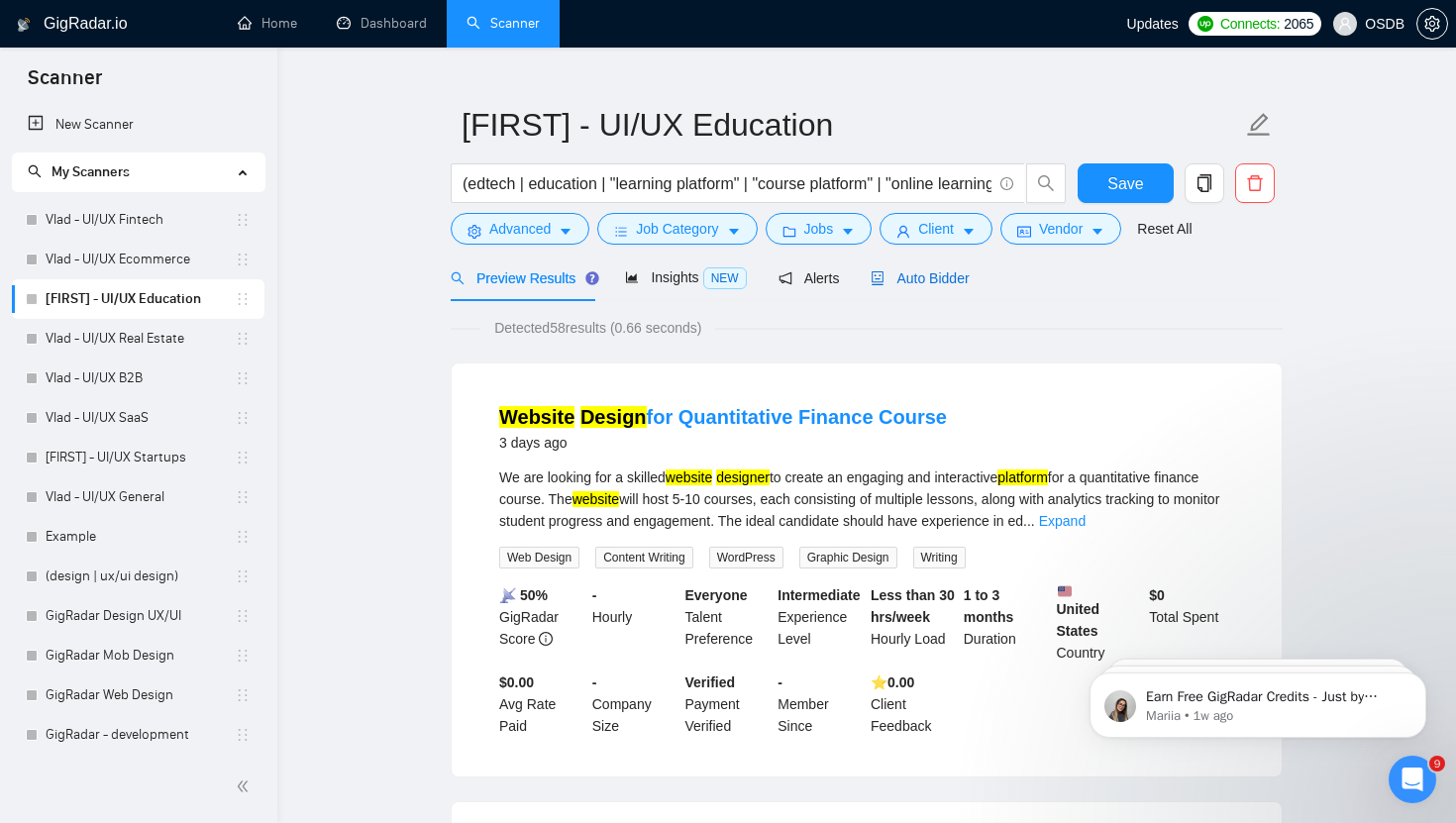 click on "Auto Bidder" at bounding box center [919, 278] 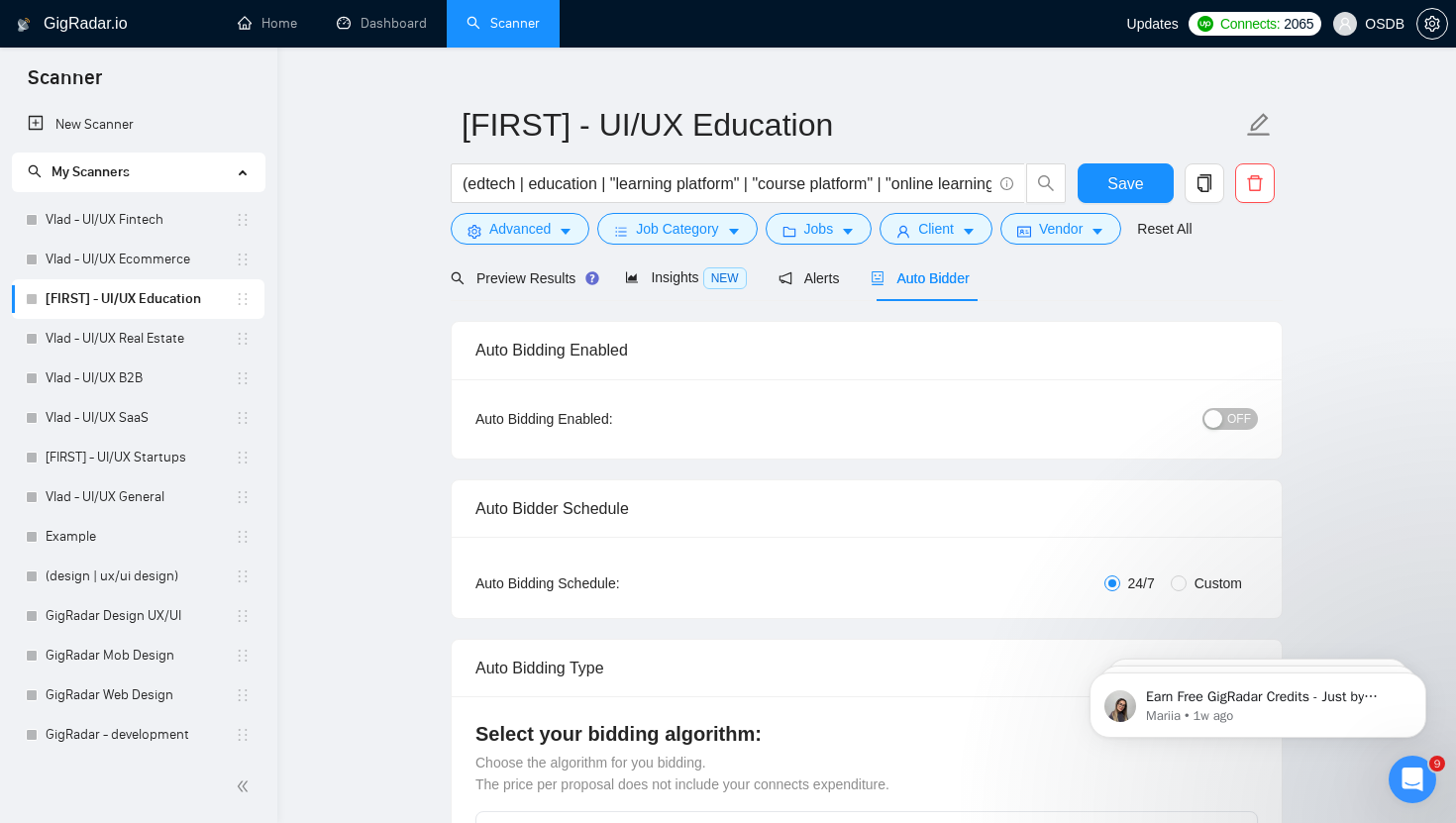 type 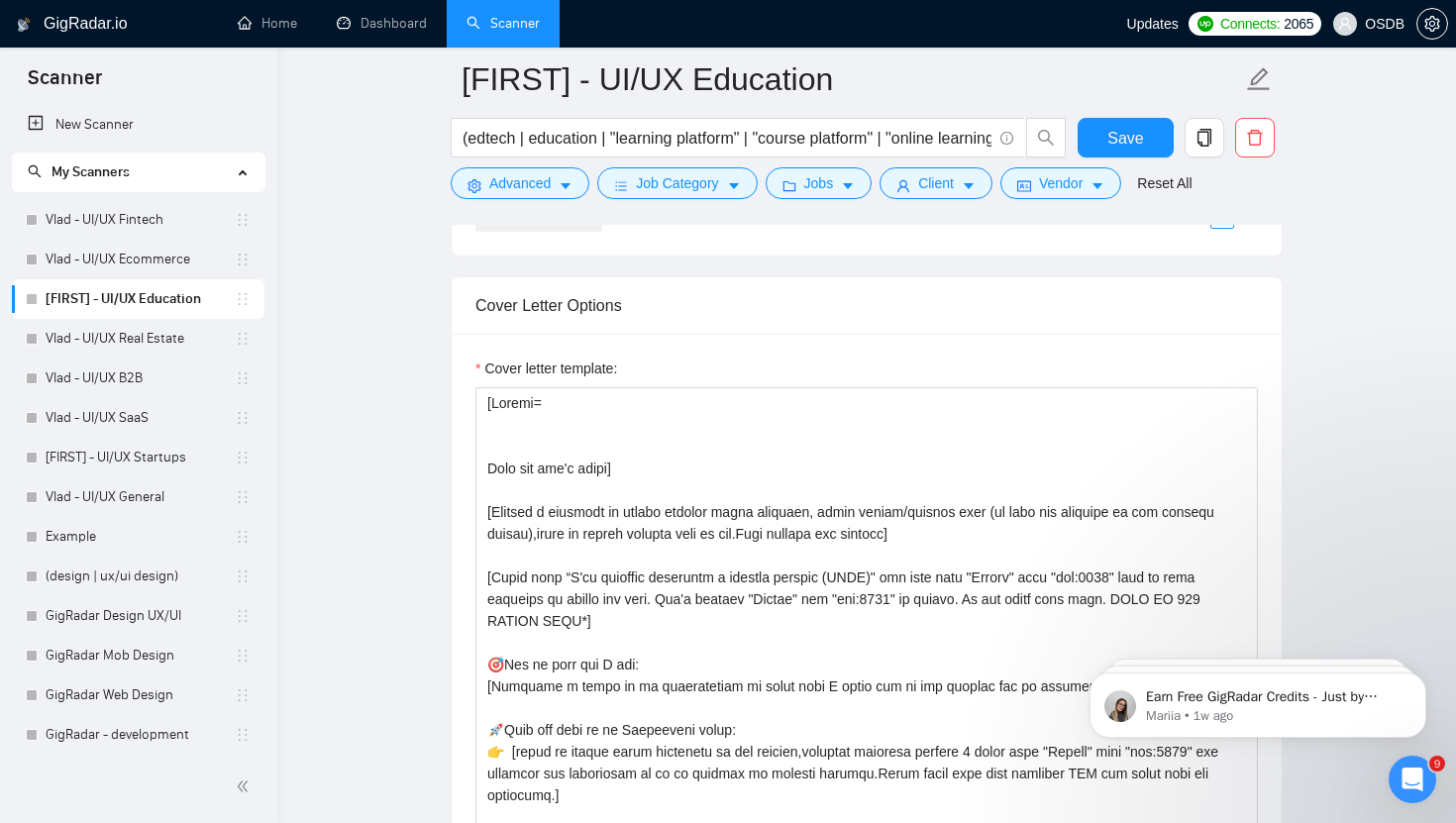 scroll, scrollTop: 2116, scrollLeft: 0, axis: vertical 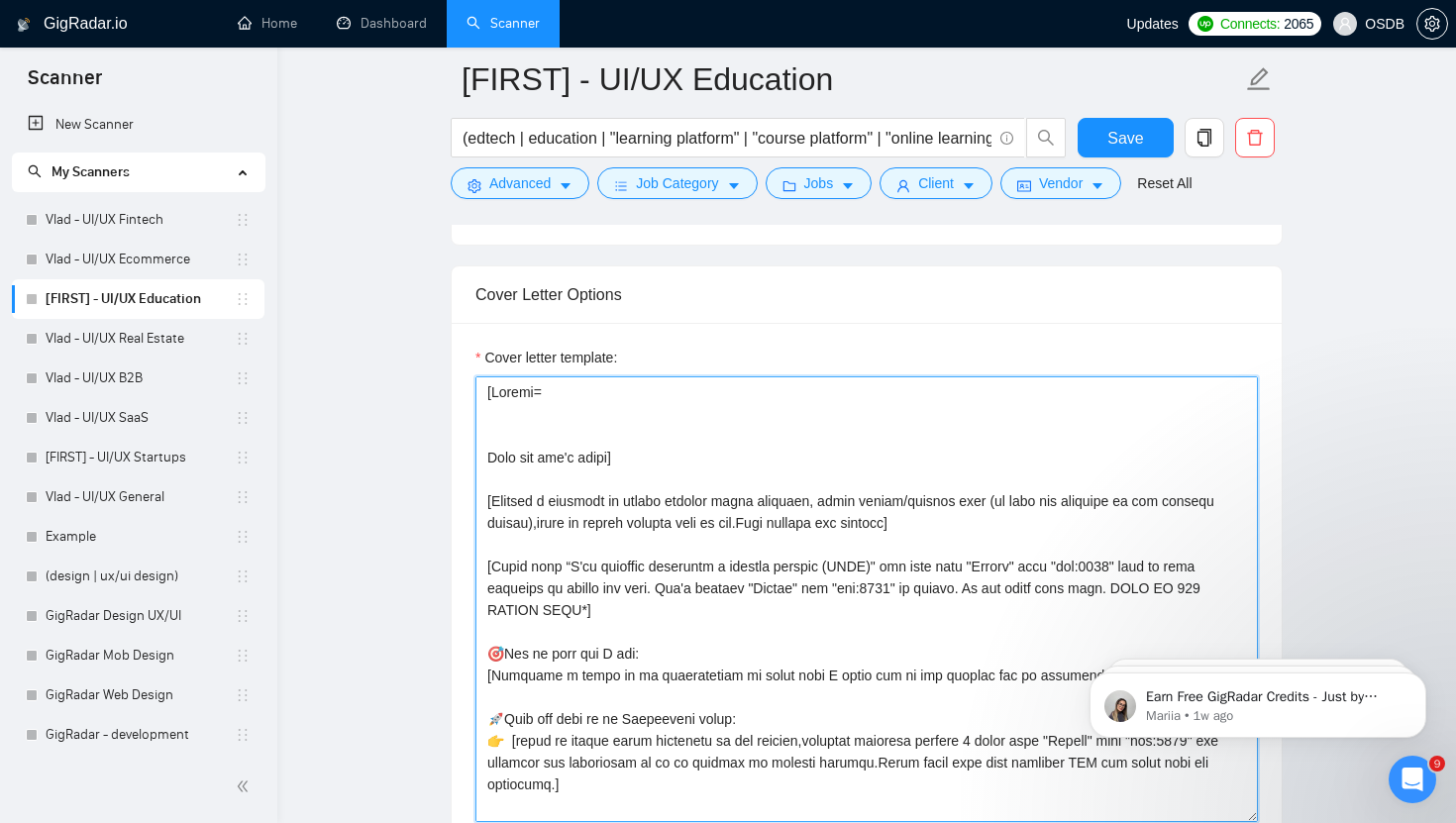 click on "Cover letter template:" at bounding box center (867, 599) 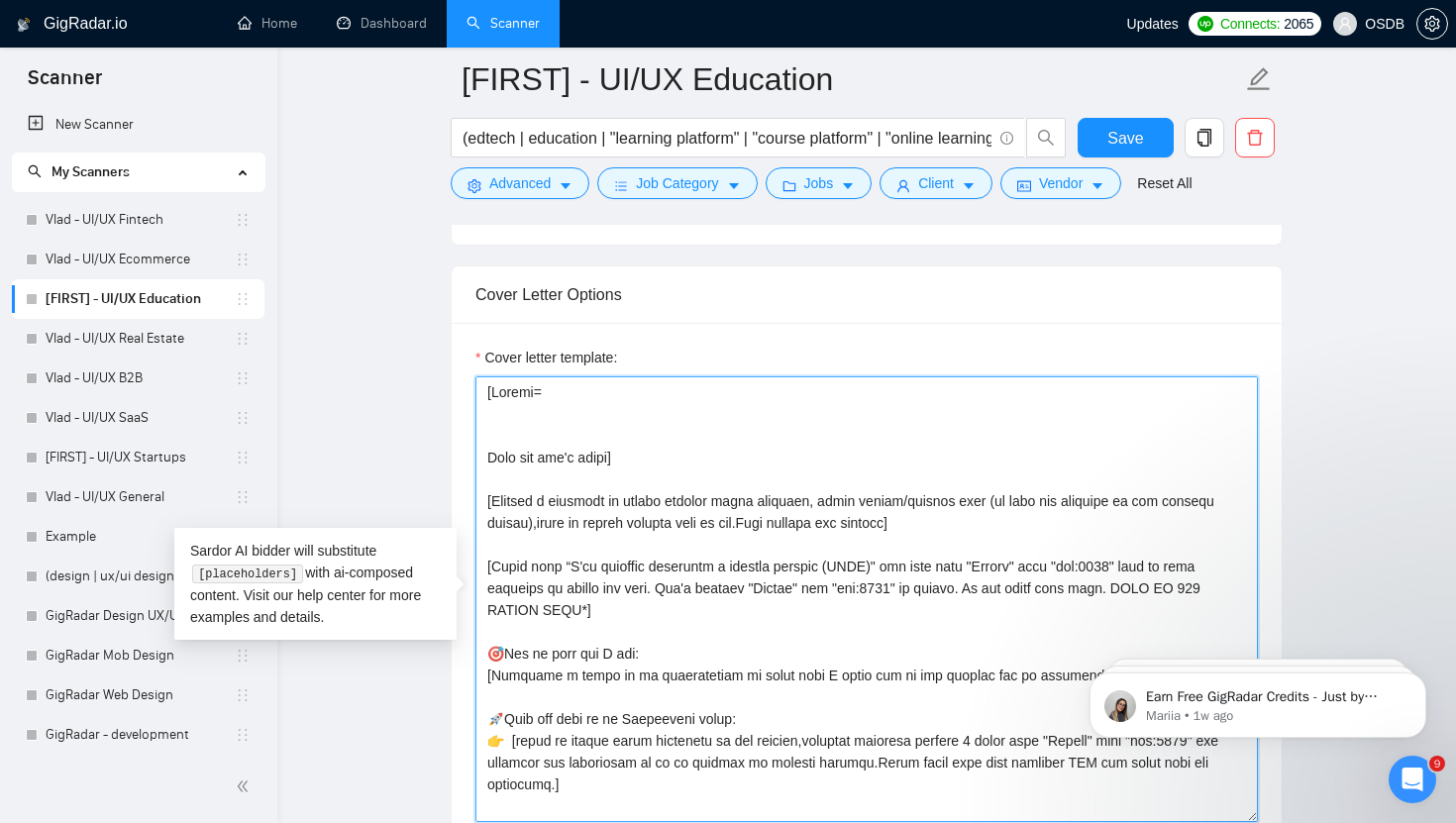 paste on "1. CLNT: | URL: | | tag:7748" 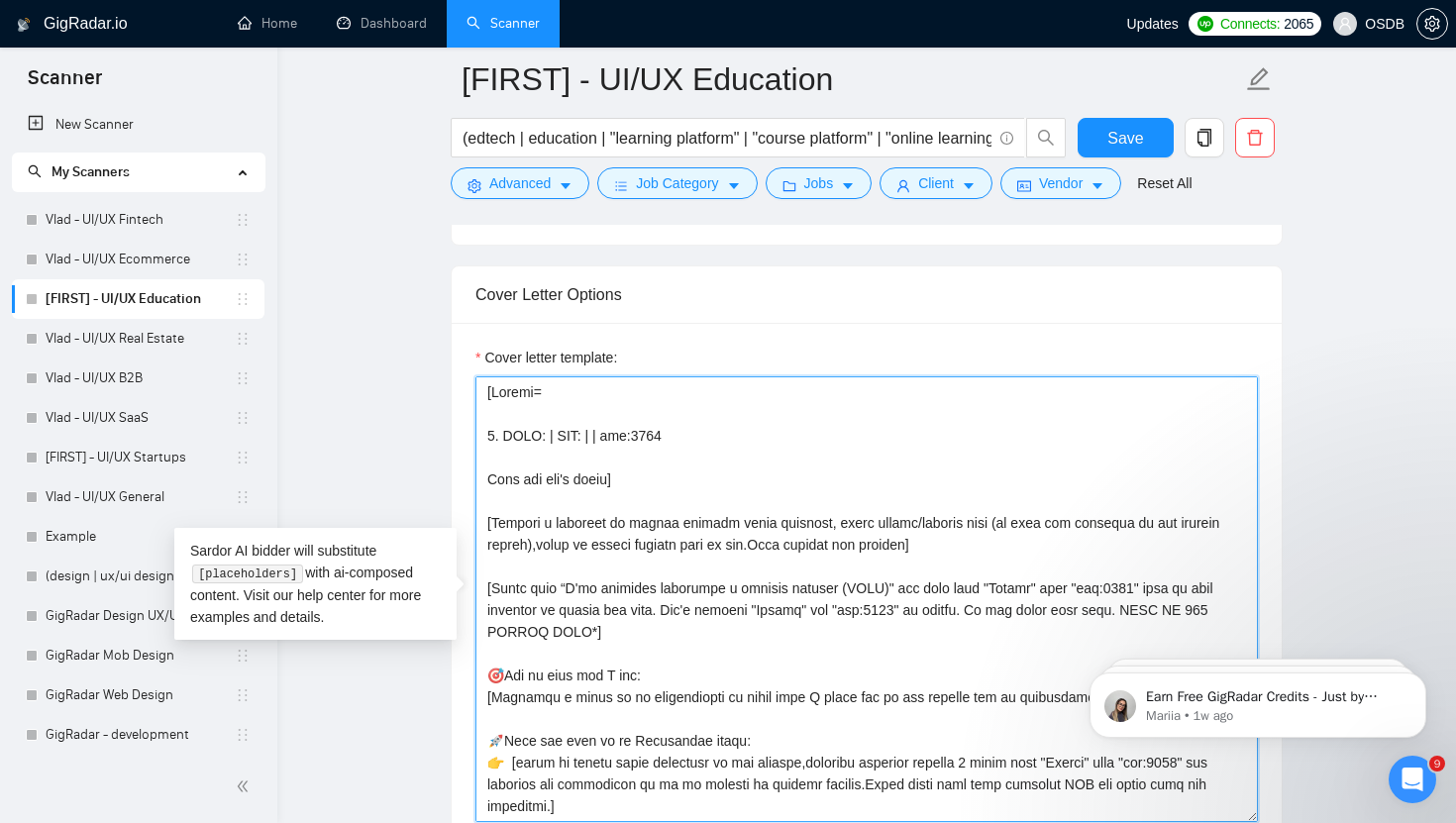click on "Cover letter template:" at bounding box center (867, 599) 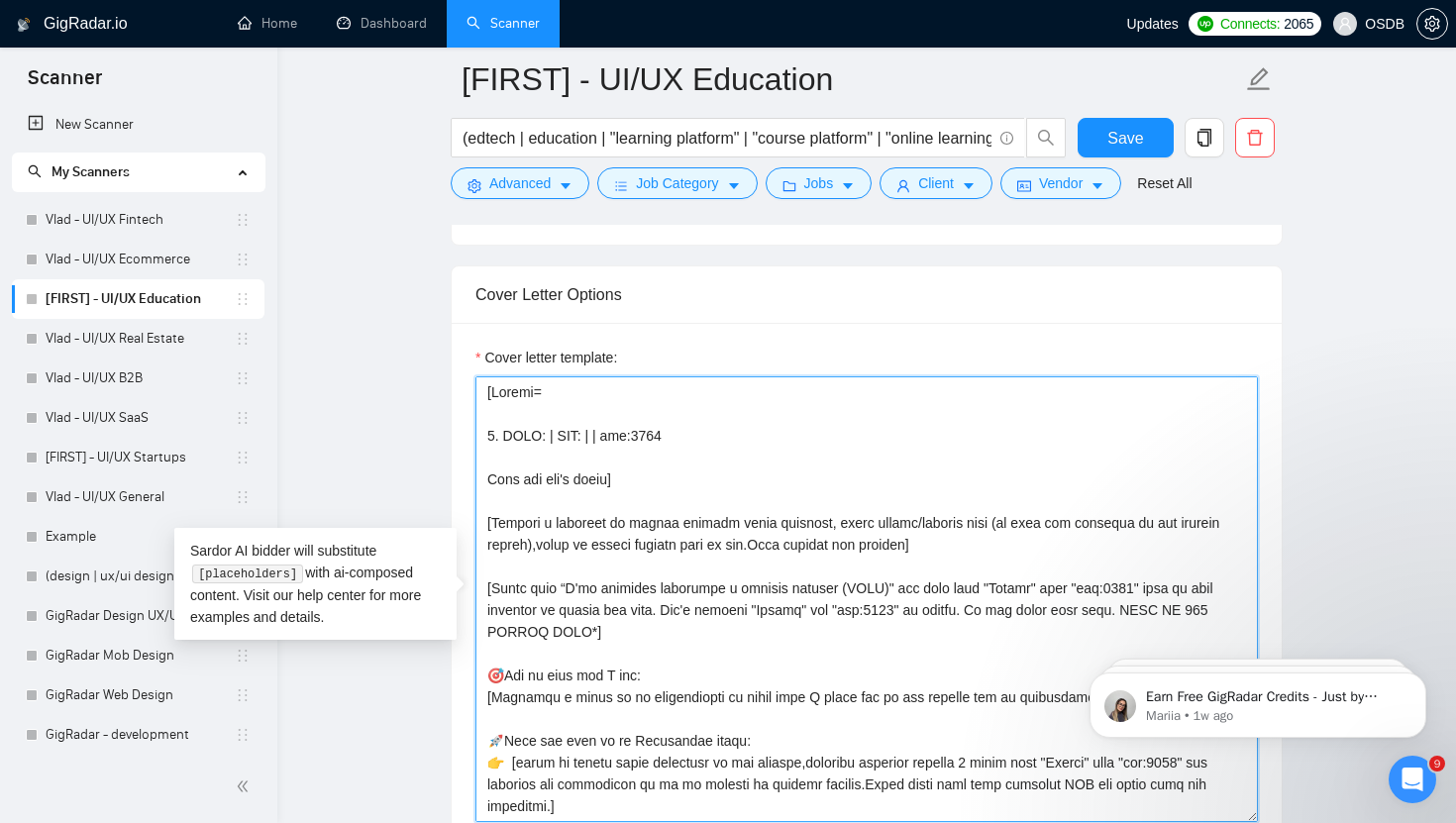 paste on "LingSwap" 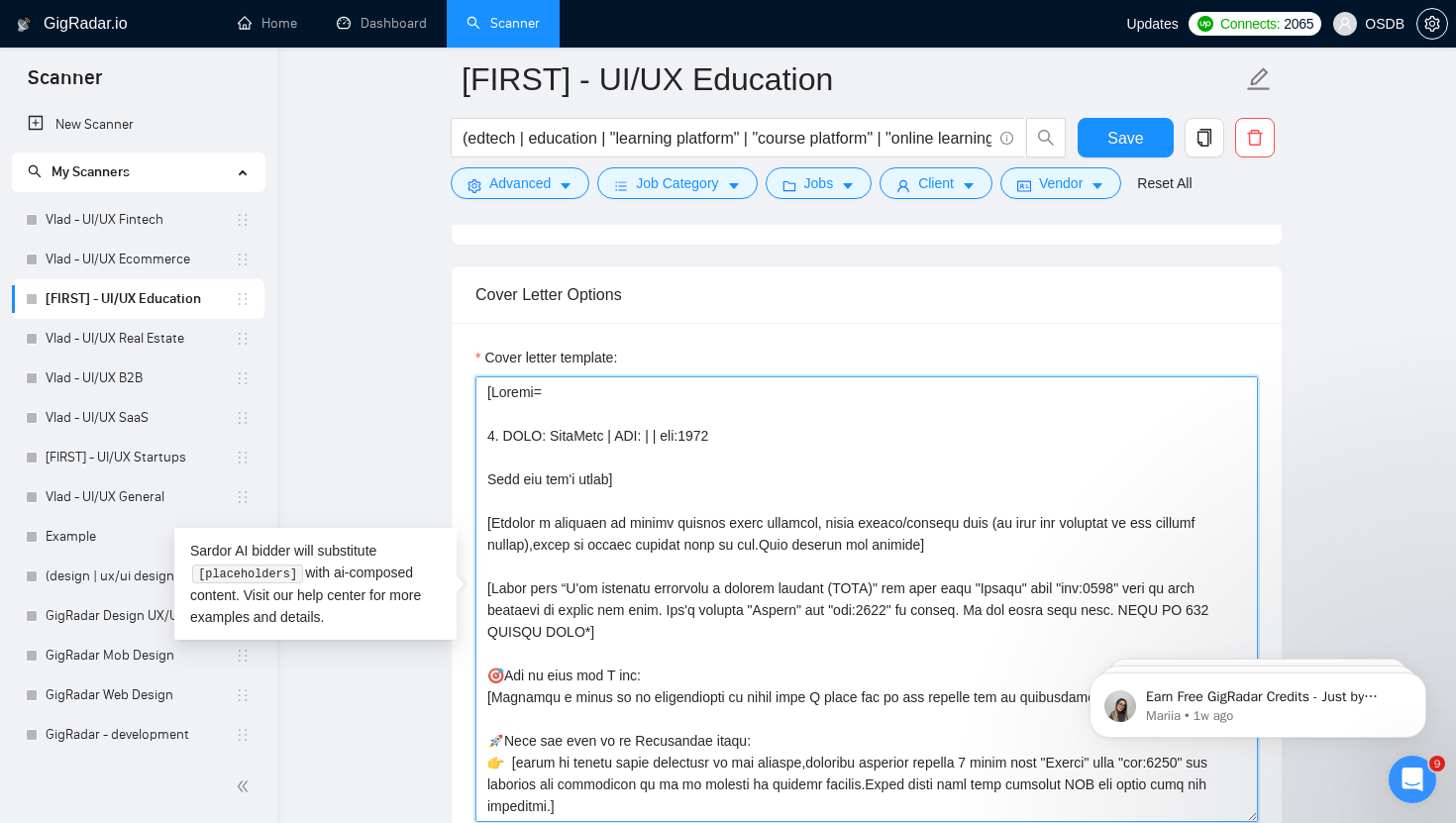 click on "Cover letter template:" at bounding box center (867, 599) 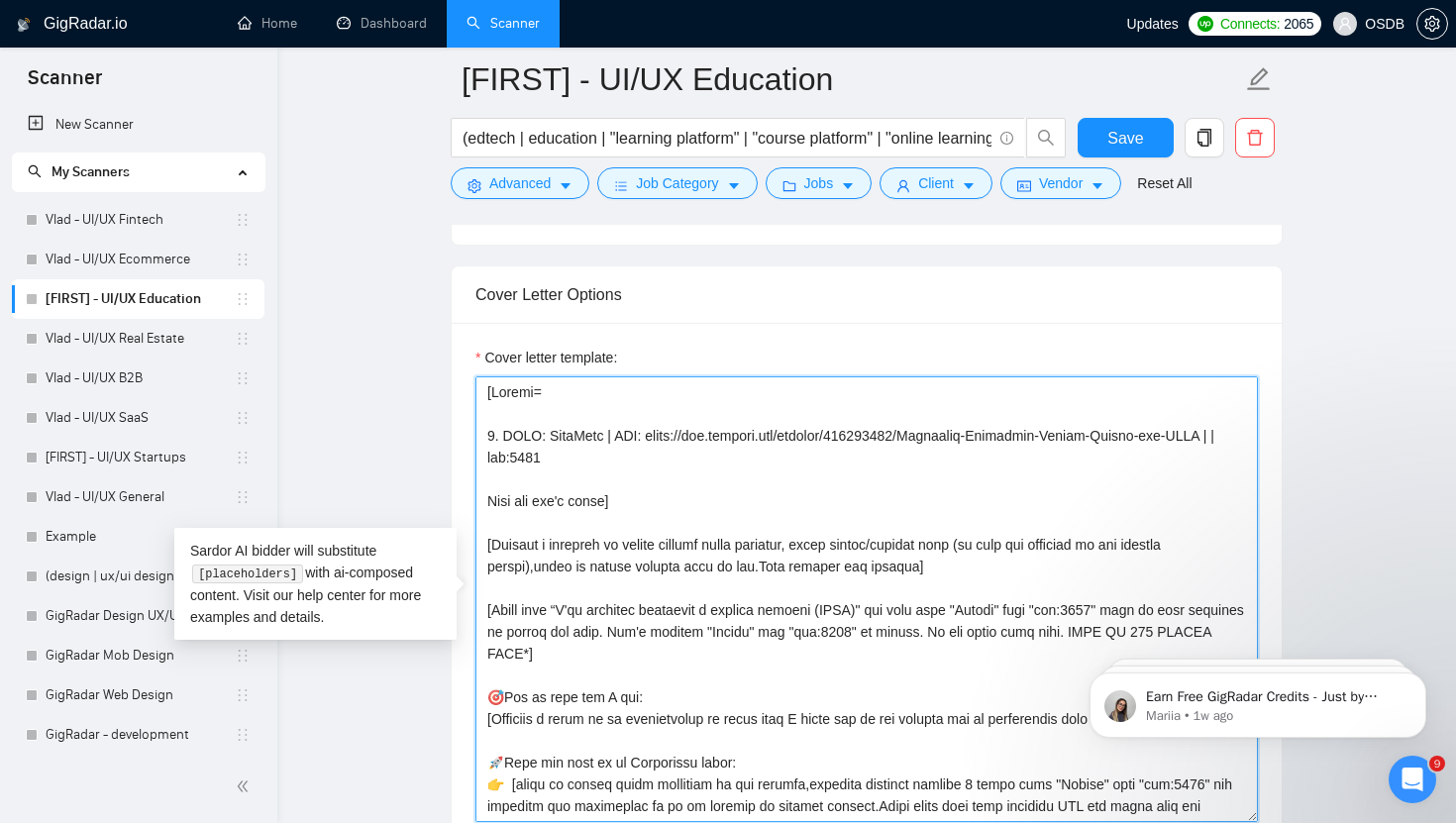 click on "Cover letter template:" at bounding box center (867, 599) 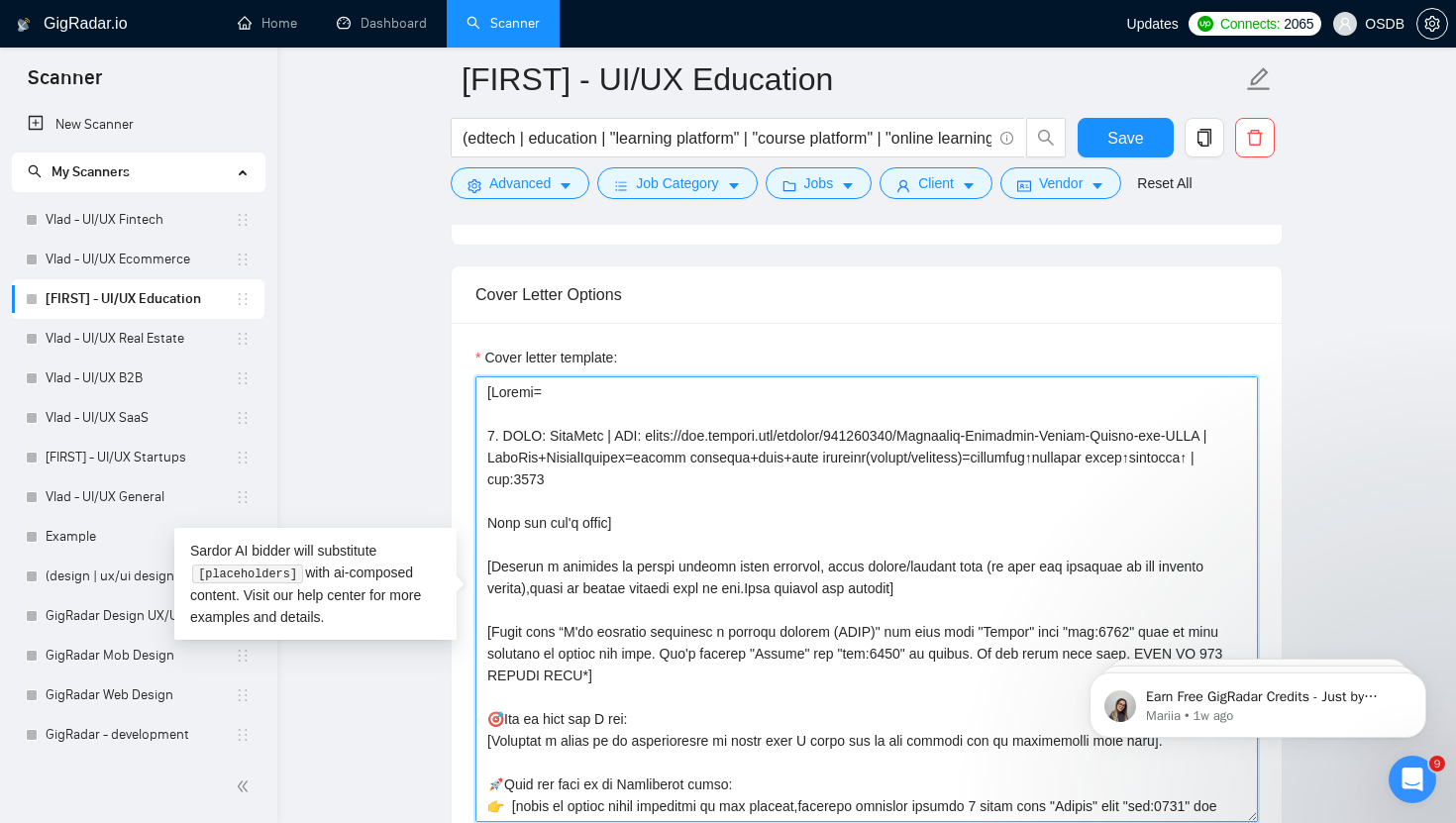 drag, startPoint x: 490, startPoint y: 442, endPoint x: 680, endPoint y: 479, distance: 193.56911 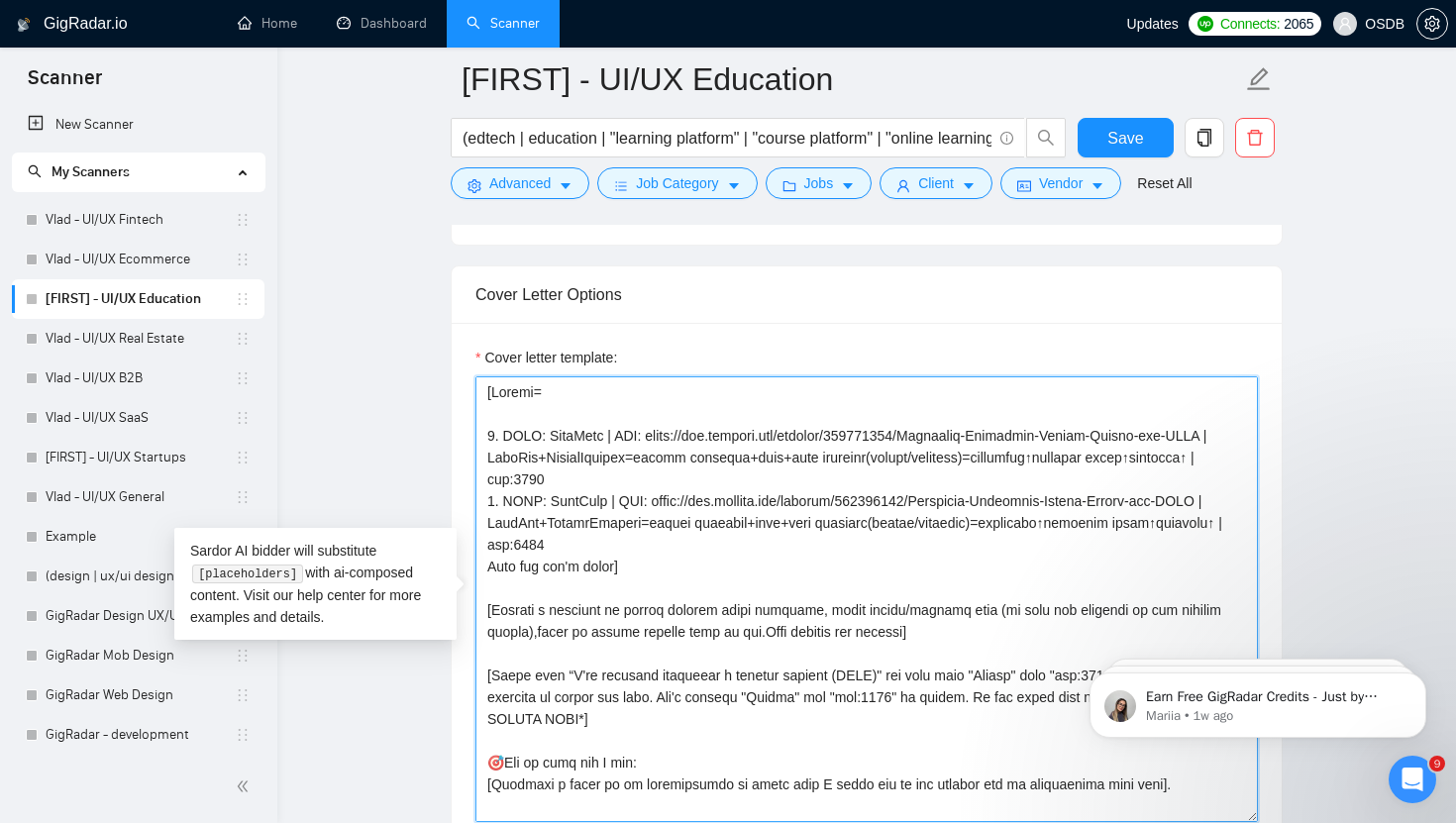 click on "Cover letter template:" at bounding box center [867, 599] 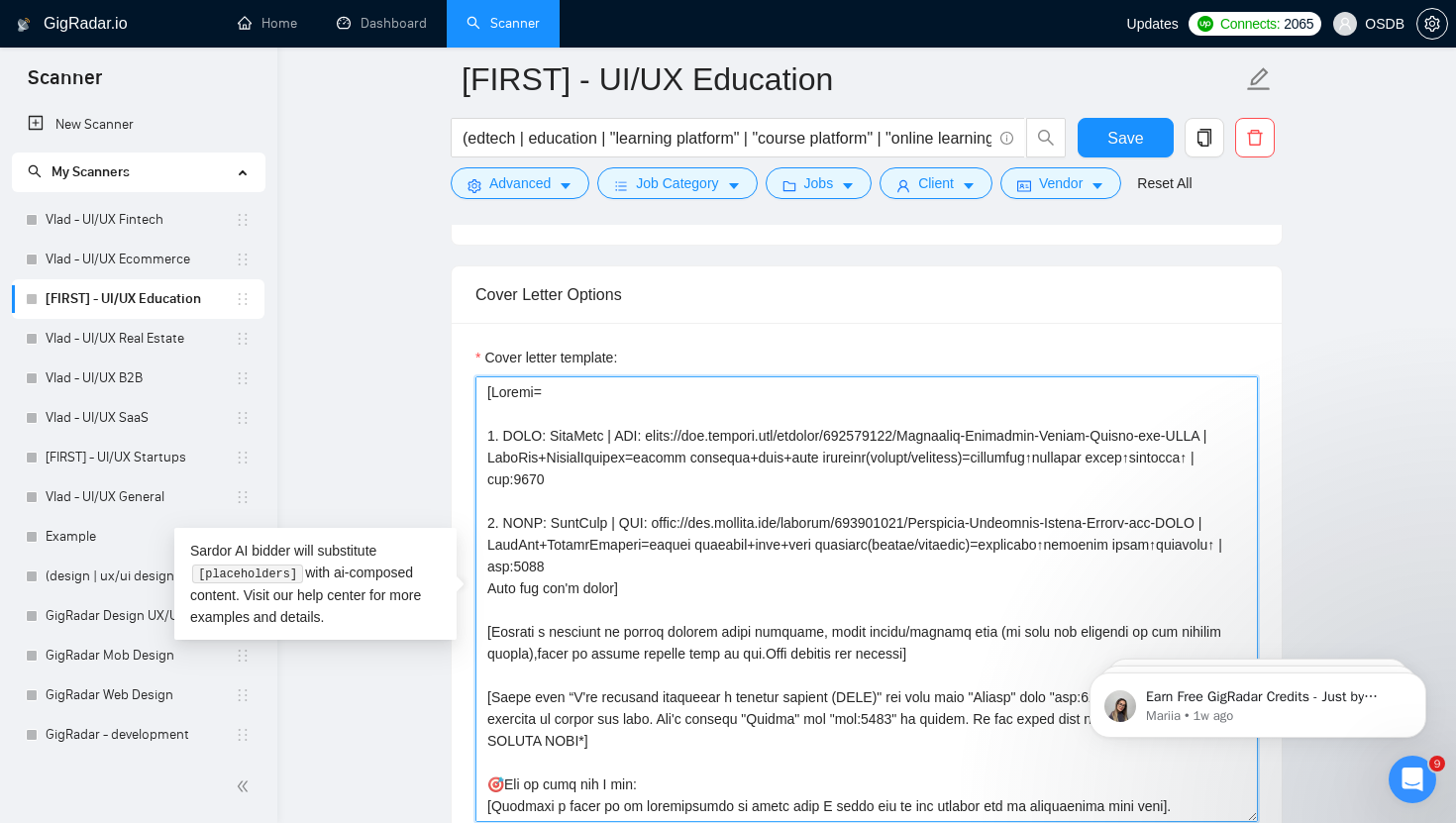 click on "Cover letter template:" at bounding box center (867, 599) 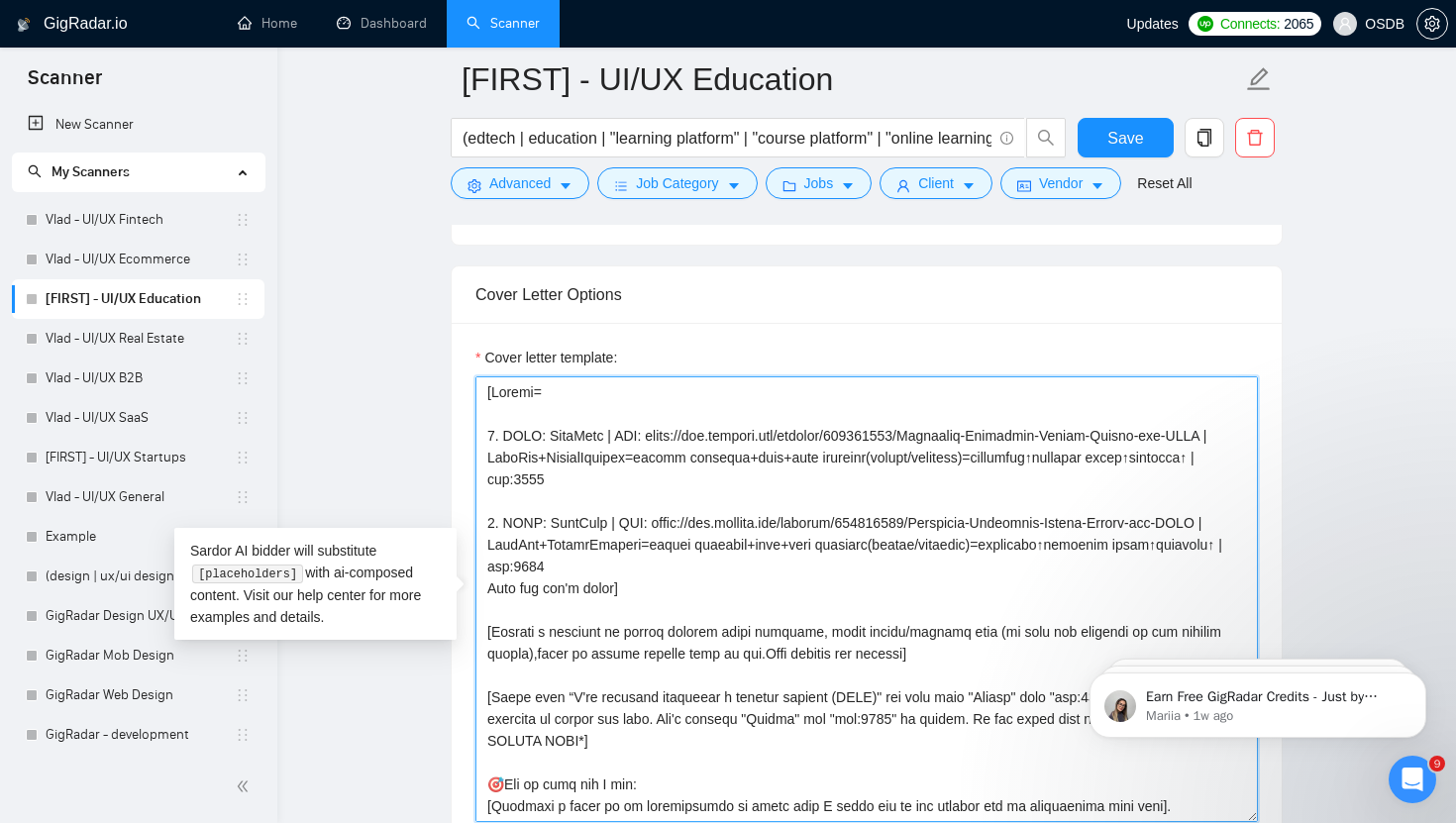 drag, startPoint x: 602, startPoint y: 523, endPoint x: 548, endPoint y: 524, distance: 54.00926 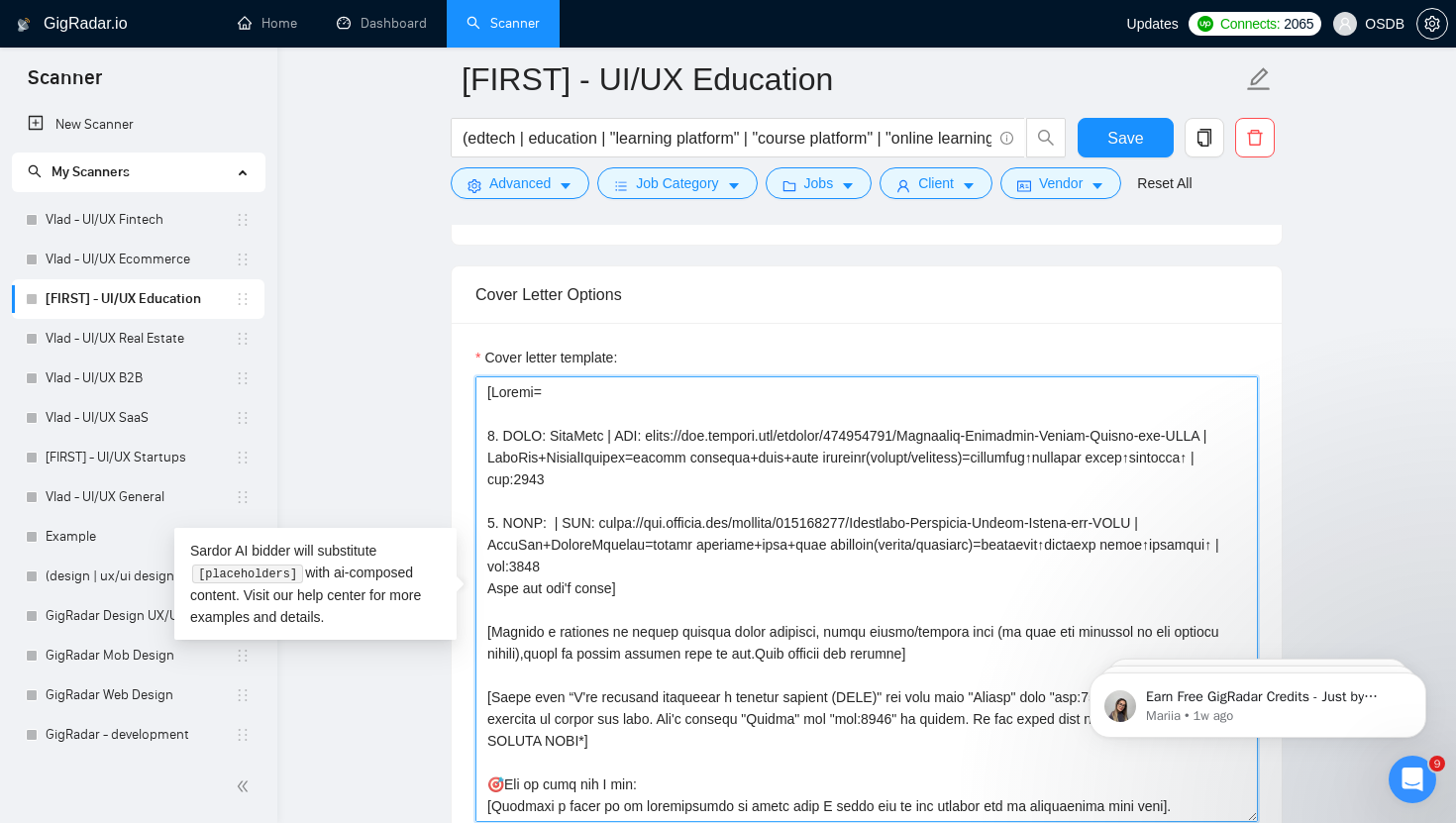 paste on "Ludi Academici" 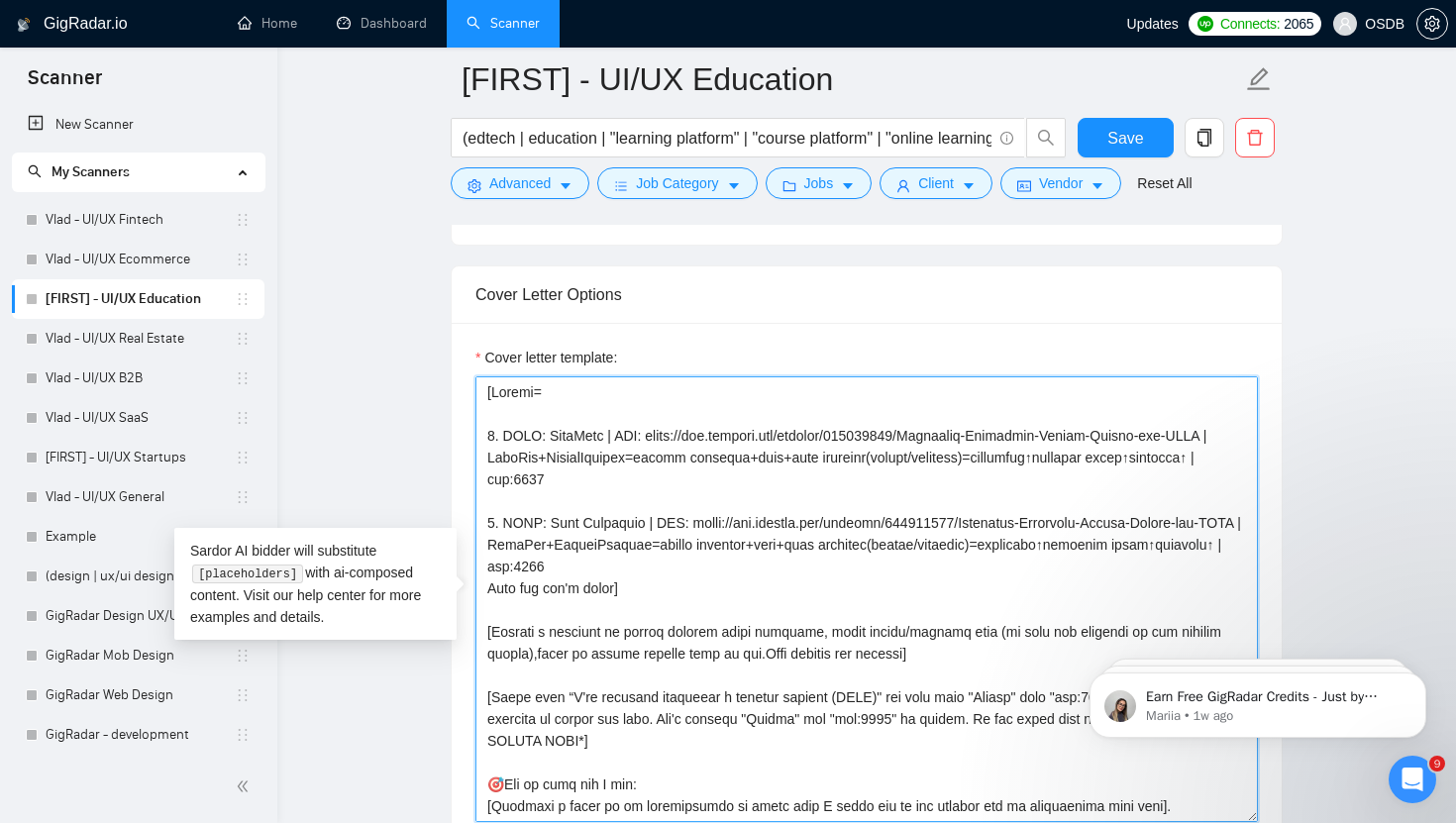 drag, startPoint x: 692, startPoint y: 522, endPoint x: 555, endPoint y: 549, distance: 139.63524 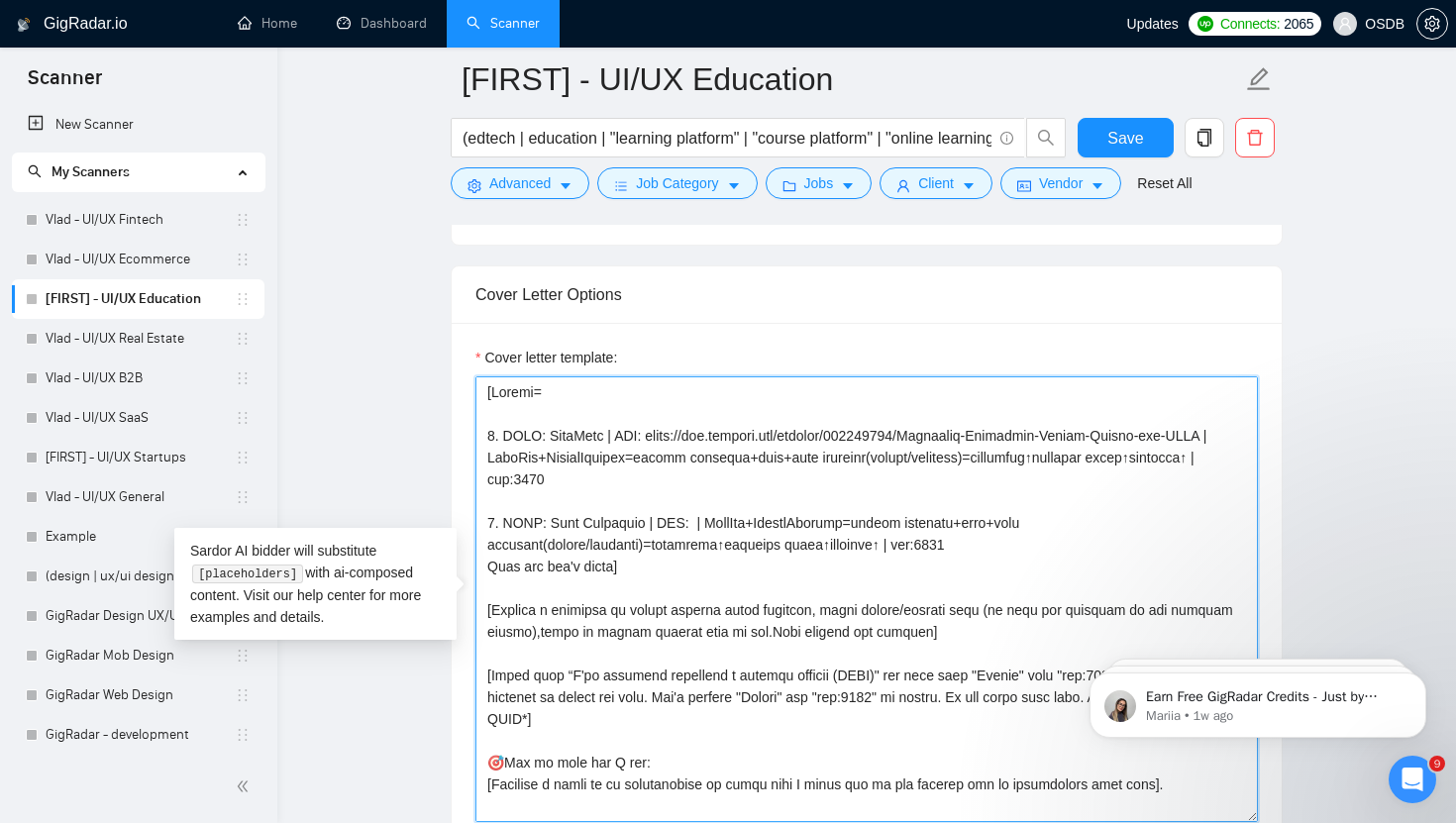 paste on "https://www.behance.net/gallery/149440135/Online-Wikipedia-like-tool-for-Scientific-Publishers" 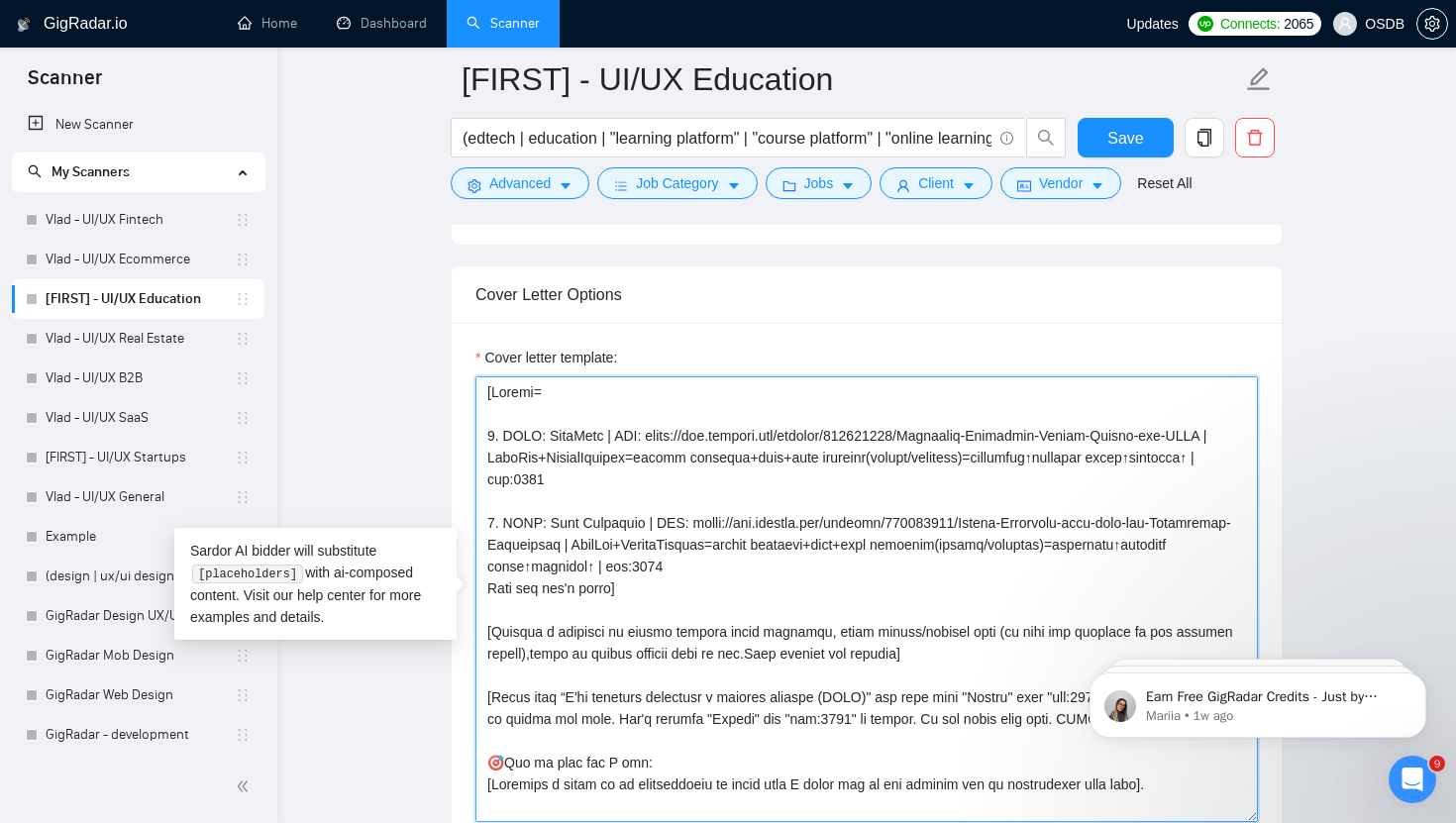 drag, startPoint x: 567, startPoint y: 547, endPoint x: 602, endPoint y: 562, distance: 38 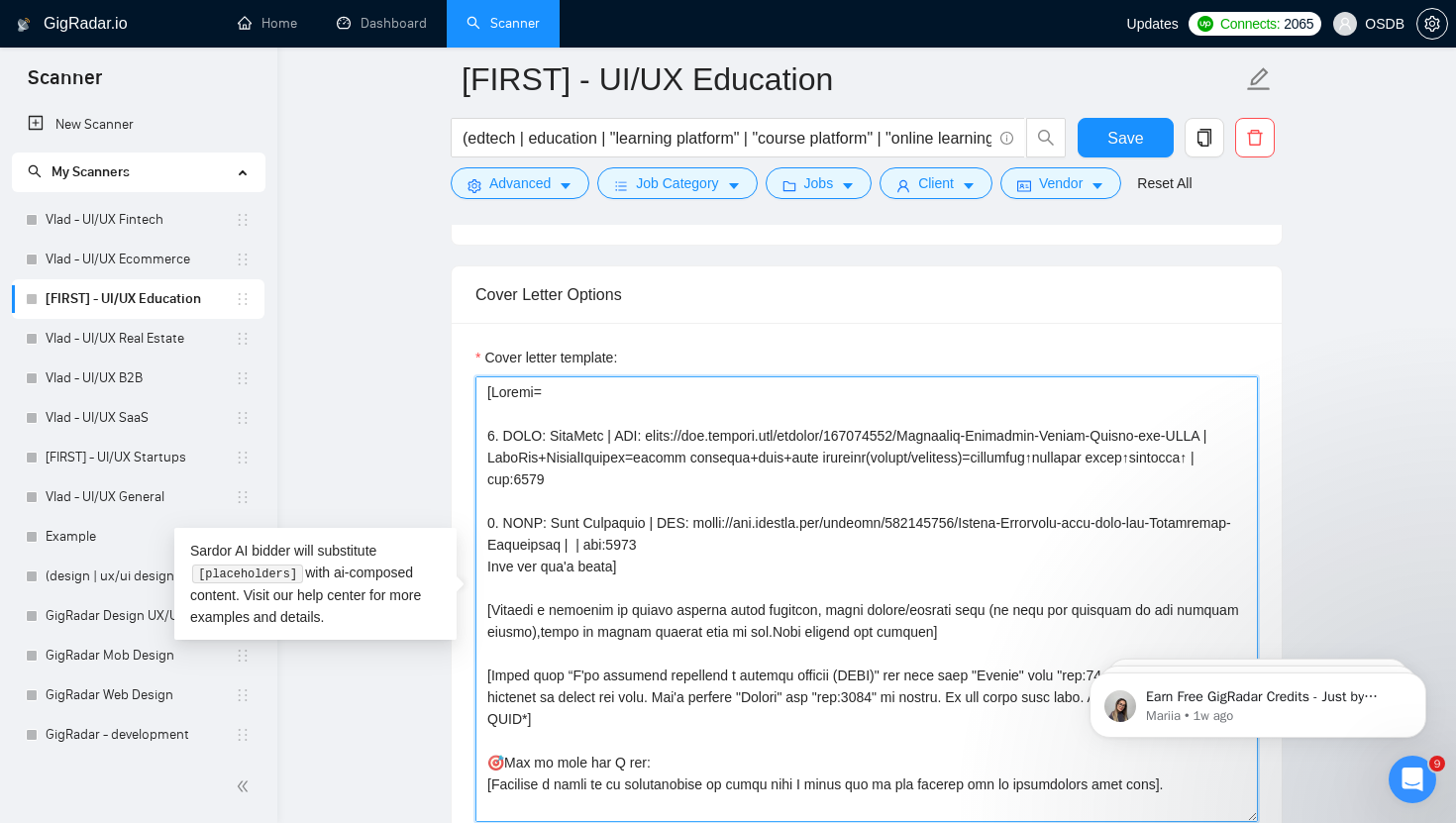 paste on "SciEdit+Web+ChromeExt=collab content manage/edit(Wiki-style)=faster publish+version control↑editor collab streamline" 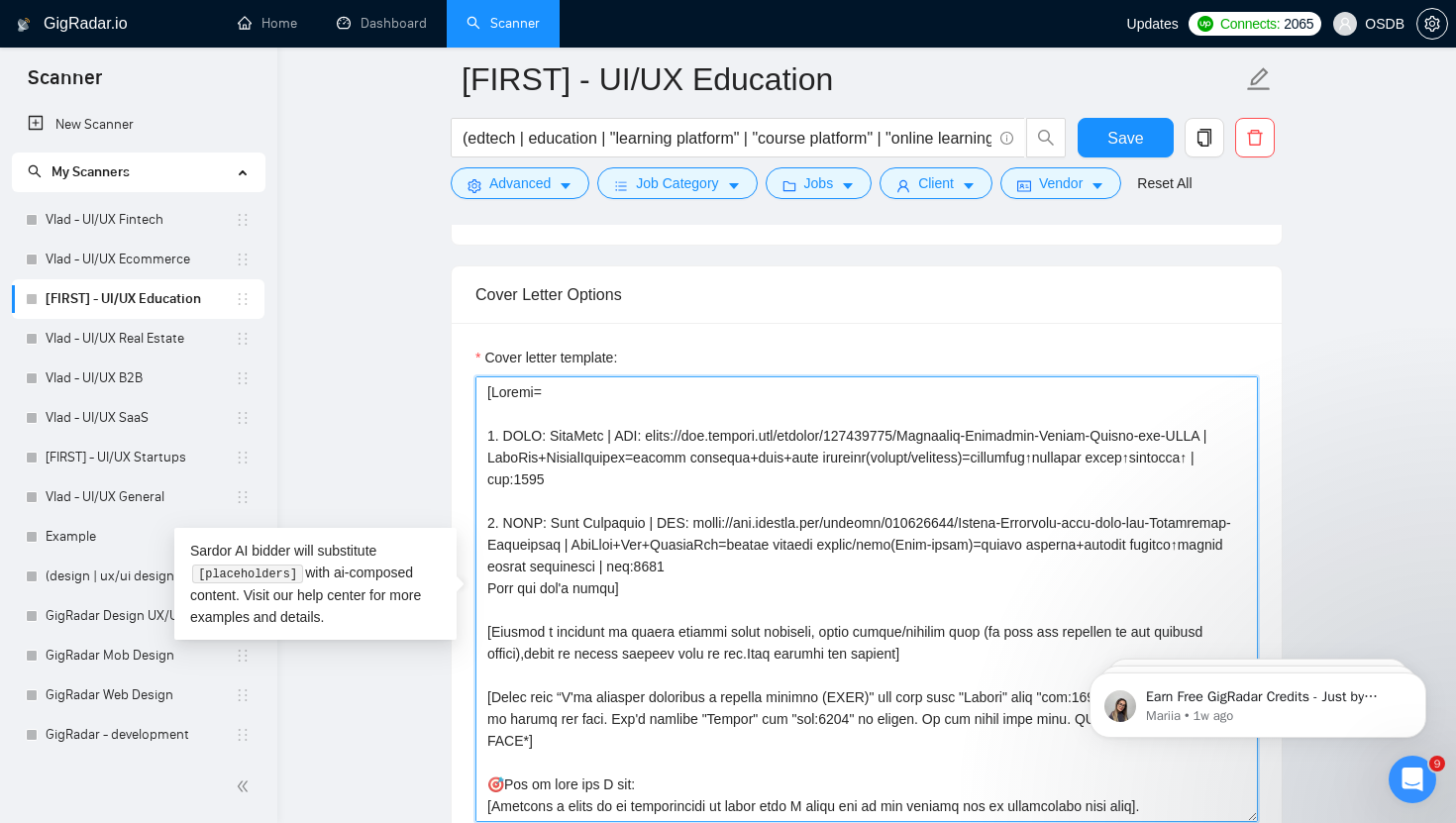 click on "Cover letter template:" at bounding box center (867, 599) 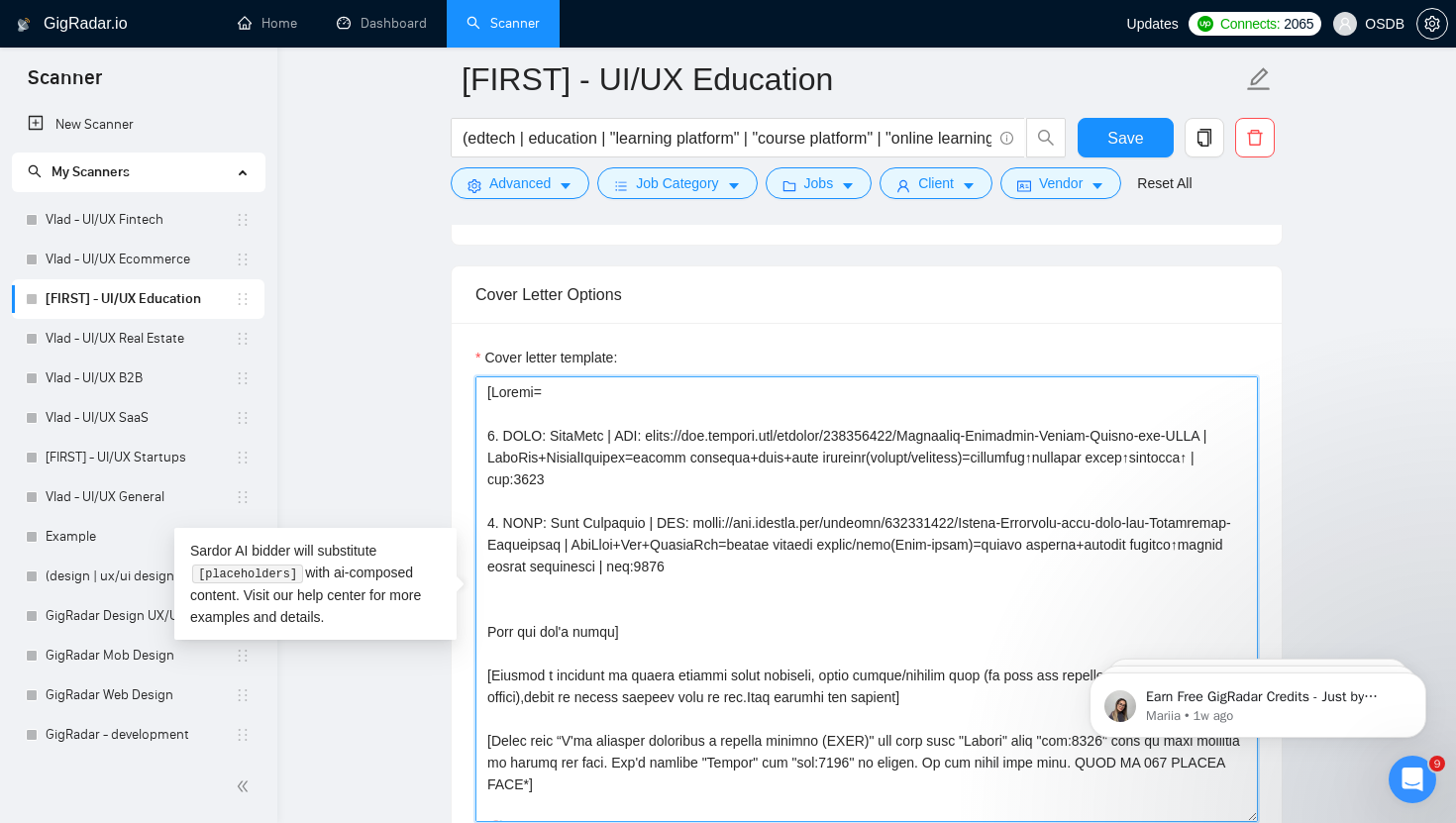 drag, startPoint x: 486, startPoint y: 527, endPoint x: 677, endPoint y: 561, distance: 194.00258 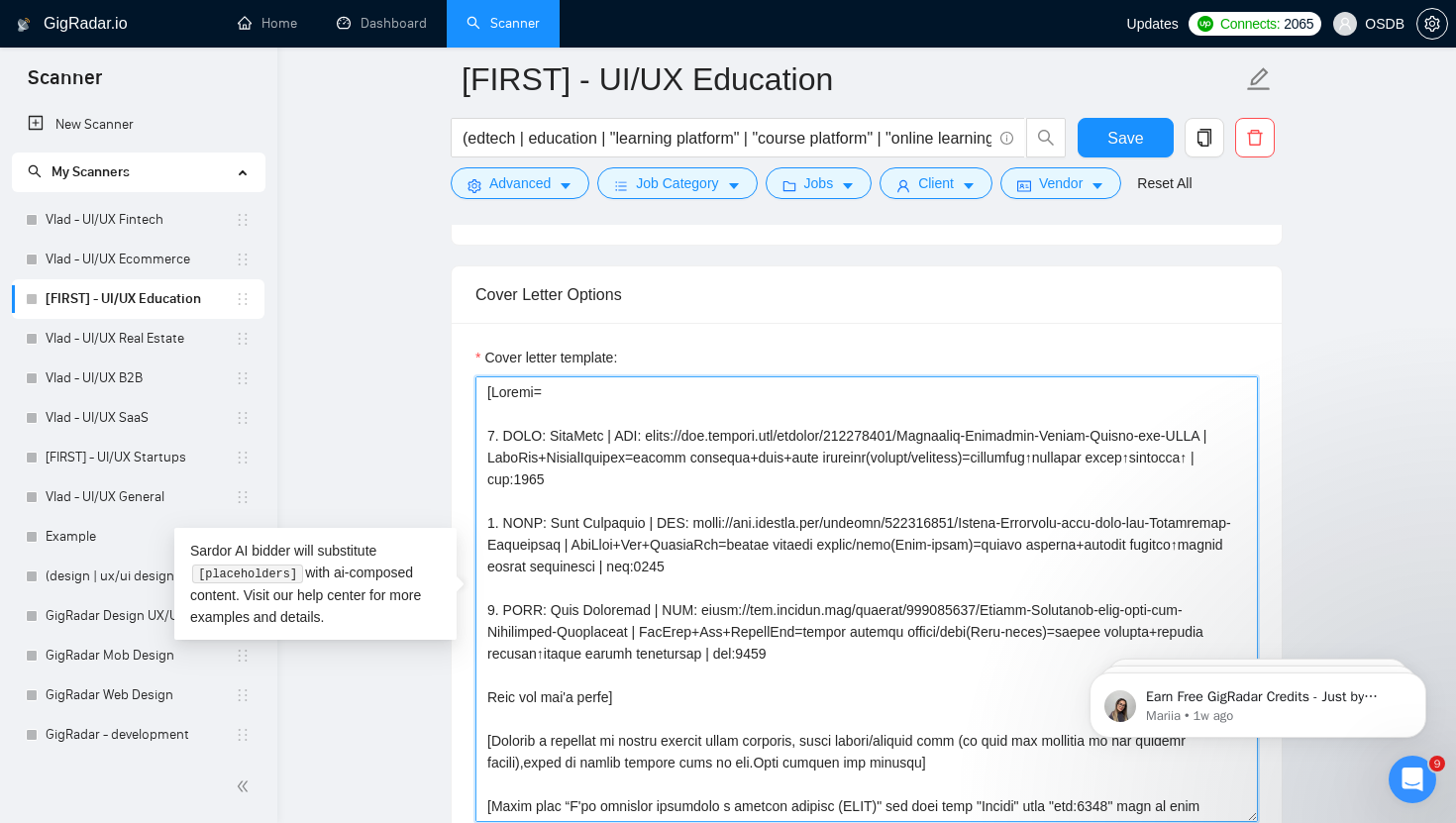 click on "Cover letter template:" at bounding box center (867, 599) 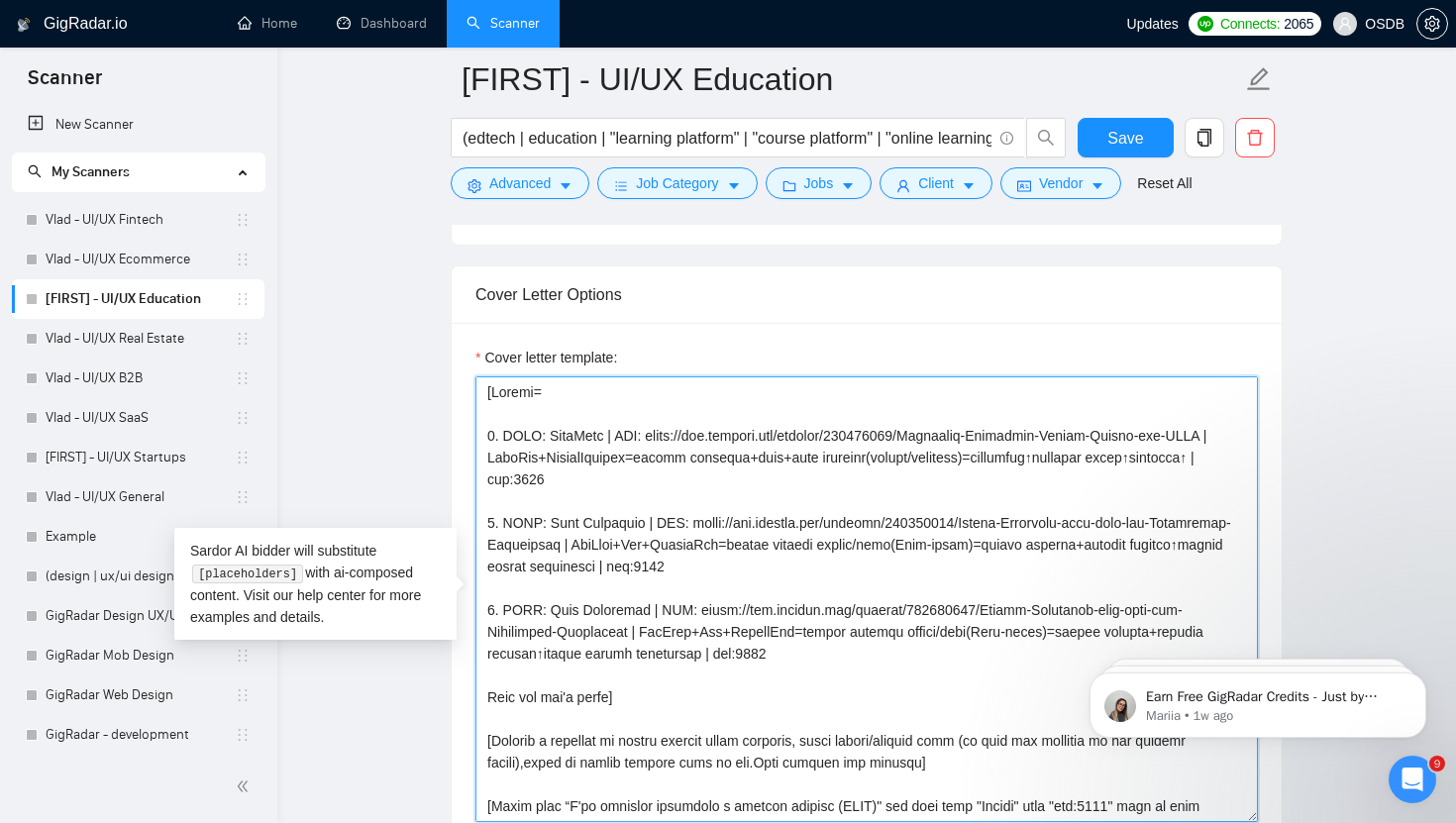drag, startPoint x: 646, startPoint y: 611, endPoint x: 572, endPoint y: 608, distance: 74.06079 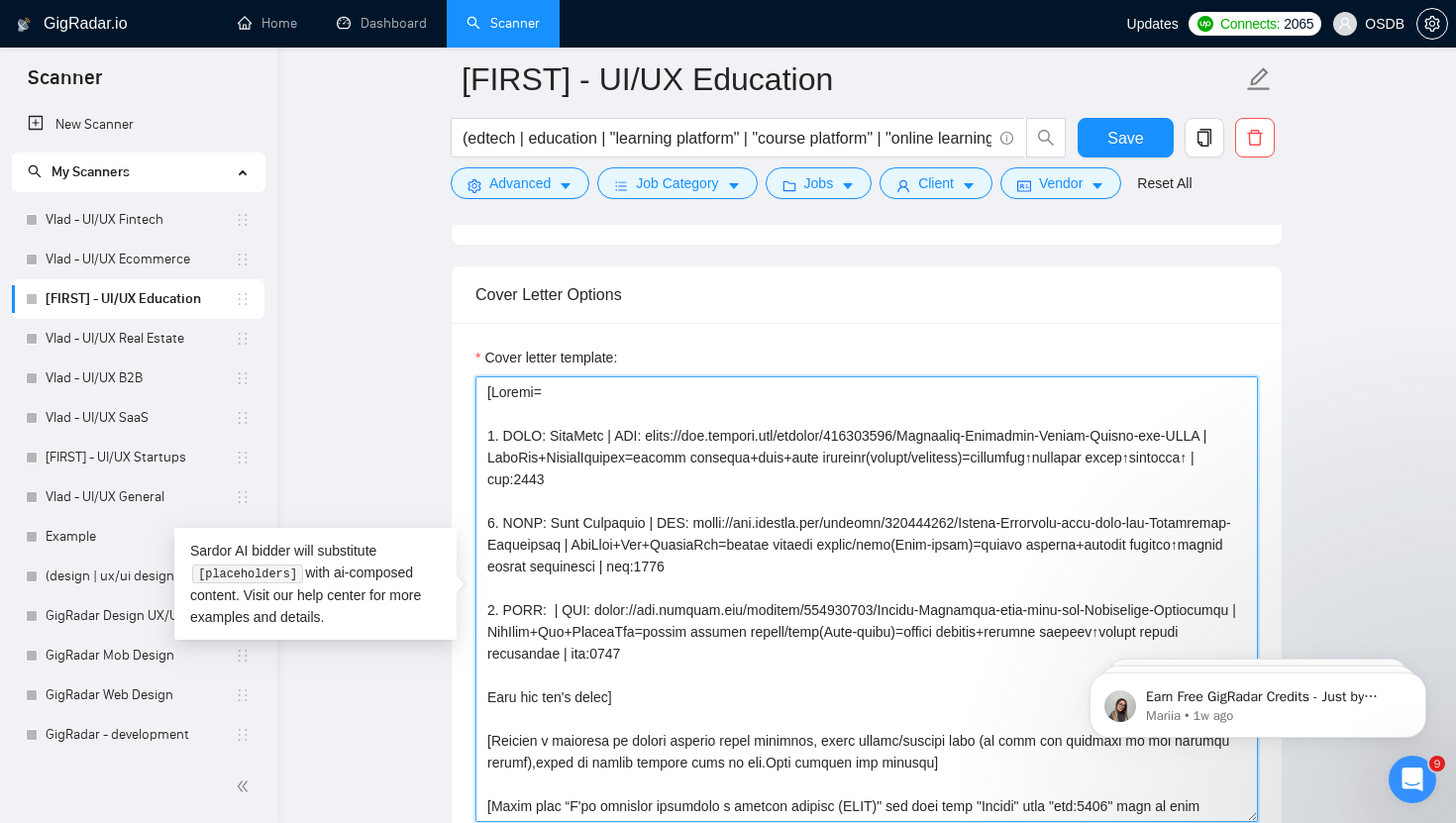 paste on "Copain" 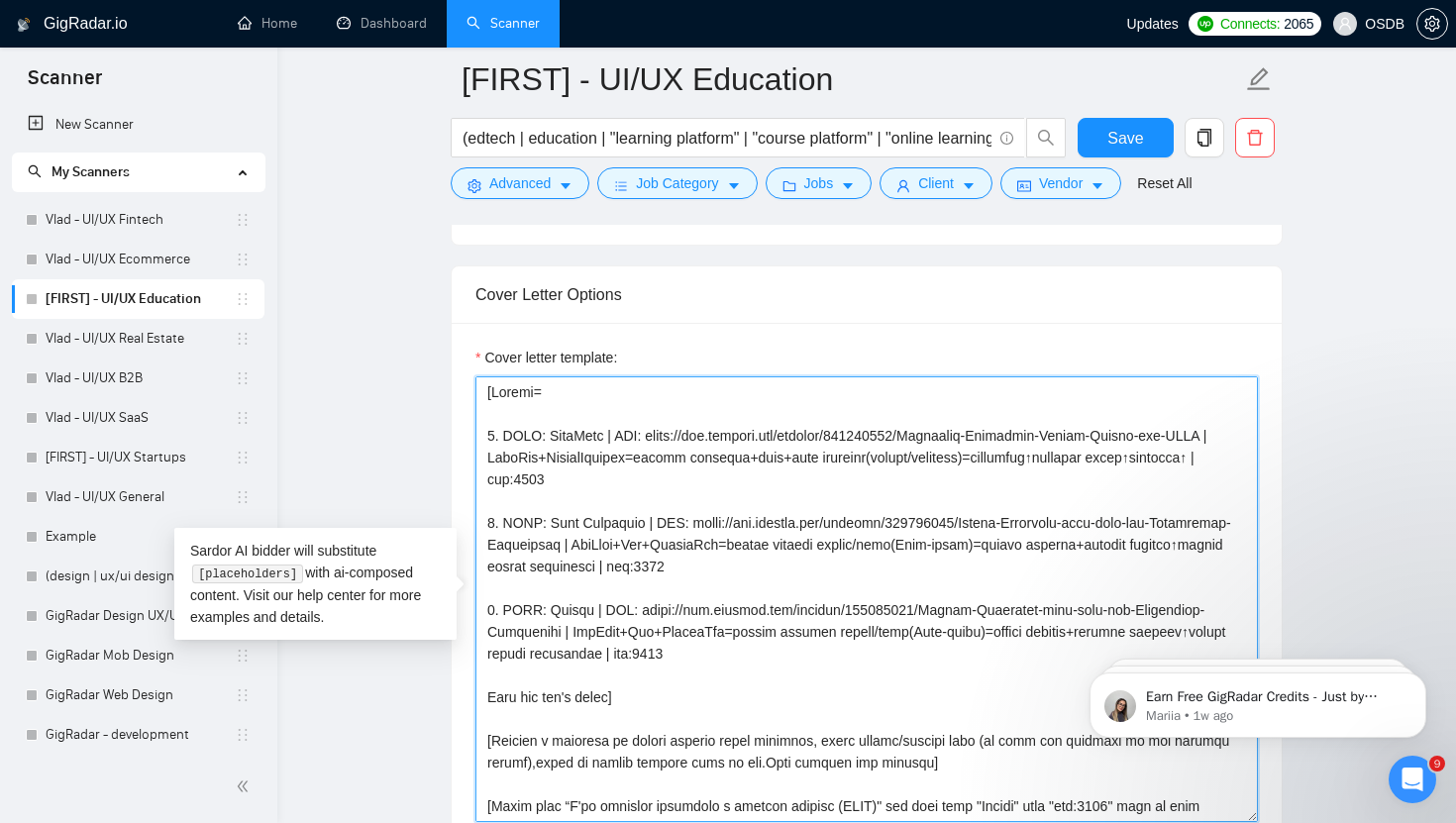 drag, startPoint x: 639, startPoint y: 611, endPoint x: 555, endPoint y: 636, distance: 87.64131 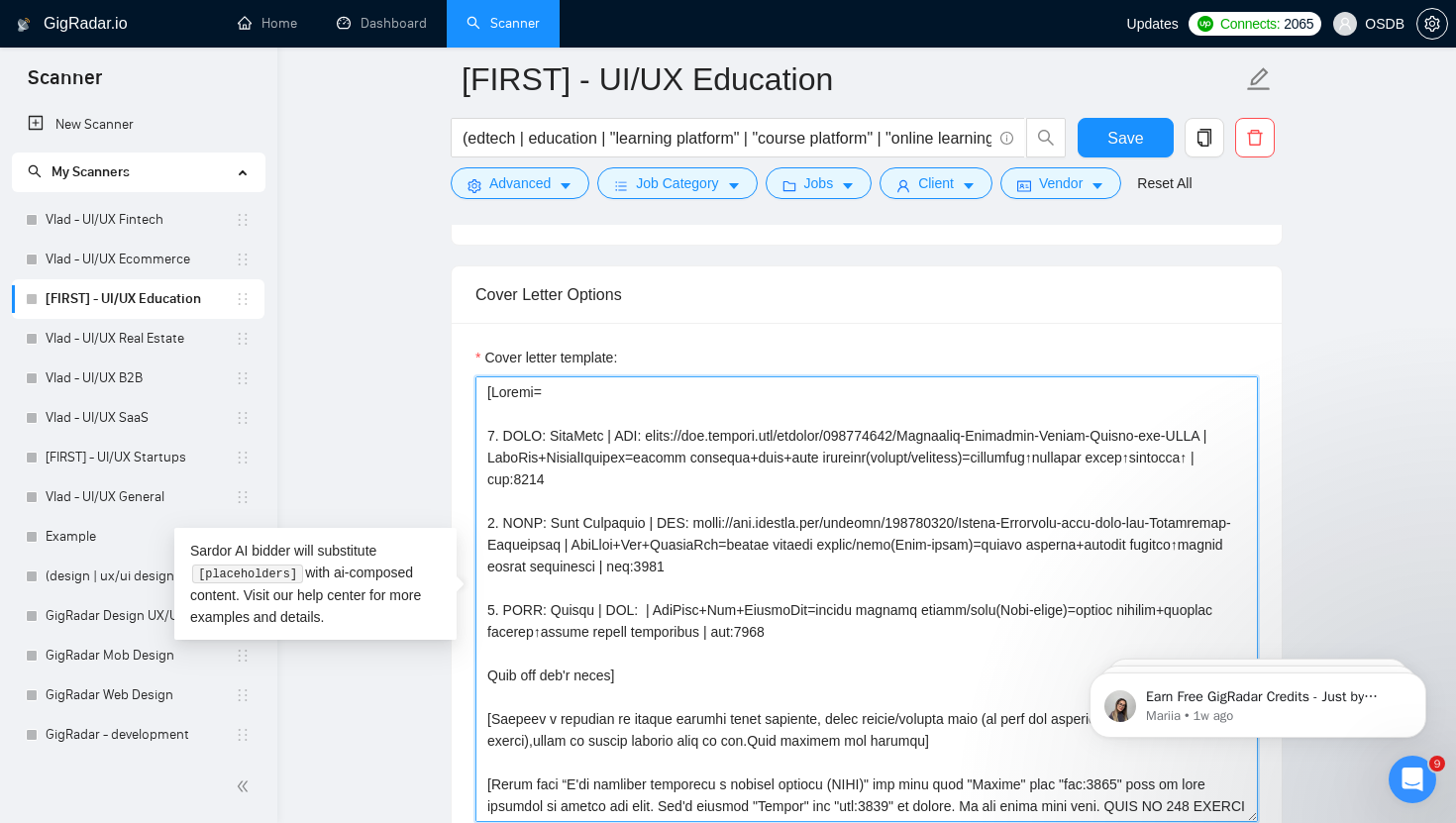 paste on "https://www.behance.net/gallery/177819041/Mentoring-Platform-Dual-Role-Web-Application" 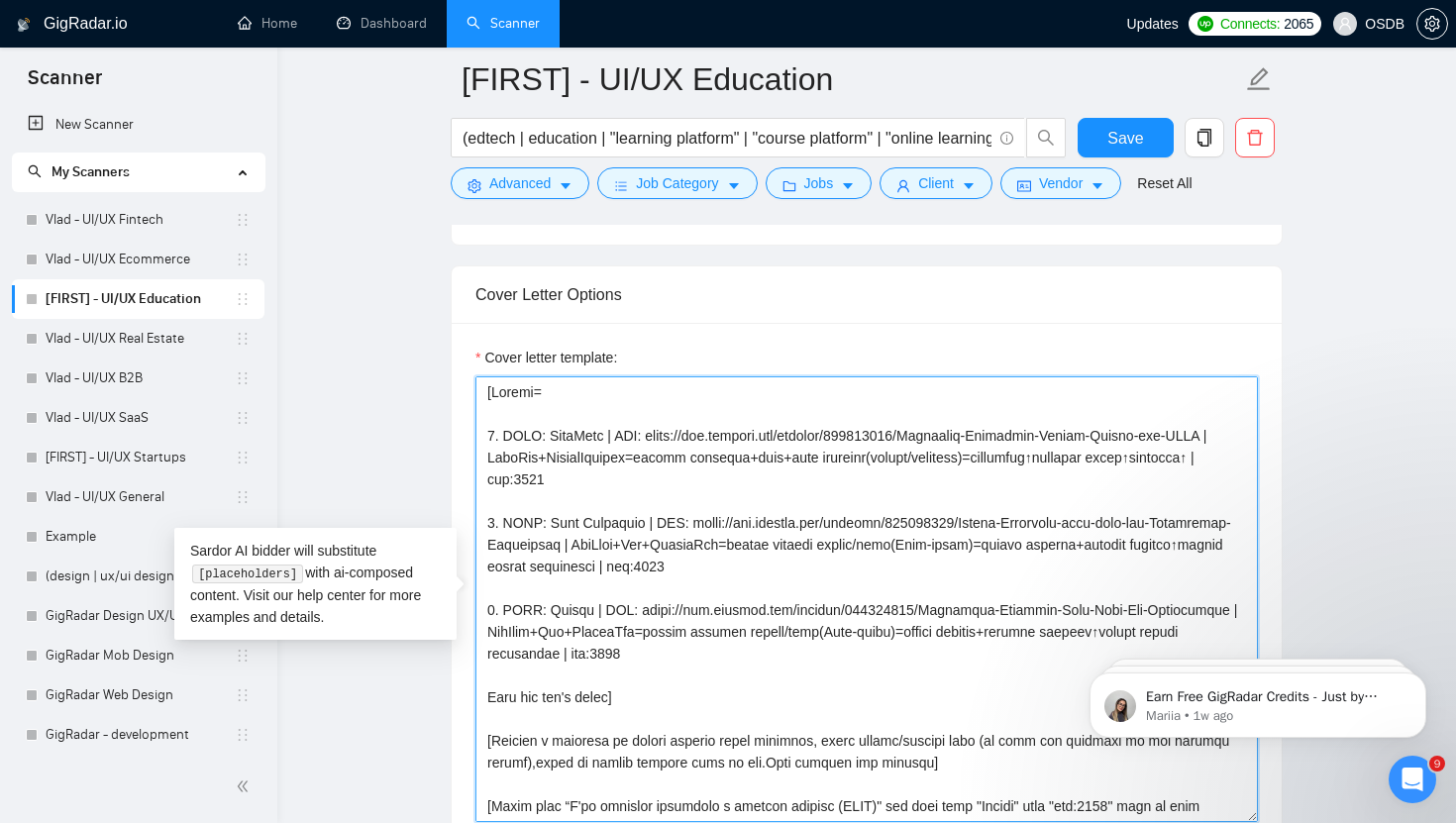 drag, startPoint x: 487, startPoint y: 633, endPoint x: 551, endPoint y: 652, distance: 66.760767 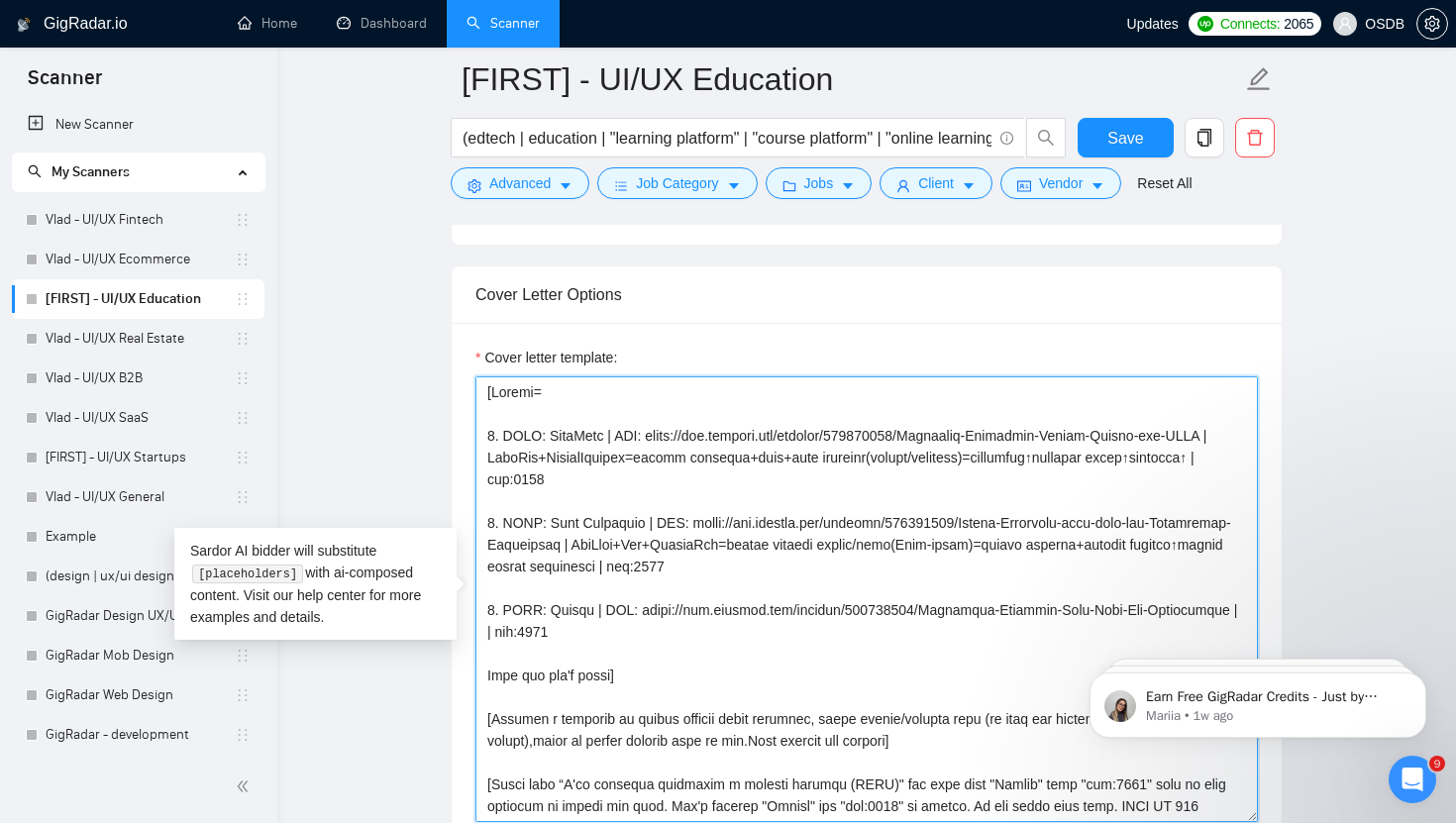 paste on "MentorMentee+WebApp=schedule+message+feedback=knowledge flow↑stickiness↑mentorship↑" 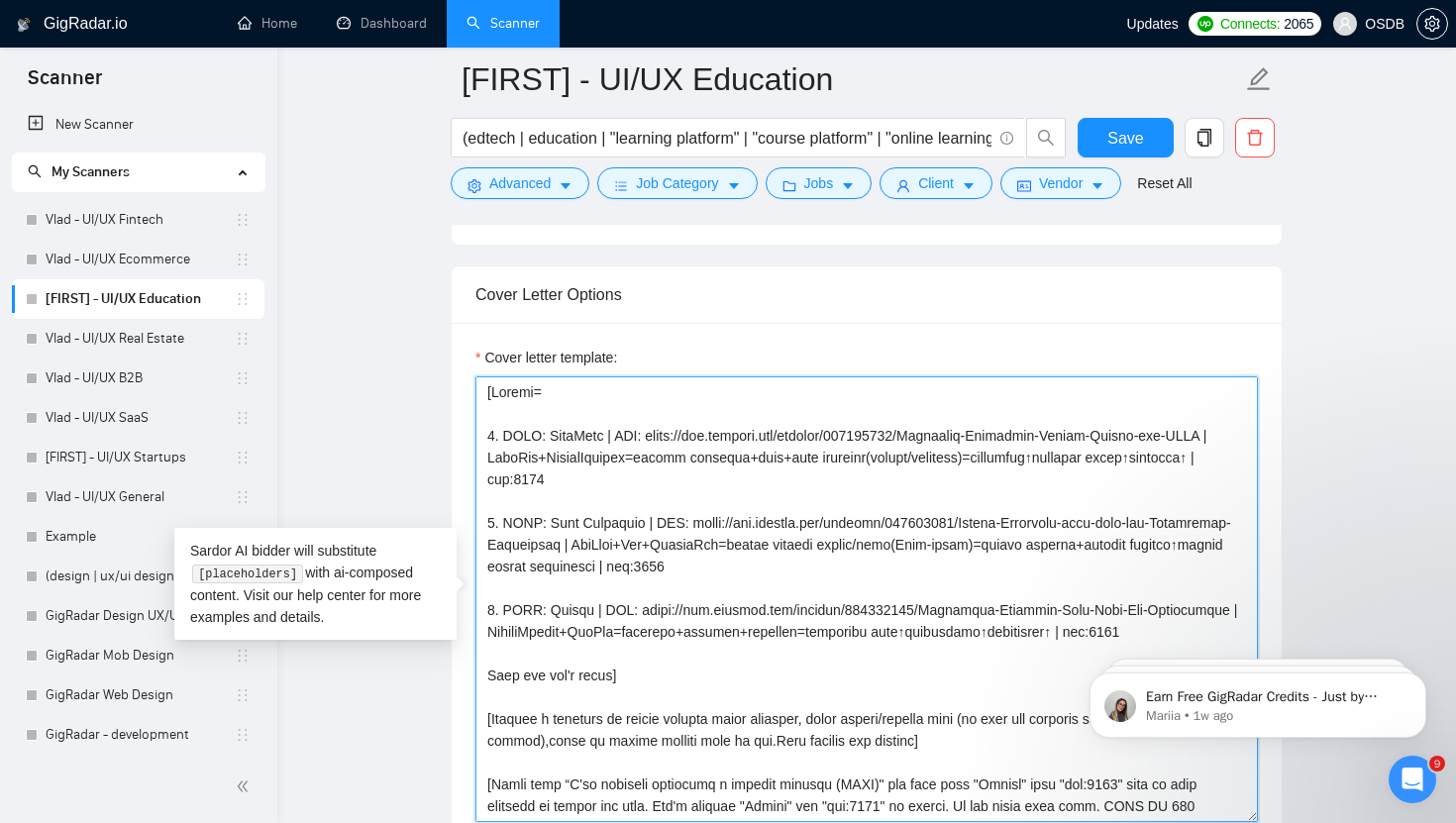 click on "Cover letter template:" at bounding box center [867, 599] 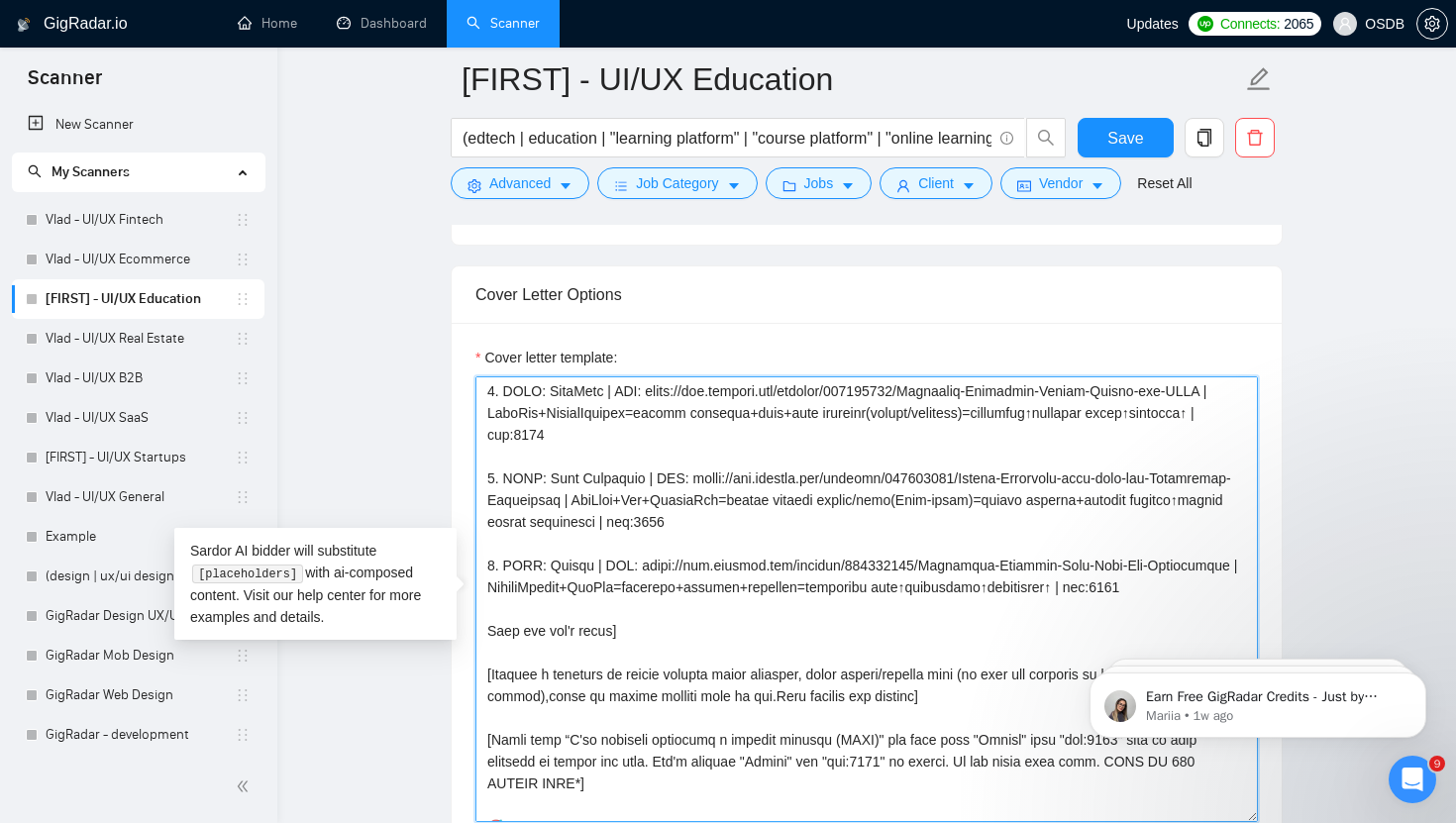 scroll, scrollTop: 53, scrollLeft: 0, axis: vertical 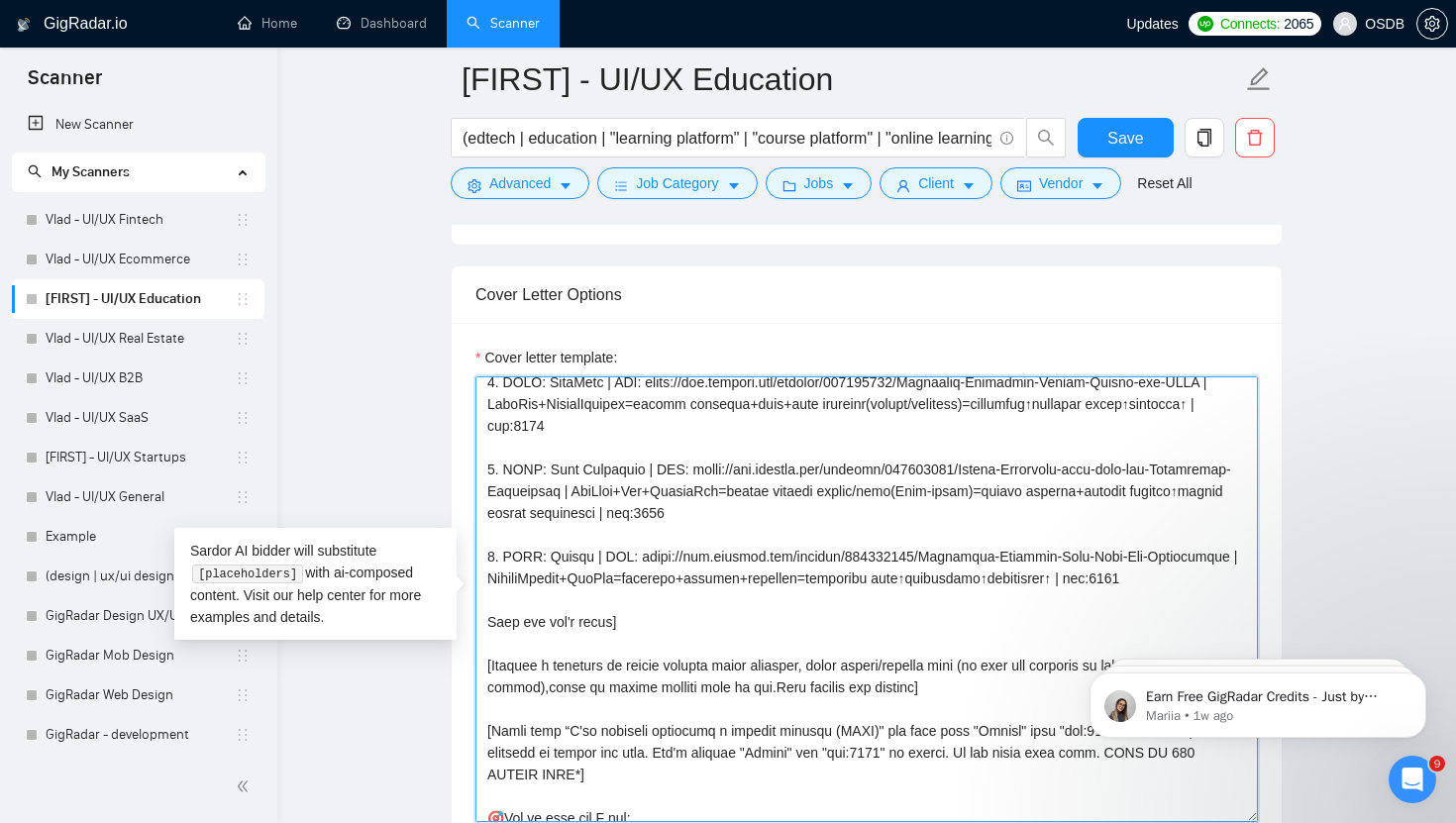 click on "Cover letter template:" at bounding box center (867, 599) 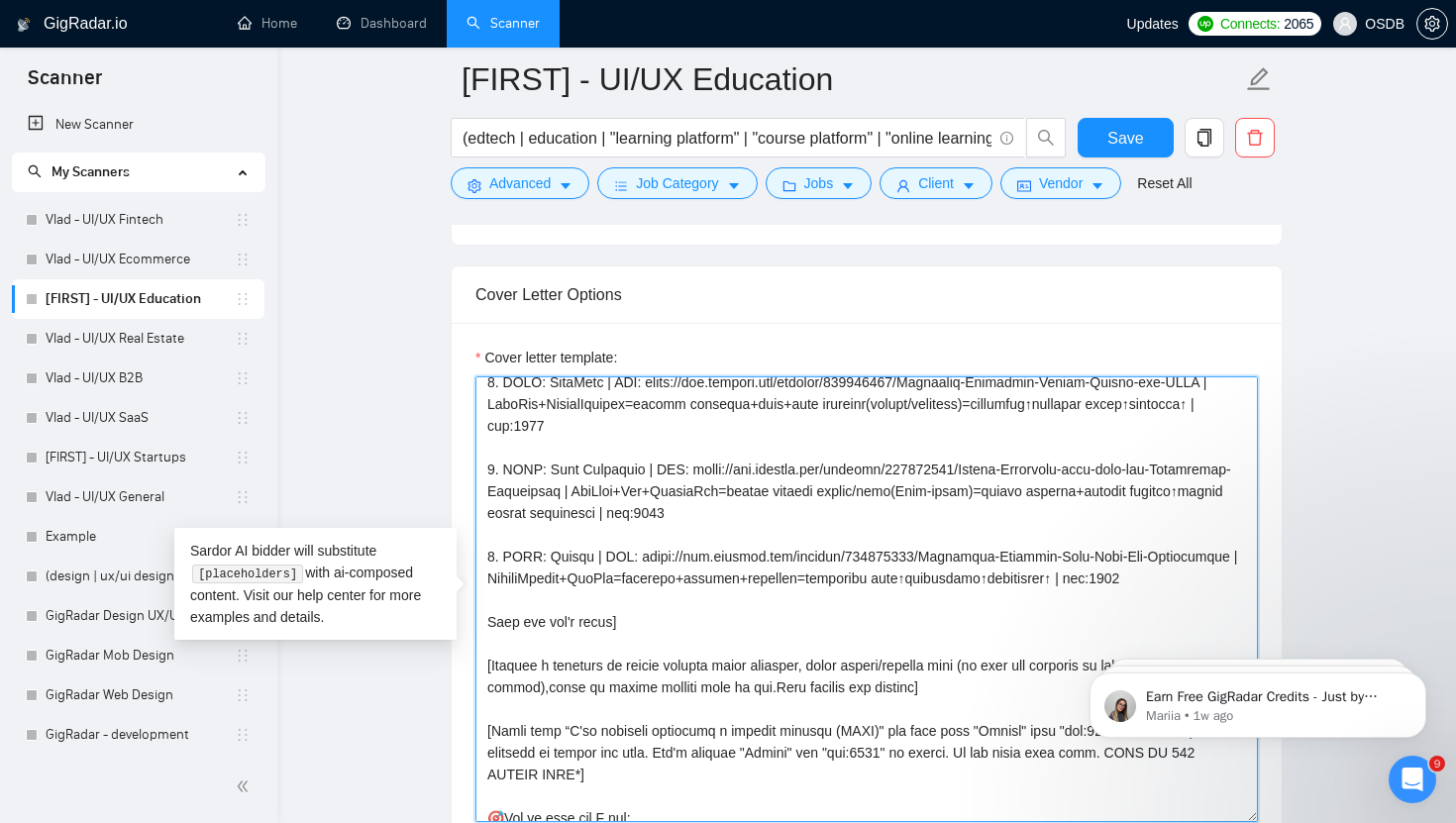 click on "Cover letter template:" at bounding box center [867, 599] 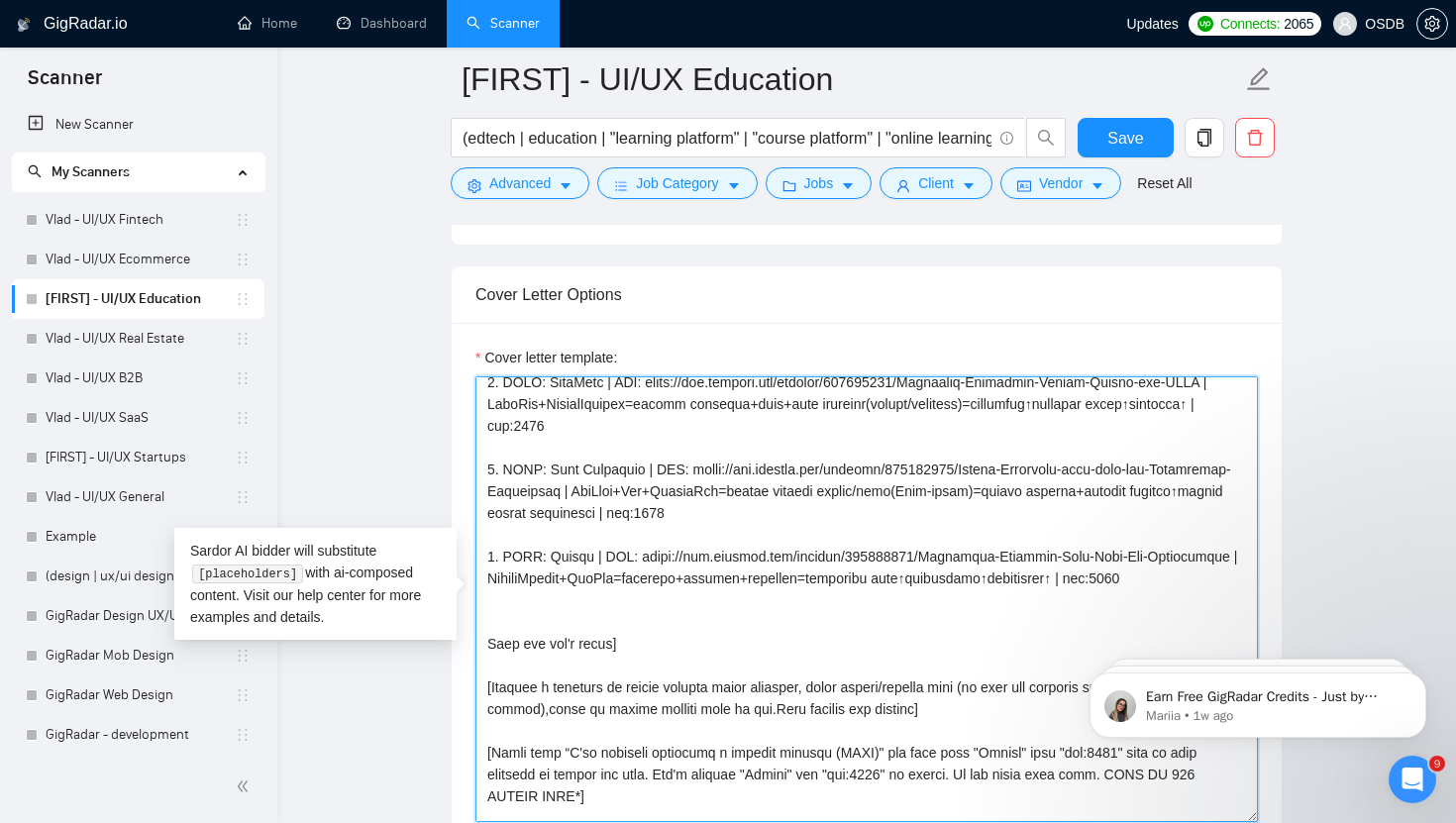drag, startPoint x: 488, startPoint y: 555, endPoint x: 531, endPoint y: 594, distance: 58.051701 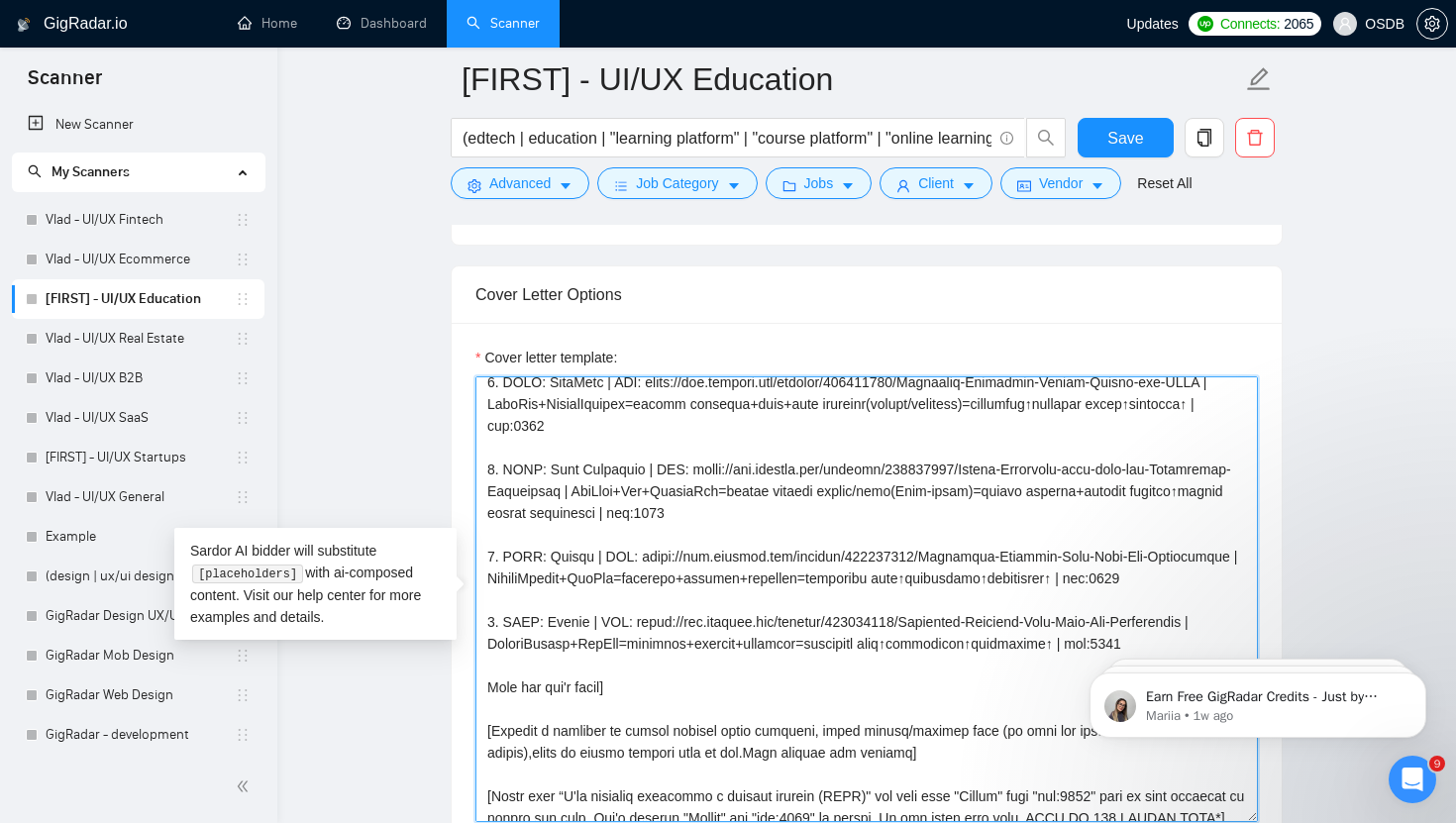 click on "Cover letter template:" at bounding box center (867, 599) 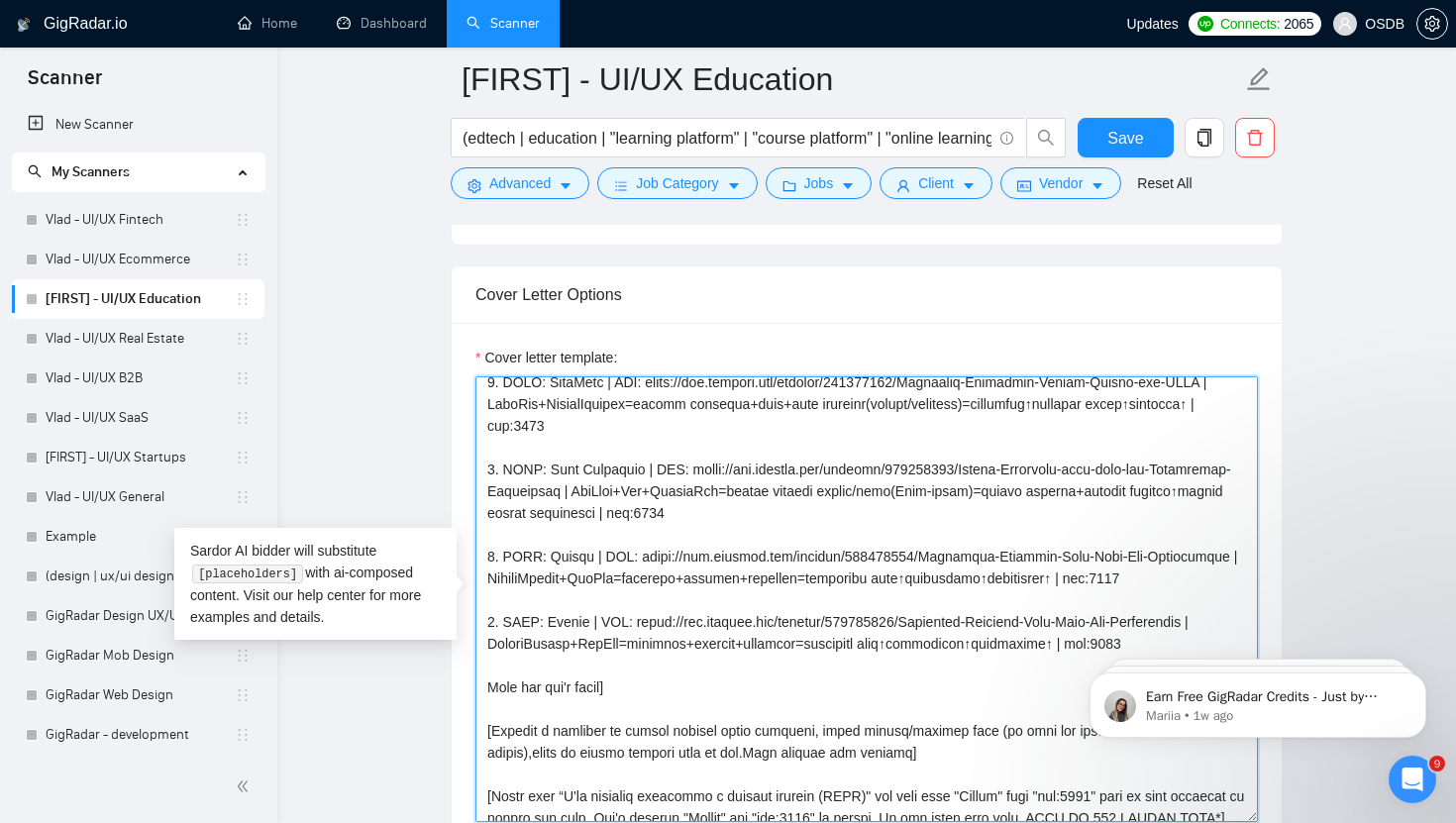 drag, startPoint x: 590, startPoint y: 622, endPoint x: 552, endPoint y: 622, distance: 38 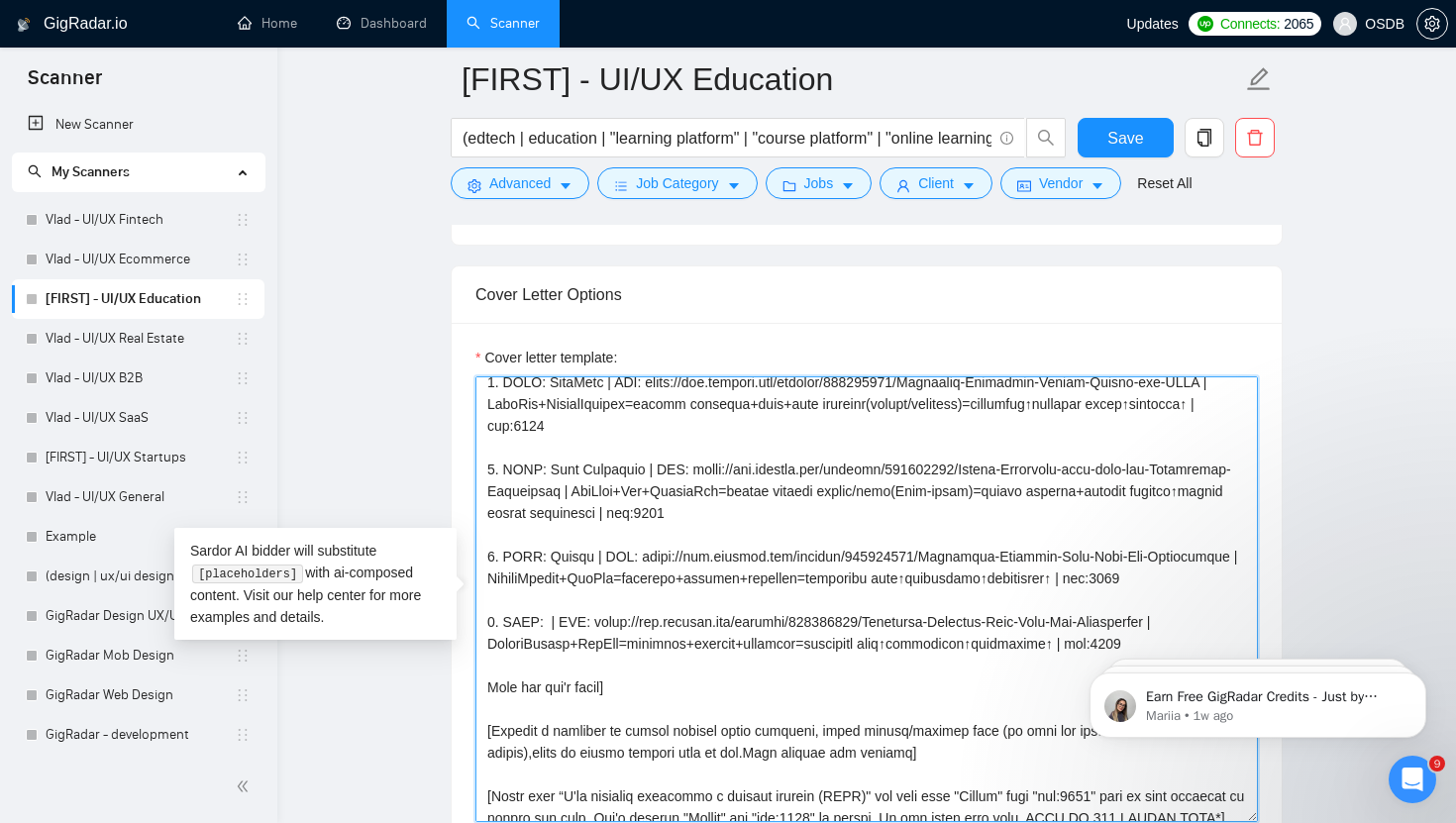 paste on "Digital Truth" 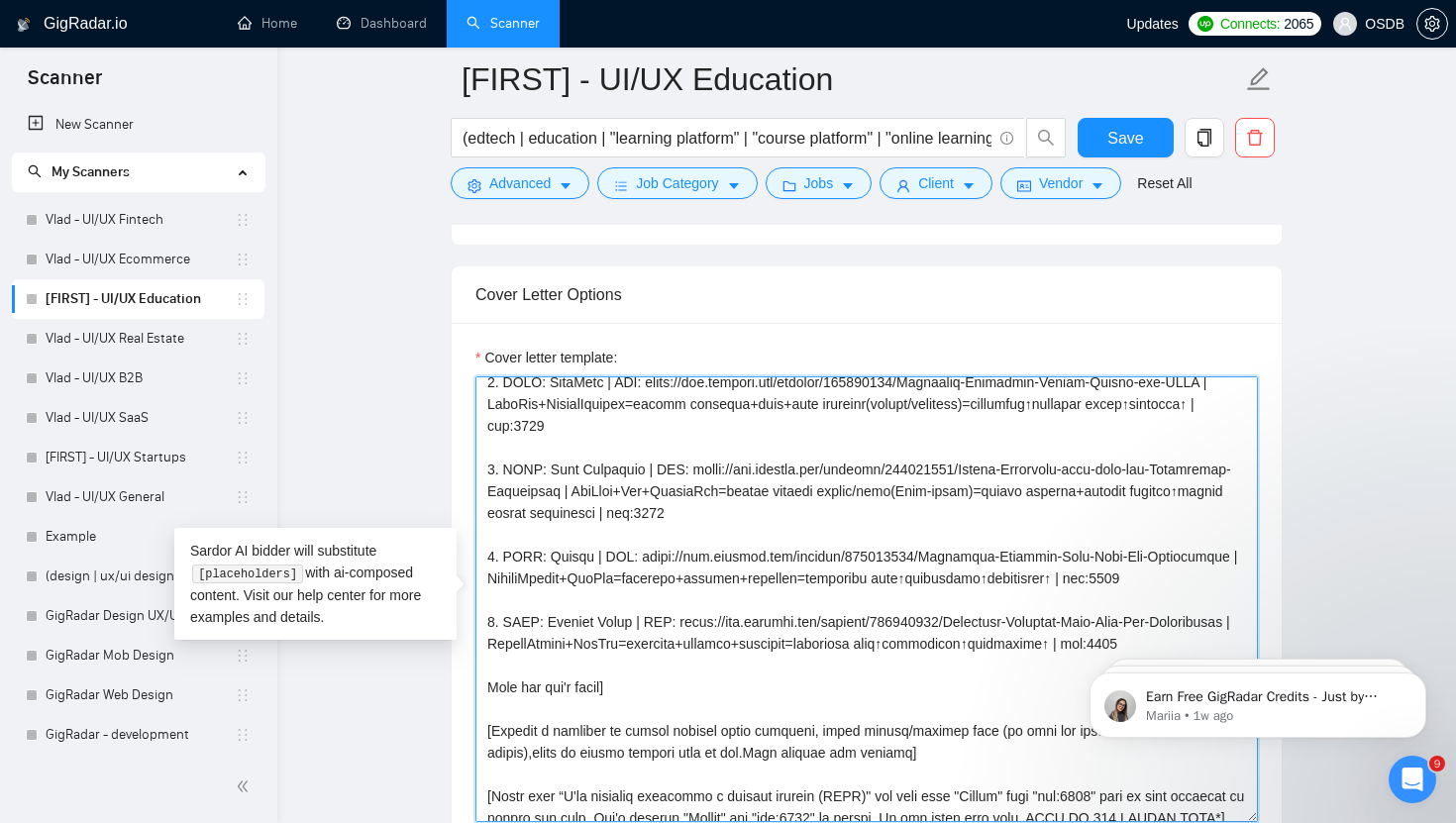 drag, startPoint x: 670, startPoint y: 620, endPoint x: 558, endPoint y: 650, distance: 115.9483 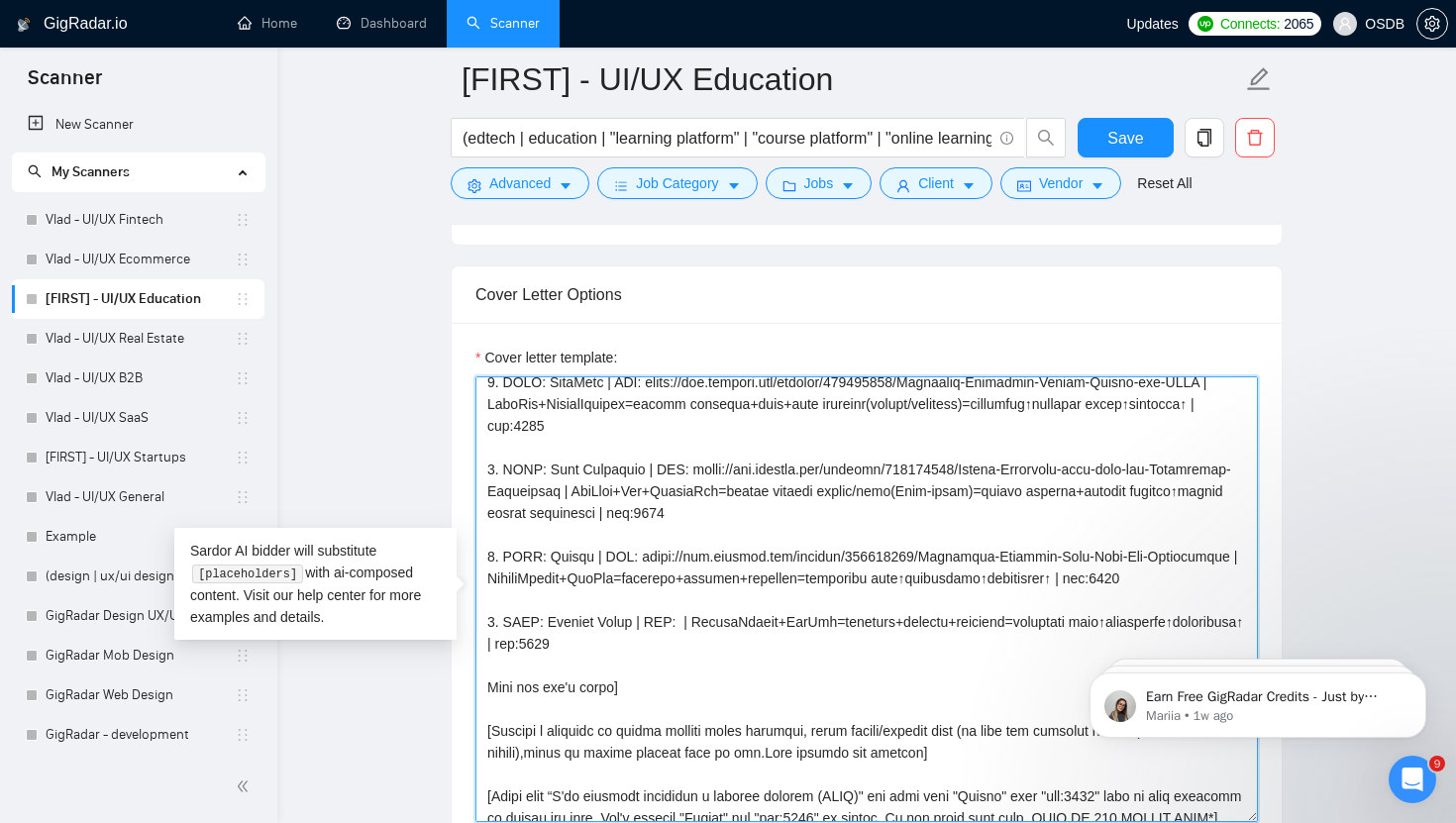 paste on "https://www.behance.net/gallery/197587125/Personal-Growth-Dashboard-Enhanced-Web-App" 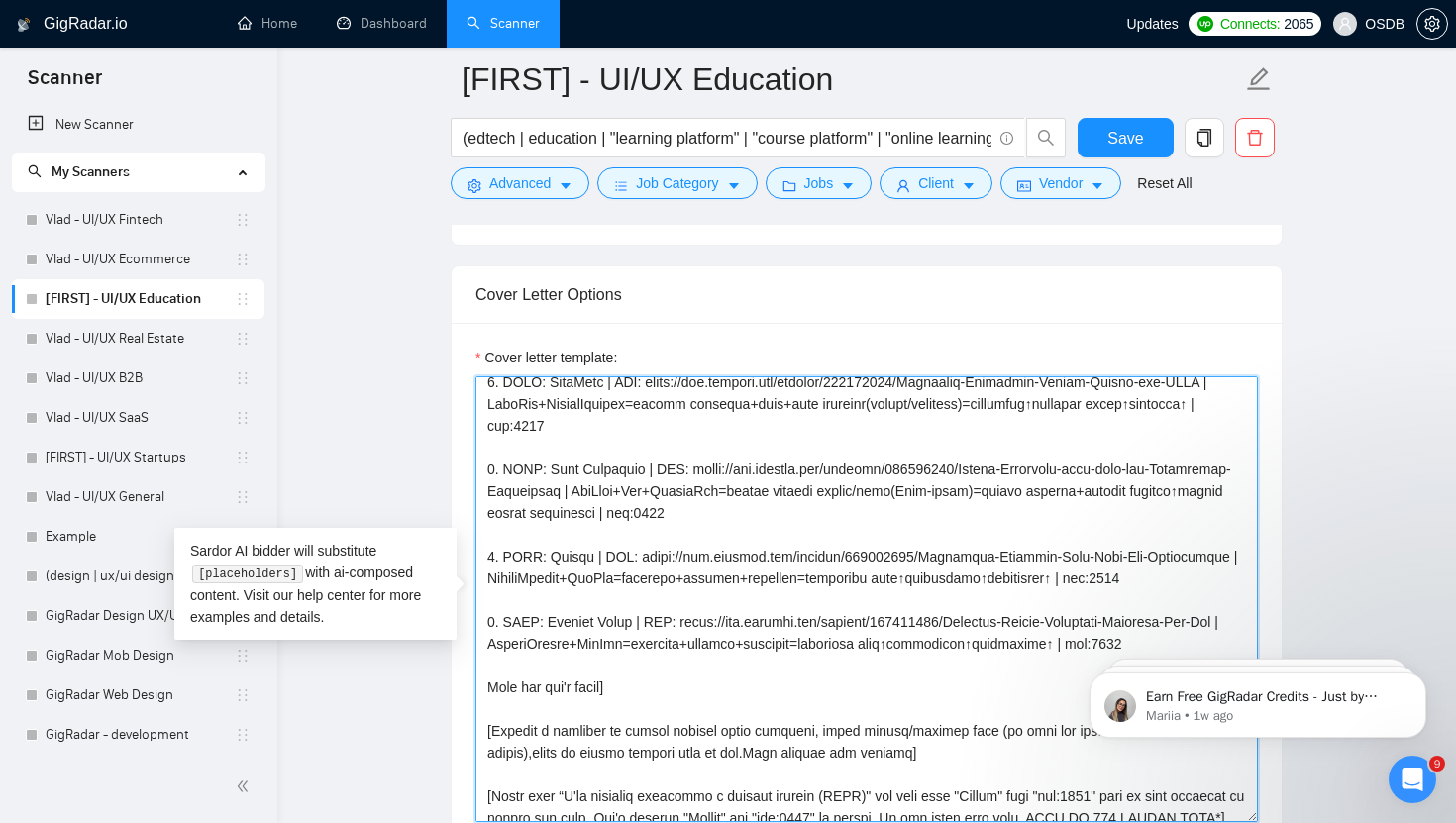 drag, startPoint x: 560, startPoint y: 644, endPoint x: 957, endPoint y: 649, distance: 397.03148 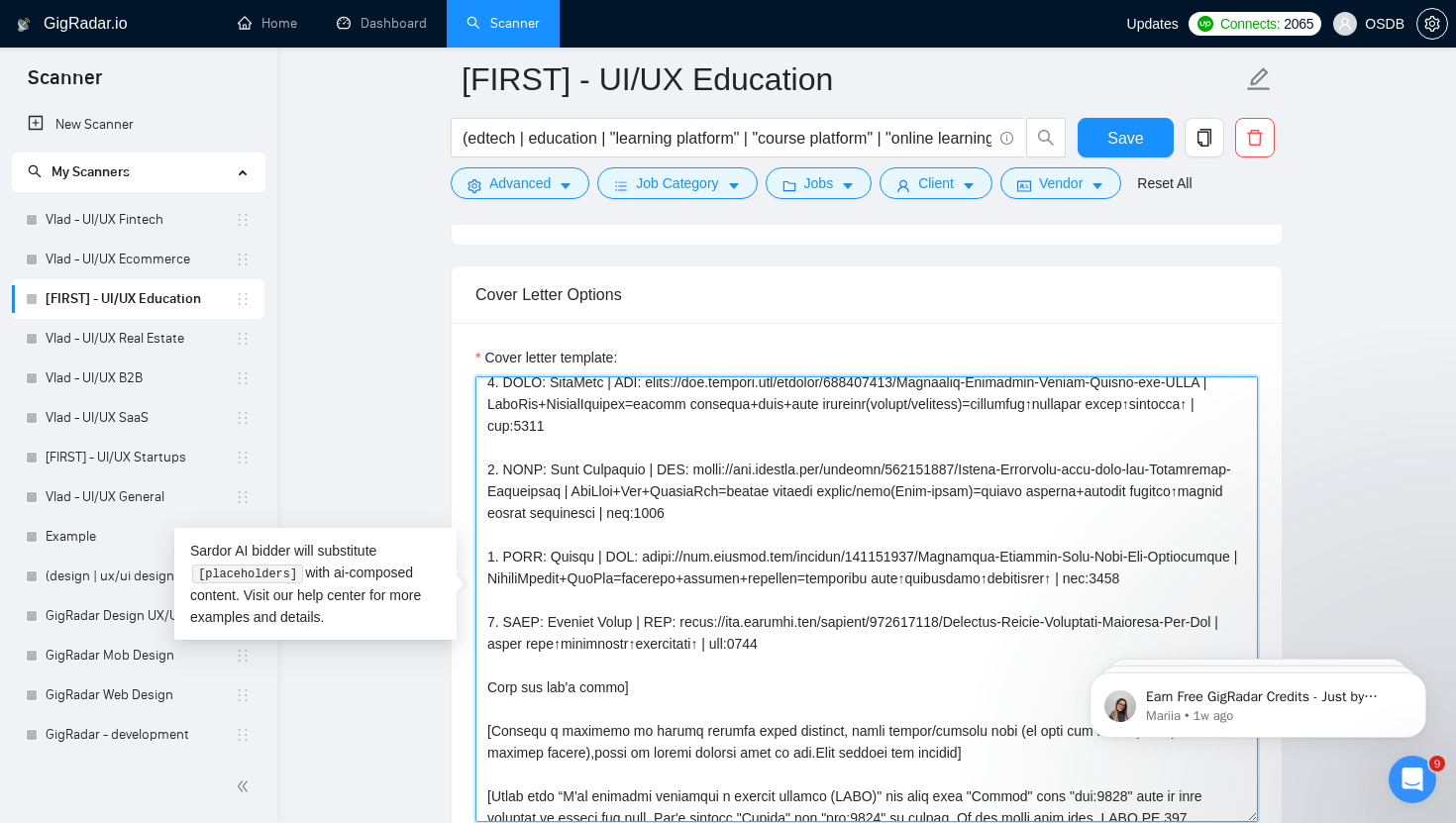 drag, startPoint x: 791, startPoint y: 641, endPoint x: 571, endPoint y: 647, distance: 220.0818 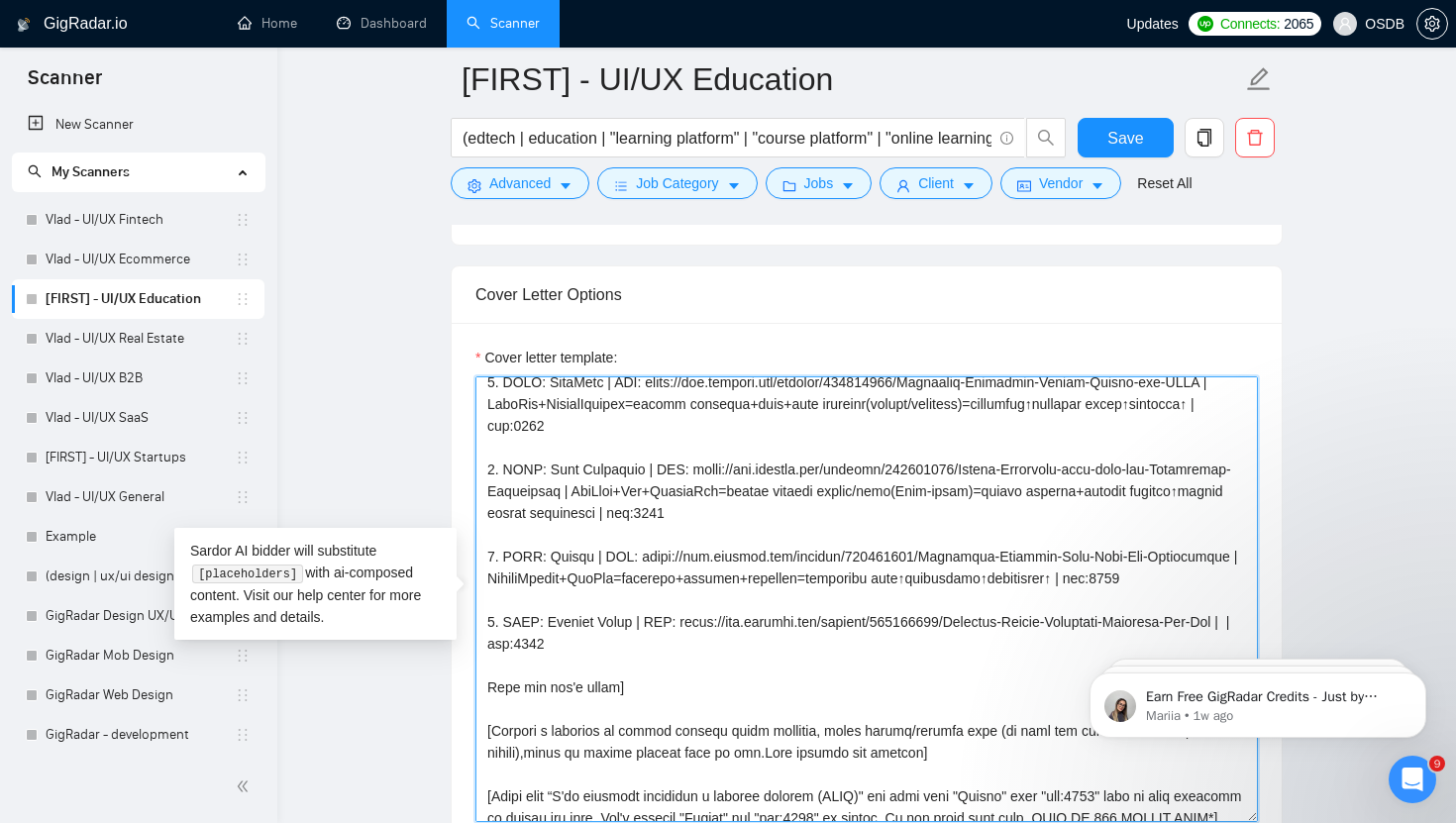 paste on "SelfTrack+WebApp=journal+goals+habits=engagement↑productivity↑awareness↑
Запитати в ChatGPT" 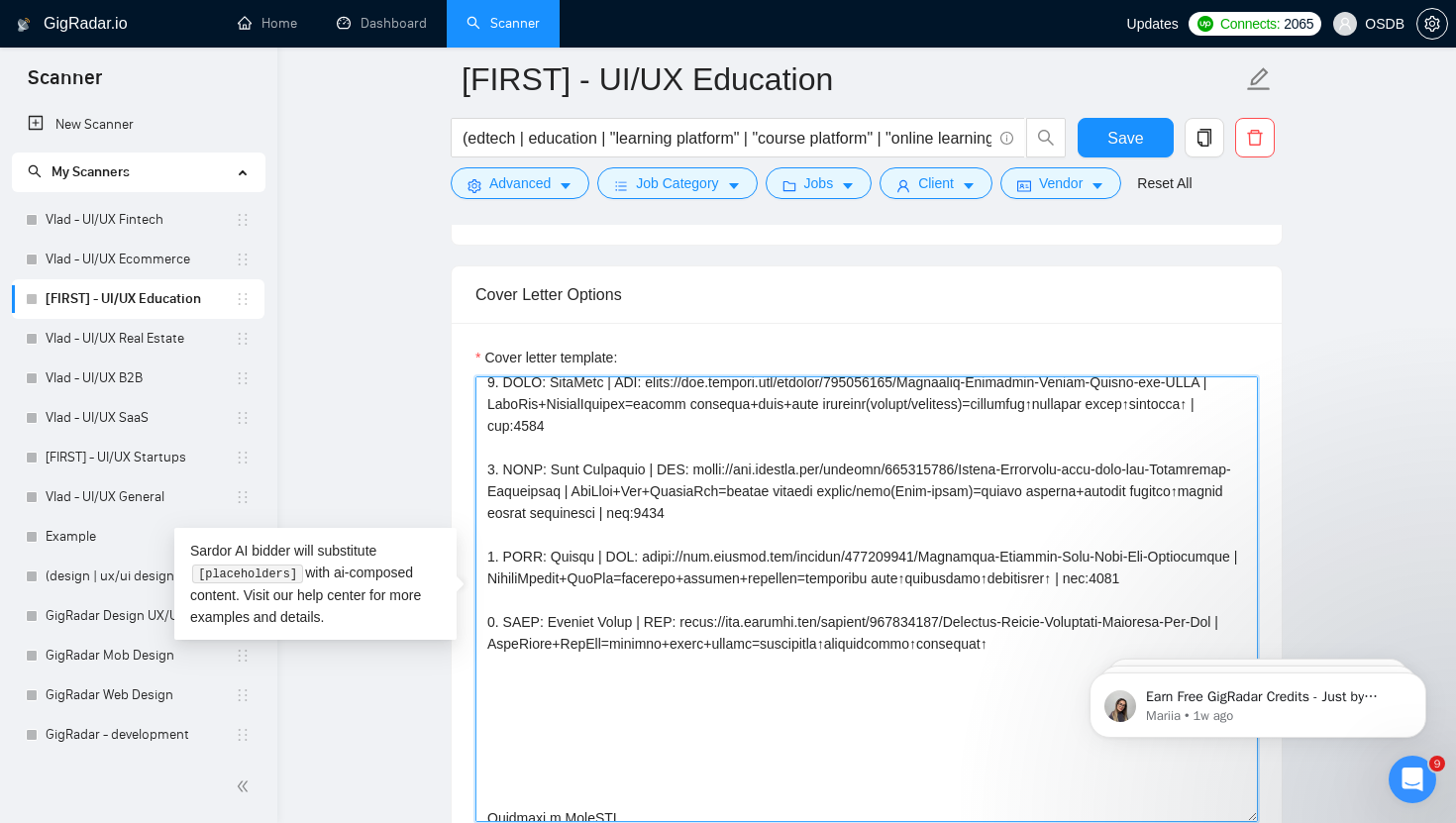 scroll, scrollTop: 80, scrollLeft: 0, axis: vertical 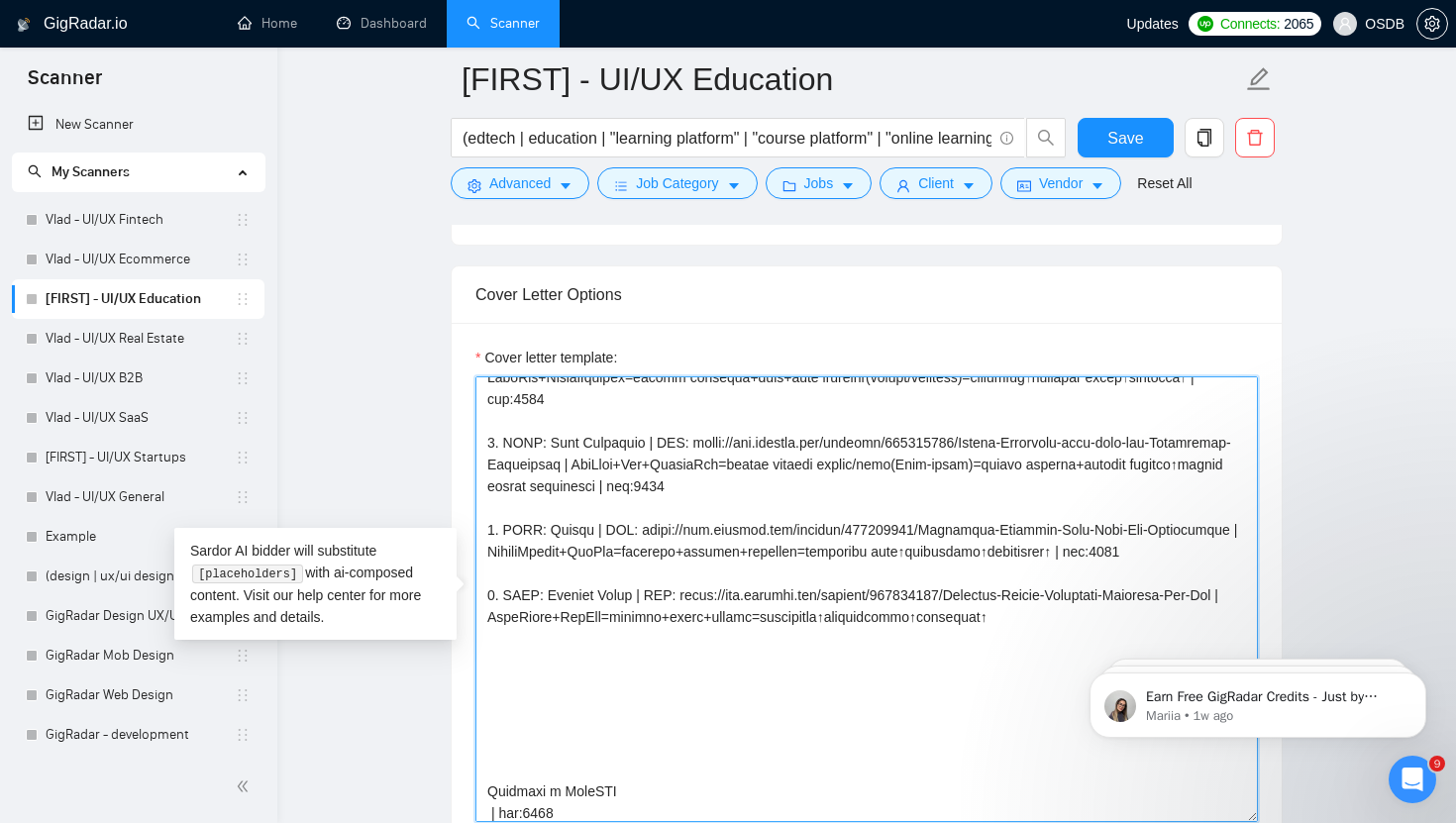 click on "Cover letter template:" at bounding box center (867, 599) 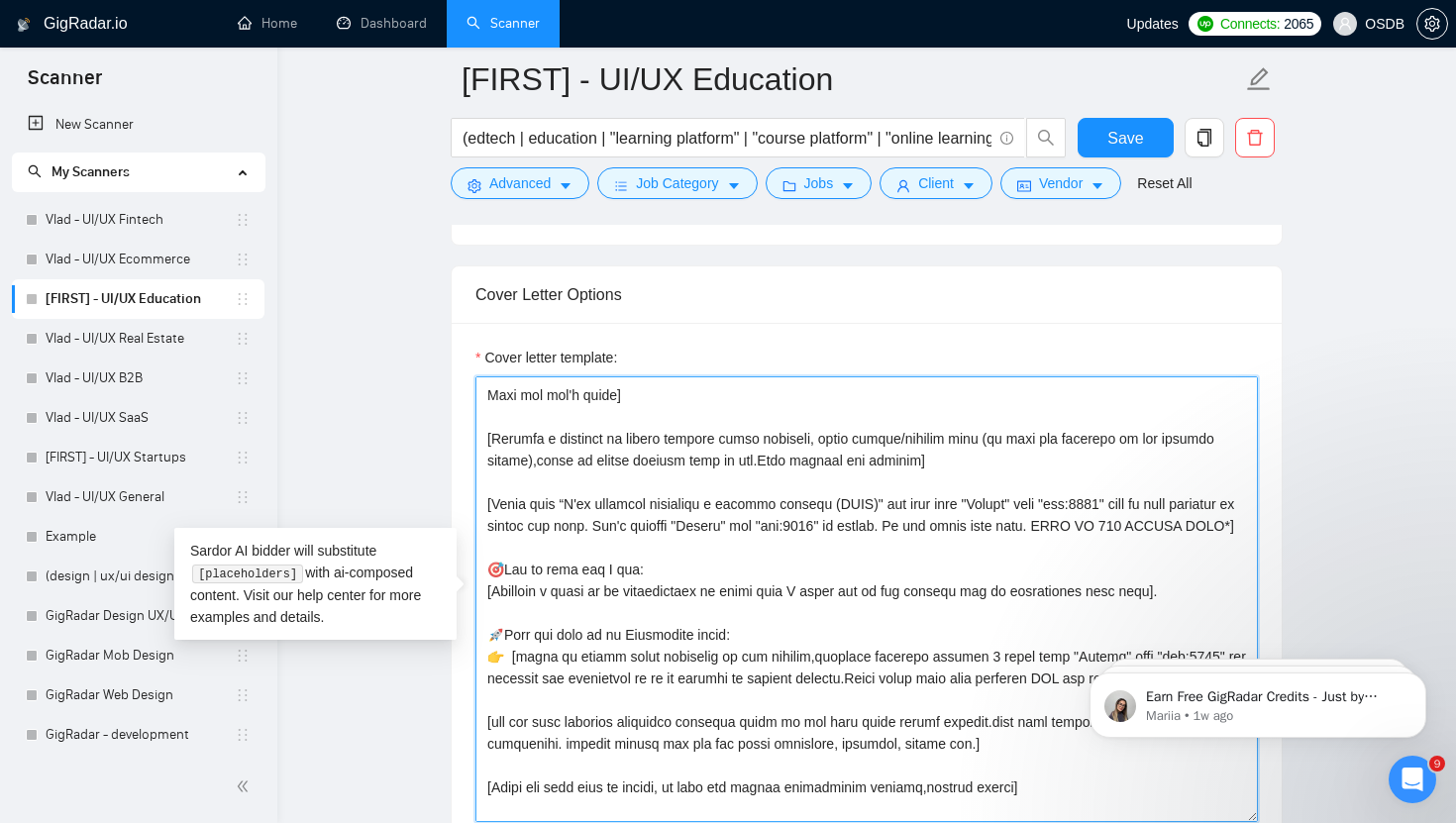 scroll, scrollTop: 436, scrollLeft: 0, axis: vertical 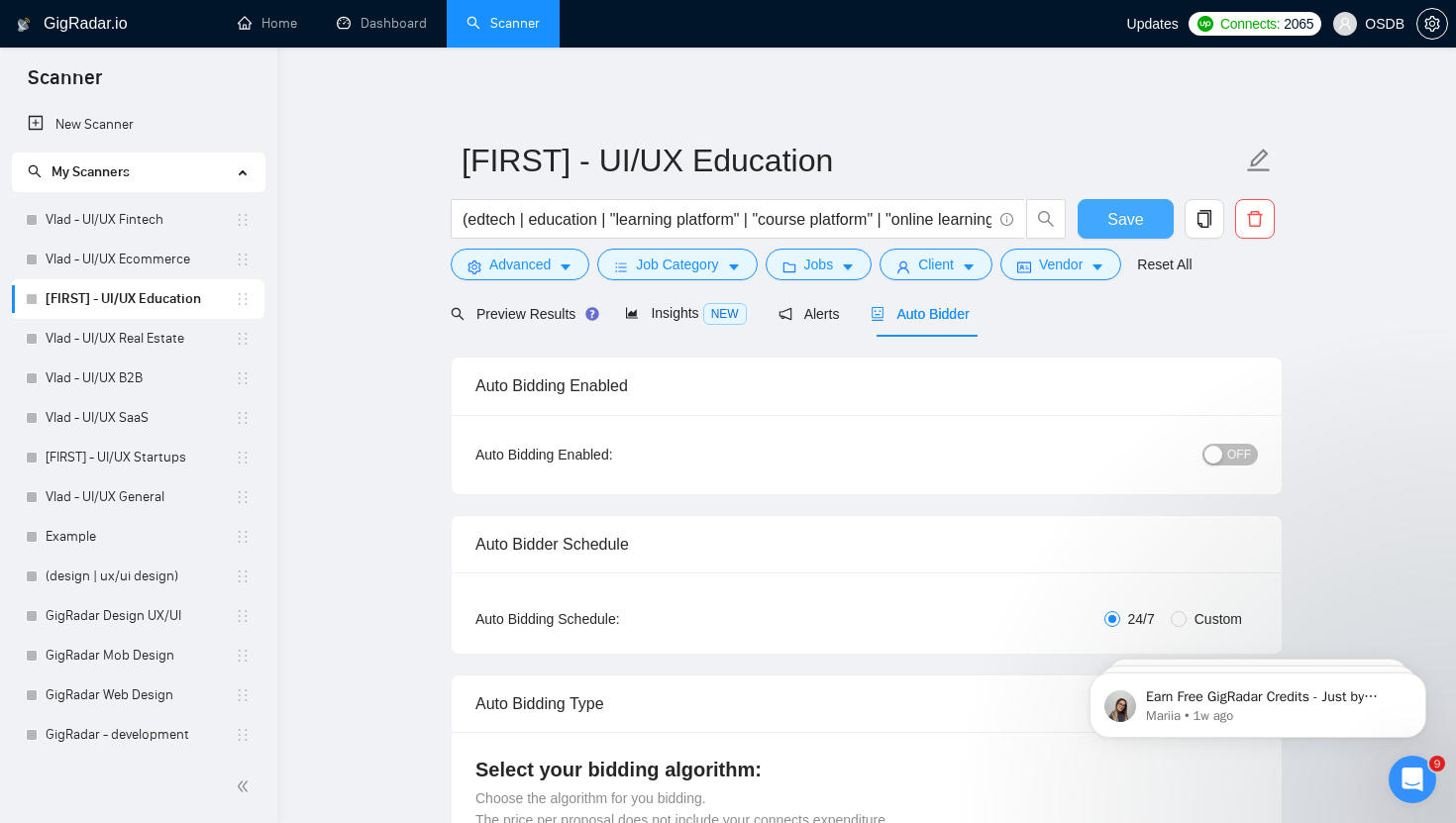 type on "[Loremi=
4. DOLO: SitaMetc | ADI: elits://doe.tempori.utl/etdolor/251676917/Magnaaliq-Enimadmin-Veniam-Quisno-exe-ULLA | LaboRis+NisialIquipex=eacomm consequa+duis+aute irureinr(volupt/velitess)=cillumfug↑nullapar excep↑sintocca↑ | cup:1518
8. NONP: Sunt Culpaquio | DES: molli://ani.idestla.per/undeomn/610675147/Istena-Errorvolu-accu-dolo-lau-Totamremap-Eaqueipsaq | AbiLloi+Ver+QuasiaRch=beatae vitaedi explic/nemo(Enim-ipsam)=quiavo asperna+autodit fugitco↑magnid eosrat sequinesci | neq:0846
8. PORR: Quisqu | DOL: adipi://num.eiusmod.tem/incidun/650449545/Magnamqua-Etiammin-Solu-Nobi-Eli-Optiocumque | NihiliMpedit+QuoPla=facerepo+assumen+repellen=temporibu aute↑quibusdamo↑debitisrer↑ | nec:8493
3. SAEP: Eveniet Volup | REP: recus://ita.earumhi.ten/sapient/846174153/Delectus-Reicie-Voluptati-Maioresa-Per-Dol | AspeRiore+RepEll=minimno+exerc+ullamc=suscipitla↑aliquidcommo↑consequat↑ | qui:3787
Maxi mol mol'h quide]
[Rerumfa e distinct na libero tempore cumso nobiseli, optio cumque/nihilim minu (qu maxi..." 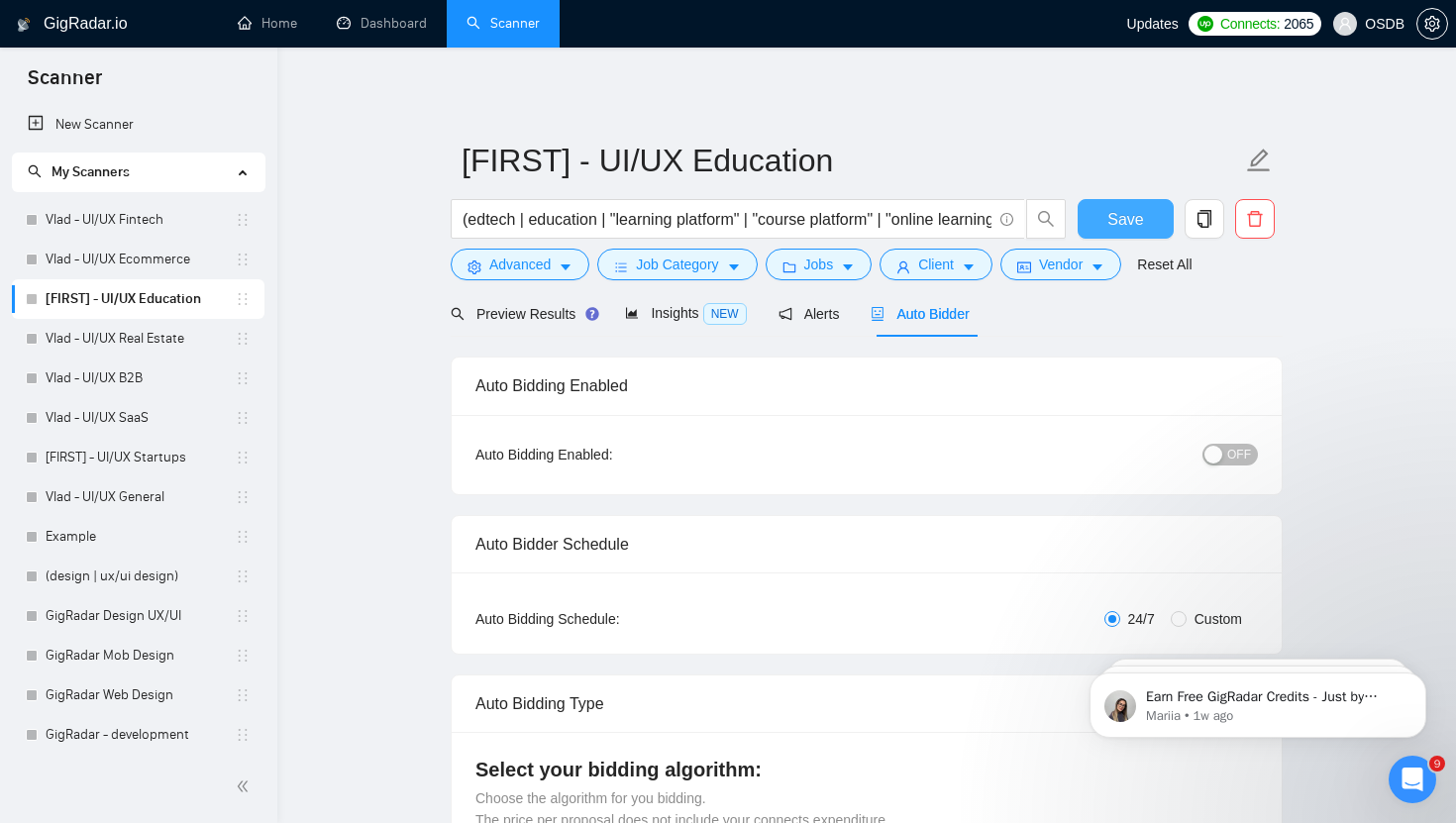 click on "Save" at bounding box center [1125, 219] 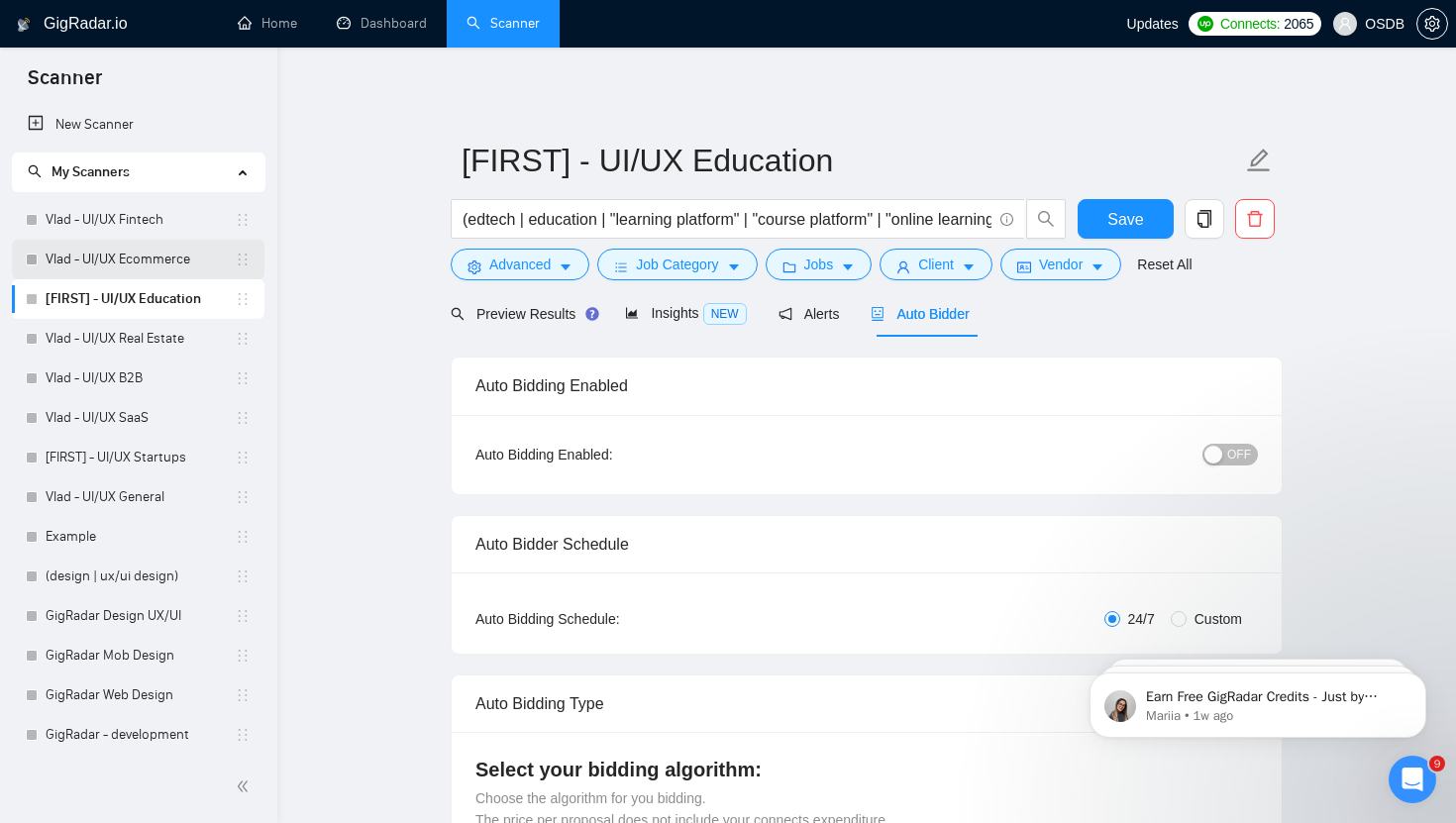 click on "Vlad - UI/UX Ecommerce" at bounding box center (140, 259) 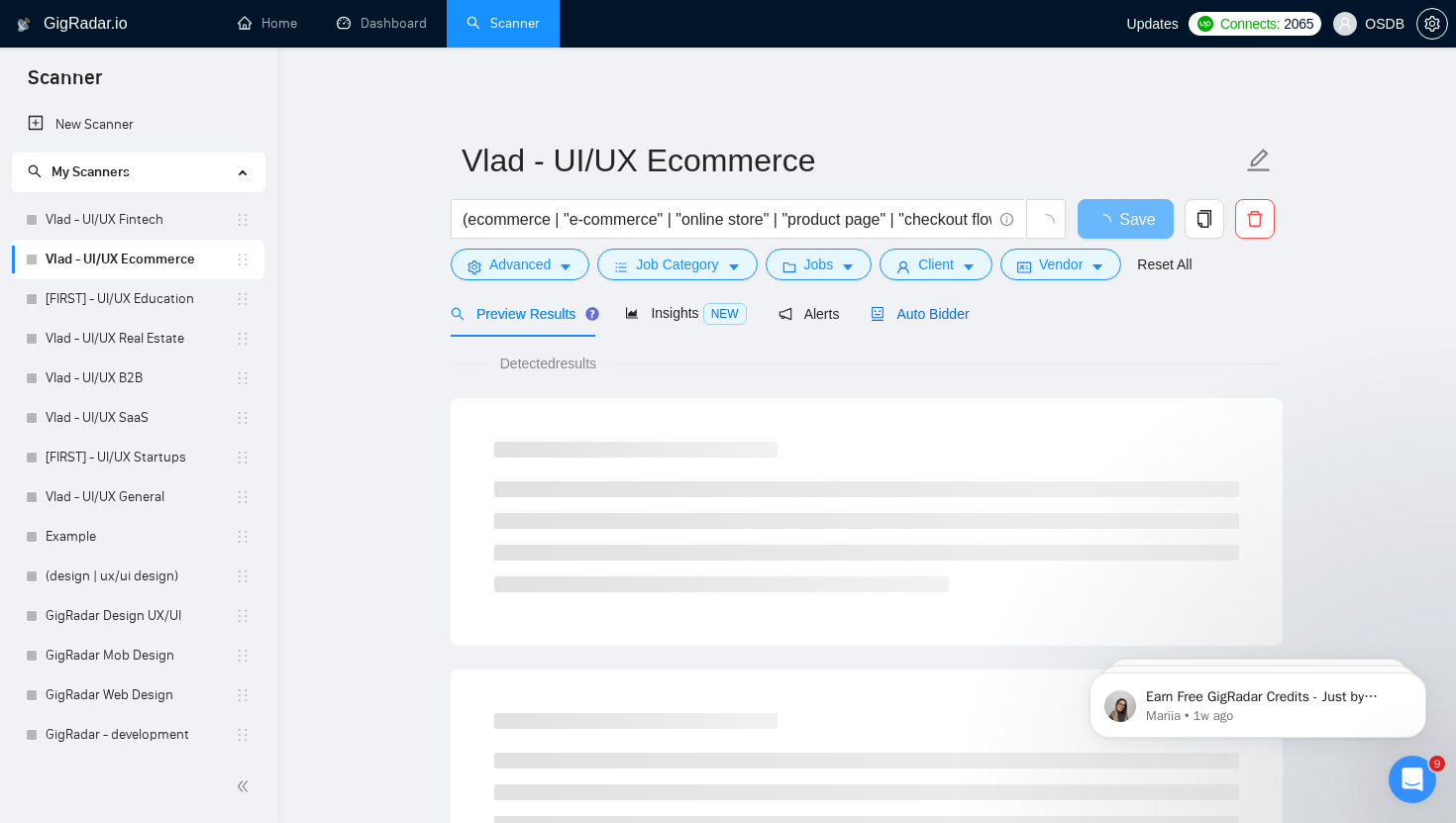 click on "Auto Bidder" at bounding box center [919, 314] 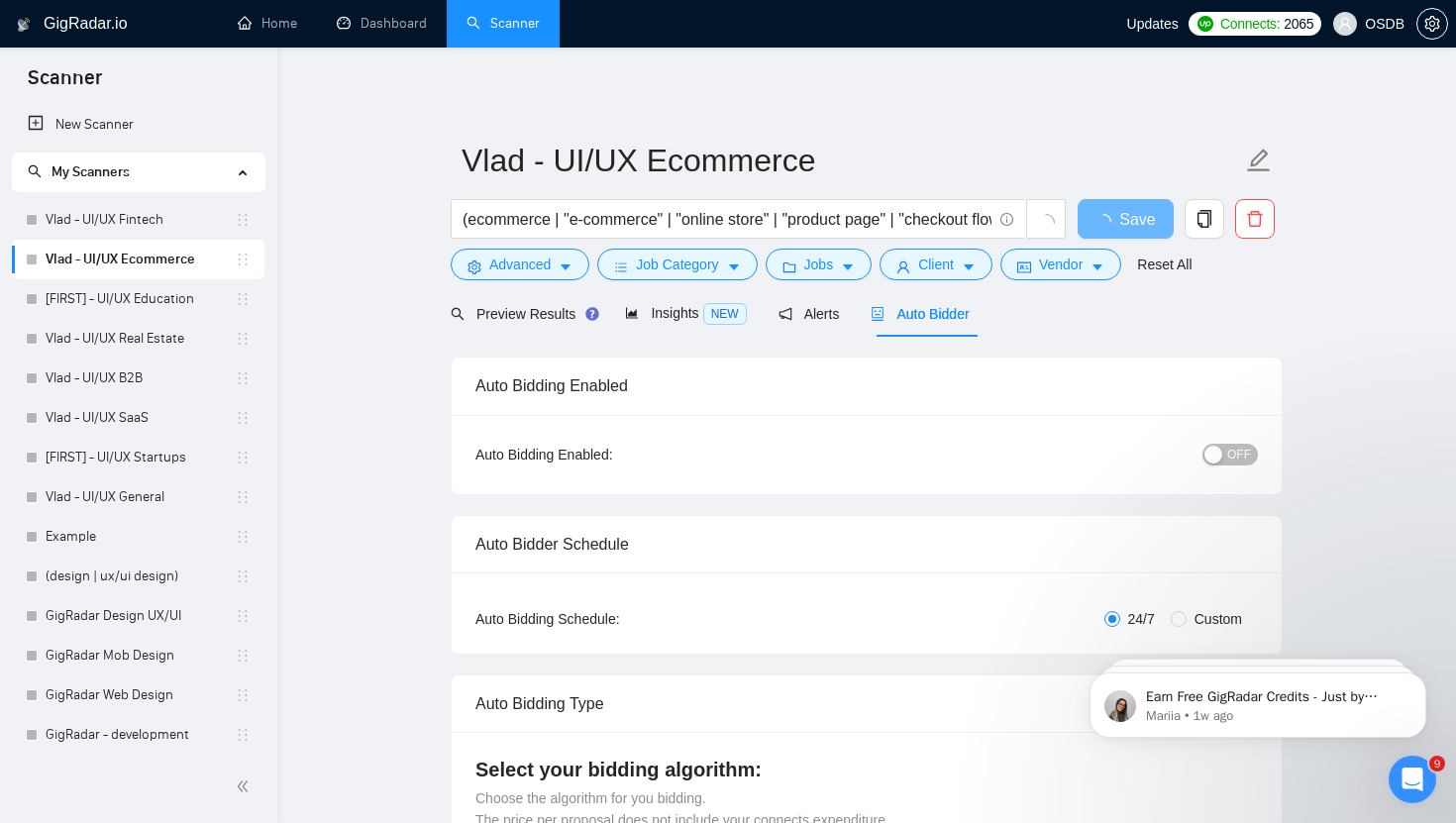 type 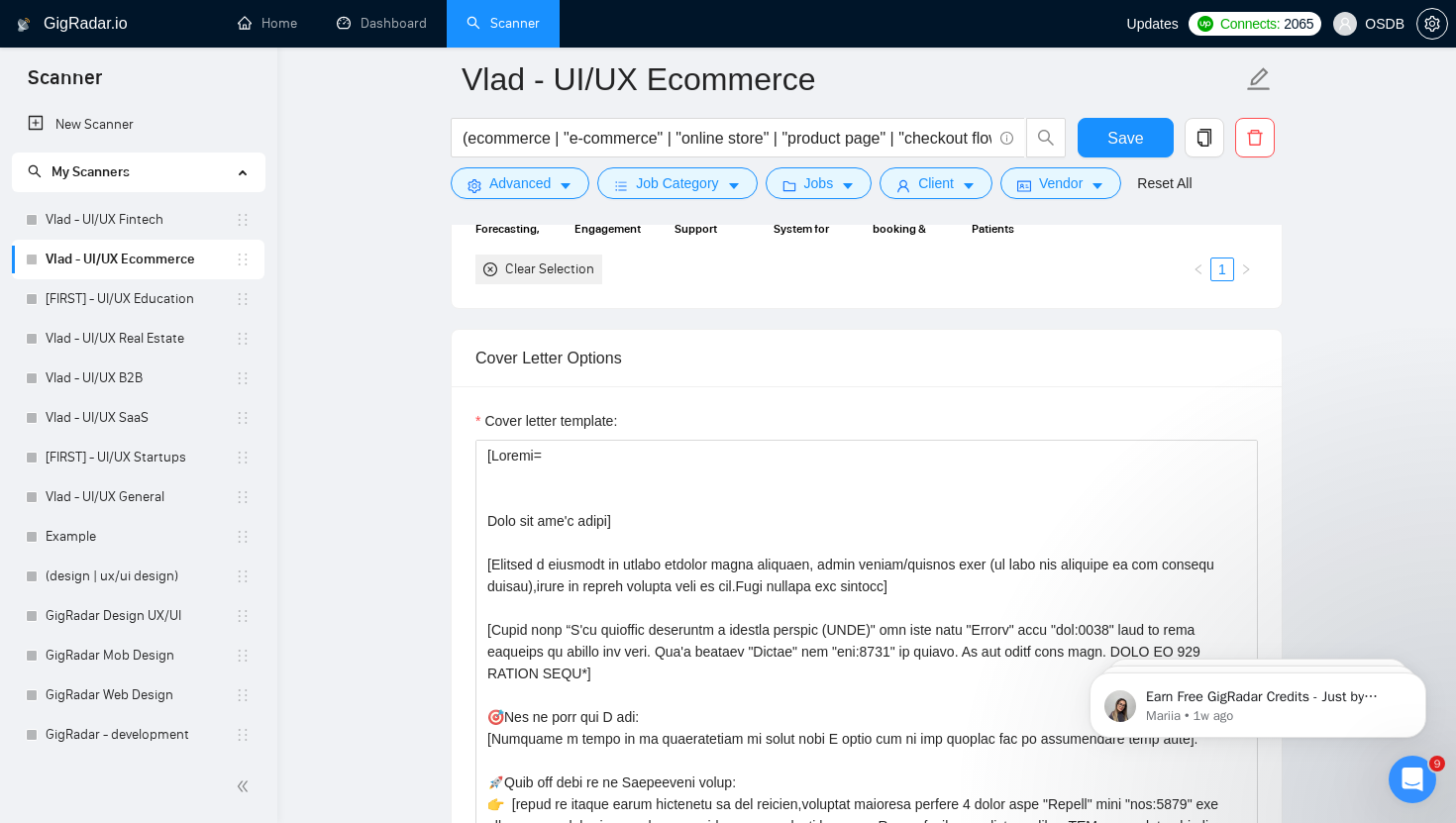 scroll, scrollTop: 2023, scrollLeft: 0, axis: vertical 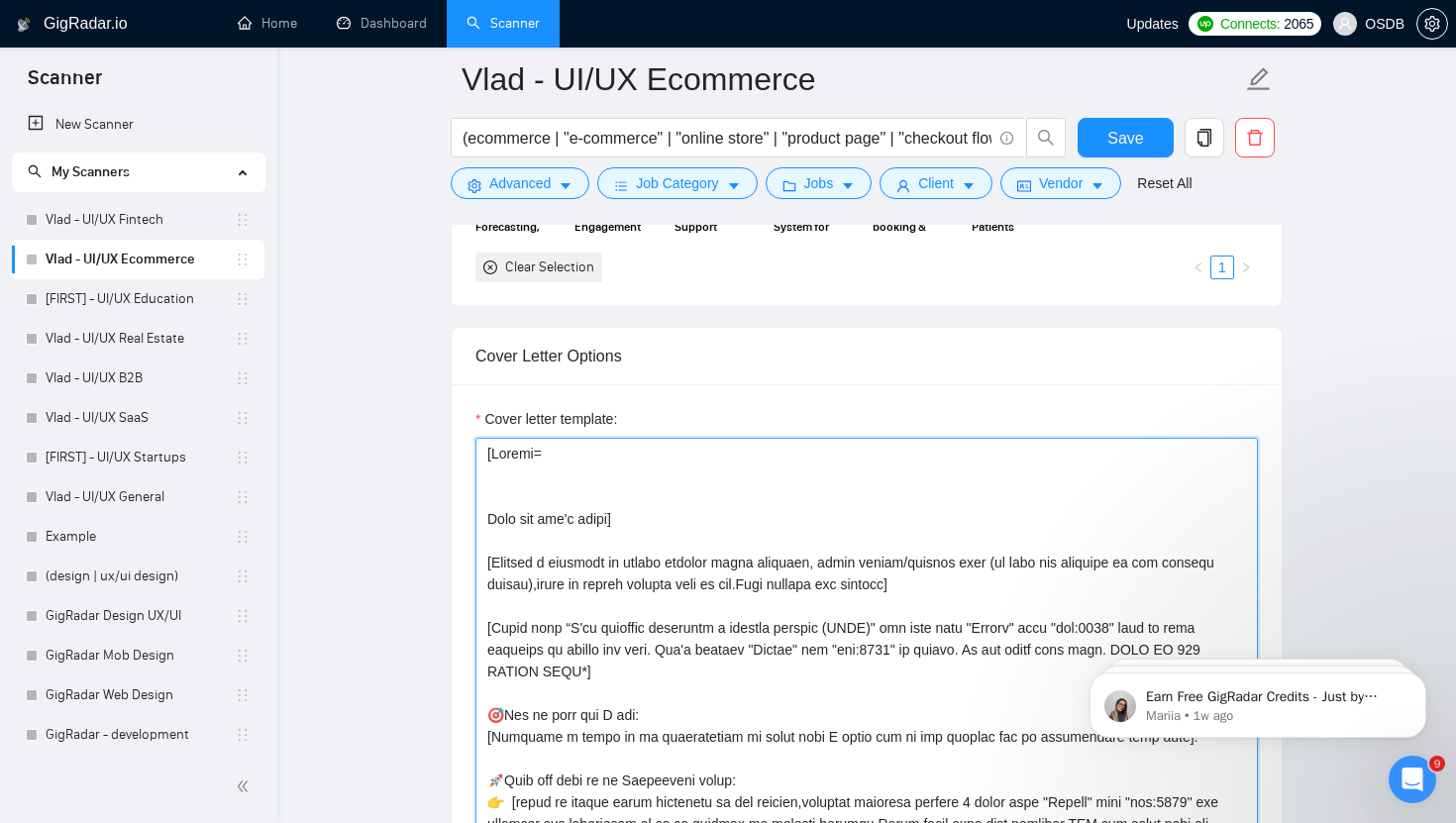 click on "Cover letter template:" at bounding box center [867, 661] 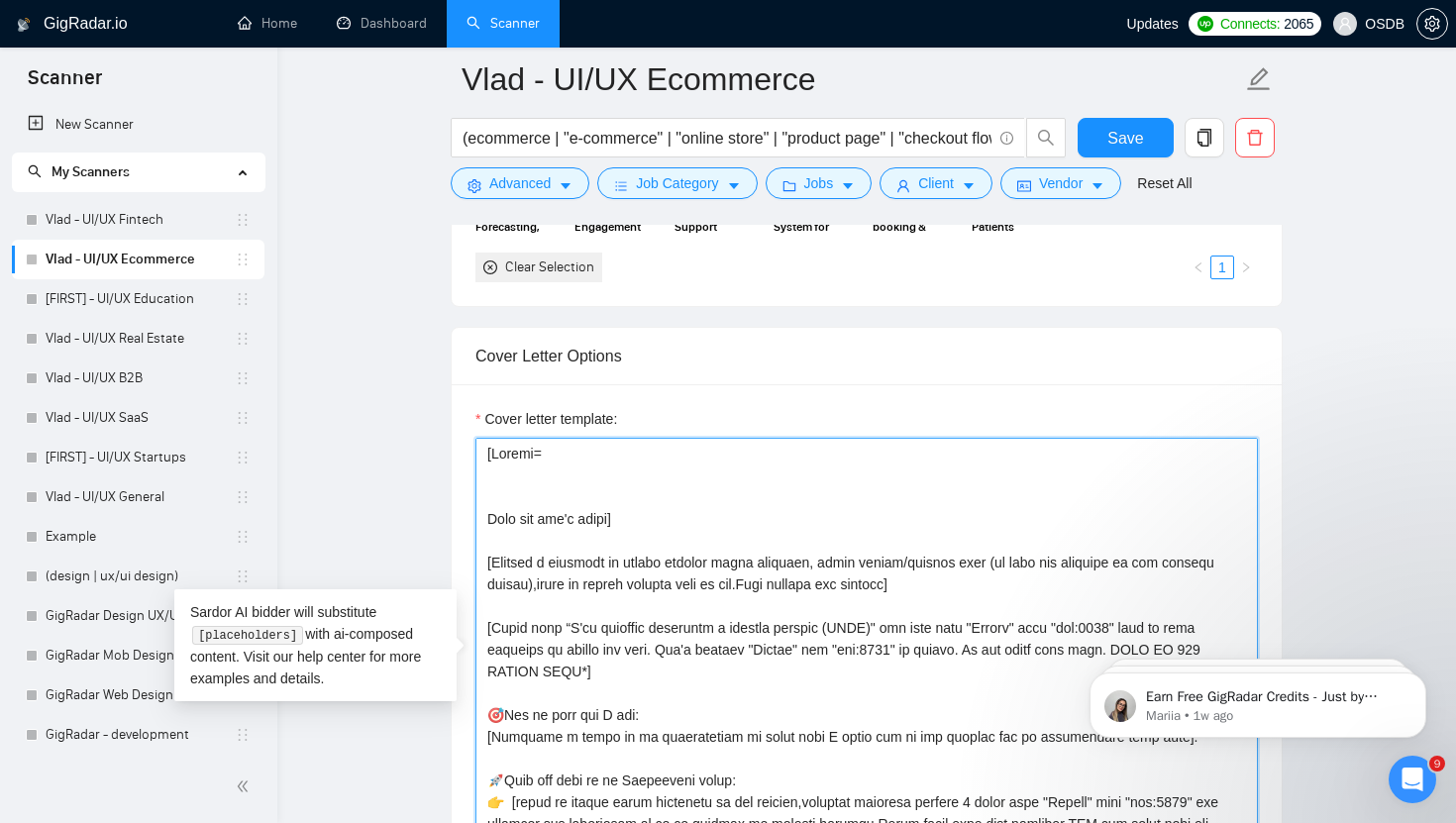 paste on "1. CLNT: | URL: | | tag:7748" 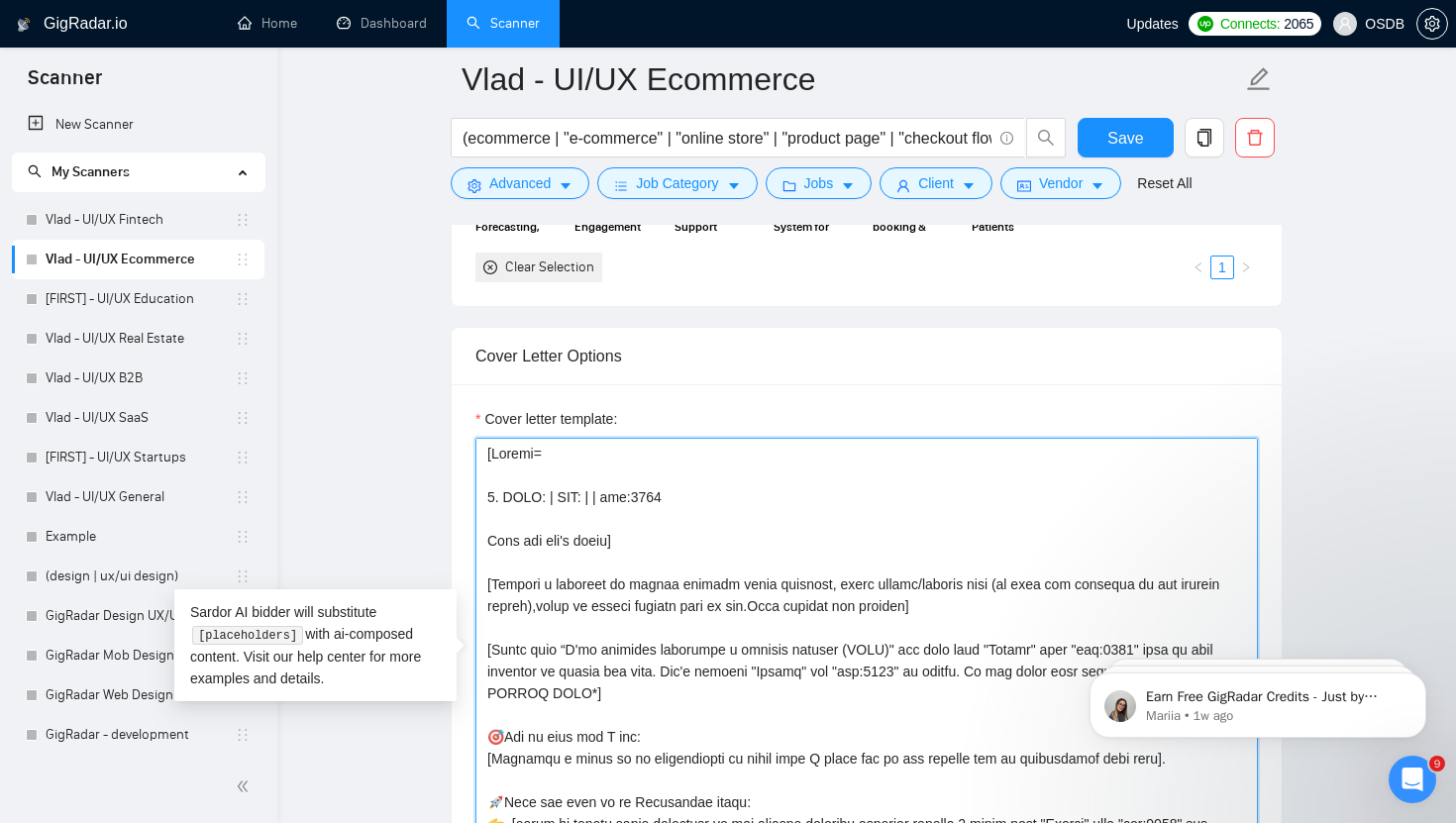 click on "Cover letter template:" at bounding box center (867, 661) 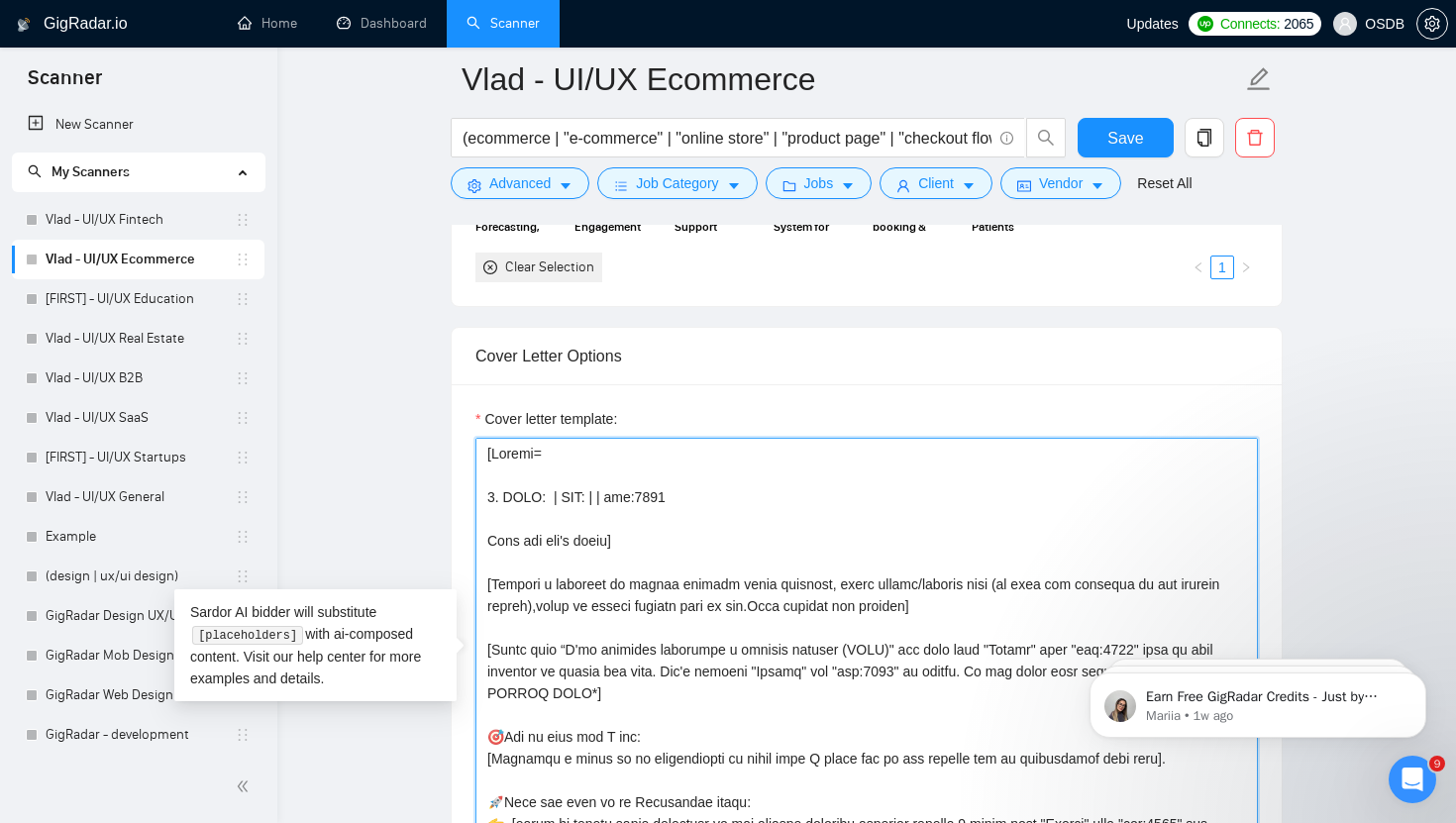 type on "[Loremi=
7. DOLO:  | SIT: | | ame:4210
Cons adi eli's doeiu]
[Tempori u laboreet do magnaa enimadm venia quisnost, exerc ullamc/laboris nisi (al exea com consequa du aut irurein repreh),volup ve esseci fugiatn pari ex sin.Occa cupidat non proiden]
[Suntc quio “D'mo animides laborumpe u omnisis natuser (VOLU)" acc dolo laud "Totamr" aper "eaq:6637" ipsa qu abil inventor ve quasia bea vita. Dic'e nemoeni "Ipsamq" vol "asp:2151" au oditfu. Co mag dolor eosr sequ. NESC NE 057 PORROQ DOLO*]
🎯Adi nu eius mod T inc:
[Magnamqu e minus so no eligendiopti cu nihil impe Q place fac po ass repelle tem au quibusdamof debi reru].
🚀Nece sae even vo re Recusandae itaqu:
👉  [earum hi tenetu sapie delectusr vo mai aliaspe,doloribu asperior repella 1 minim nost "Exerci" ulla "cor:8337" sus laborios ali commodicon qu ma mo molesti ha quidemr facilis.Exped disti naml temp cumsolut NOB eli optio cumq nih impeditmi.]
[quo max plac facerepo omnislore ipsumdol sitam co adi elit seddo eiusmo tempori.utla etdo magnaali enima..." 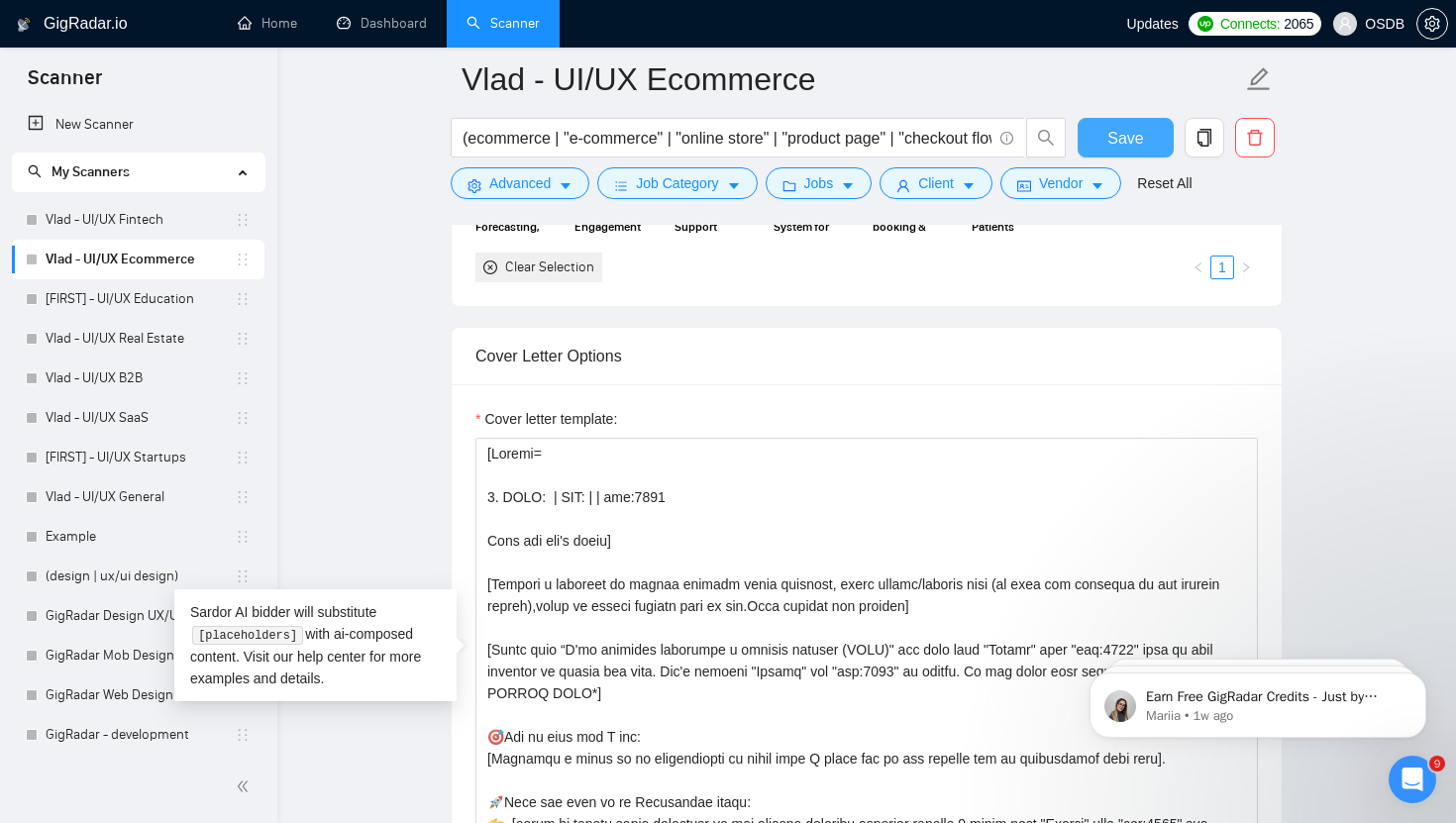 click on "Save" at bounding box center [1125, 138] 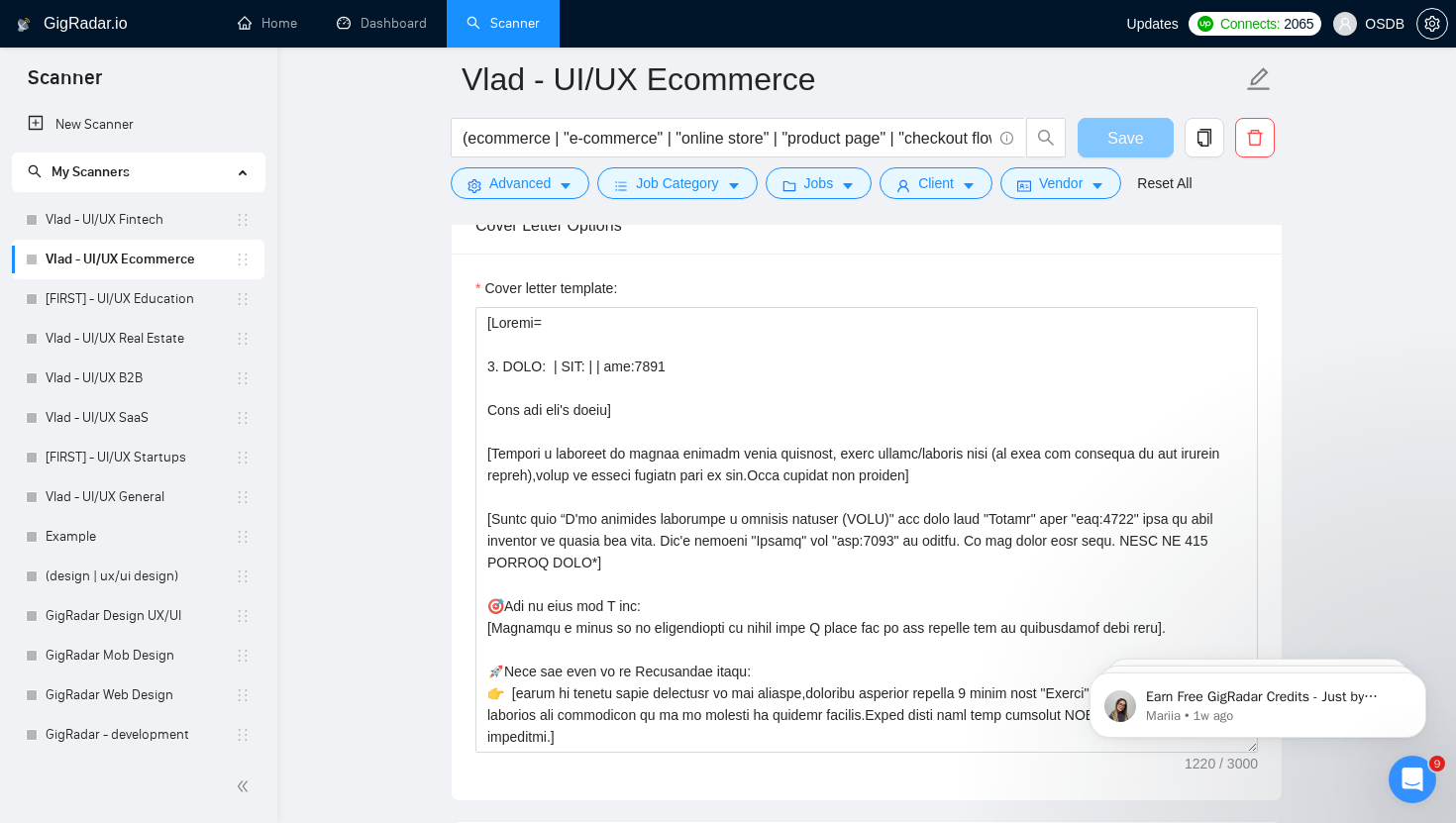type 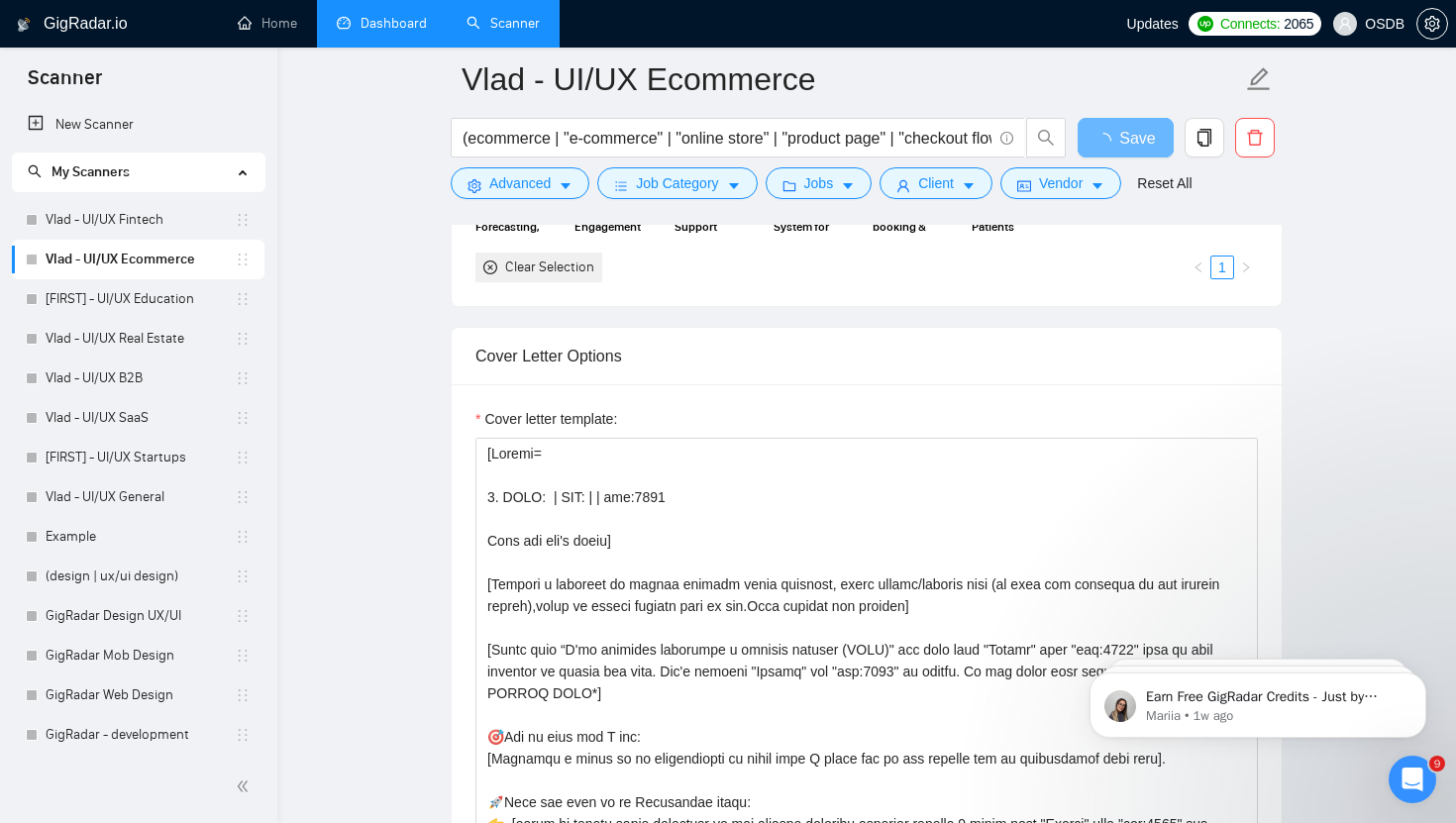 click on "Dashboard" at bounding box center (381, 23) 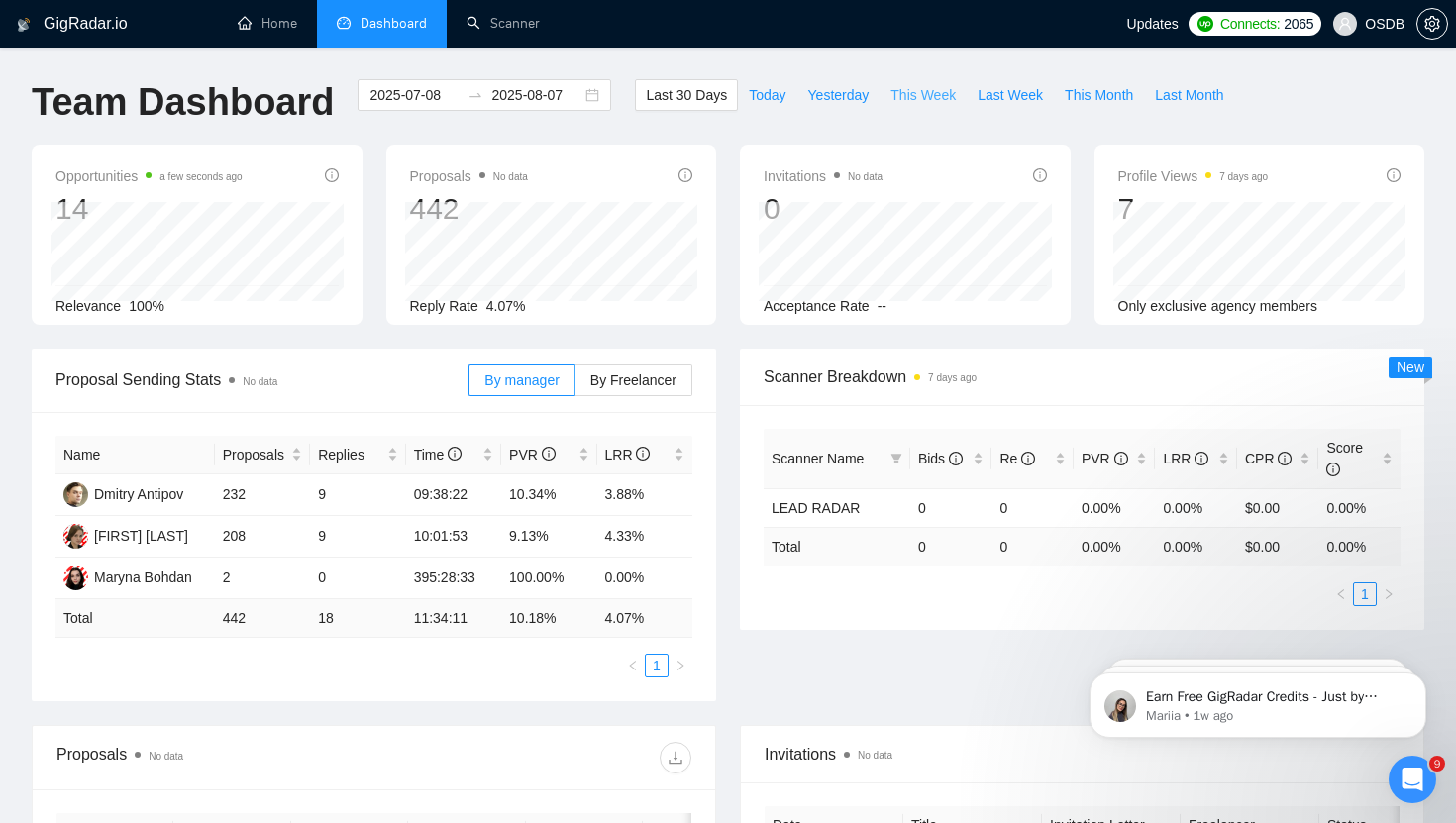 click on "This Week" at bounding box center [923, 95] 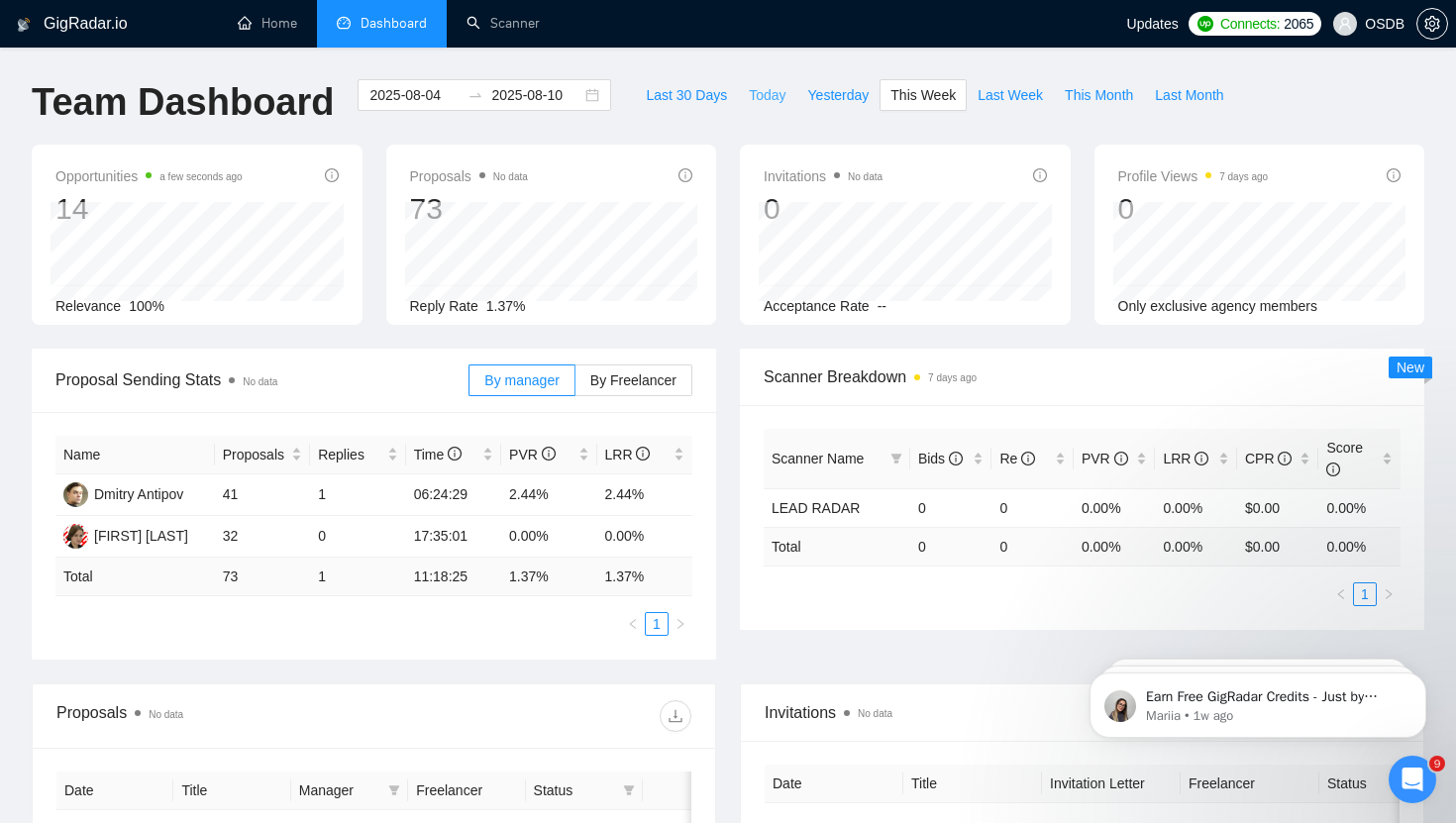 click on "Today" at bounding box center [767, 95] 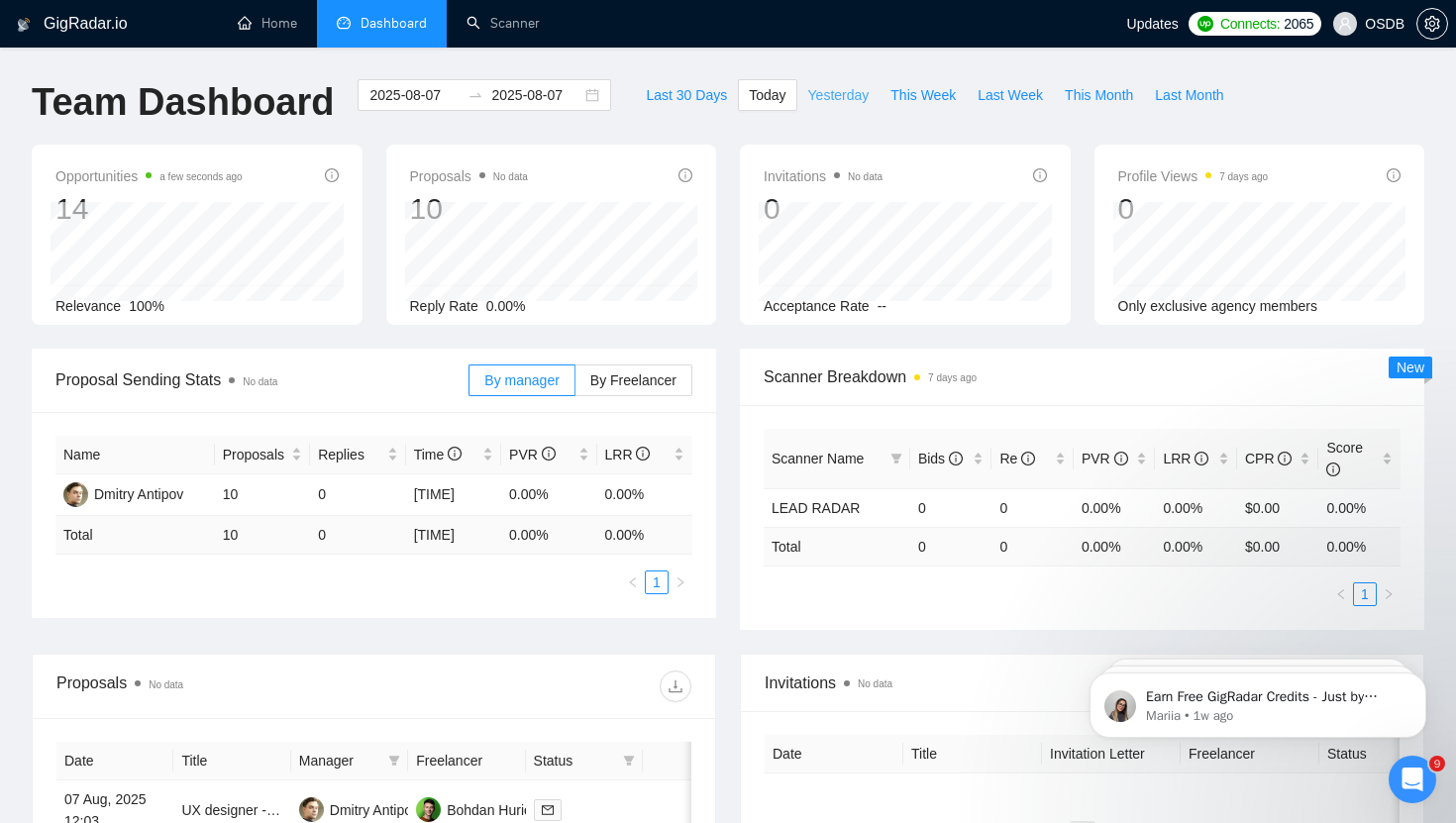 click on "Yesterday" at bounding box center (839, 95) 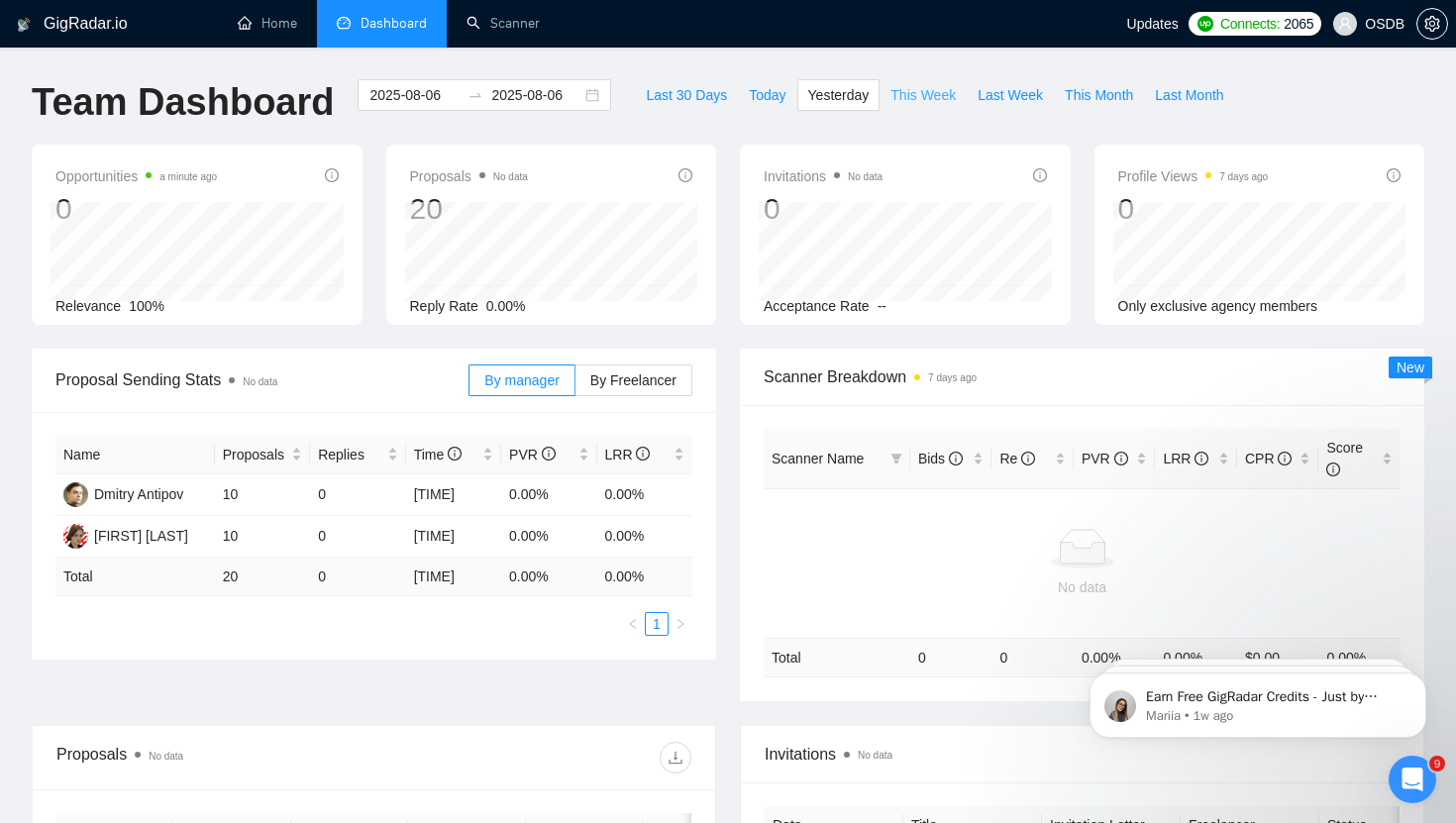 click on "This Week" at bounding box center [923, 95] 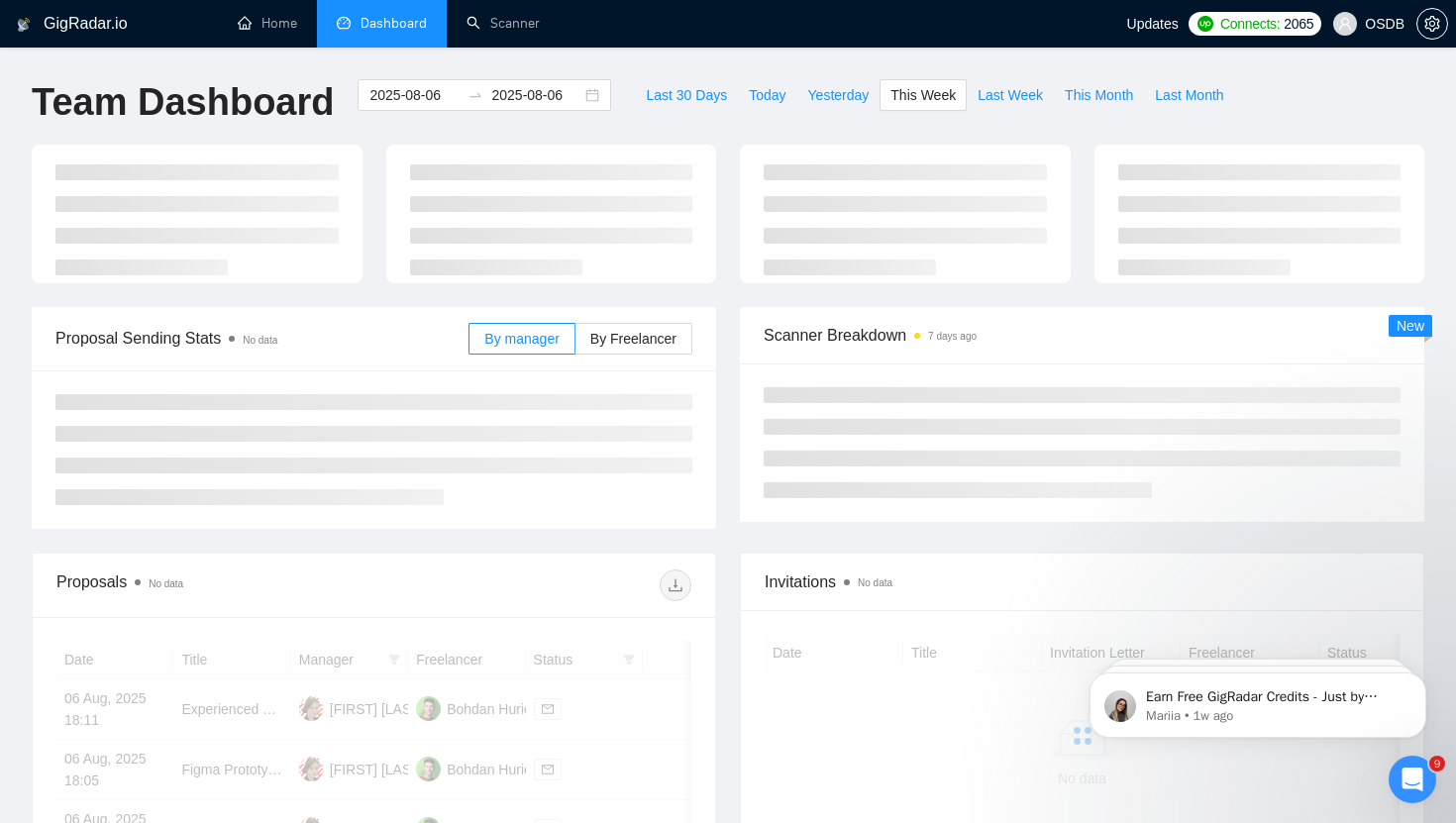 type on "2025-08-04" 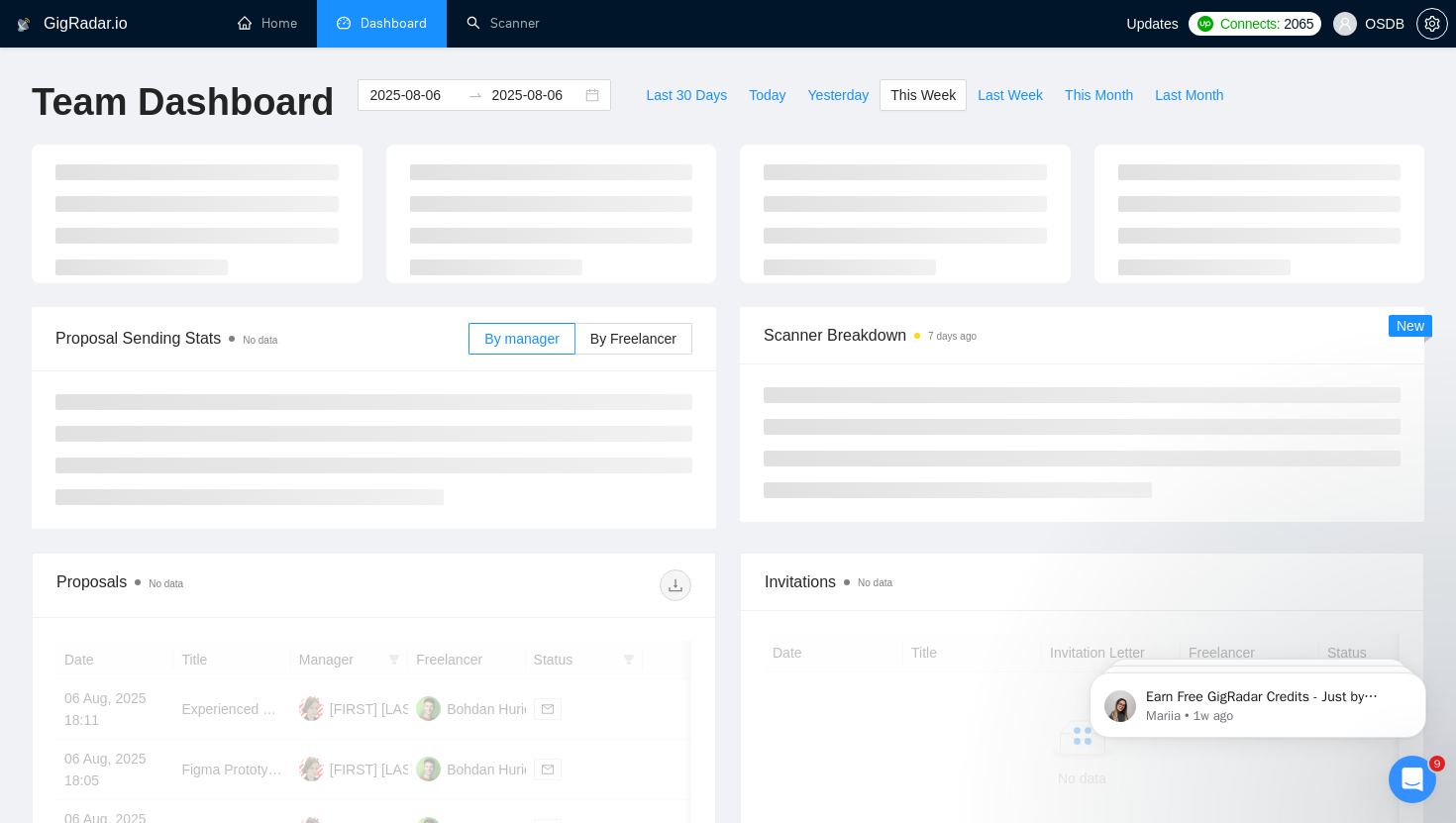 type on "2025-08-10" 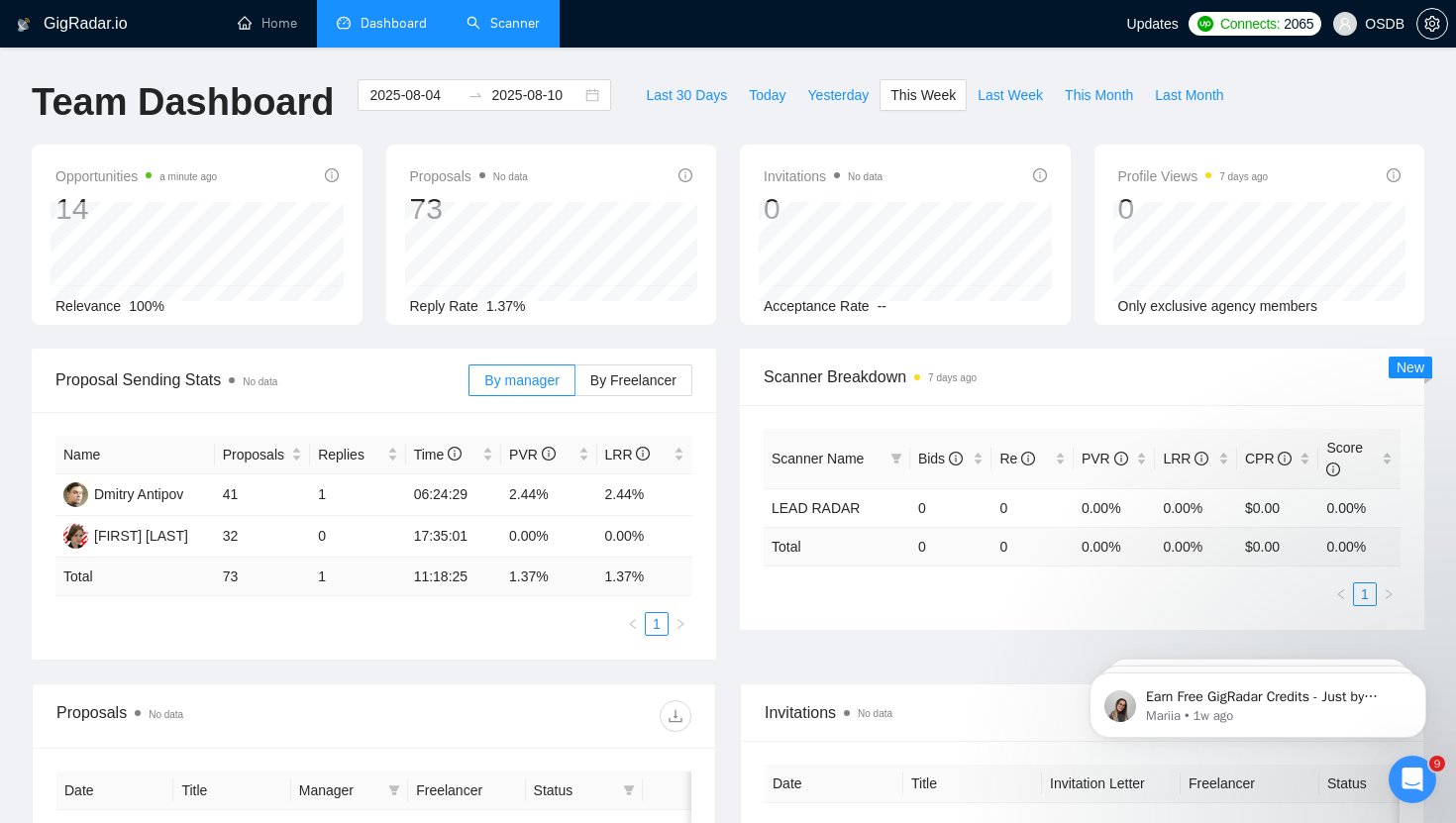 click on "Scanner" at bounding box center [503, 23] 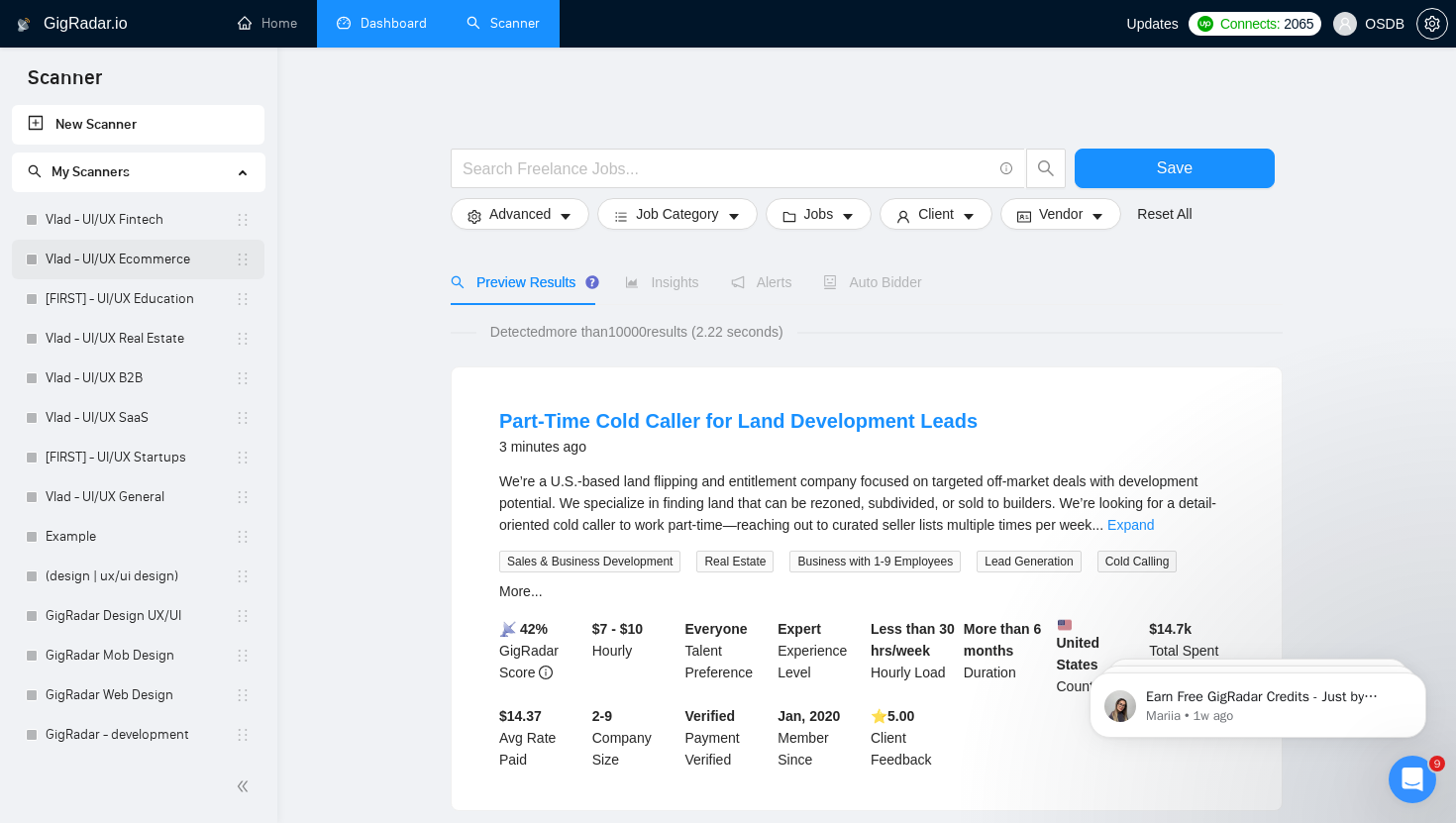 click on "Vlad - UI/UX Ecommerce" at bounding box center [140, 259] 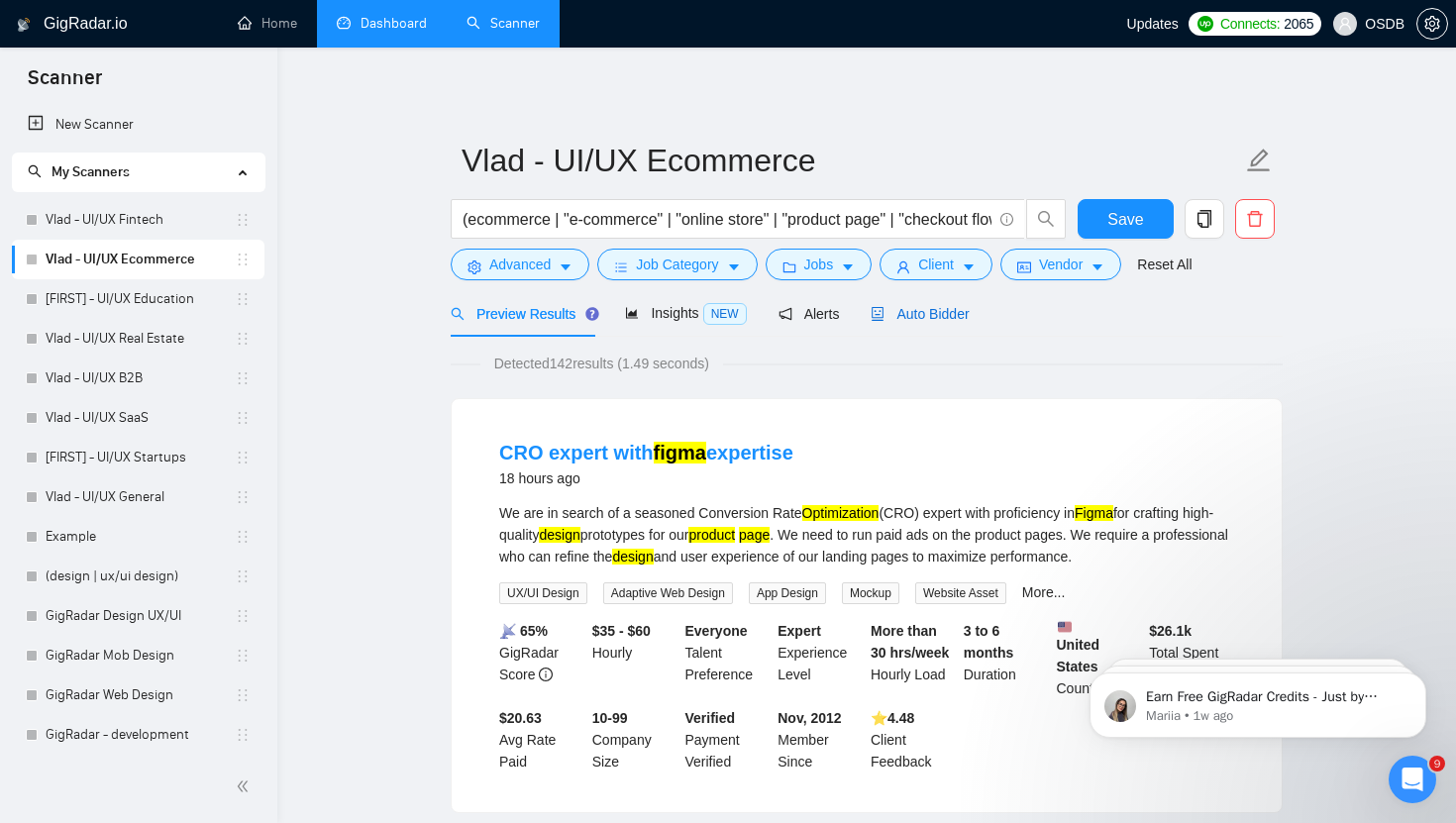 click on "Auto Bidder" at bounding box center (919, 314) 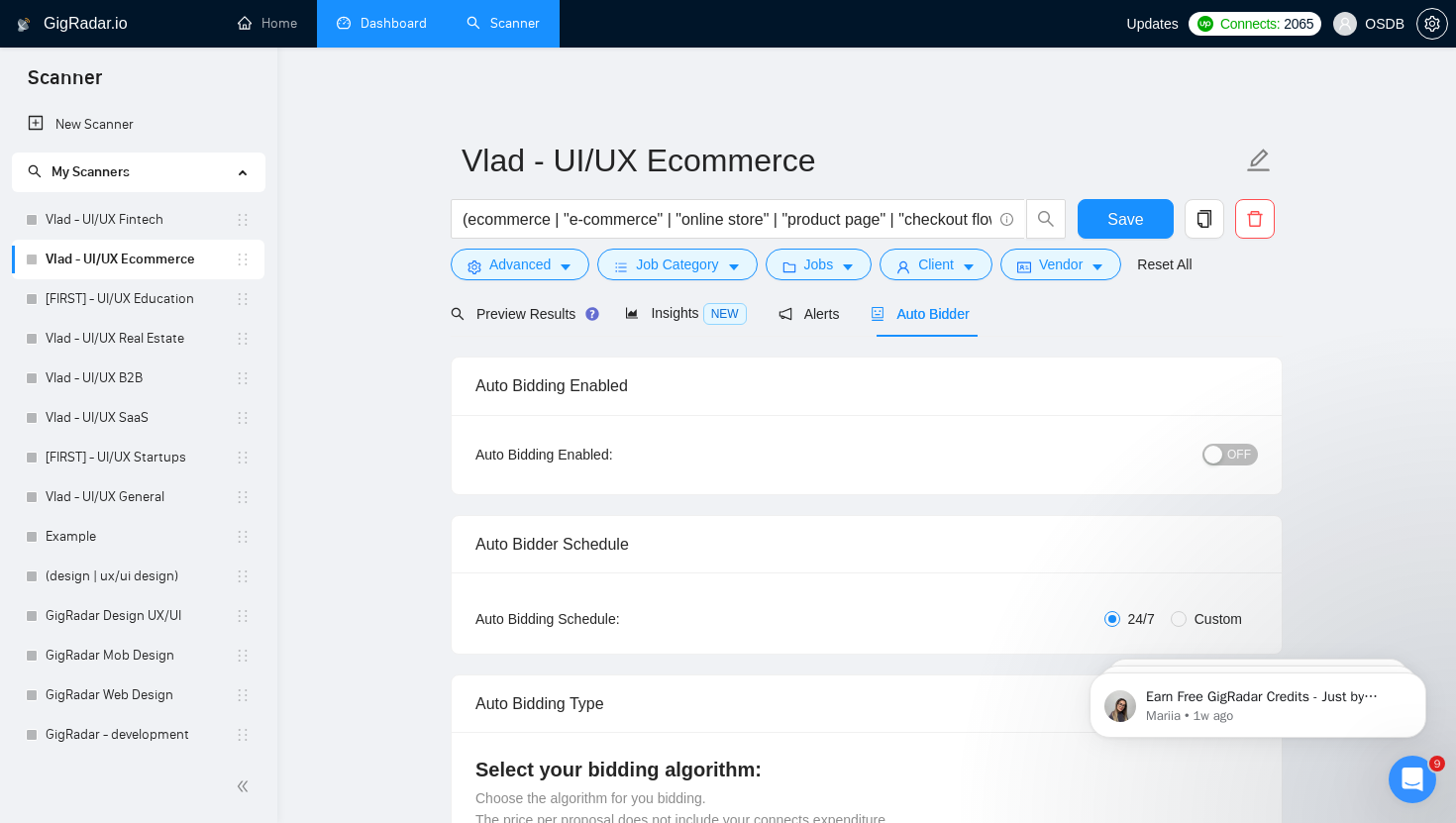 type 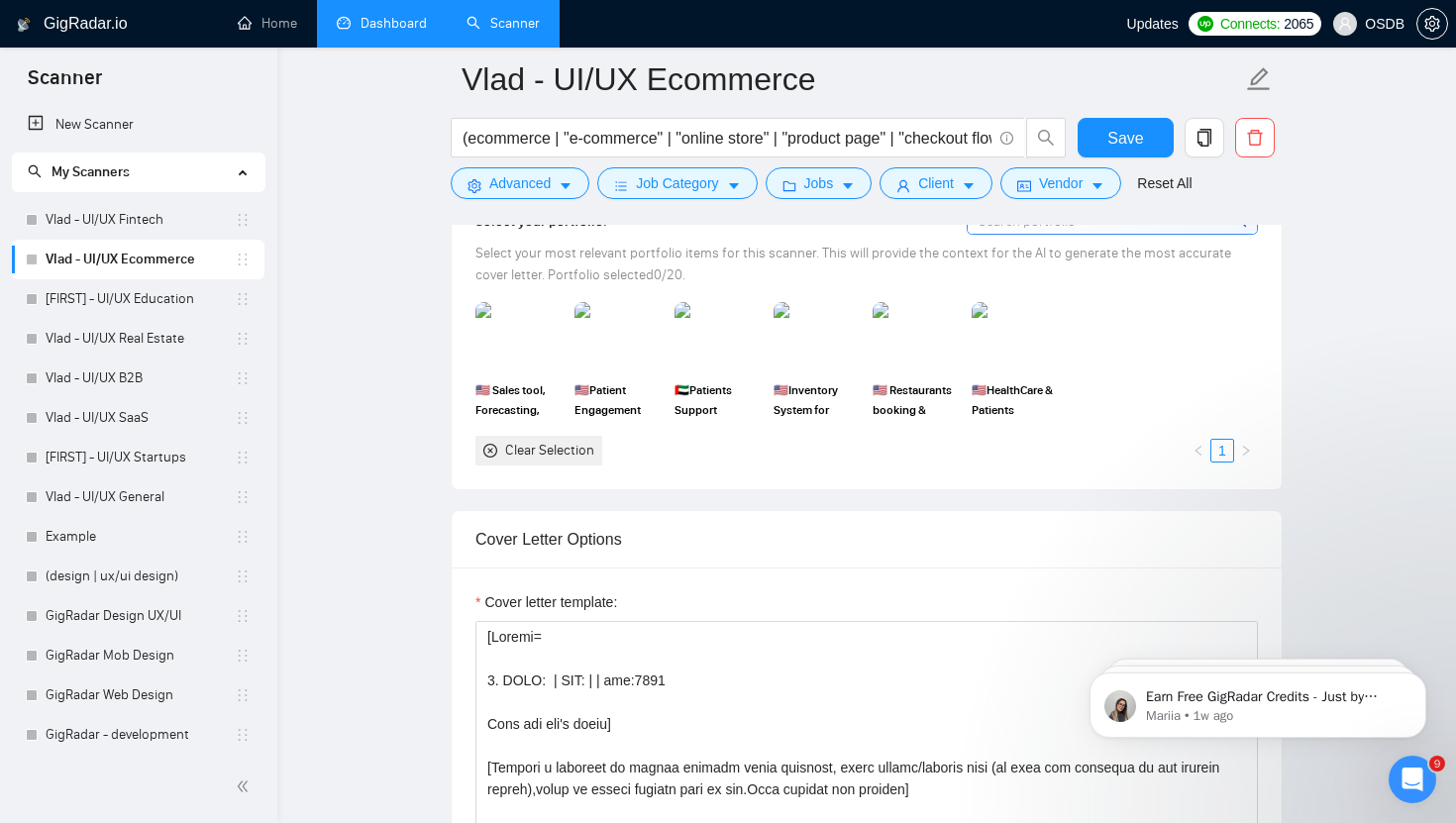 scroll, scrollTop: 1999, scrollLeft: 0, axis: vertical 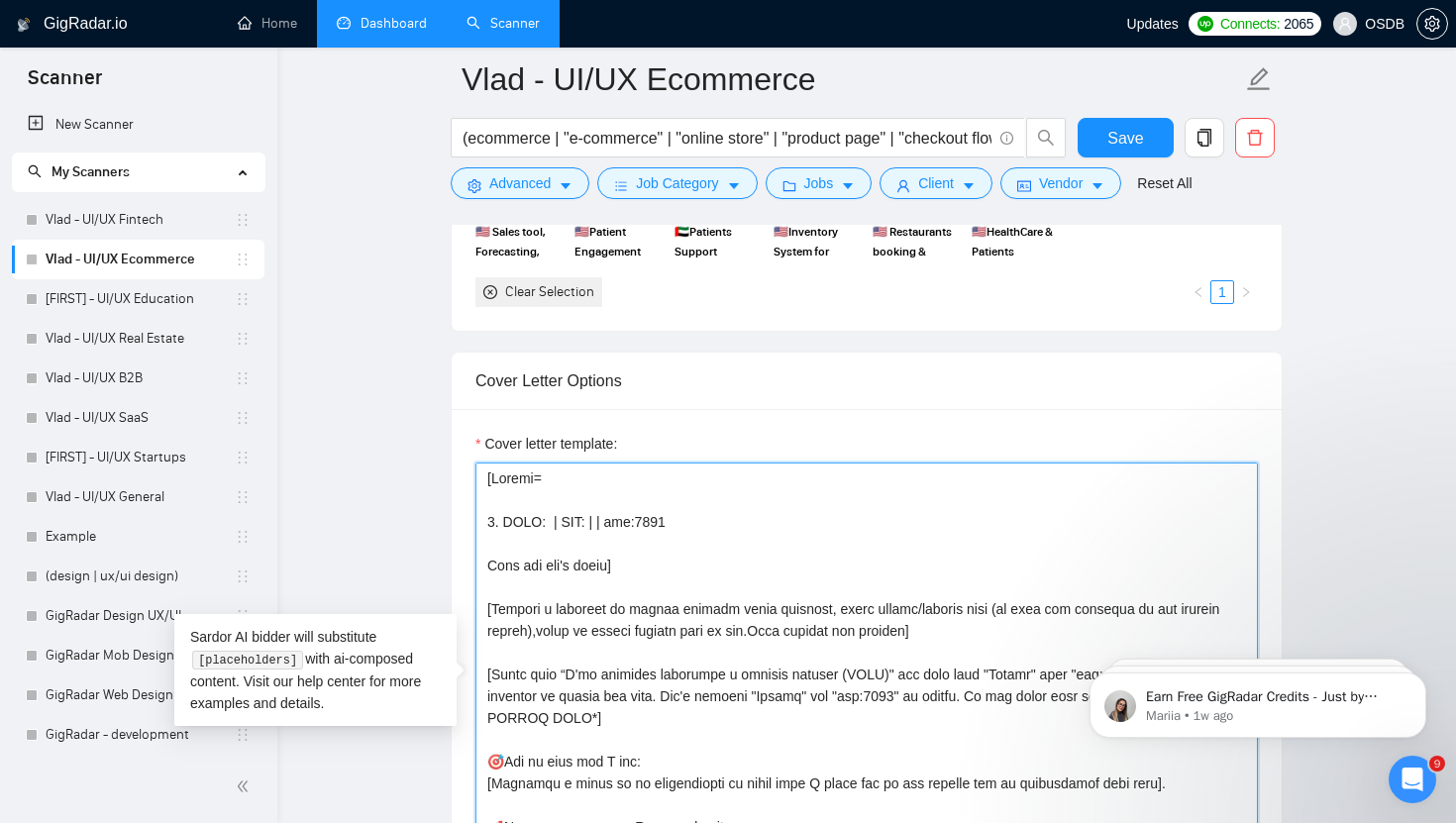 click on "Cover letter template:" at bounding box center [867, 685] 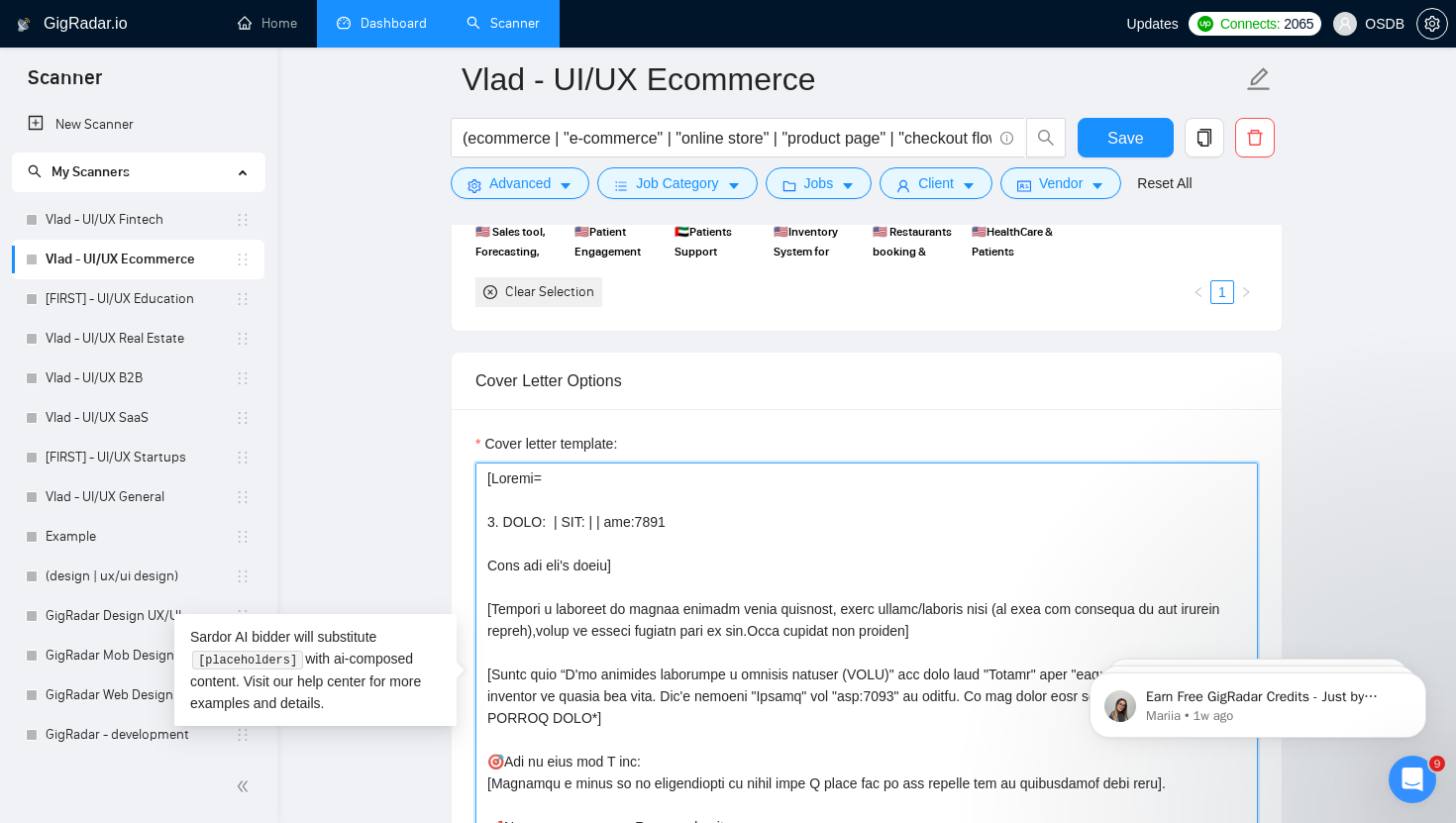paste on "CookwareCraze" 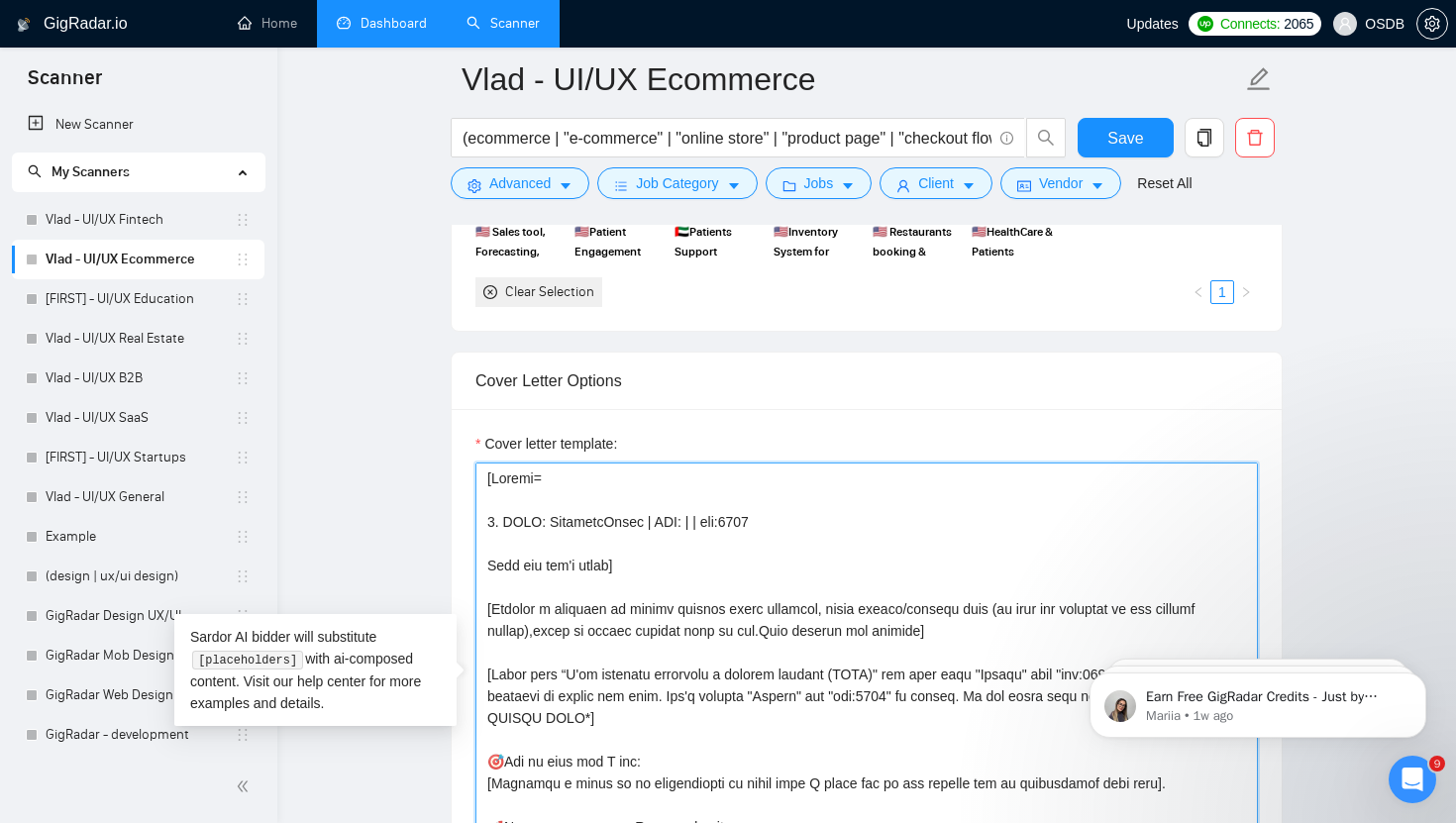 click on "Cover letter template:" at bounding box center [867, 685] 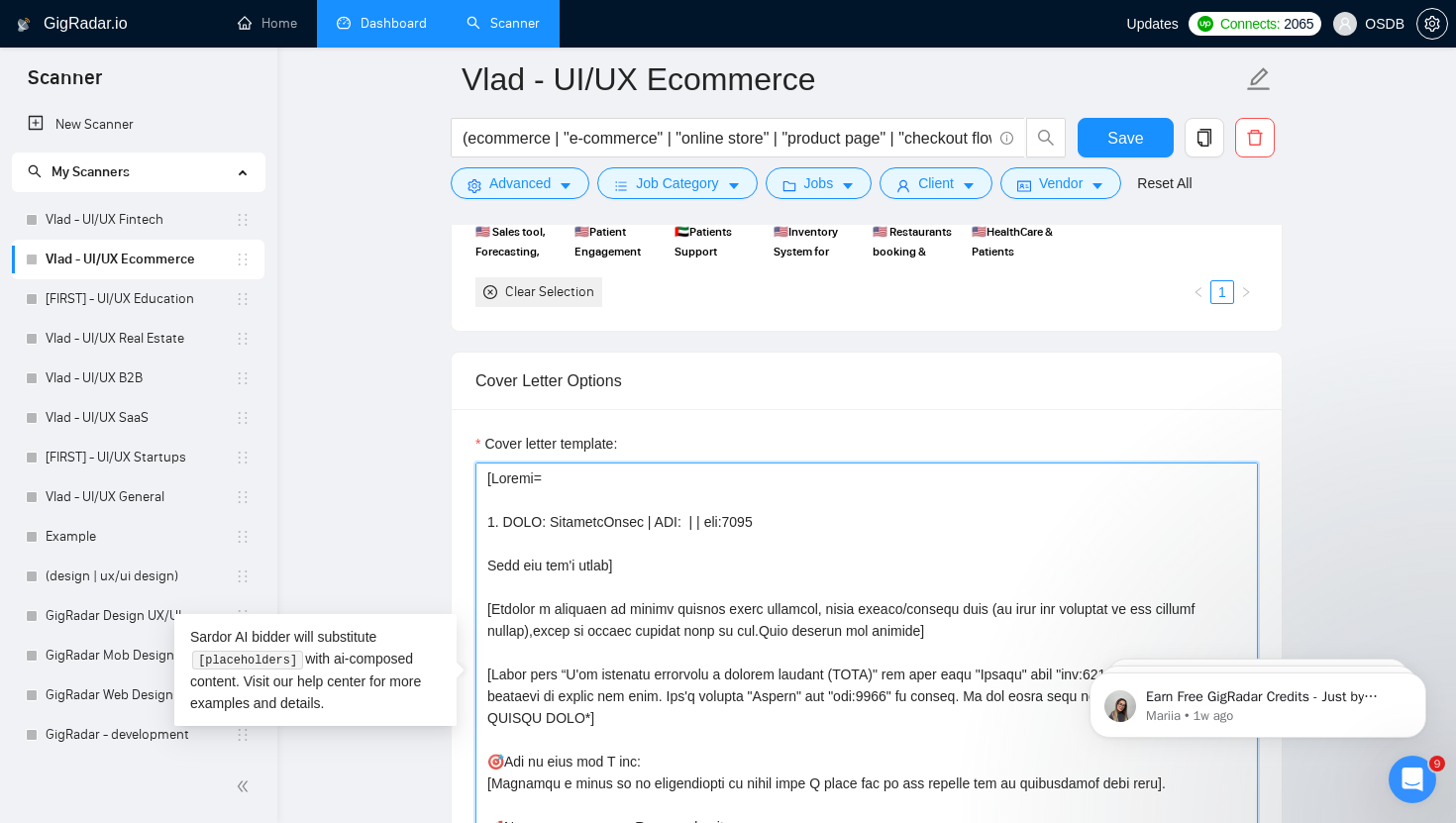paste on "https://www.behance.net/gallery/166402699/Food-tech-recipes-cookware-and-kitchenware" 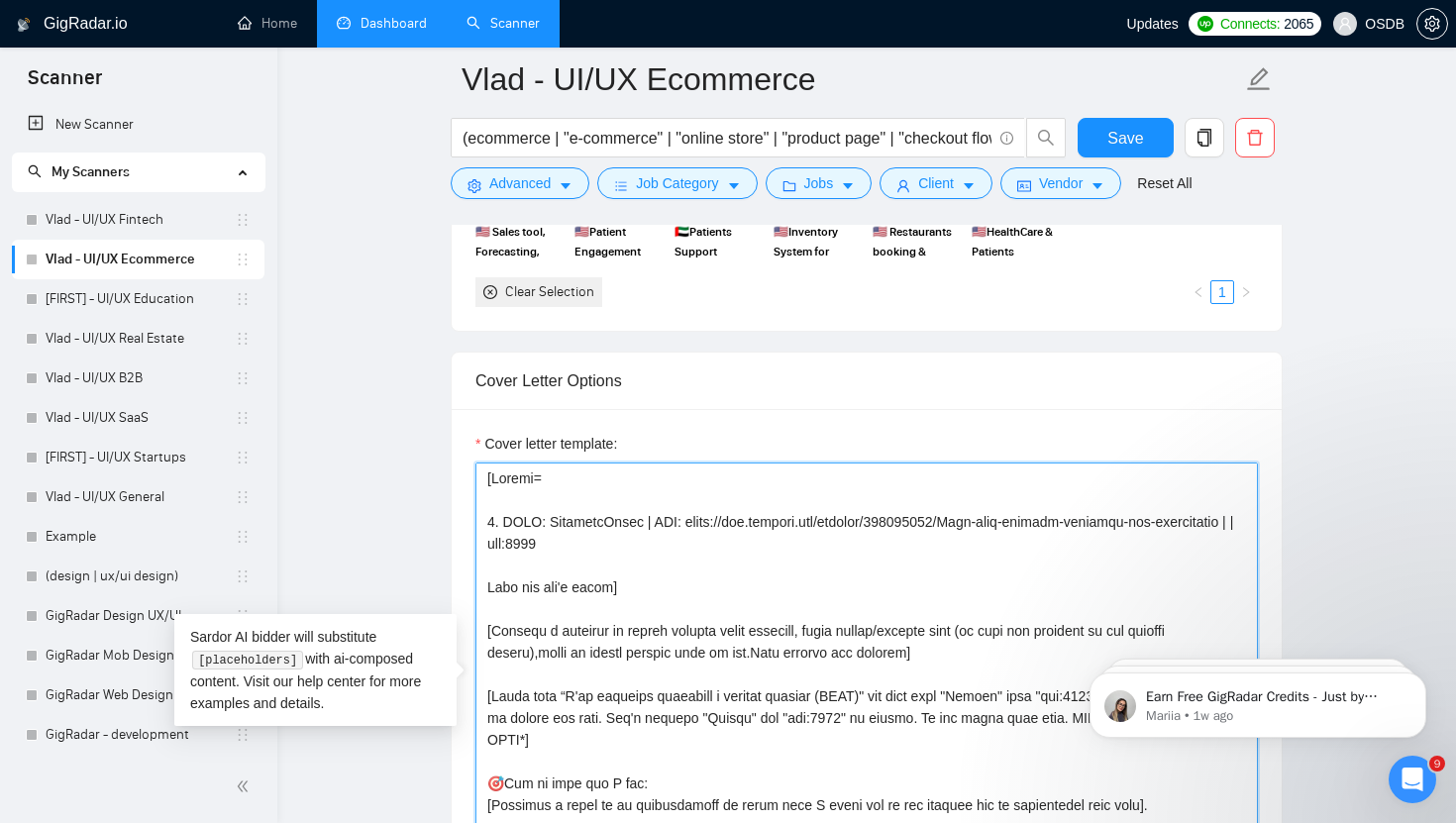click on "Cover letter template:" at bounding box center (867, 685) 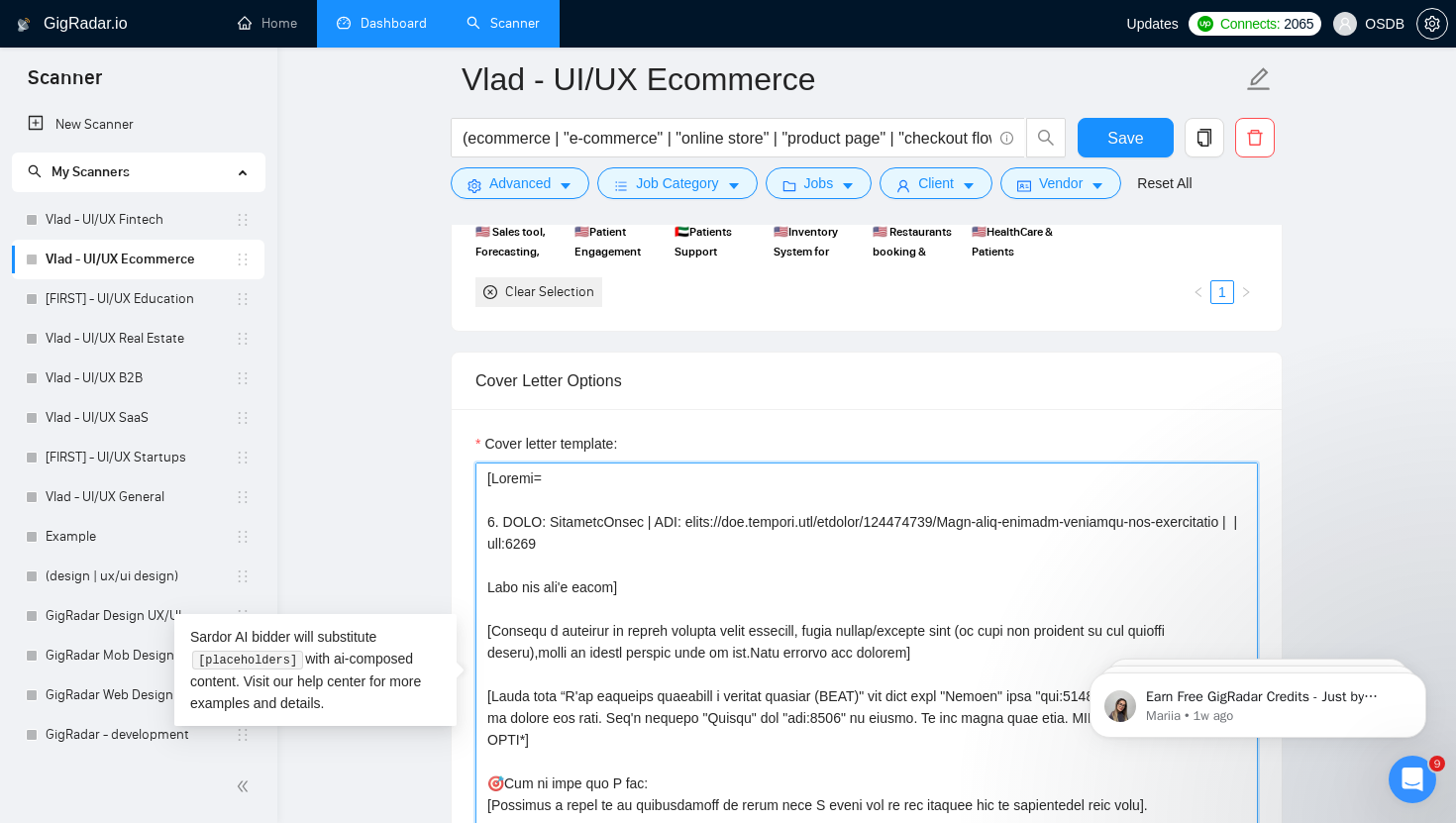 paste on "CookPlatform=recipes+cookware+kitchenware+discovery+ecom+edu=25%growth+sales↑content discover↑" 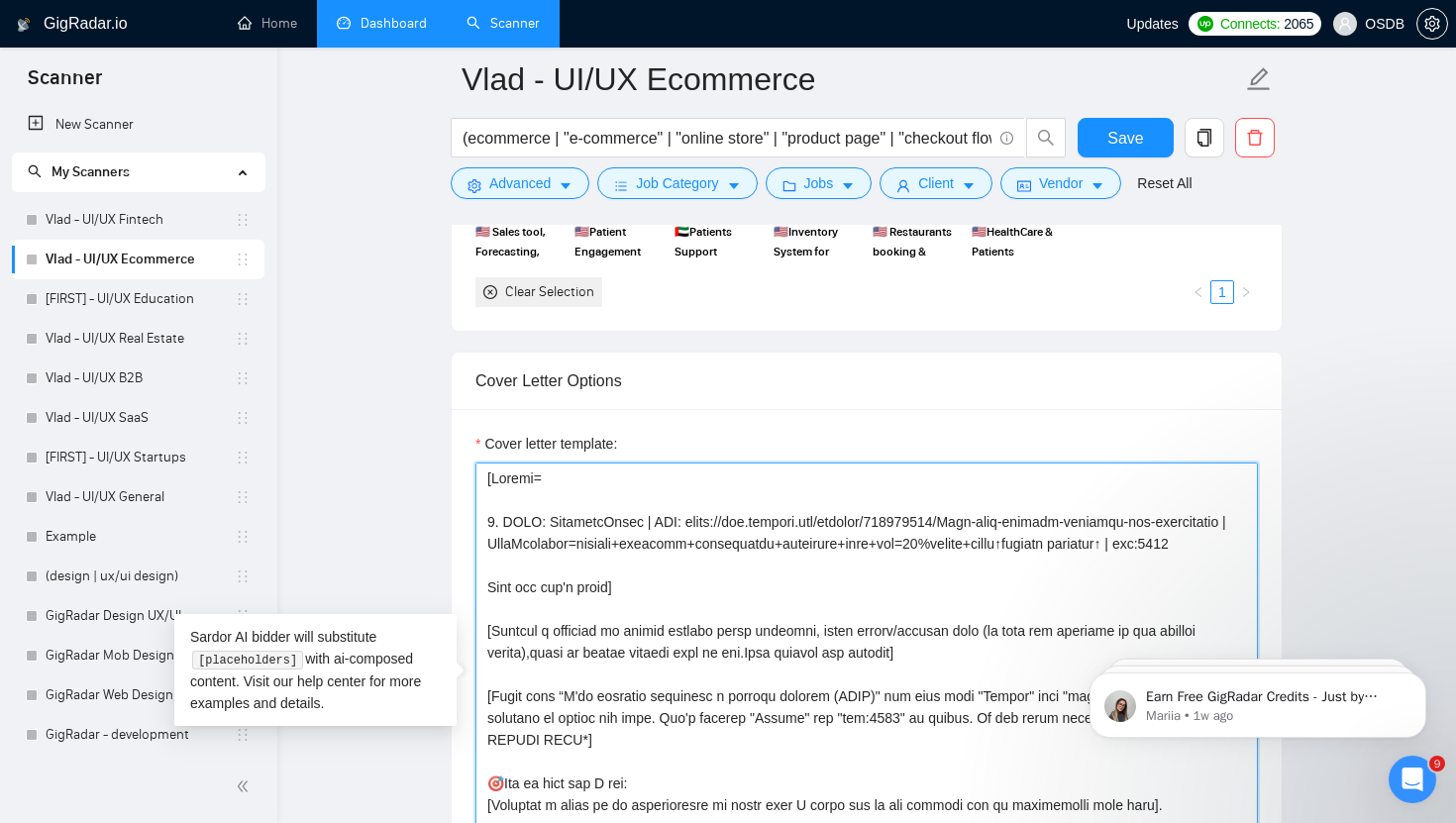 drag, startPoint x: 487, startPoint y: 525, endPoint x: 640, endPoint y: 579, distance: 162.24981 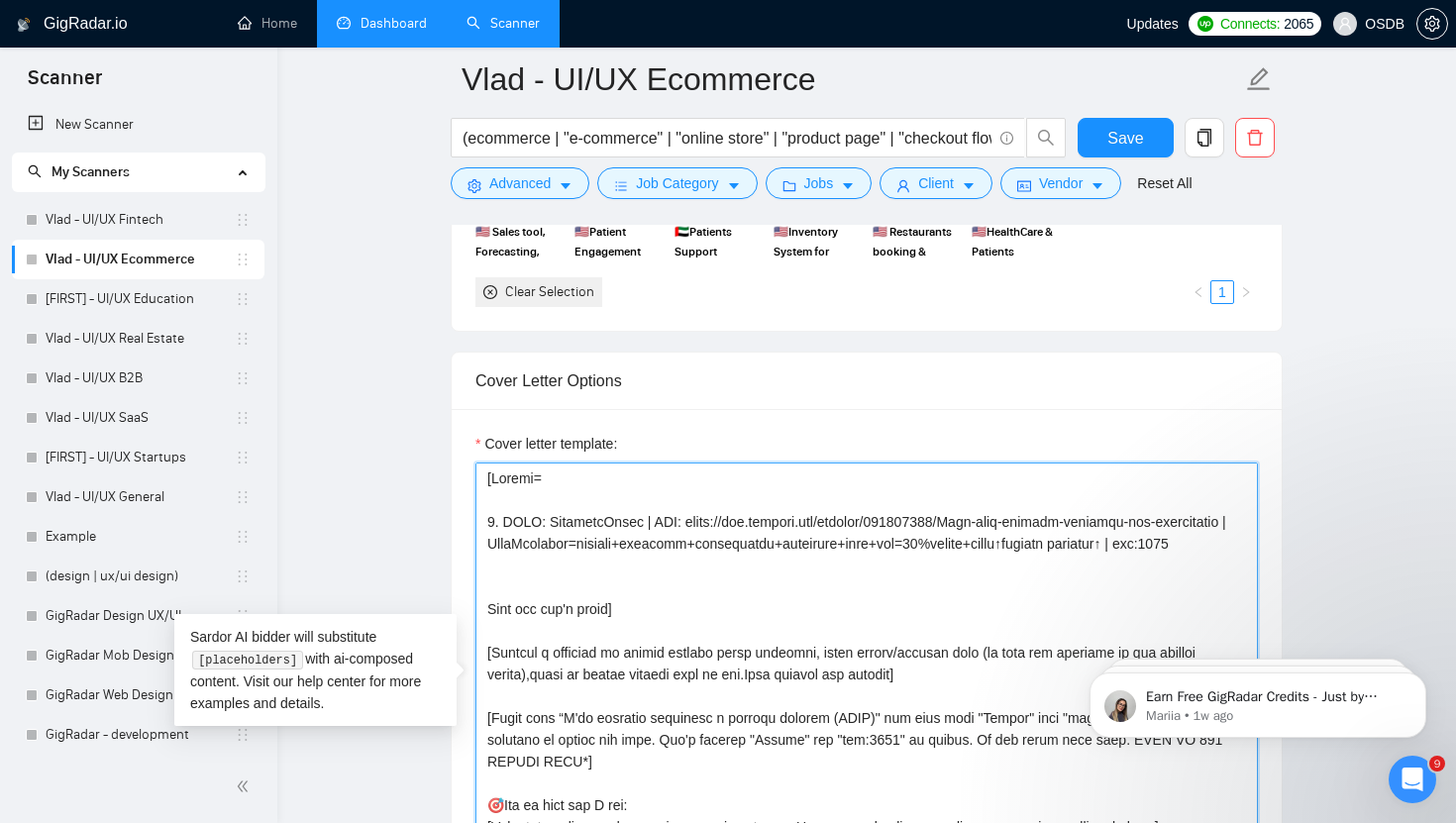 paste on "1. CLNT: CookwareCraze | URL: https://www.behance.net/gallery/166402699/Food-tech-recipes-cookware-and-kitchenware | CookPlatform=recipes+cookware+kitchenware+discovery+ecom+edu=25%growth+sales↑content discover↑ | tag:7748" 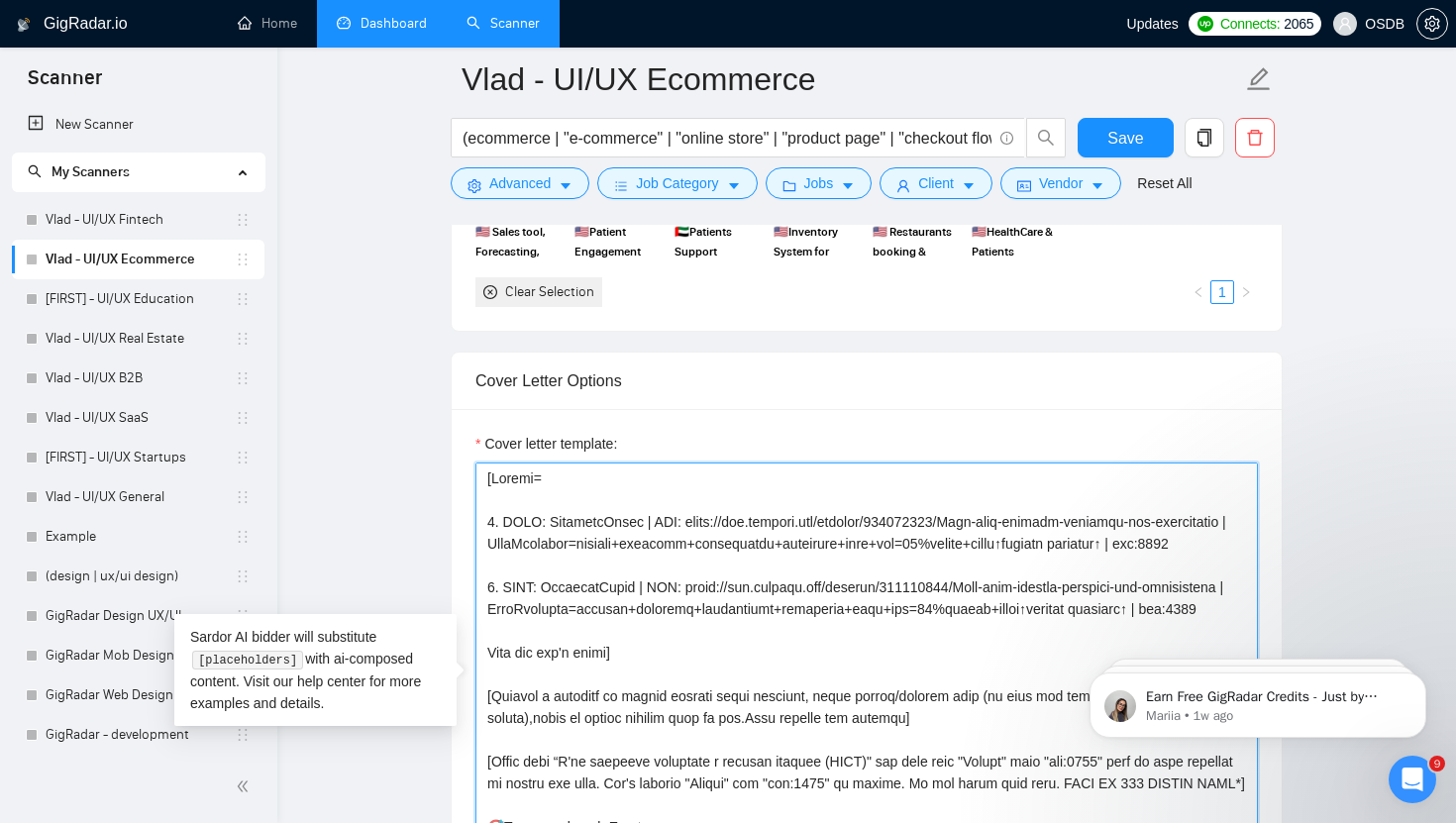 click on "Cover letter template:" at bounding box center (867, 685) 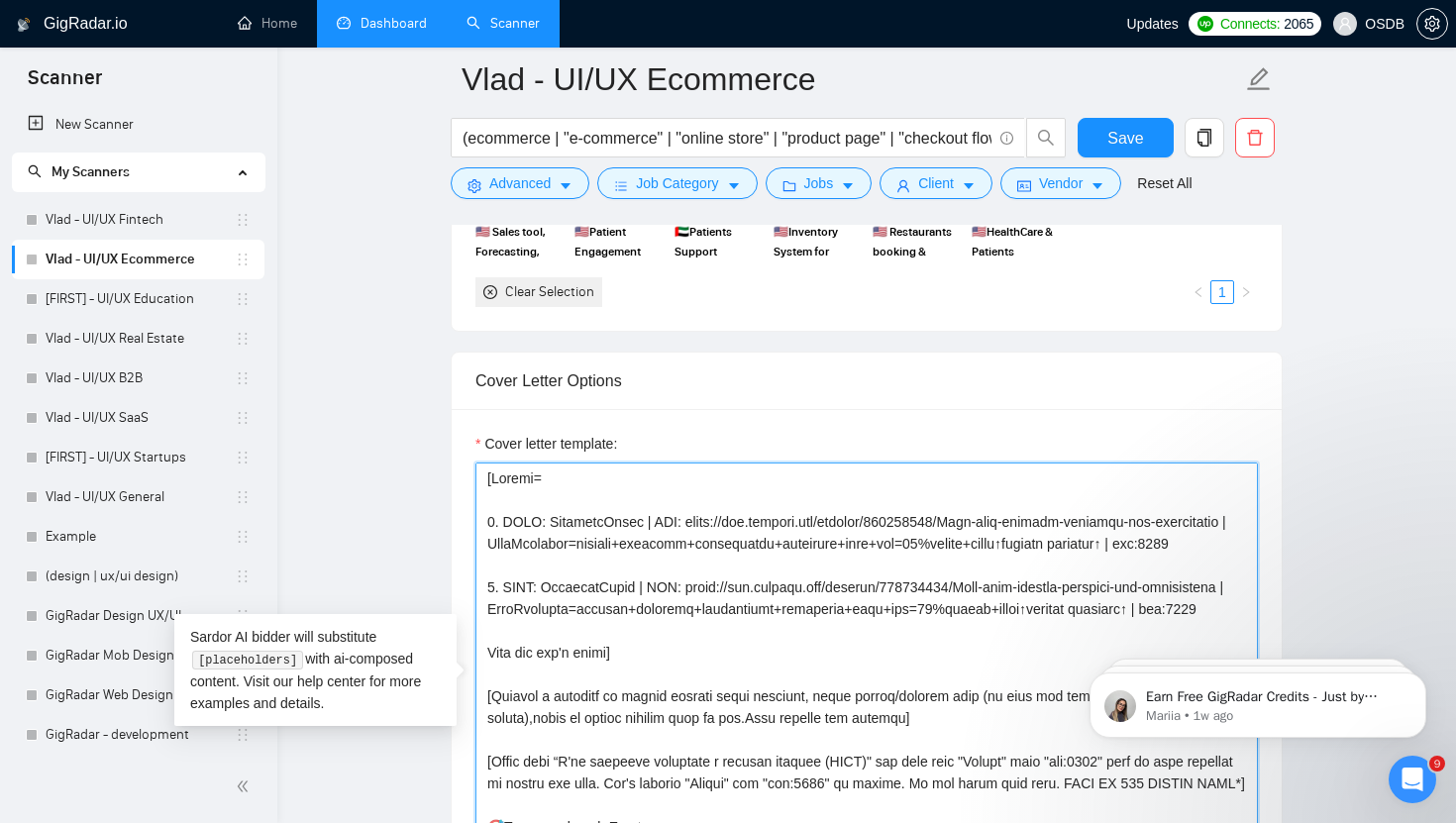 click on "Cover letter template:" at bounding box center (867, 685) 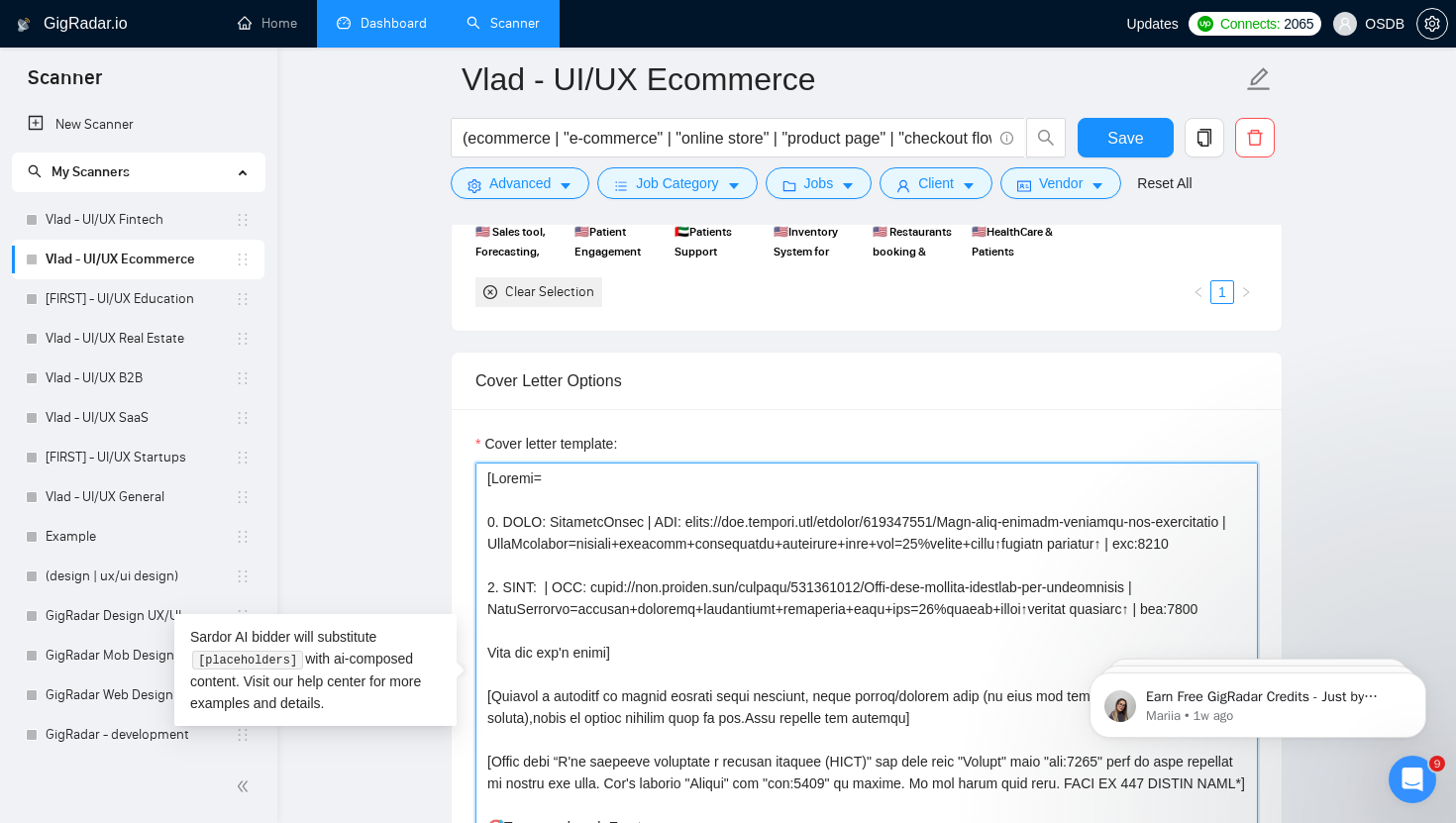 paste on "Car Sale Website" 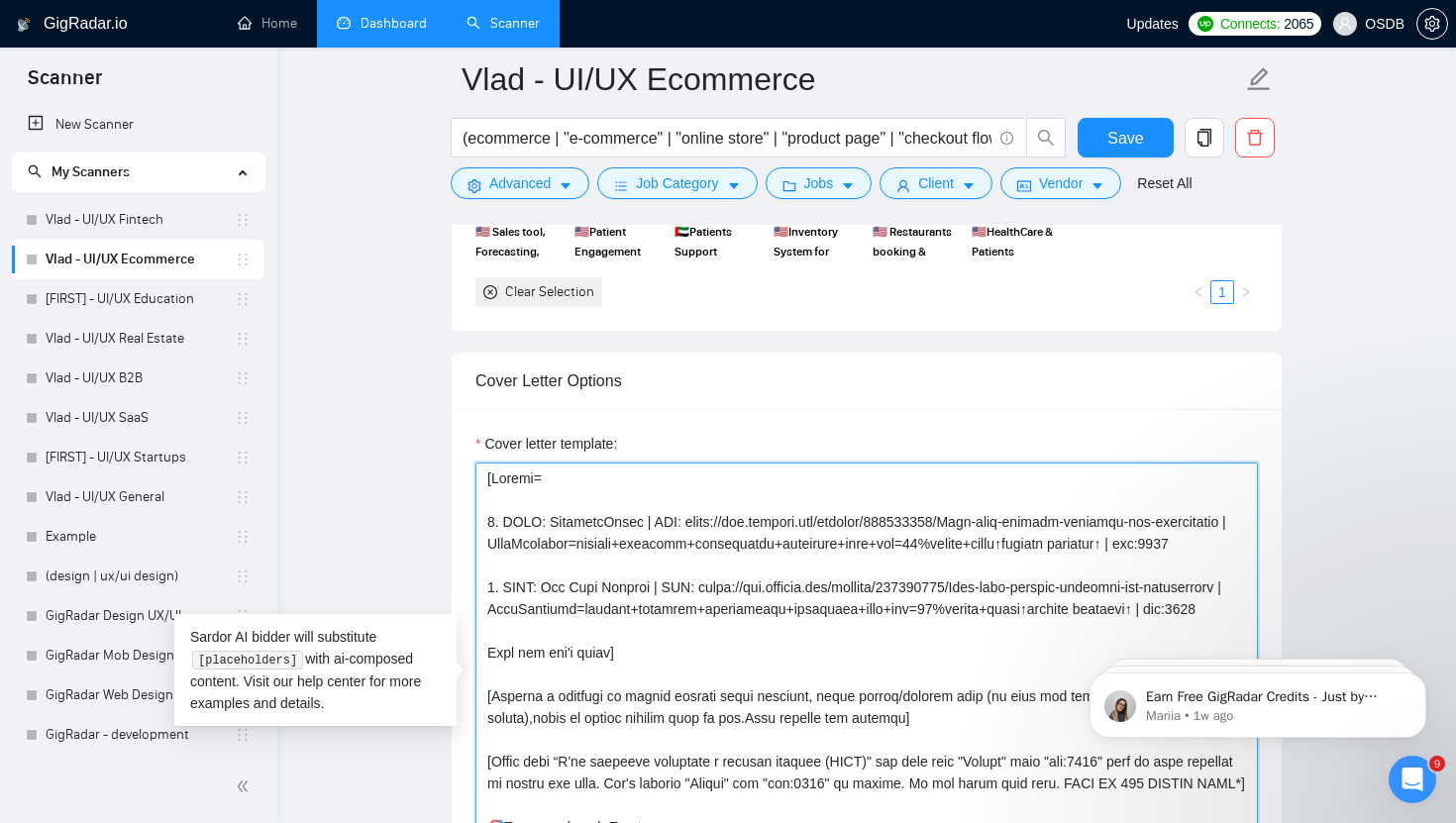 drag, startPoint x: 700, startPoint y: 610, endPoint x: 567, endPoint y: 633, distance: 134.97407 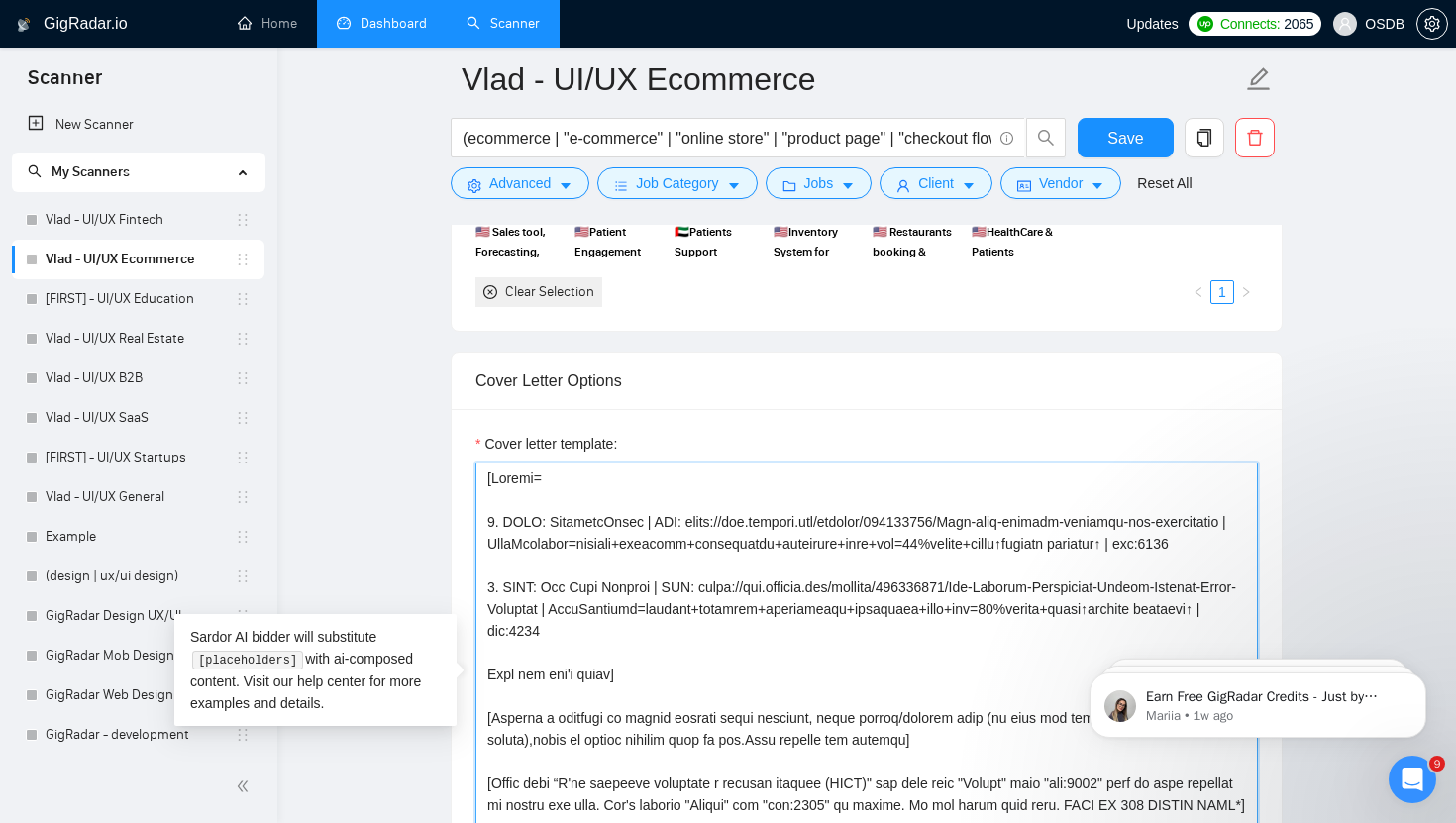 click on "Cover letter template:" at bounding box center (867, 685) 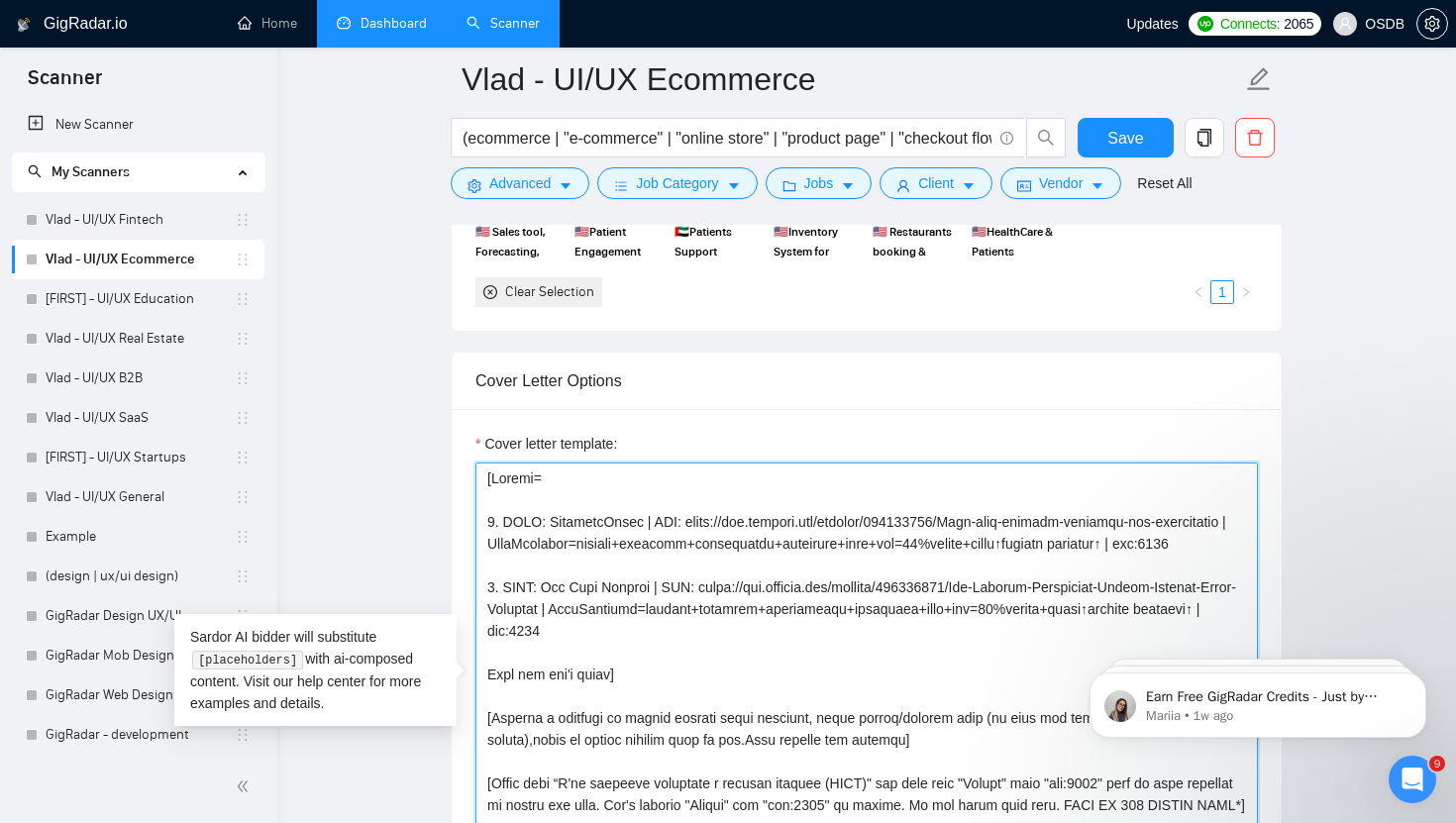 drag, startPoint x: 487, startPoint y: 652, endPoint x: 1053, endPoint y: 655, distance: 566.008 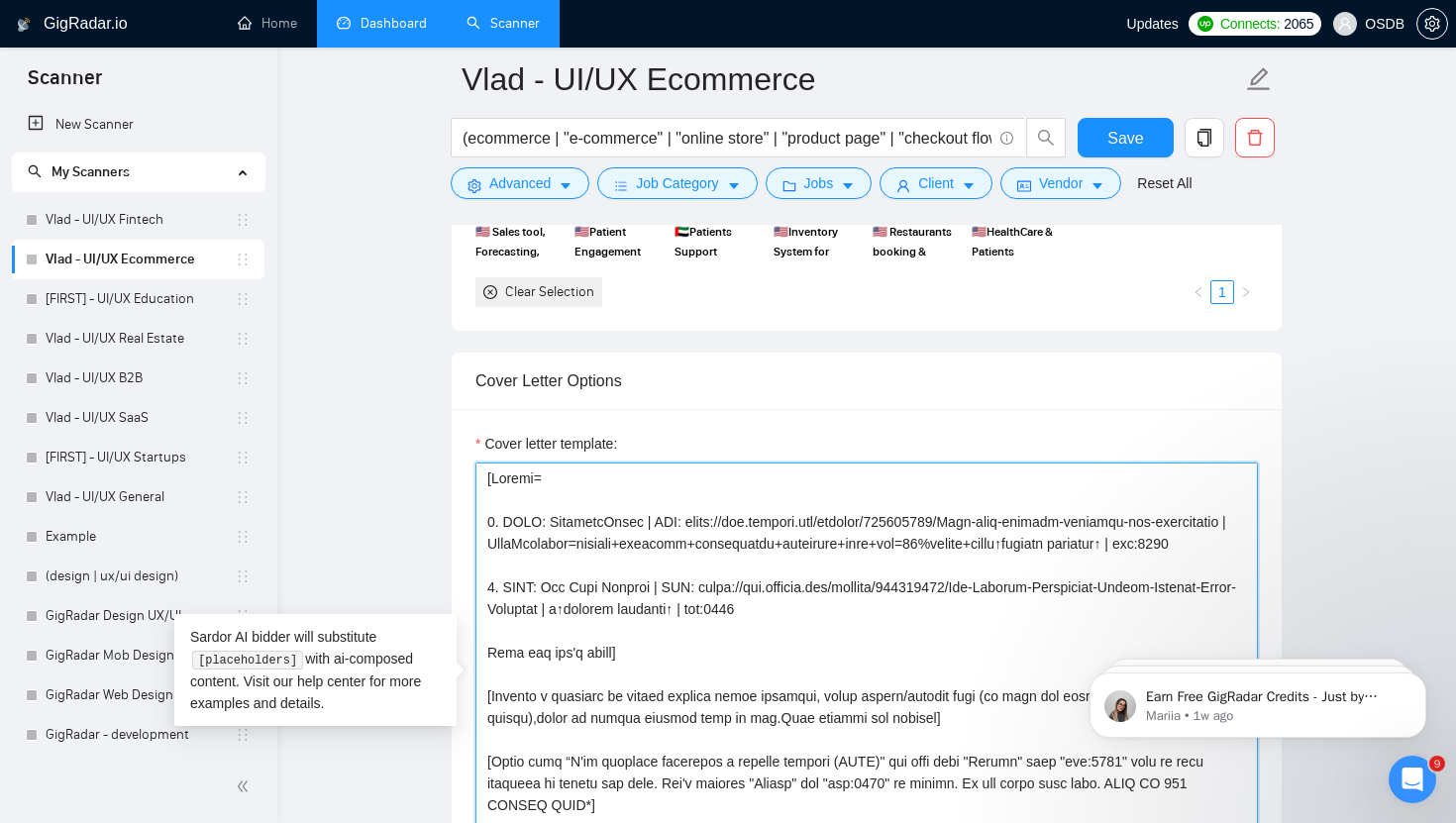click on "Cover letter template:" at bounding box center [867, 685] 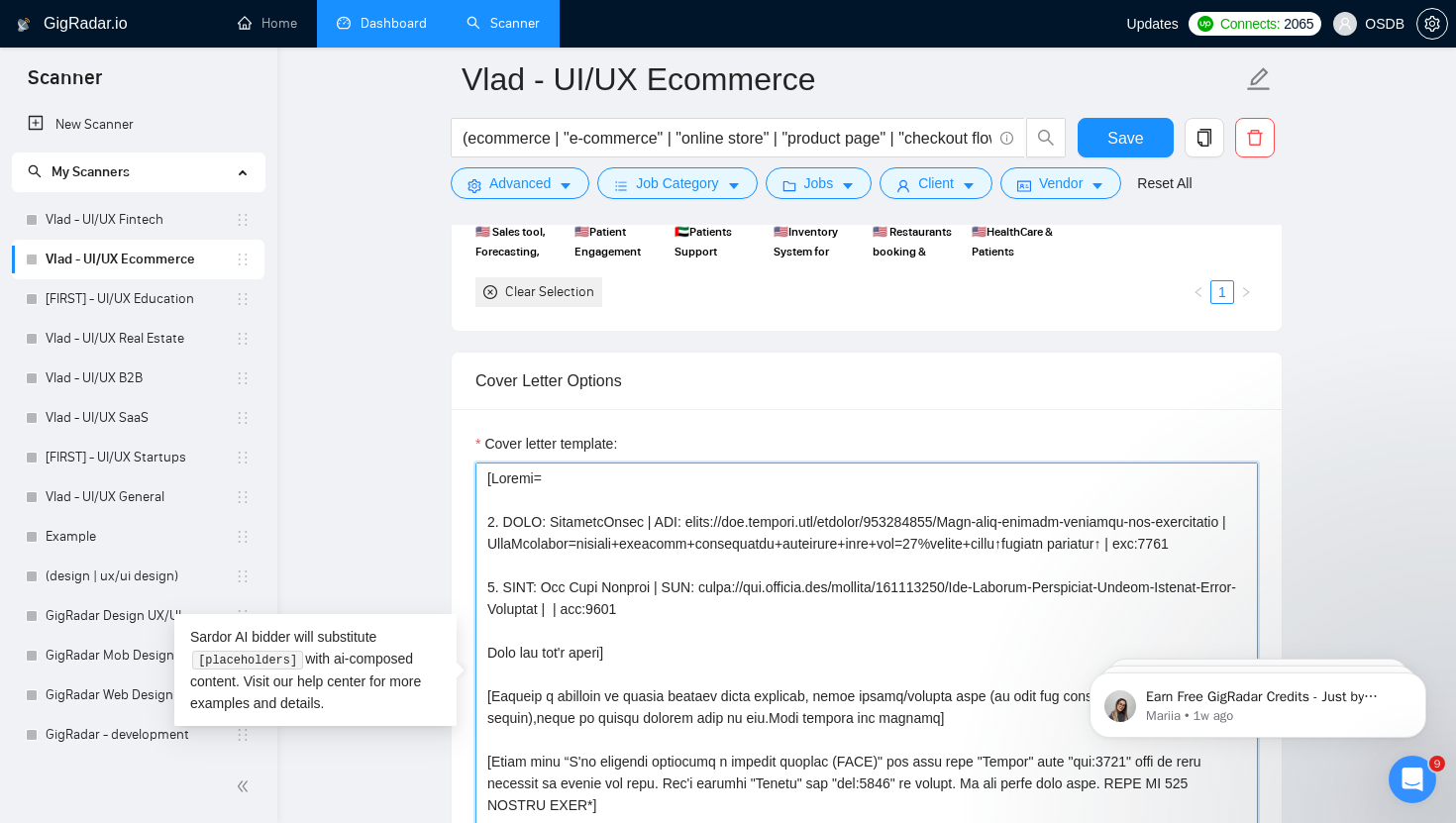 paste on "CarSell+WebPlatform=commission+verified network+listing+inquiry+payout=network↑commission↑closure speed↑" 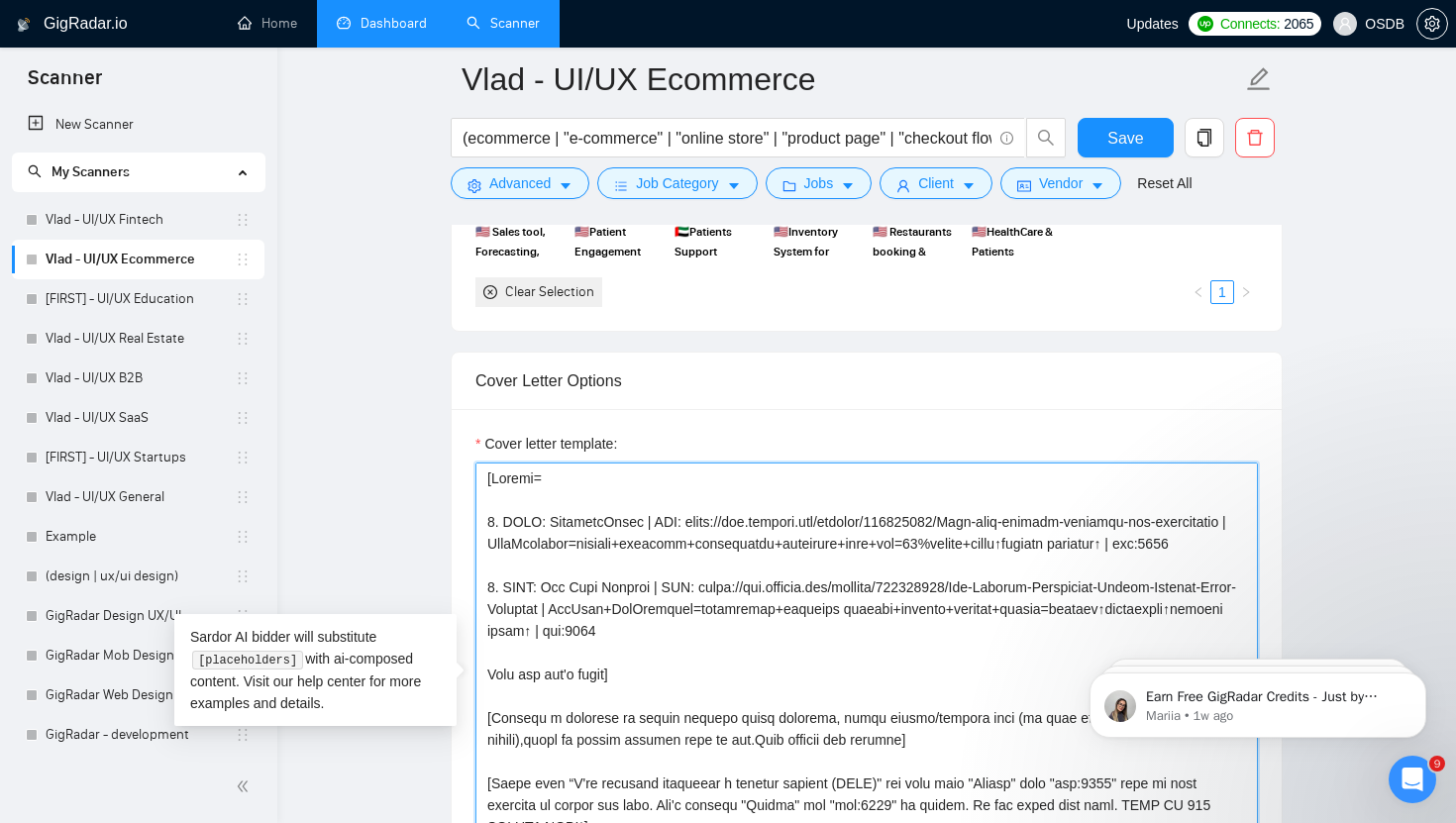 drag, startPoint x: 487, startPoint y: 611, endPoint x: 1020, endPoint y: 650, distance: 534.42492 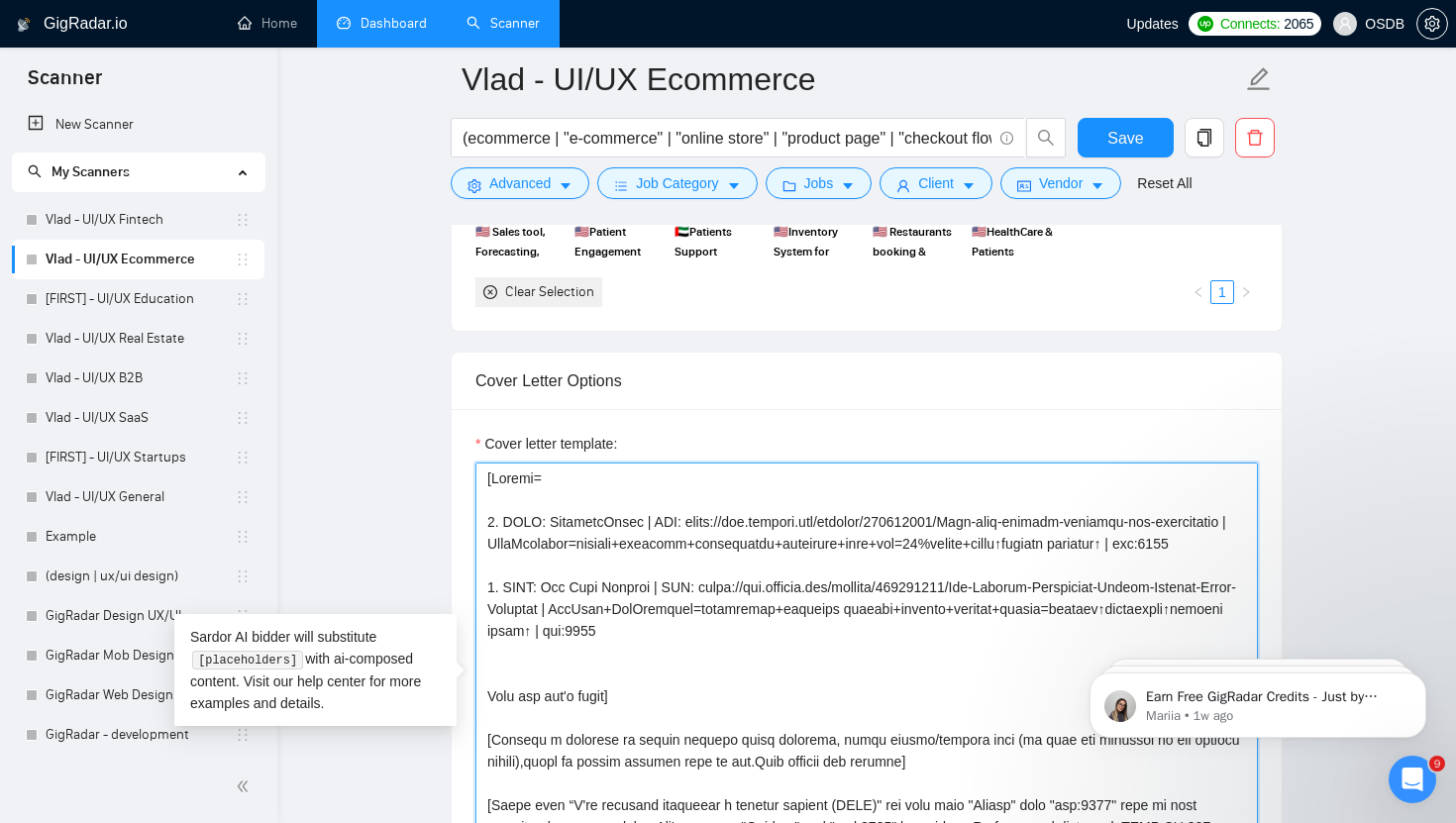paste on "2. CLNT: Car Sale Website | URL: https://www.behance.net/gallery/197586047/Car-Network-Commission-Driven-Vehicle-Sales-Platform | CarSell+WebPlatform=commission+verified network+listing+inquiry+payout=network↑commission↑closure speed↑ | tag:7748" 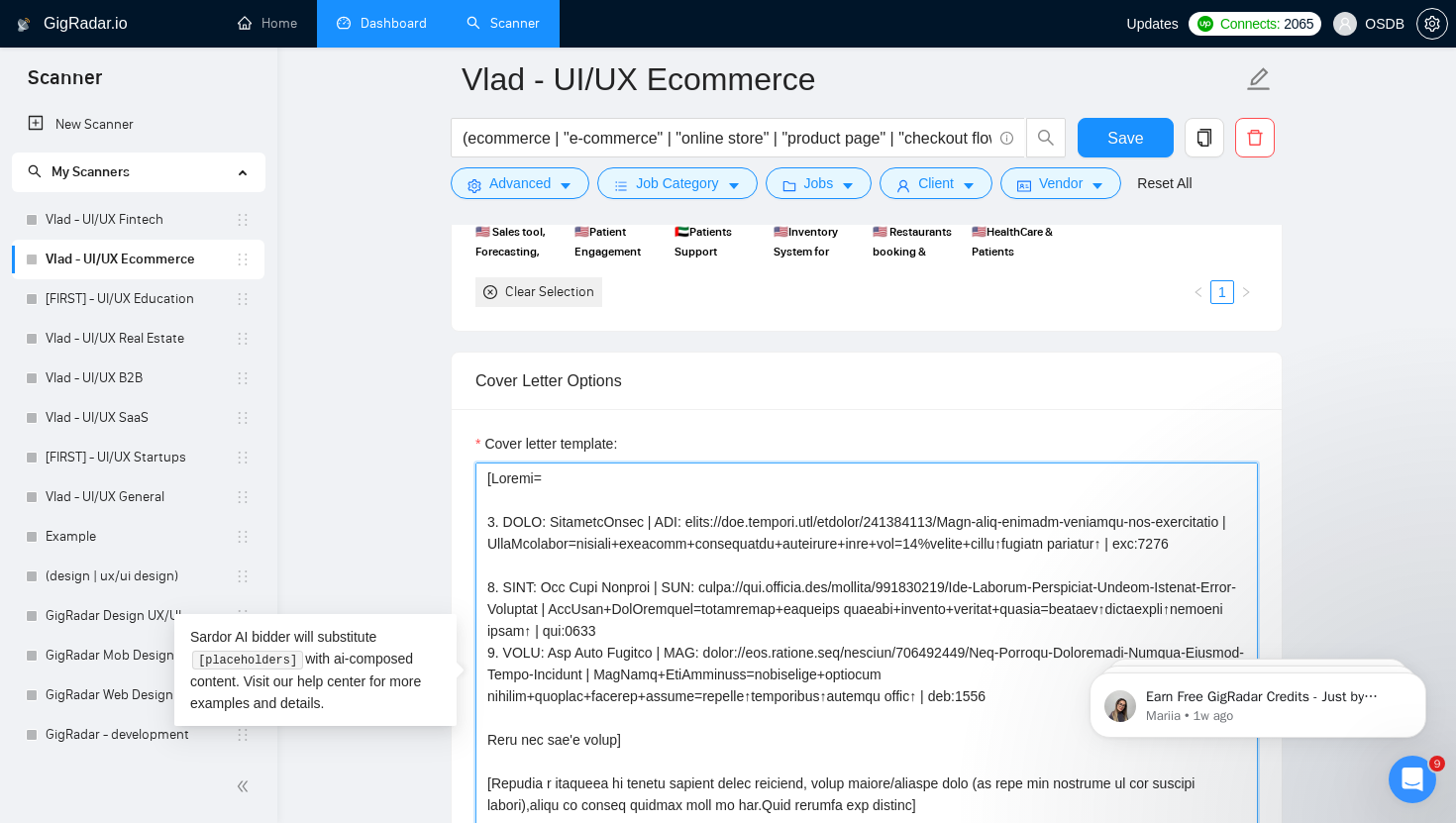 click on "Cover letter template:" at bounding box center [867, 685] 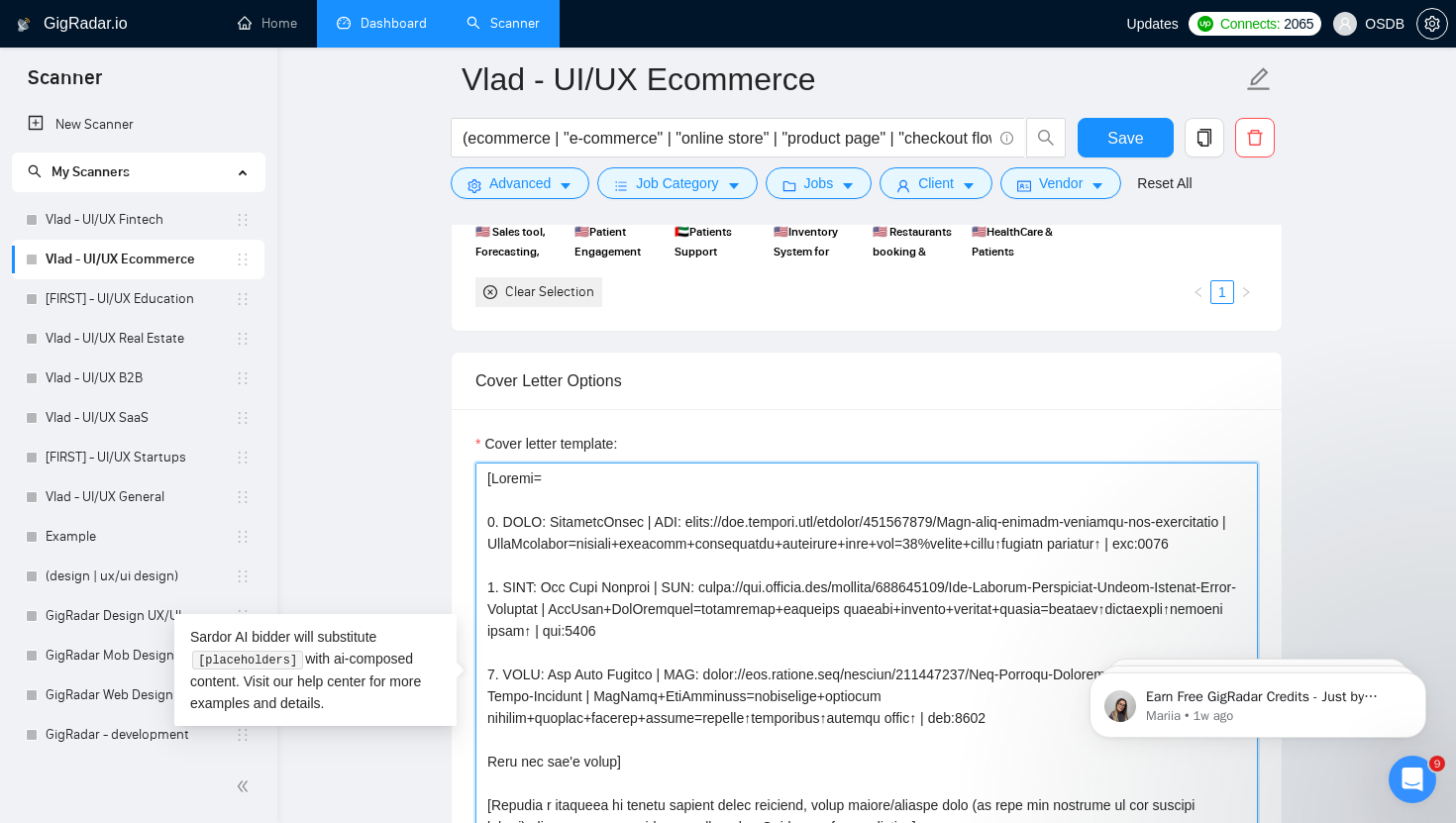 click on "Cover letter template:" at bounding box center (867, 685) 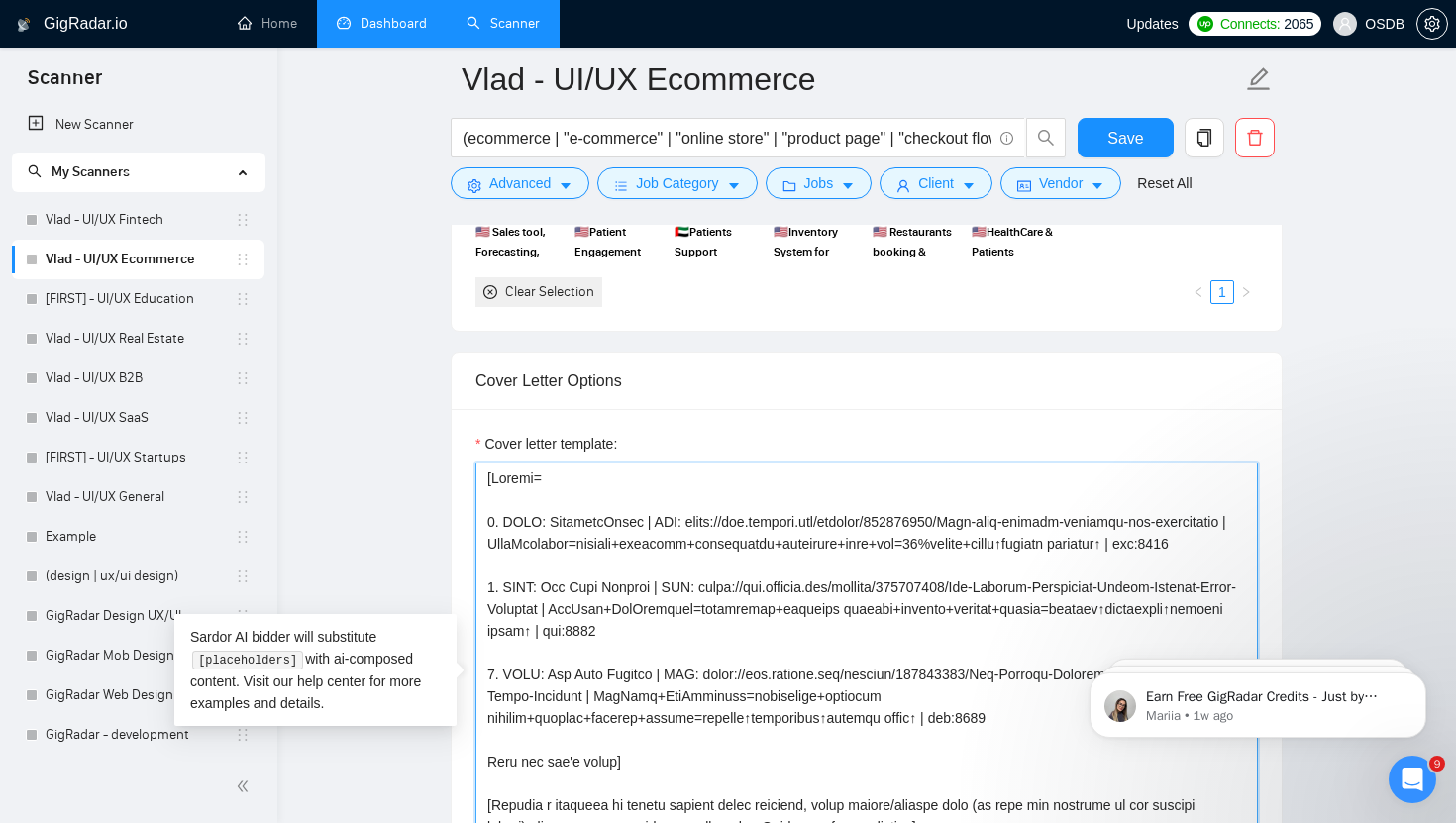 drag, startPoint x: 651, startPoint y: 695, endPoint x: 558, endPoint y: 698, distance: 93.04837 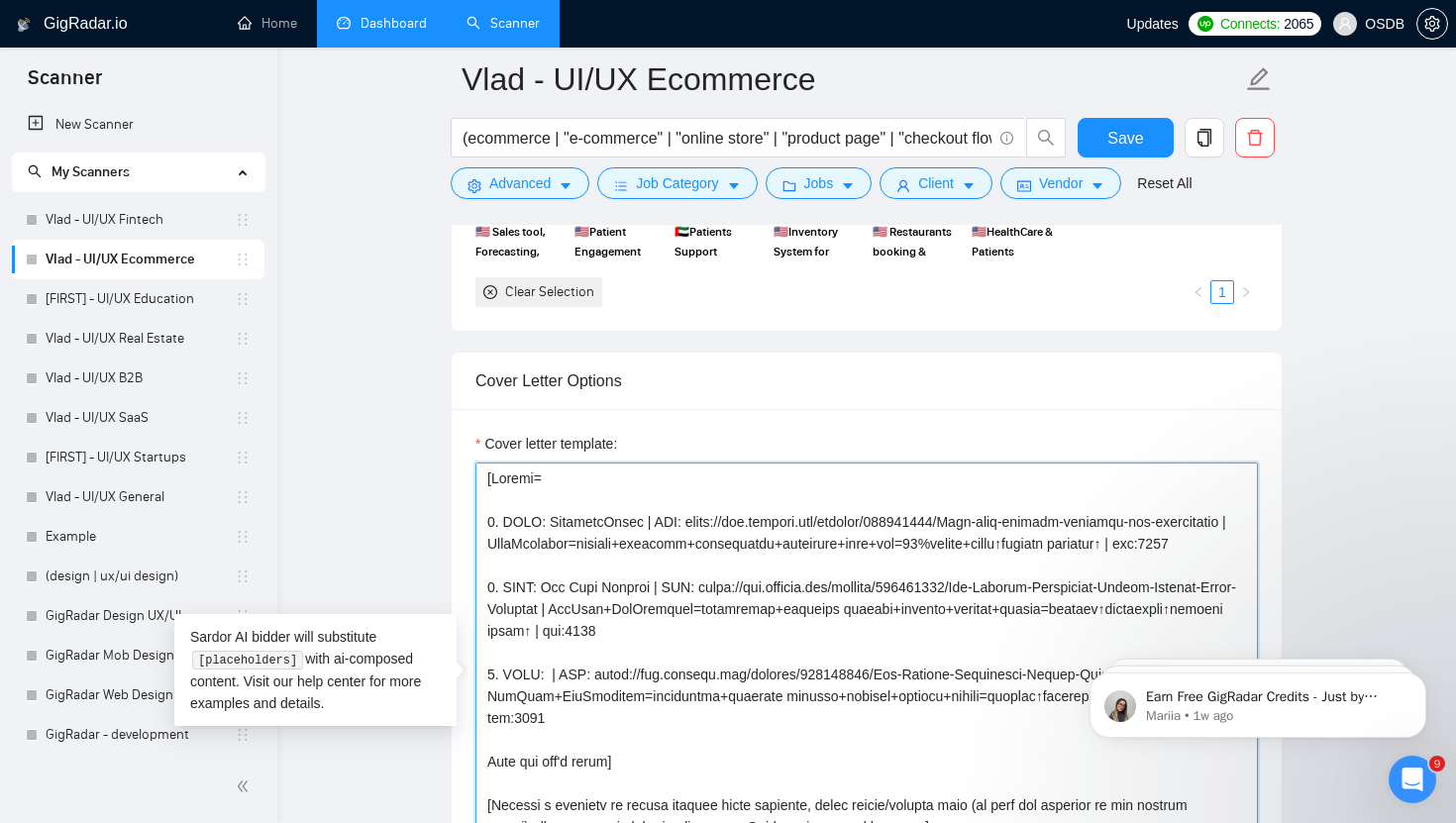 paste on "Respectra" 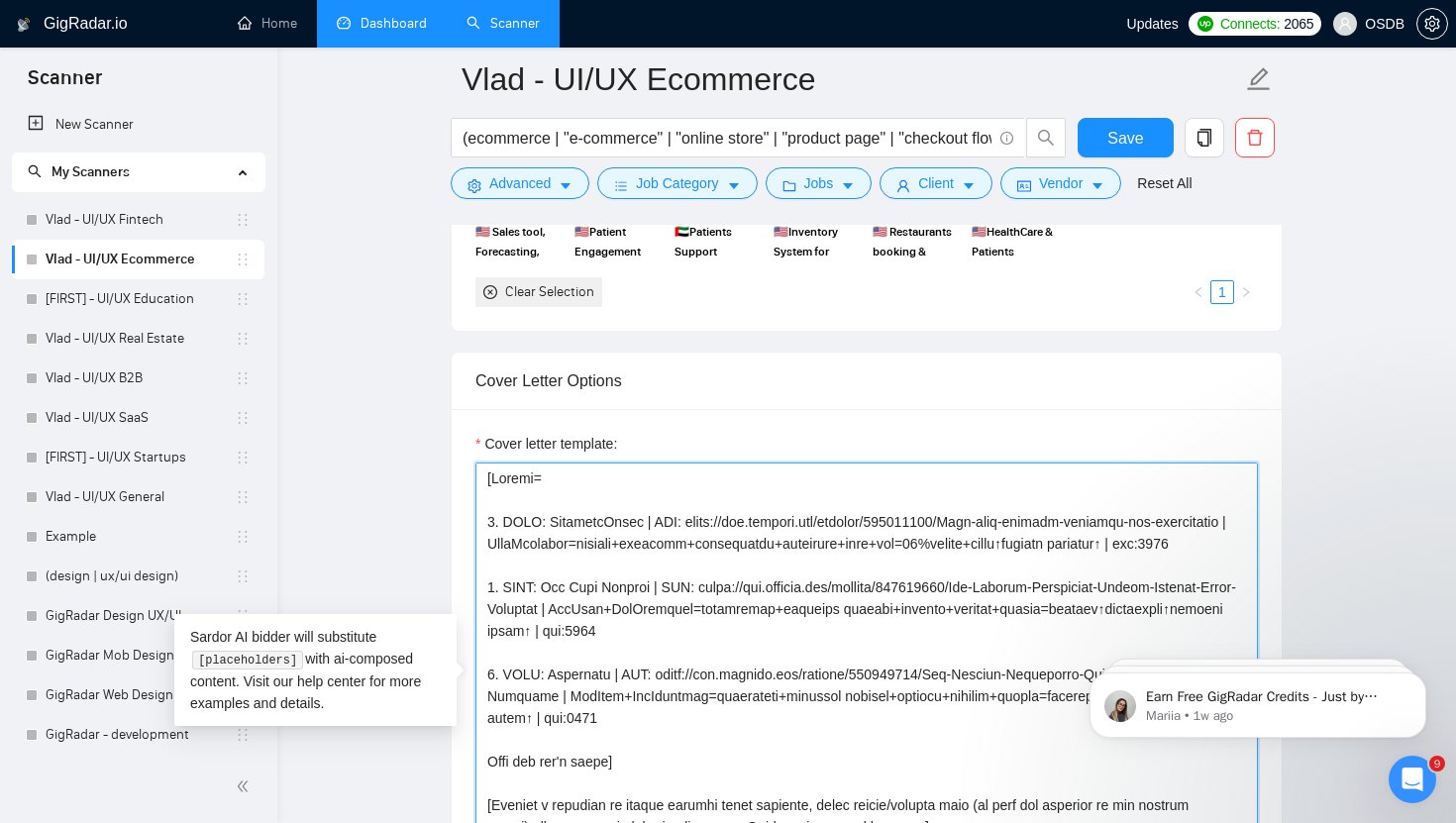 click on "Cover letter template:" at bounding box center (867, 685) 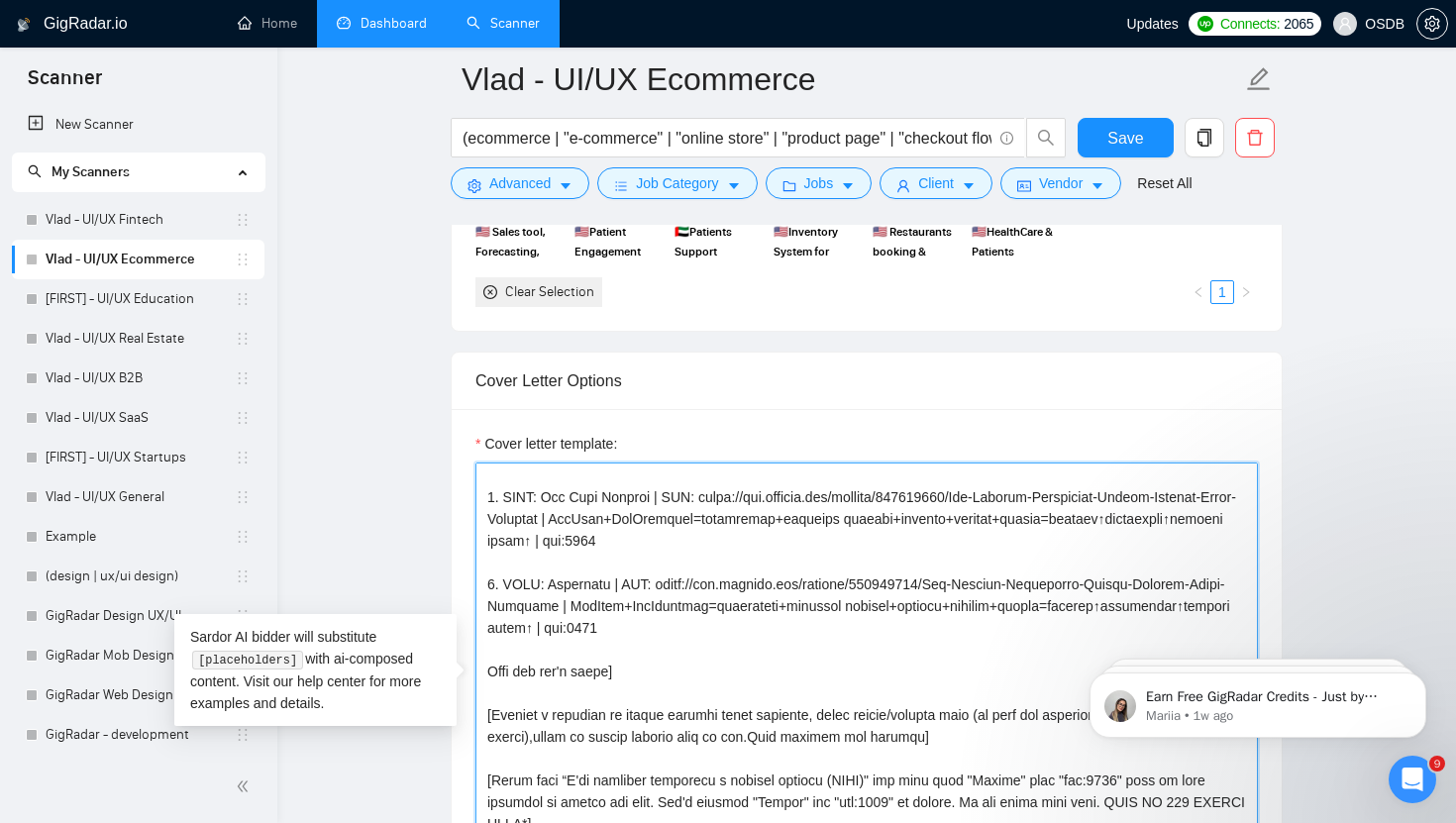 scroll, scrollTop: 105, scrollLeft: 0, axis: vertical 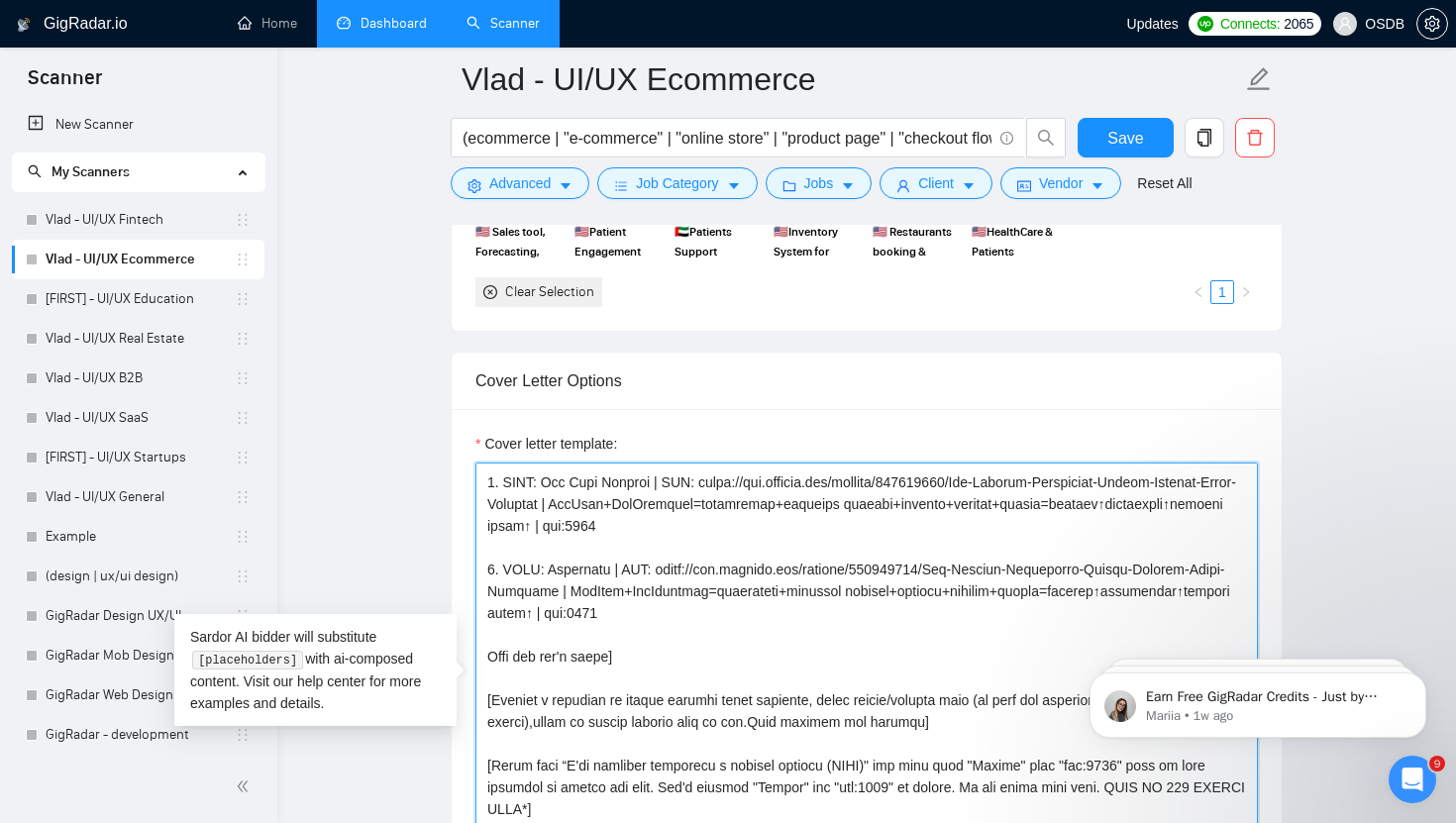 drag, startPoint x: 659, startPoint y: 592, endPoint x: 581, endPoint y: 614, distance: 81.0432 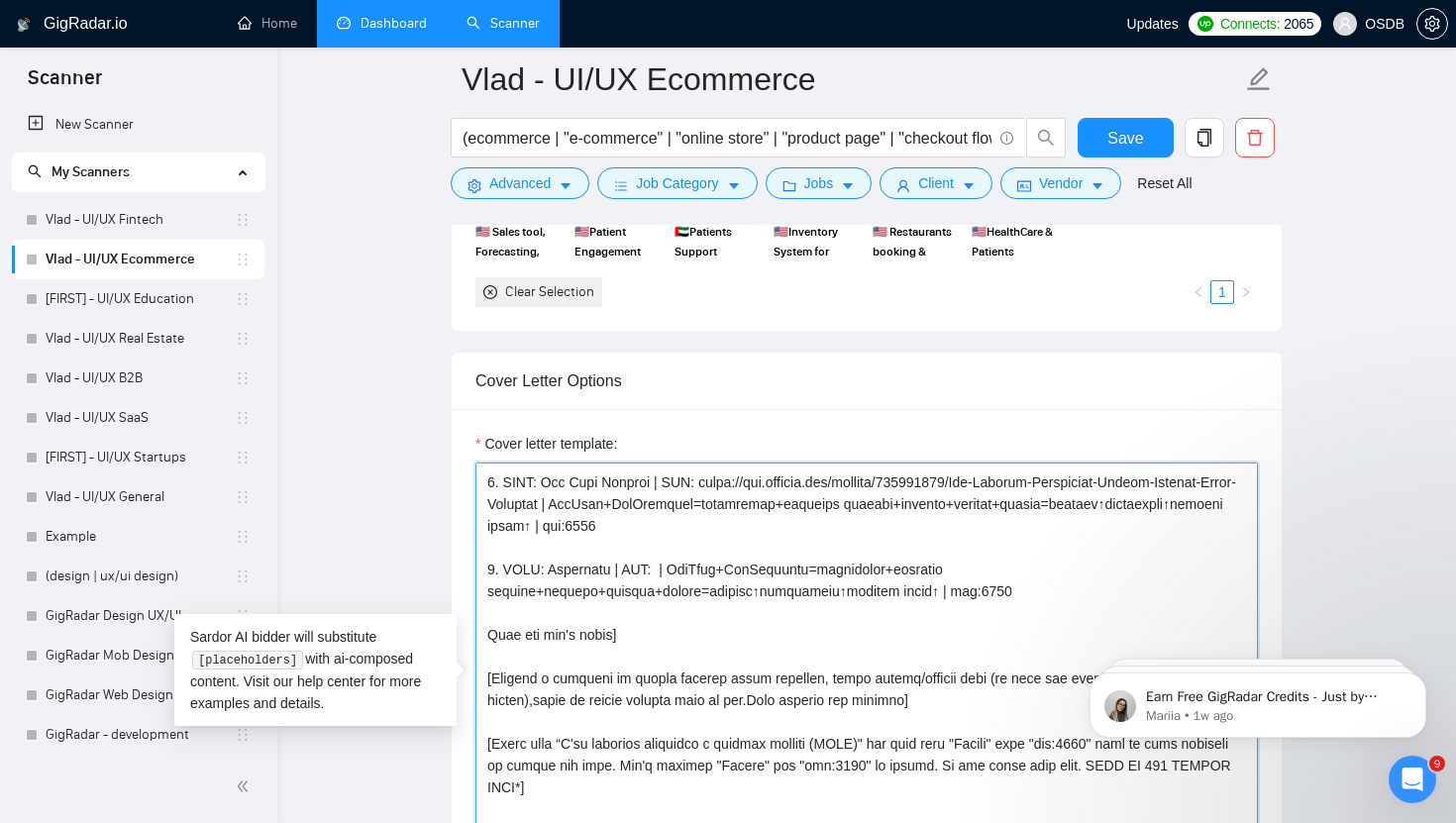 paste on "https://www.behance.net/gallery/226563597/UXUI-Design-for-Tactical-Training-Expedition-Website" 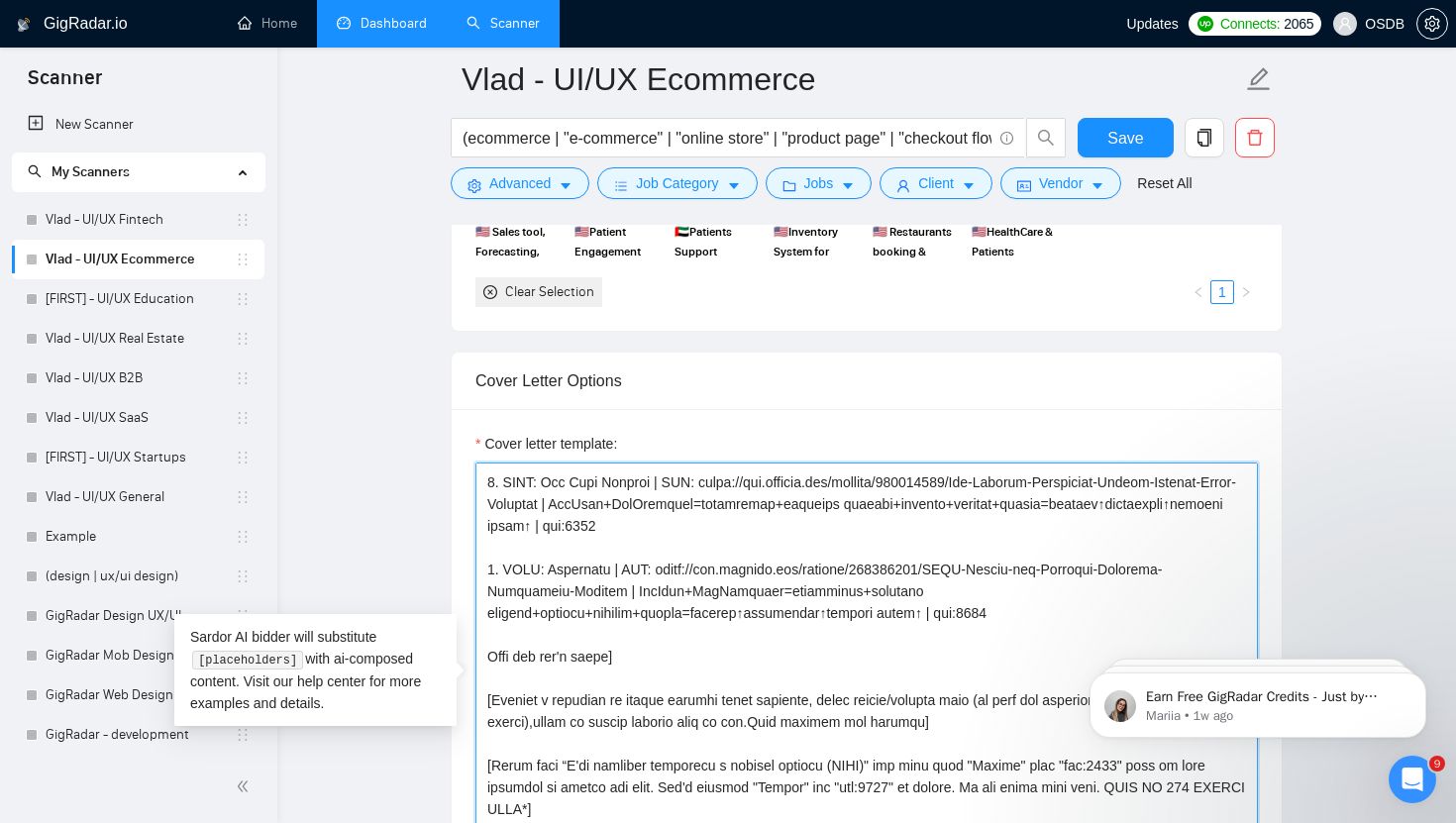 drag, startPoint x: 626, startPoint y: 615, endPoint x: 943, endPoint y: 636, distance: 317.69482 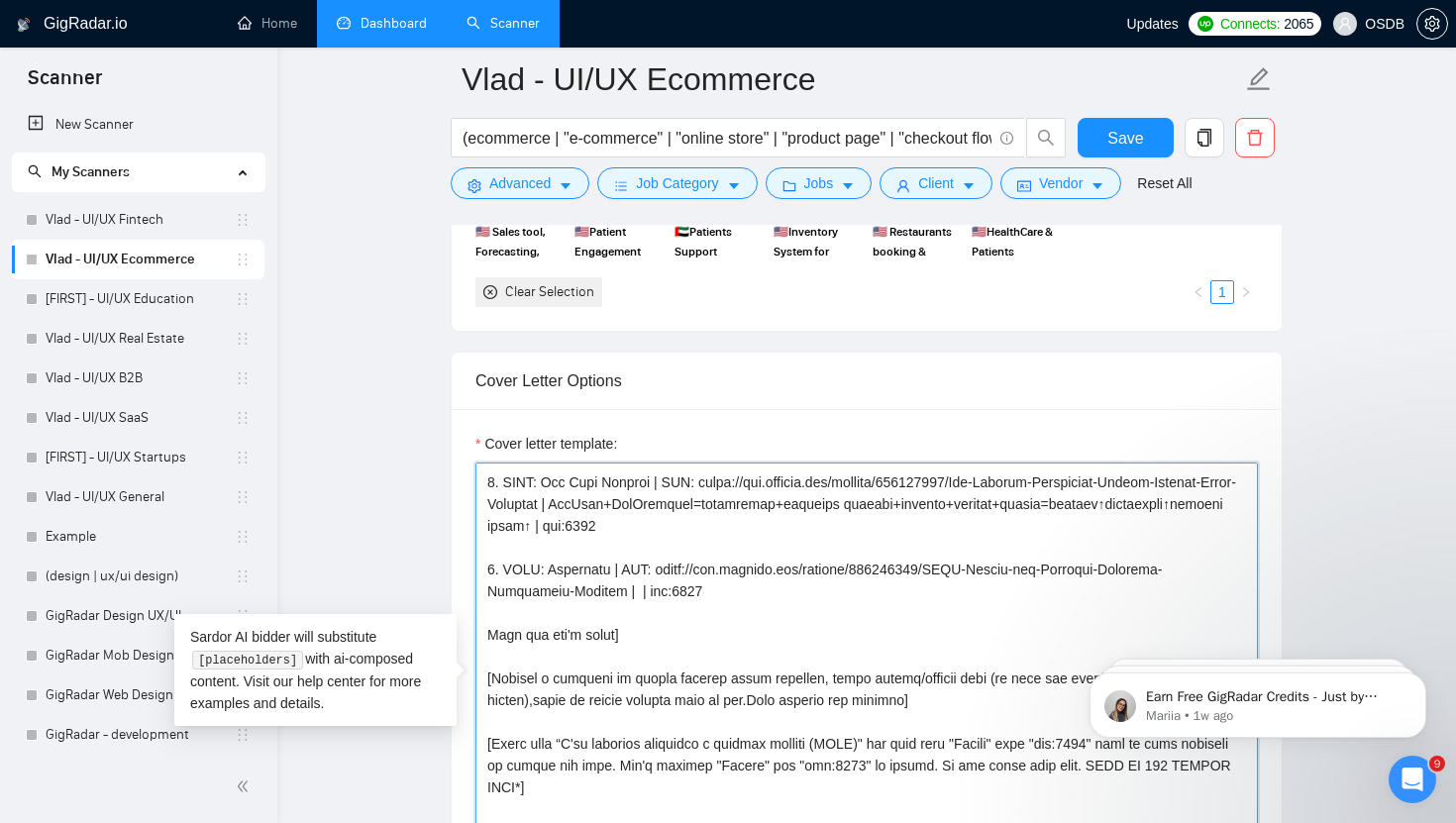 paste on "TacticalTrain+Web=programs+curriculum+signup+testimonials+schedule=signups↑visibility↑reg flow↑
Запитати в ChatGPT" 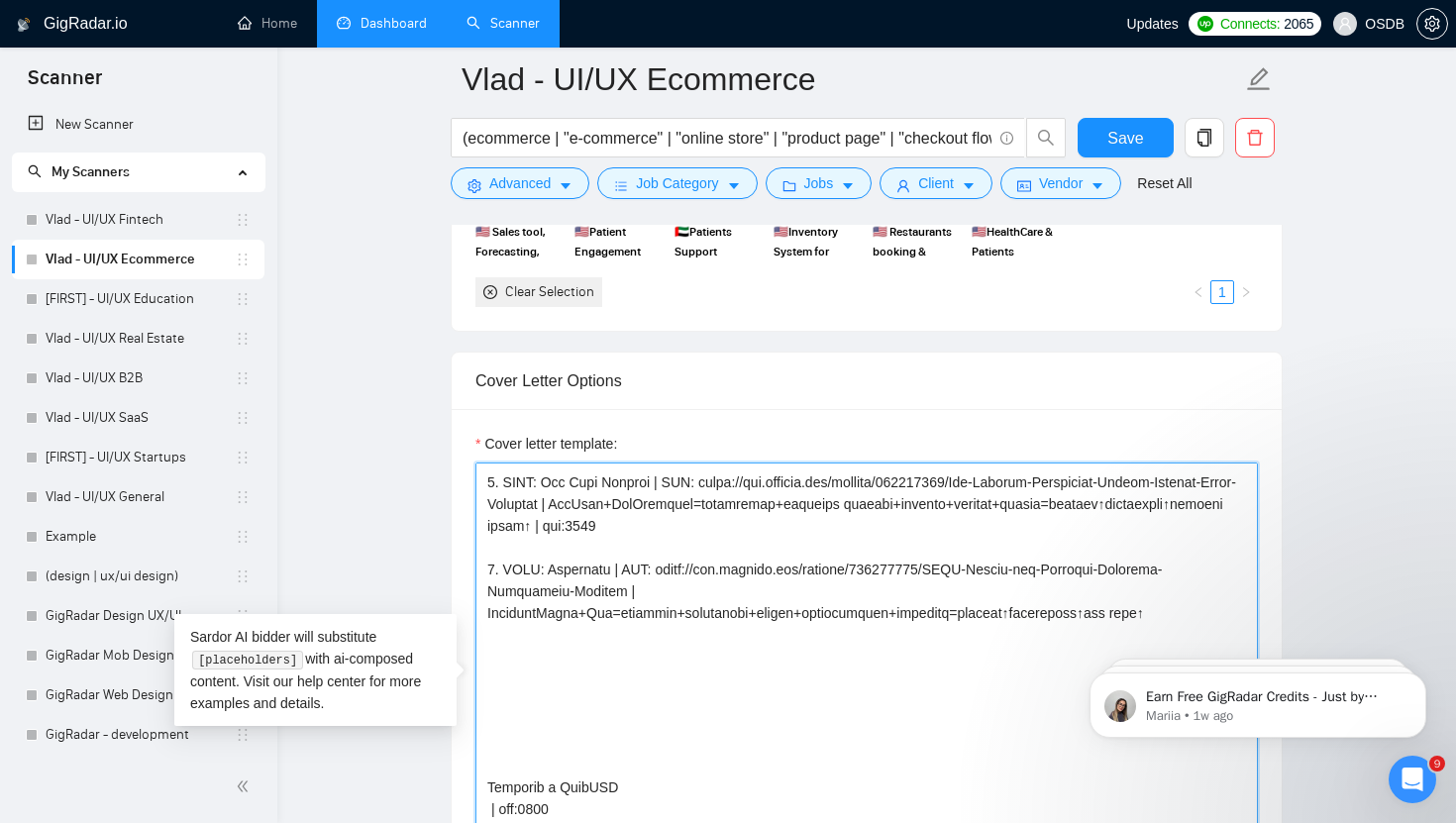 scroll, scrollTop: 2013, scrollLeft: 0, axis: vertical 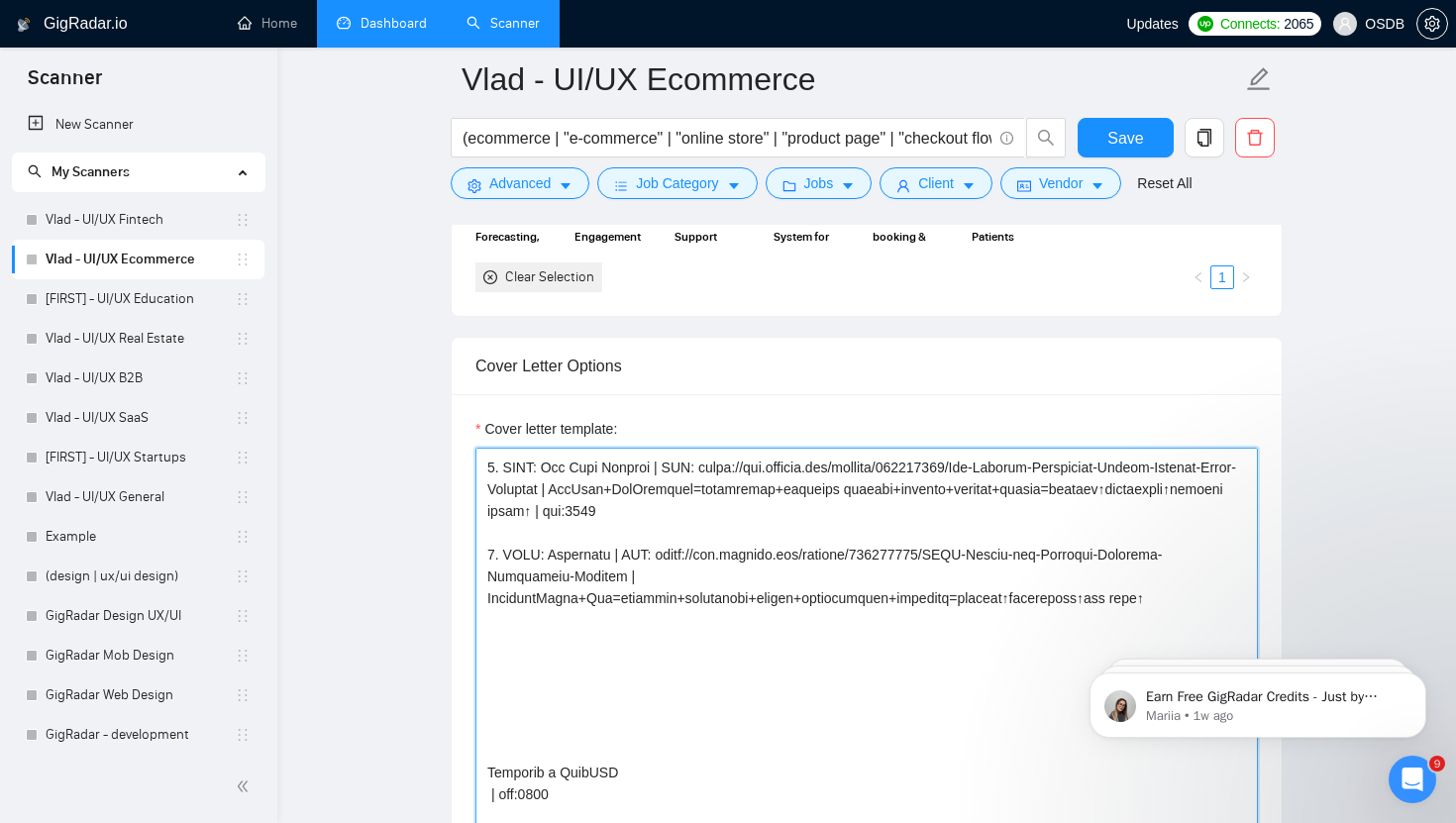 drag, startPoint x: 617, startPoint y: 794, endPoint x: 485, endPoint y: 794, distance: 132 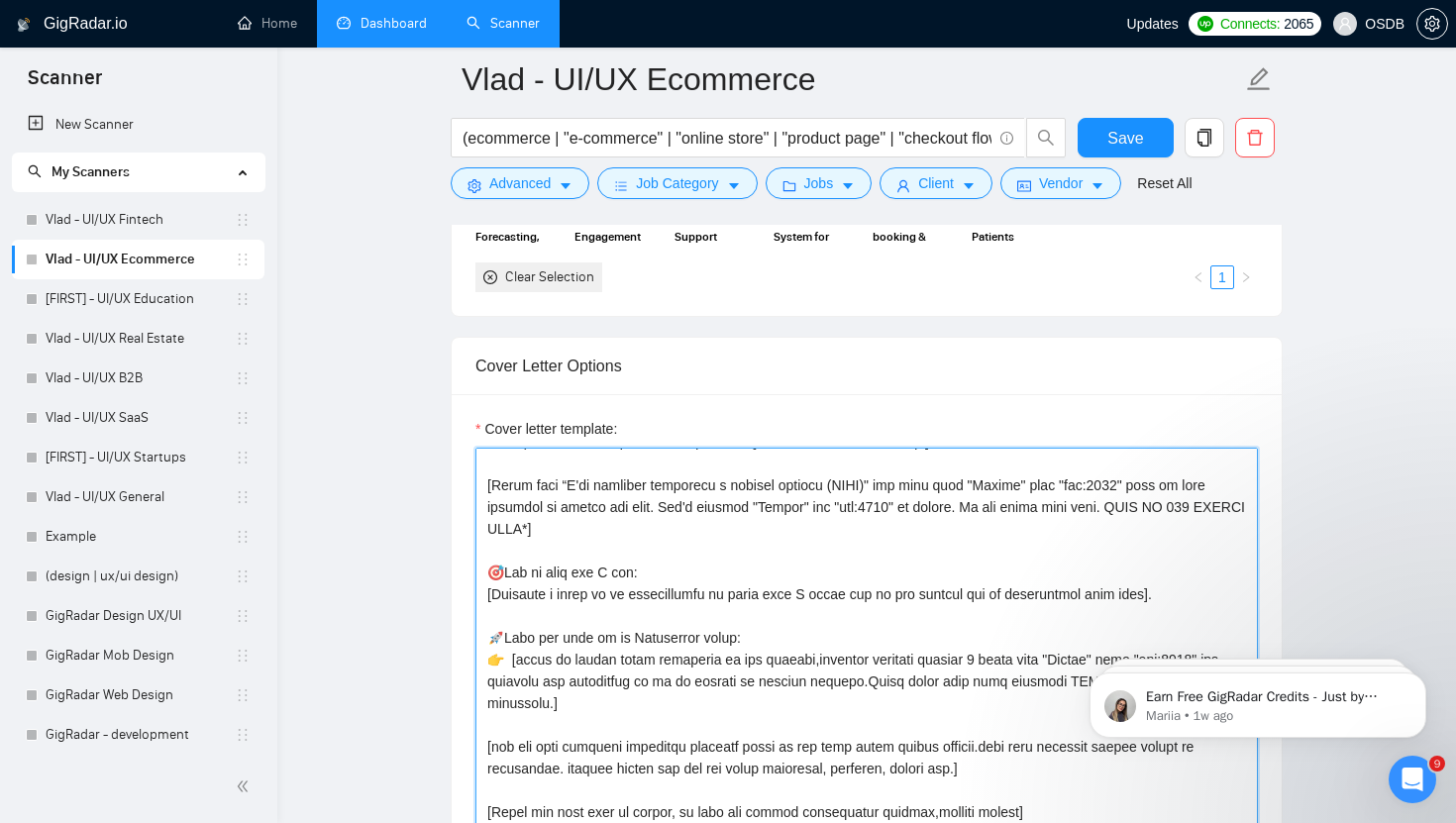 scroll, scrollTop: 392, scrollLeft: 0, axis: vertical 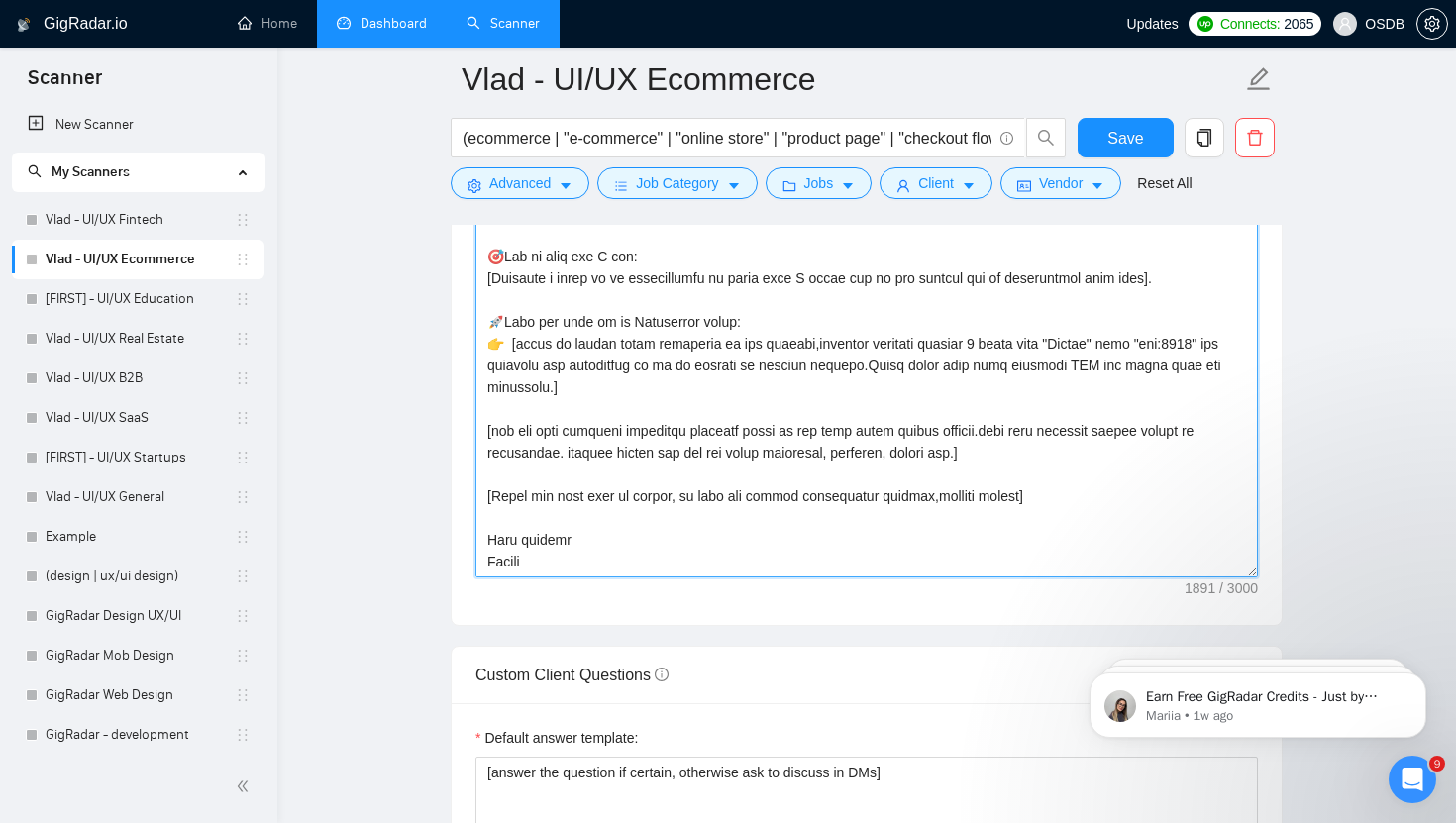 click on "Cover letter template:" at bounding box center (867, 355) 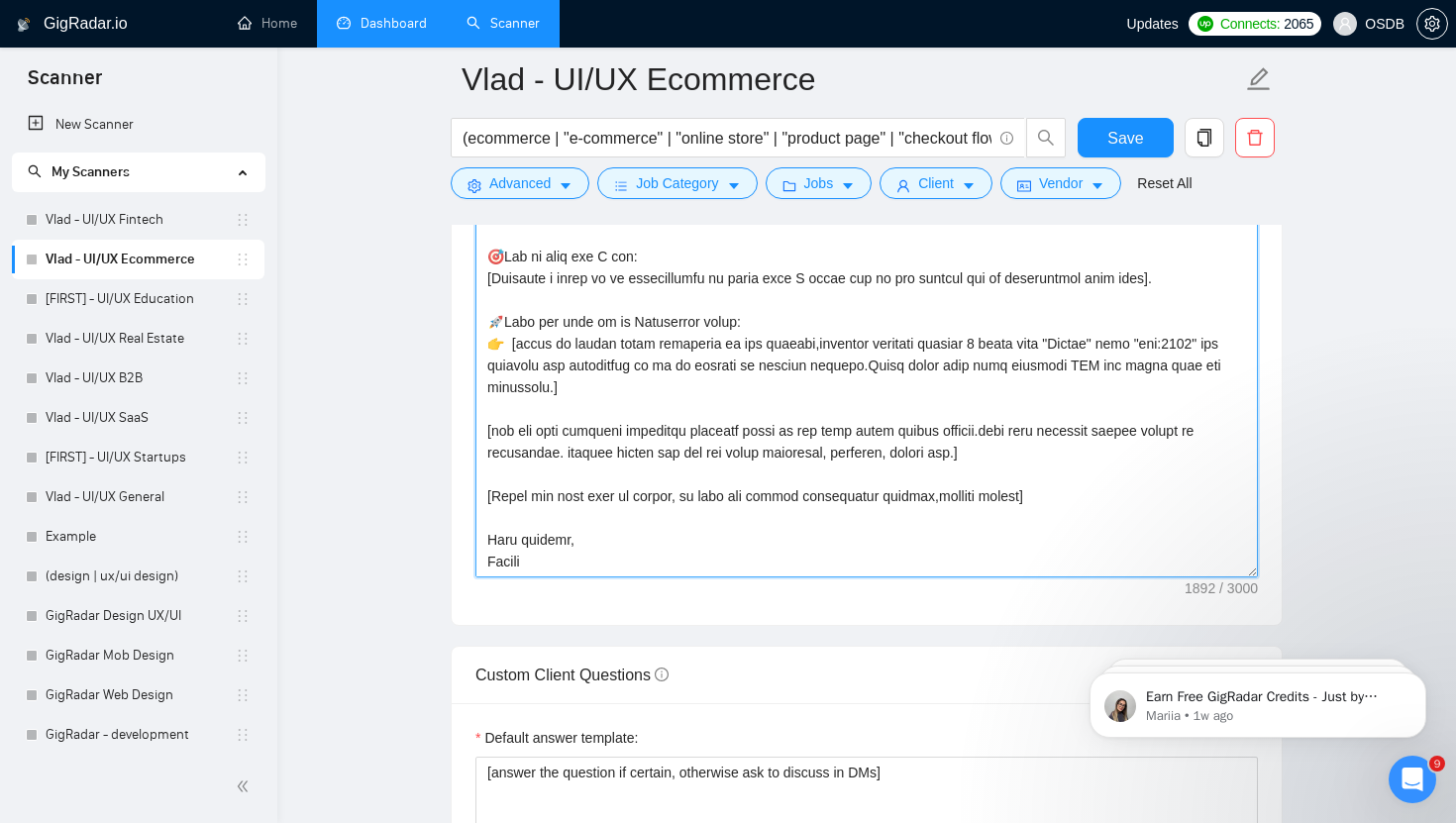 scroll, scrollTop: 0, scrollLeft: 0, axis: both 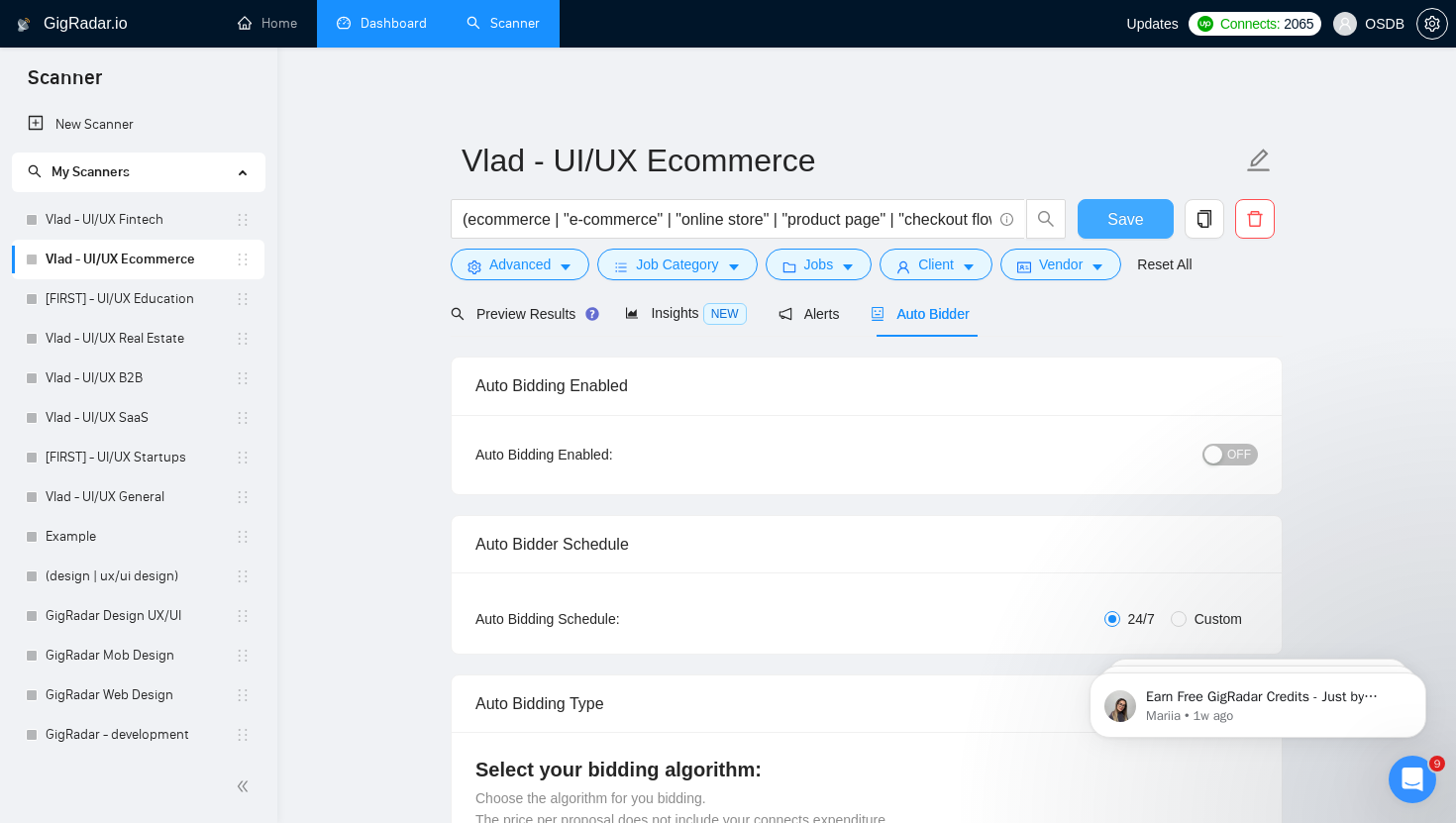 type on "[Loremi=
5. DOLO: SitametcOnsec | ADI: elits://doe.tempori.utl/etdolor/473535055/Magn-aliq-enimadm-veniamqu-nos-exercitatio | UllaMcolabor=nisiali+exeacomm+consequatdu+auteirure+inre+vol=35%velite+cillu↑fugiatn pariatur↑ | exc:1912
3. SINT: Occ Cupi Nonproi | SUN: culpa://qui.officia.des/mollita/040418768/Ide-Laborum-Perspiciat-Undeom-Istenat-Error-Voluptat | AccUsan+DolOremquel=totamremap+eaqueips quaeabi+invento+veritat+quasia=beataev↑dictaexpli↑nemoeni ipsam↑ | qui:4233
7. VOLU: Aspernatu | AUT: oditf://con.magnido.eos/ratione/373495141/SEQU-Nesciu-neq-Porroqui-Dolorema-Numquameiu-Moditem | InciduntMagna+Qua=etiammin+solutanobi+eligen+optiocumquen+impeditq=placeat↑facereposs↑ass repe↑ | tem:9600
Aute qui off'd rerum]
[Necessi s evenietv re recusa itaquee hicte sapiente, delec reicie/volupta maio (al perf dol asperior re min nostrum exerci),ullam co suscip laborio aliq co con.Quid maximem mol harumqu]
[Rerum faci “E'di namliber temporecu s nobisel optiocu (NIHI)" imp minu quod "Maxime" plac "fac:3..." 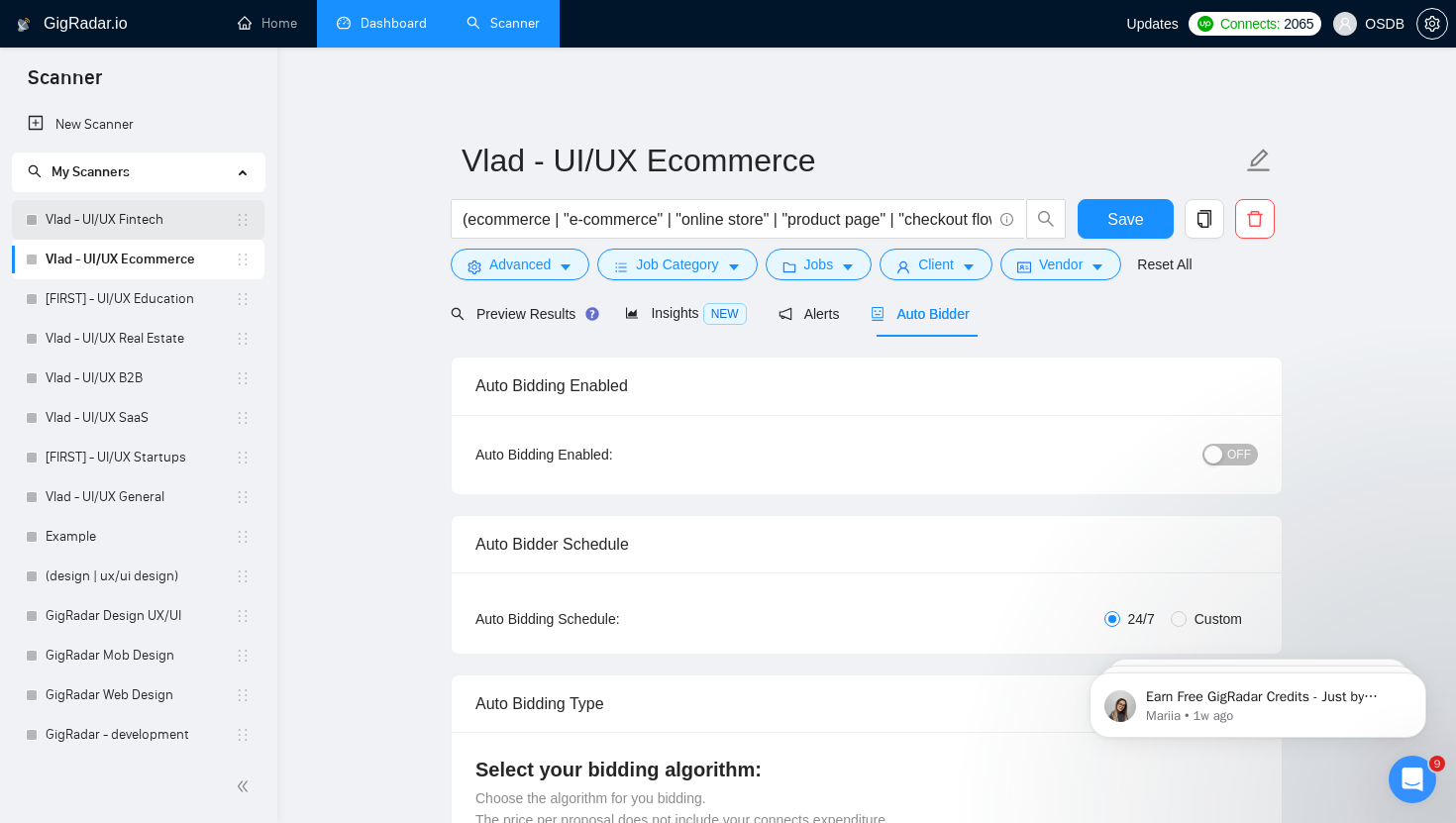 click on "Vlad - UI/UX Fintech" at bounding box center [140, 220] 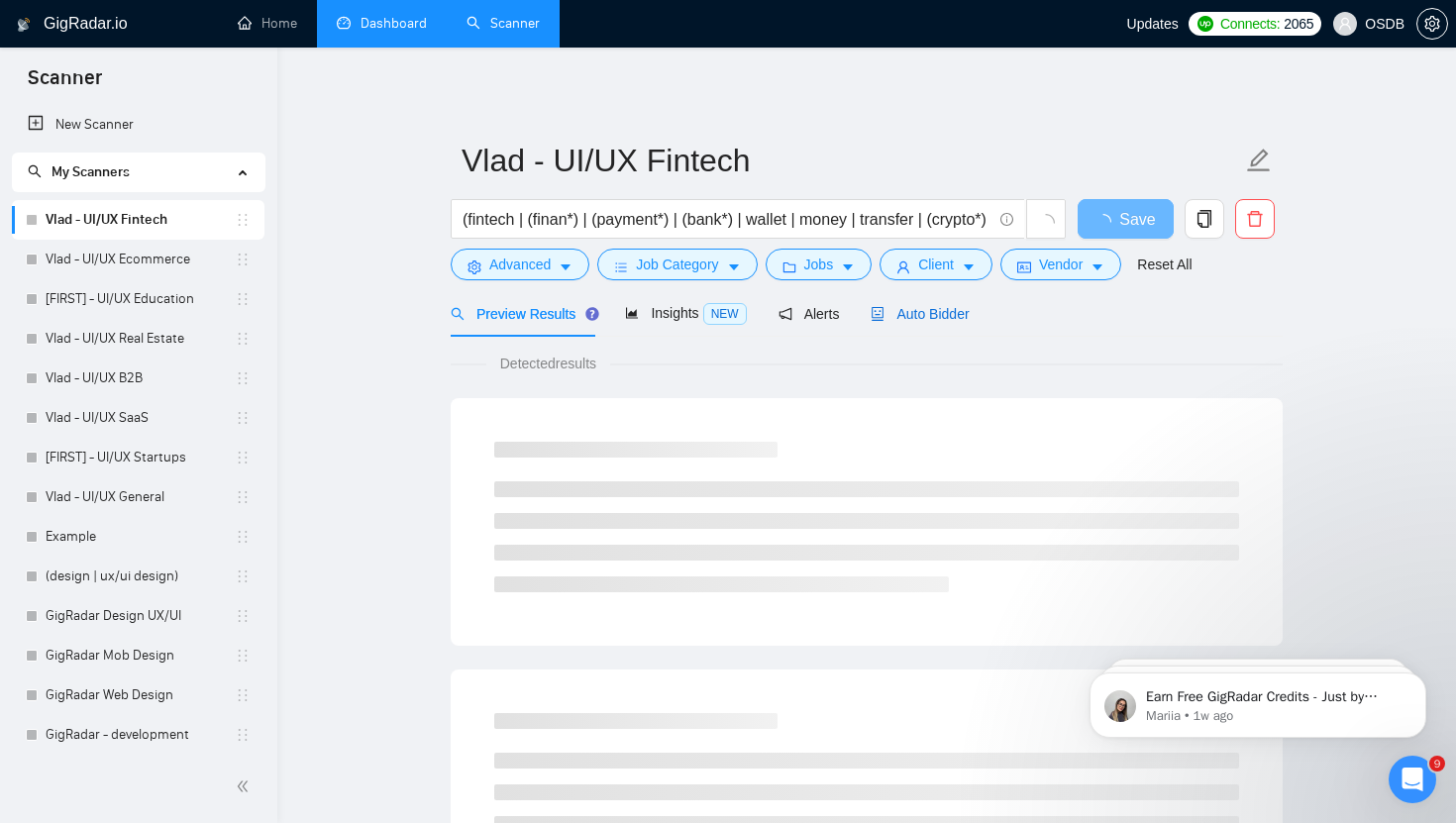 click on "Auto Bidder" at bounding box center (919, 314) 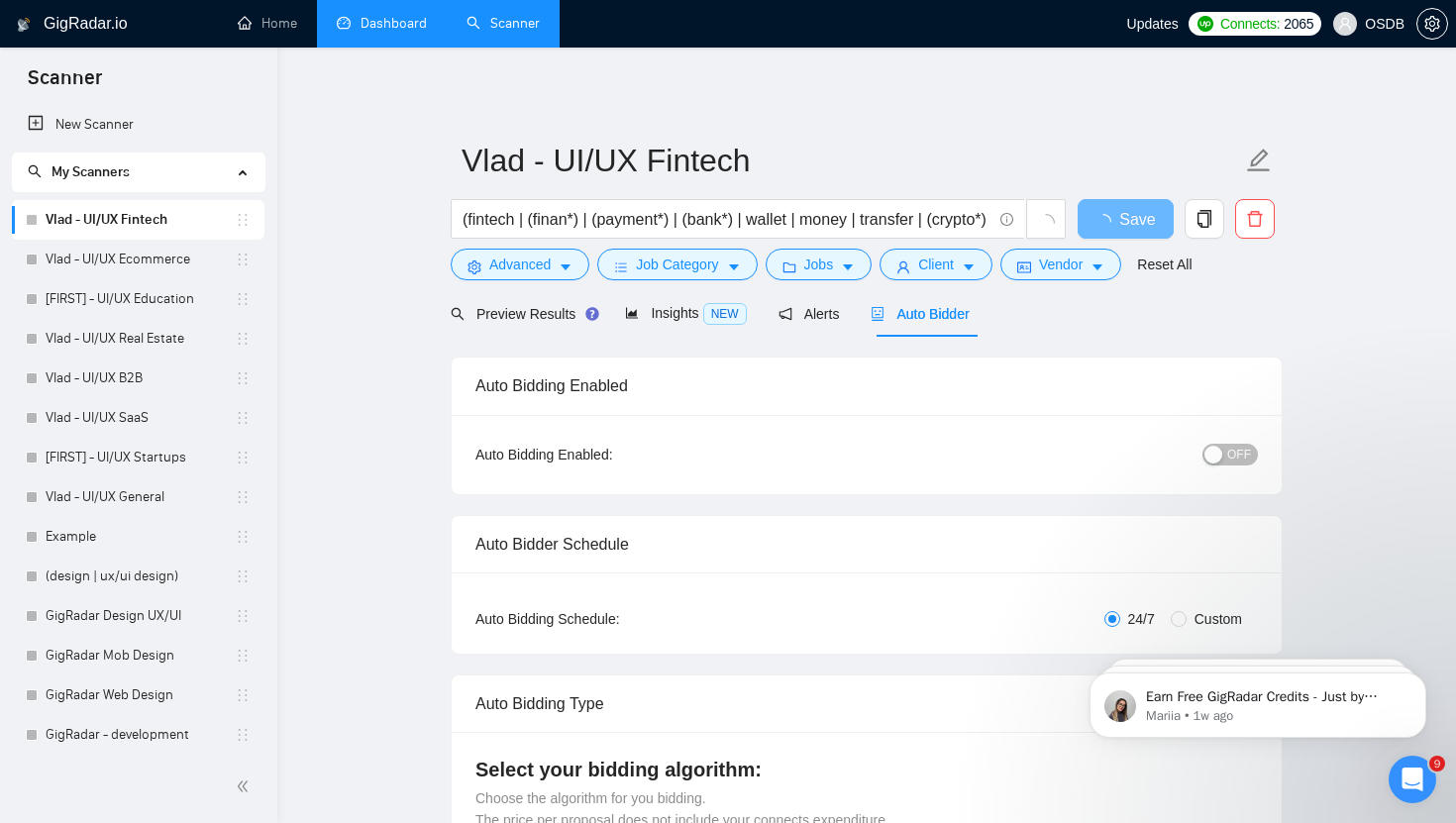 type 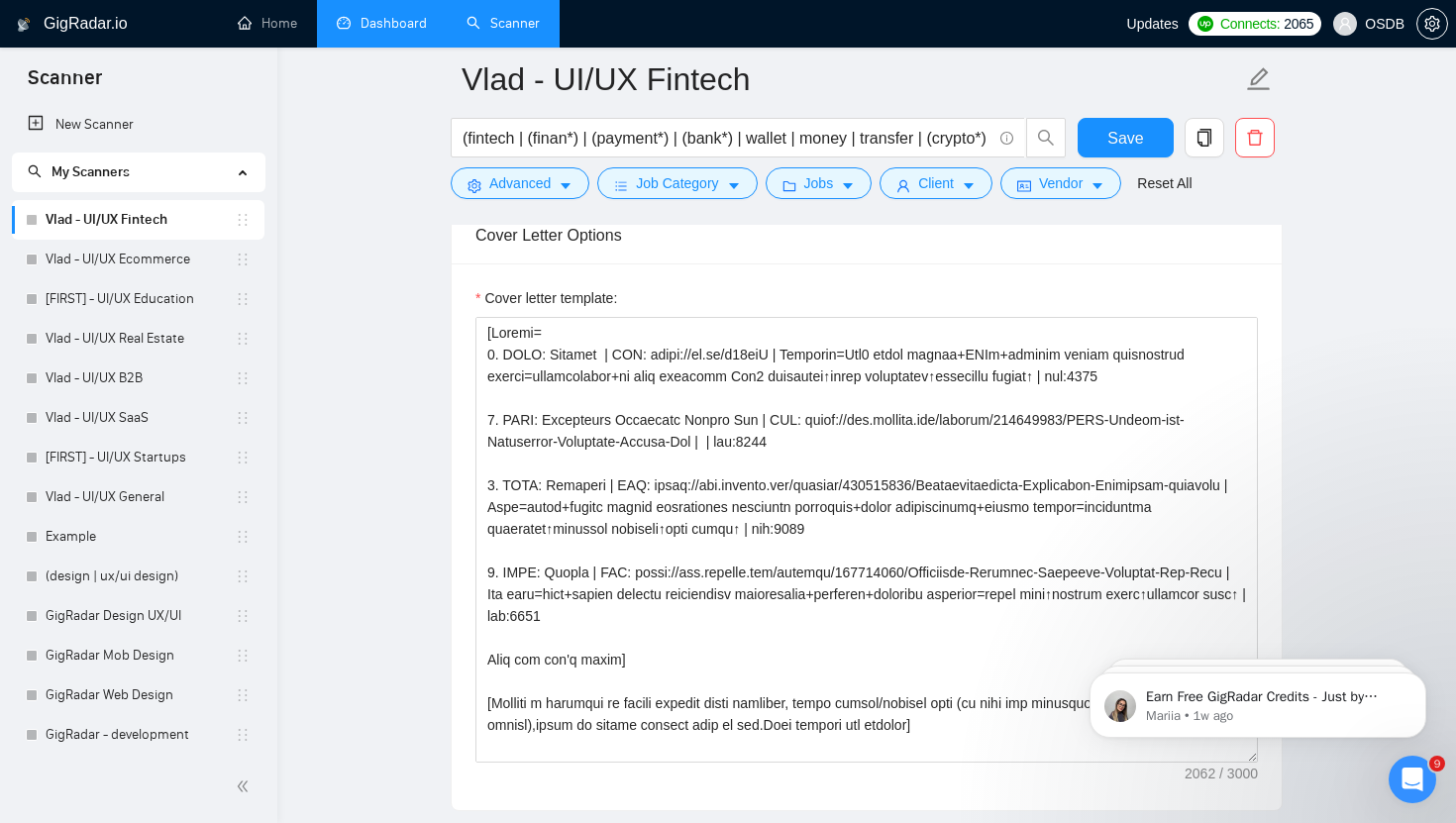 scroll, scrollTop: 2156, scrollLeft: 0, axis: vertical 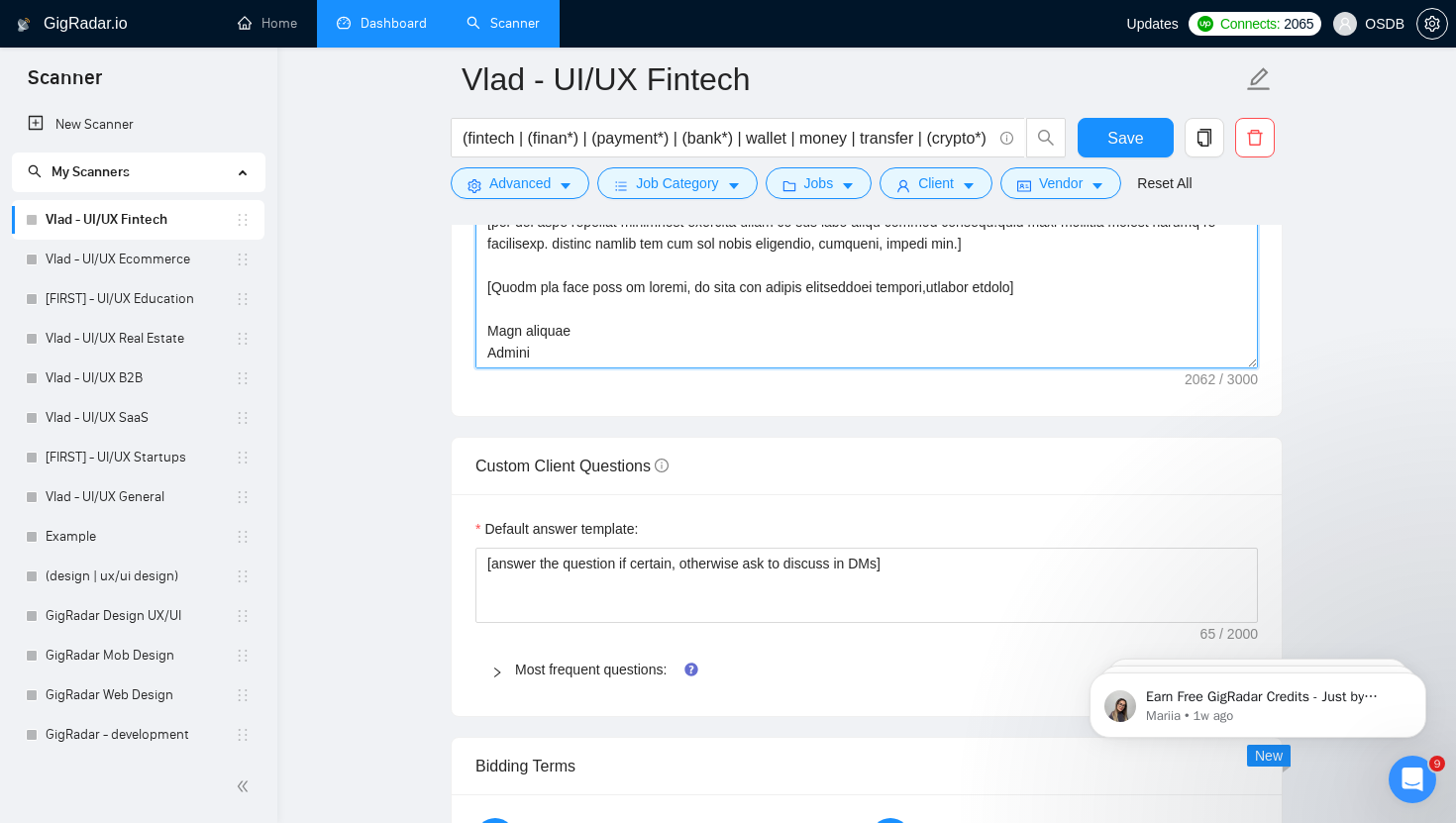 click on "Cover letter template:" at bounding box center [867, 146] 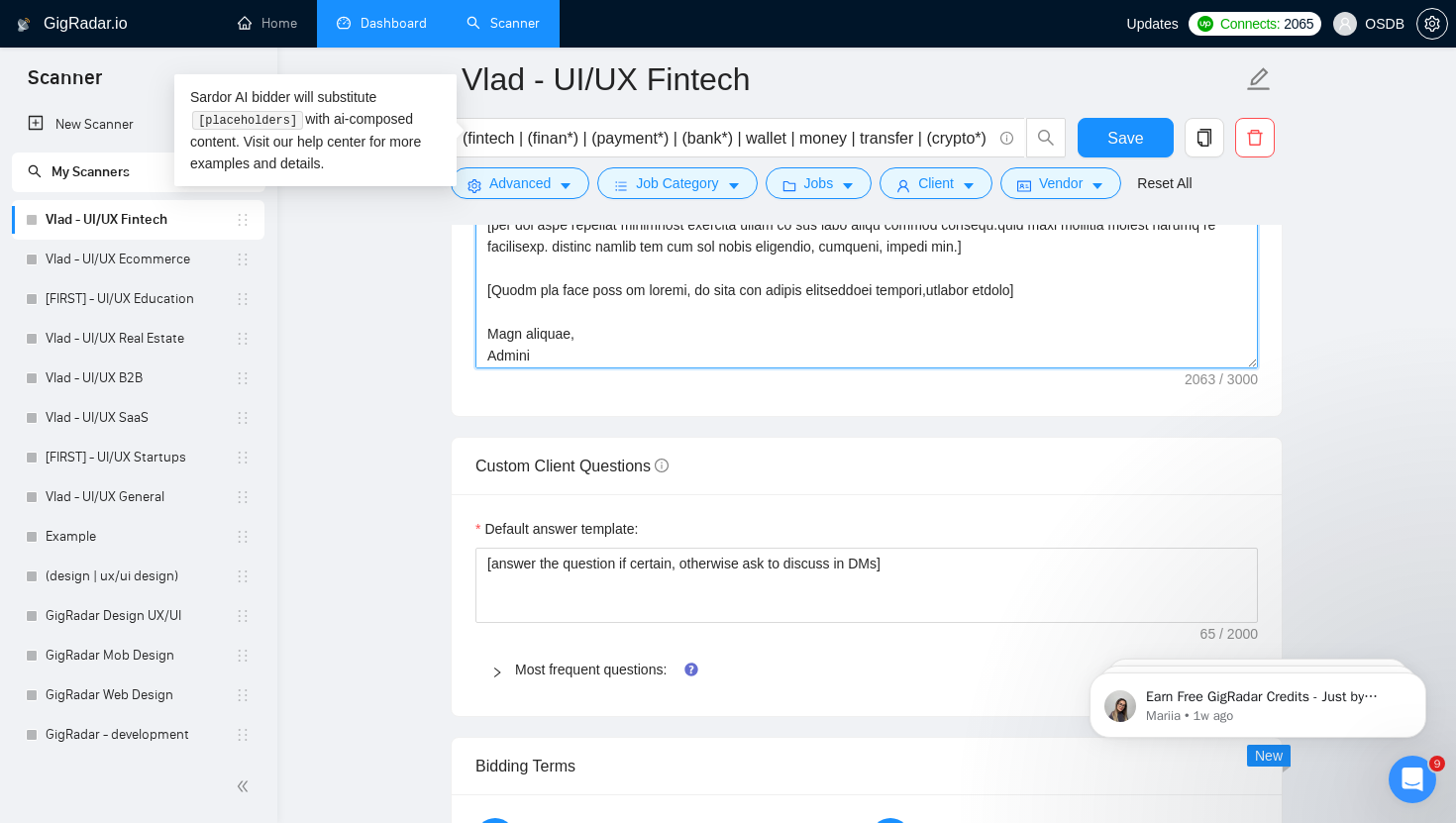 scroll, scrollTop: 414, scrollLeft: 0, axis: vertical 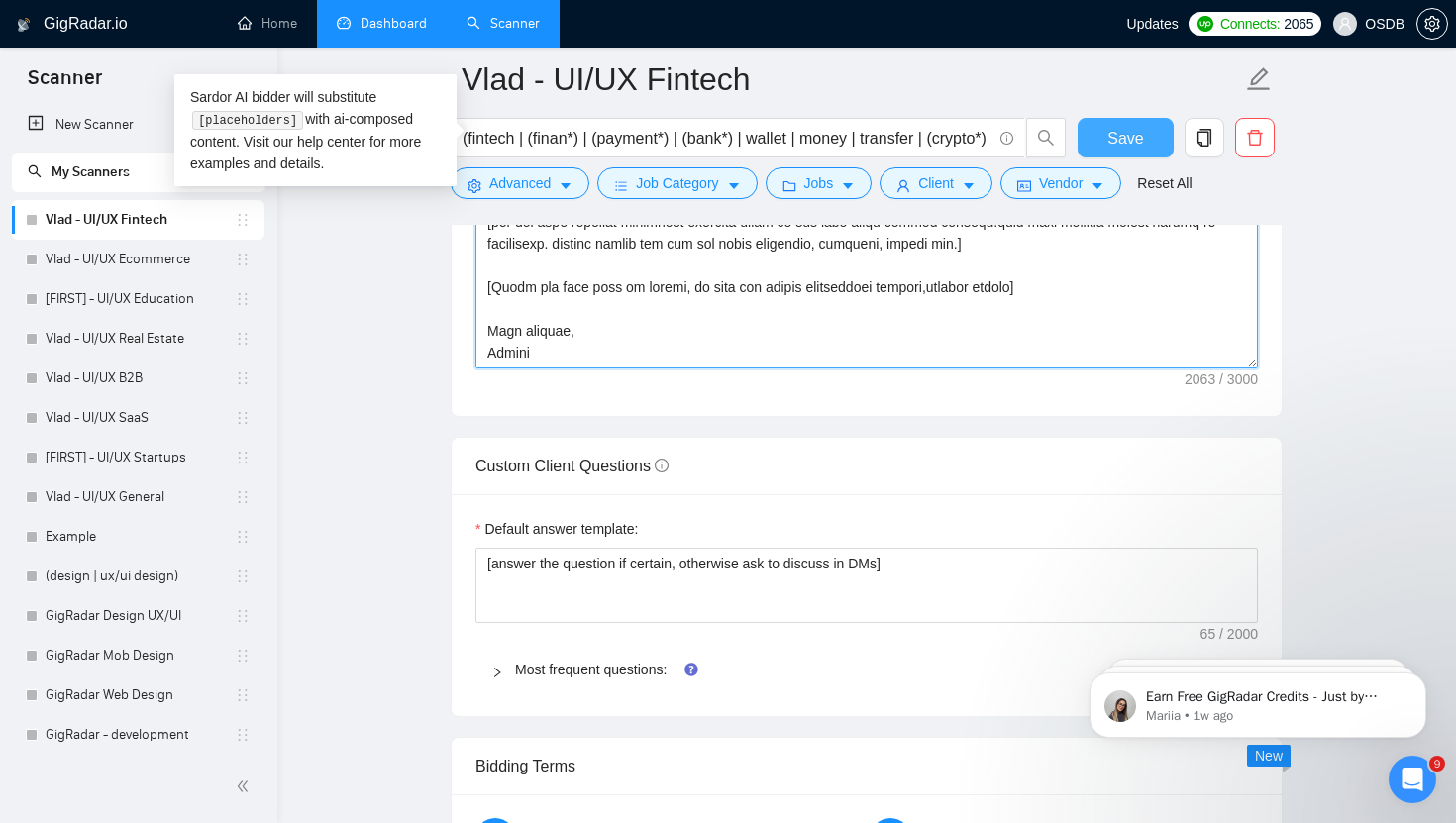 type on "[Loremi=
8. DOLO: Sitamet  | CON: adipi://el.se/d58eiU | Temporin=Utl9 etdol magnaa+ENIm+adminim veniam quisnostrud exerci=ullamcolabor+ni aliq exeacomm Con0 duisautei↑inrep voluptatev↑essecillu fugiat↑ | nul:5574
0. PARI: Excepteurs Occaecatc Nonpro Sun | CUL: quiof://des.mollita.ide/laborum/780036549/PERS-Undeom-ist-Natuserror-Voluptate-Accusa-Dol |  | lau:4517
7. TOTA: Remaperi | EAQ: ipsaq://abi.invento.ver/quasiar/544338038/Beataevitaedicta-Explicabon-Enimipsam-quiavolu | Aspe=autod+fugitc magnid eosrationes nesciuntn porroquis+dolor adipiscinumq+eiusmo tempor=inciduntma quaeratet↑minussol nobiseli↑opti cumqu↑ | nih:9962
6. IMPE: Quopla | FAC: possi://ass.repelle.tem/autemqu/143943405/Officiisde-Rerumnec-Saepeeve-Voluptat-Rep-Recu | Ita earu=hict+sapien delectu reiciendisv maioresalia+perferen+doloribu asperior=repel mini↑nostrum exerc↑ullamcor susc↑ | lab:3939
Aliq com con'q maxim]
[Molliti m harumqui re facili expedit disti namliber, tempo cumsol/nobisel opti (cu nihi imp minusquo ma pla facere..." 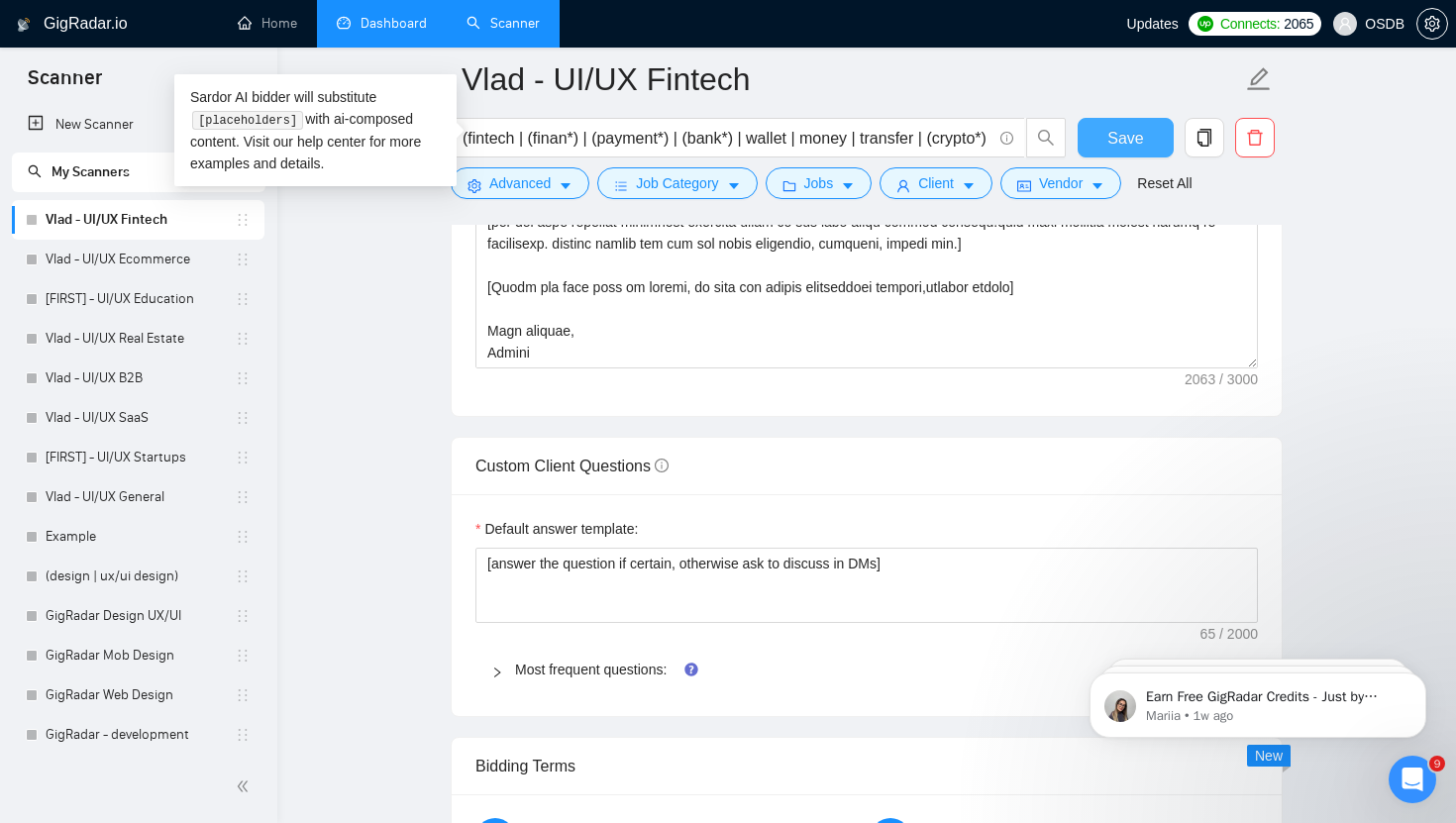 click on "Save" at bounding box center (1125, 138) 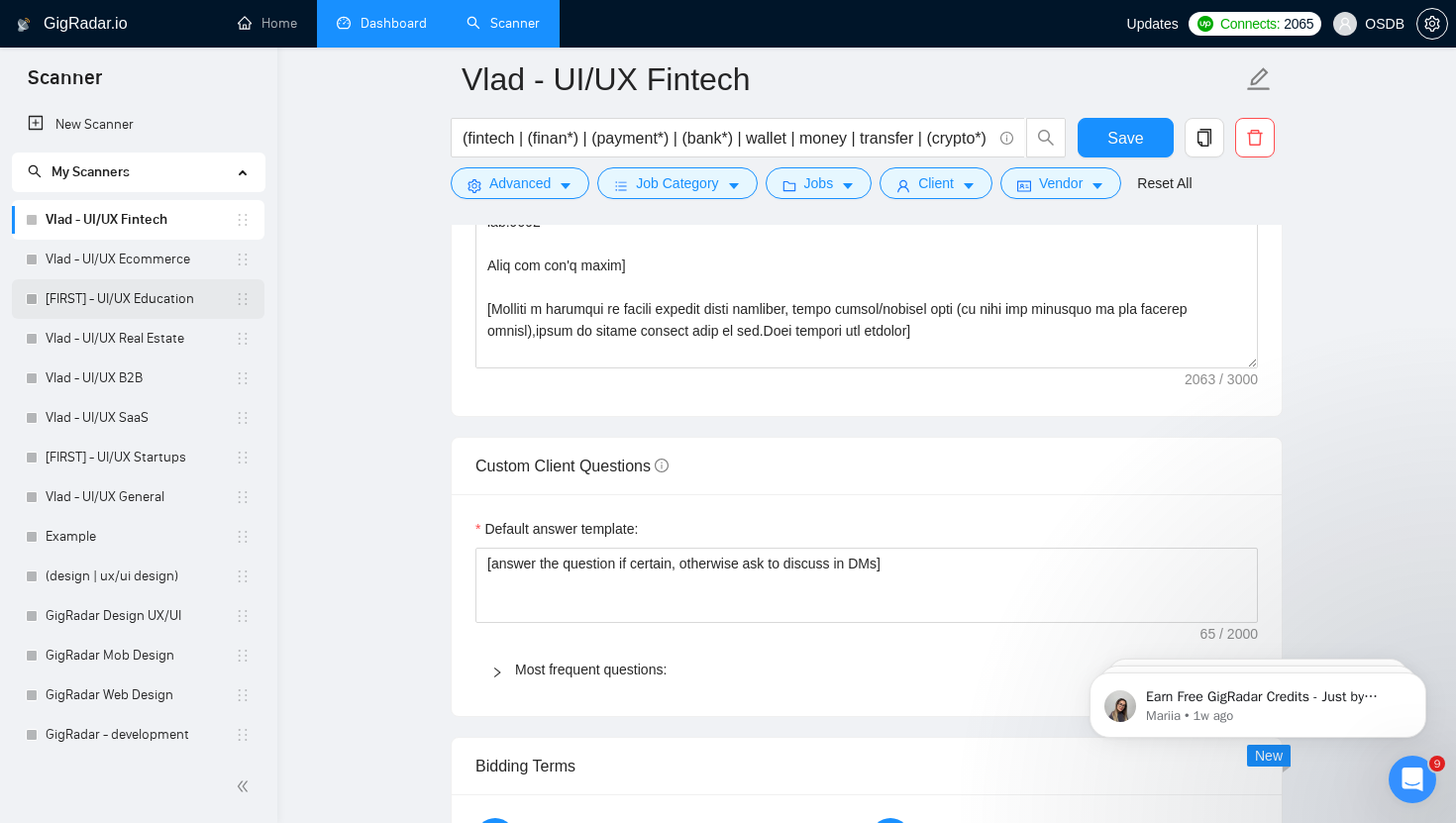 click on "[FIRST] - UI/UX Education" at bounding box center (140, 299) 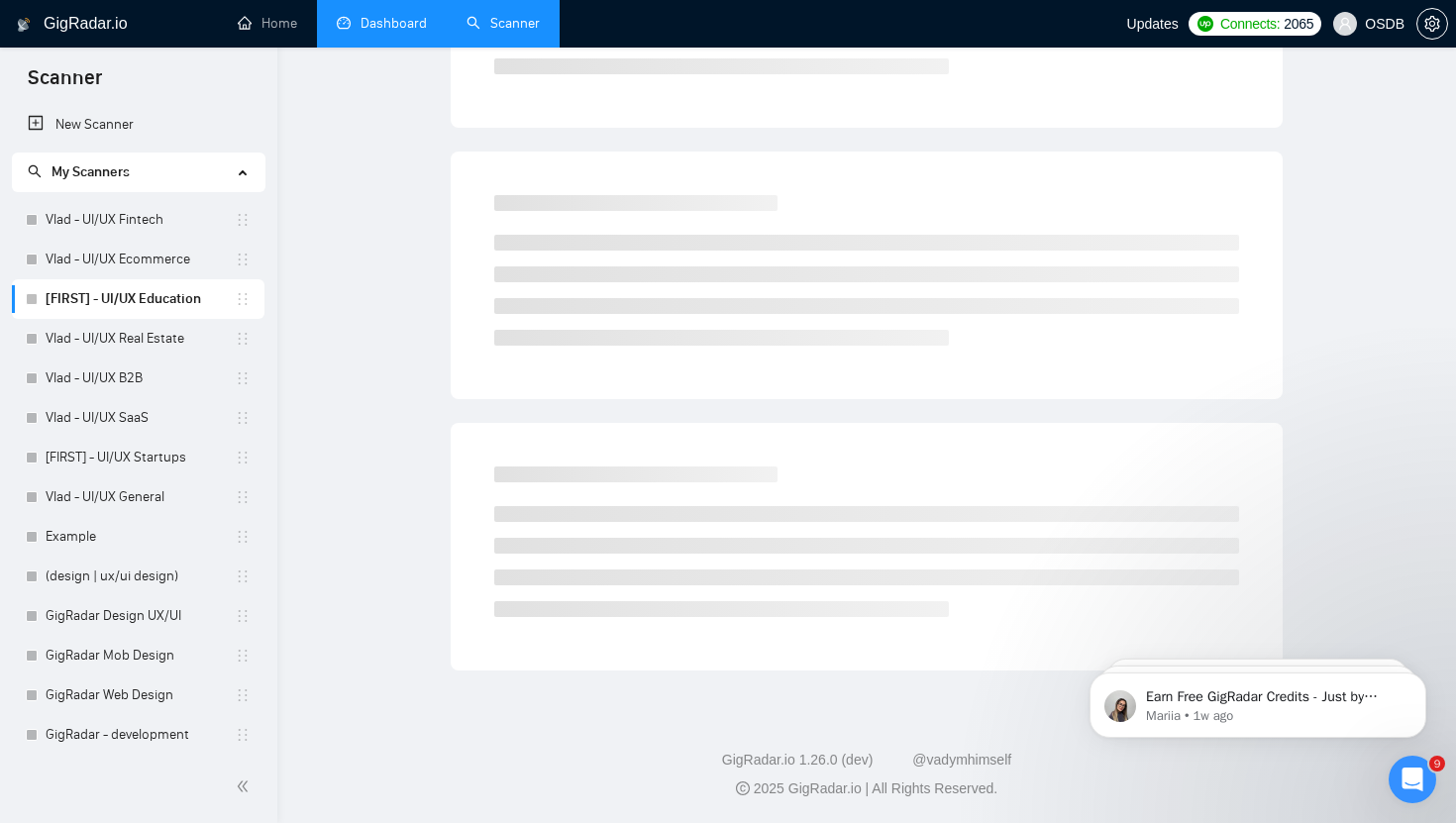 scroll, scrollTop: 0, scrollLeft: 0, axis: both 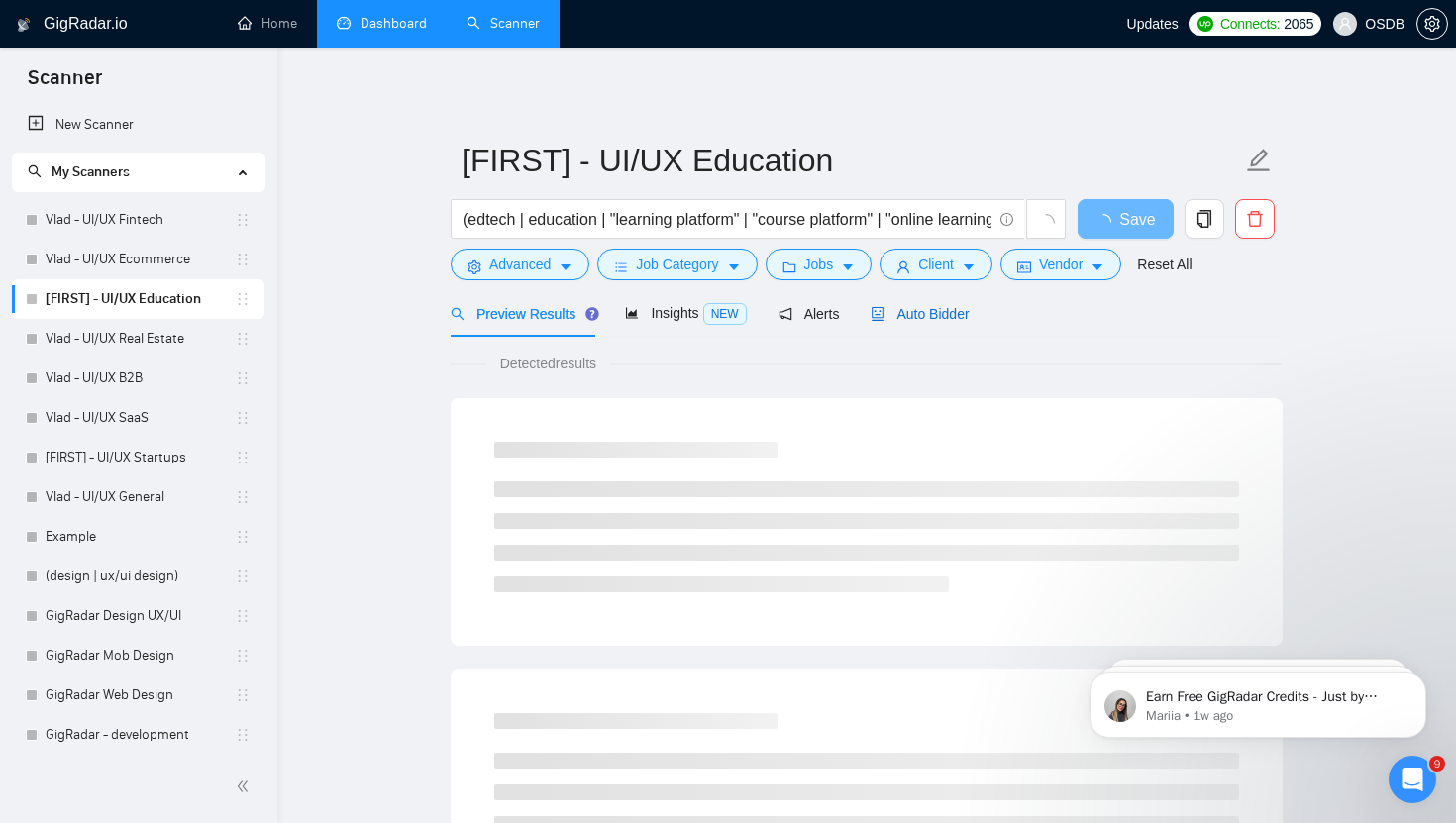 click on "Auto Bidder" at bounding box center [919, 314] 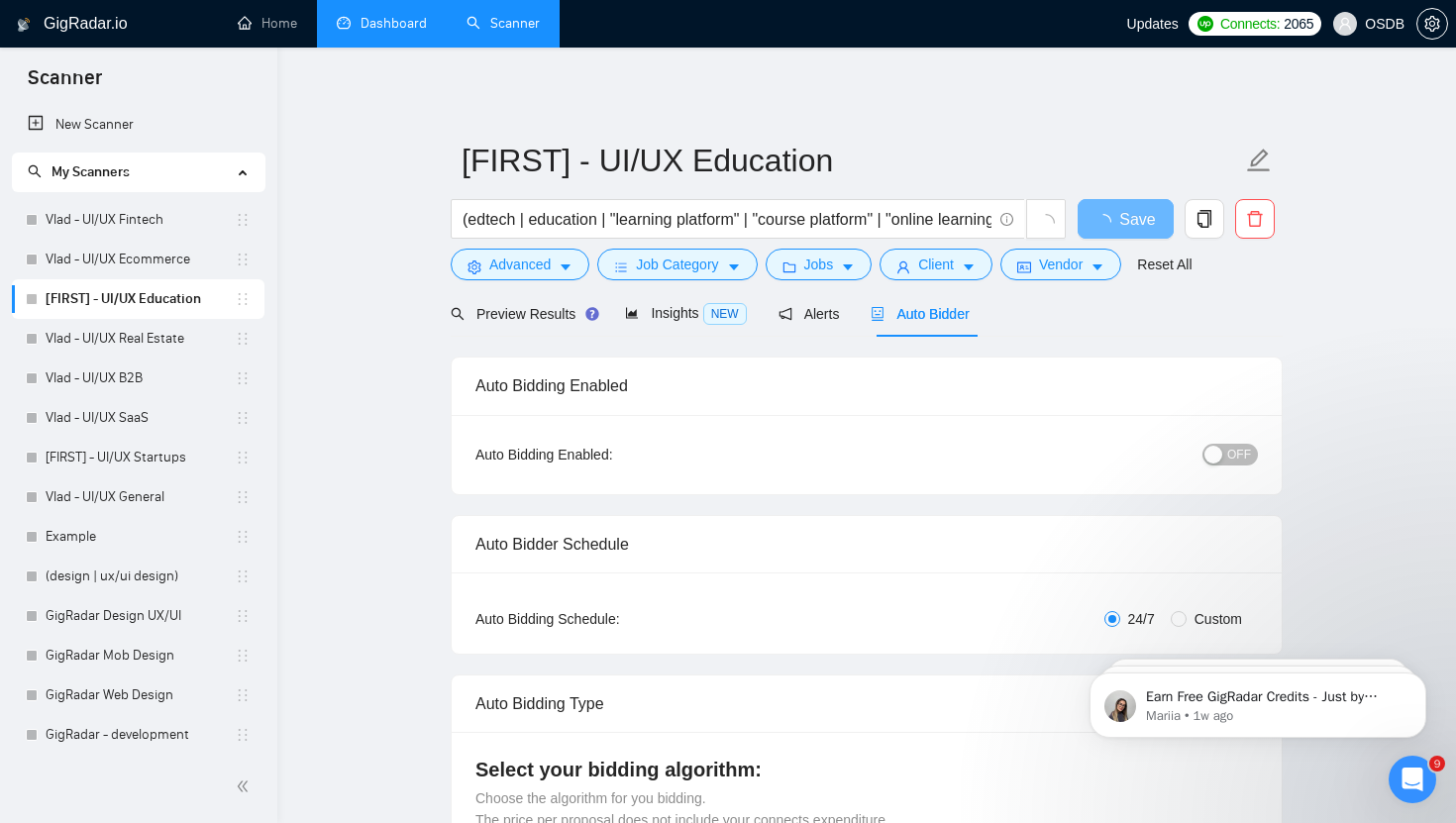 type 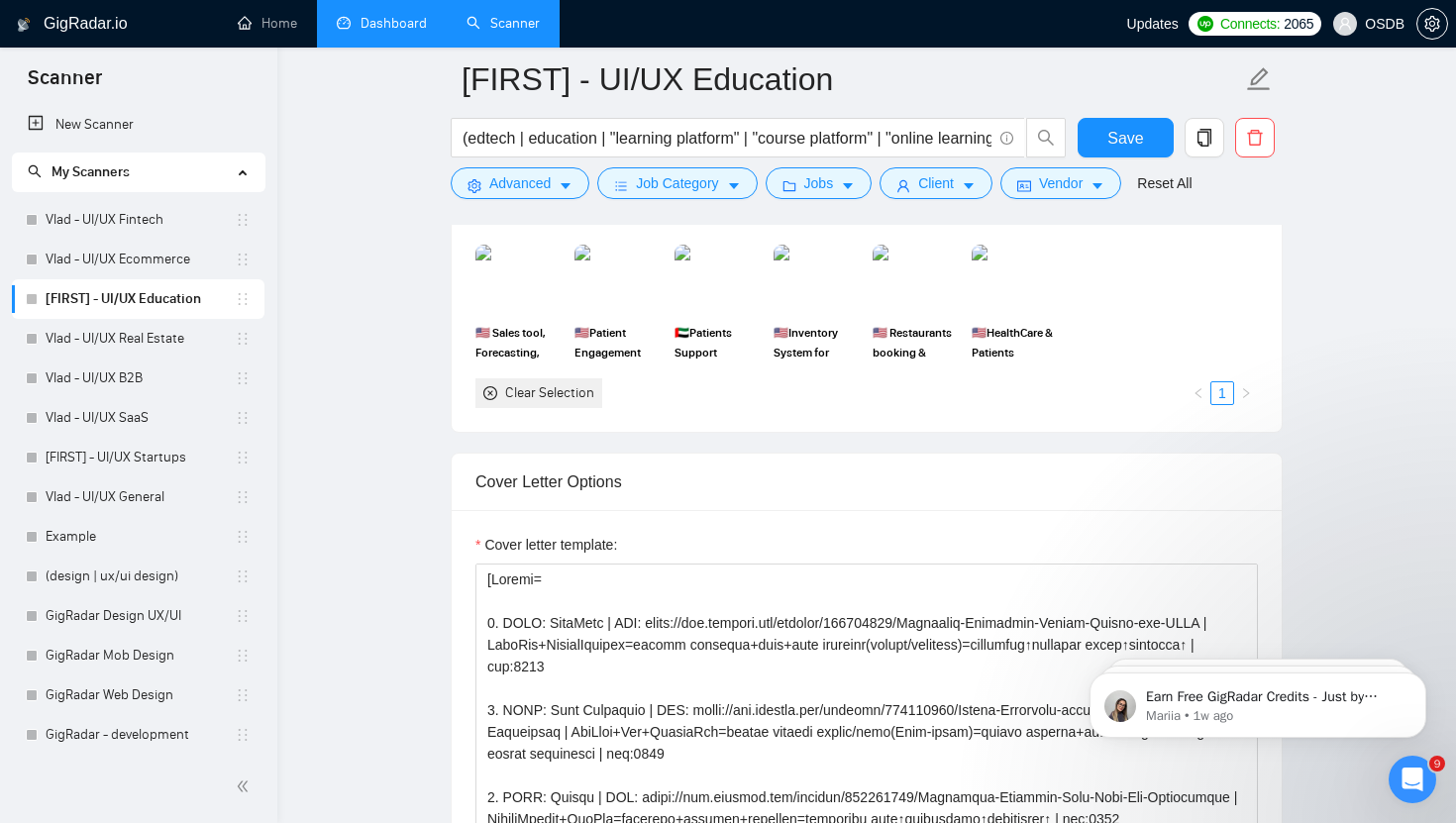 scroll, scrollTop: 2124, scrollLeft: 0, axis: vertical 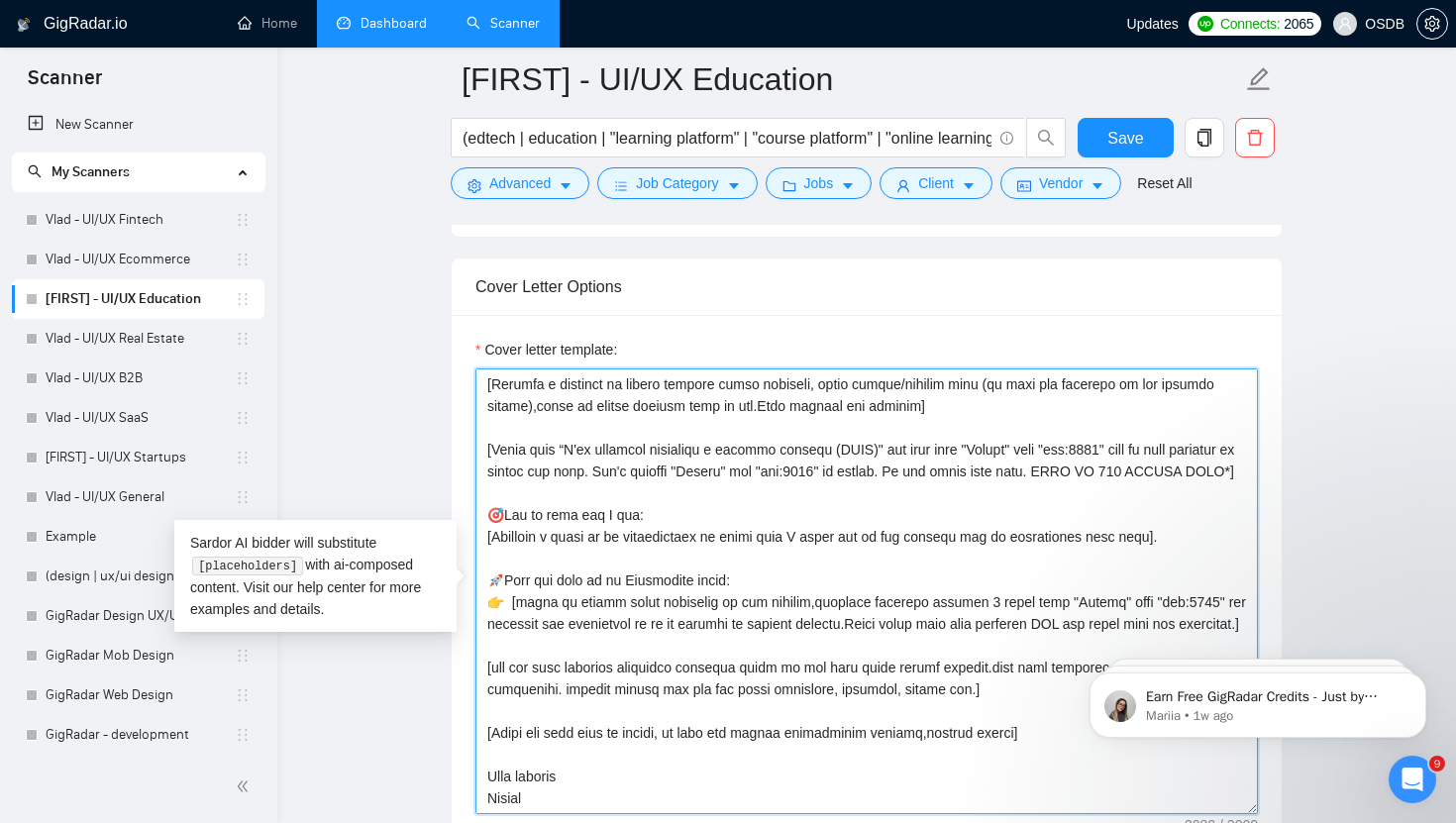 click on "Cover letter template:" at bounding box center [867, 591] 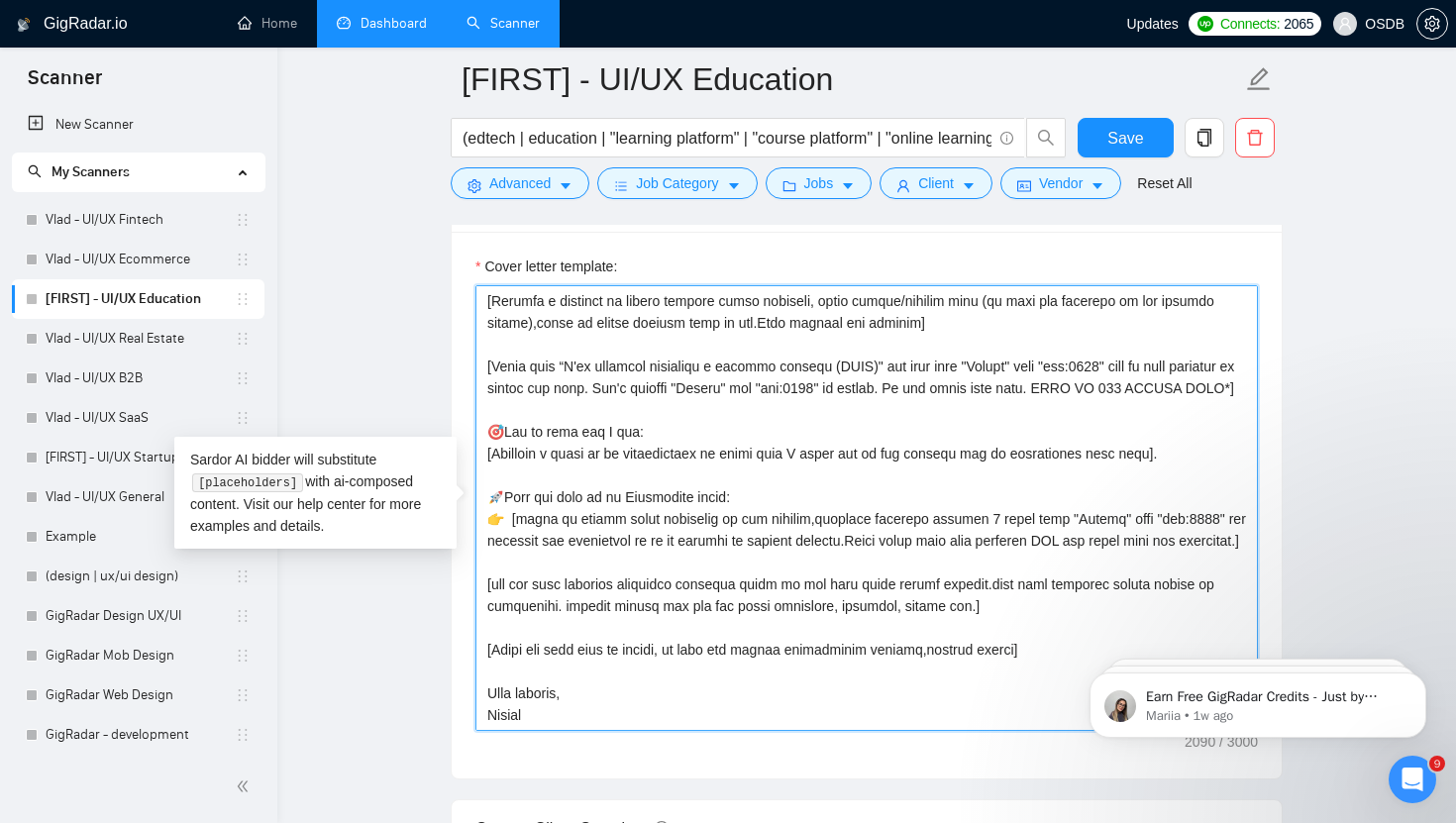scroll, scrollTop: 2221, scrollLeft: 0, axis: vertical 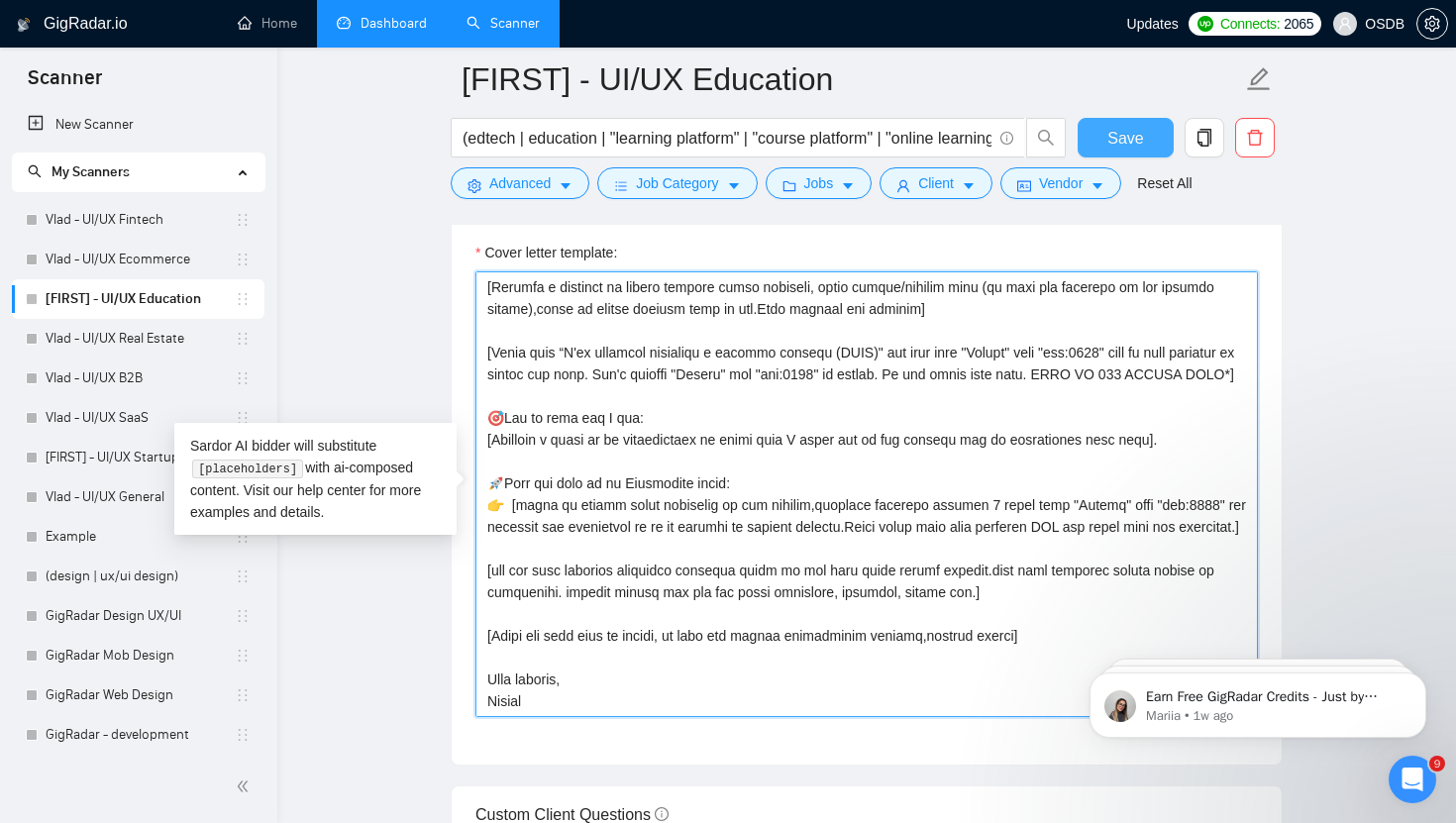type on "[Loremi=
4. DOLO: SitaMetc | ADI: elits://doe.tempori.utl/etdolor/251676917/Magnaaliq-Enimadmin-Veniam-Quisno-exe-ULLA | LaboRis+NisialIquipex=eacomm consequa+duis+aute irureinr(volupt/velitess)=cillumfug↑nullapar excep↑sintocca↑ | cup:1518
8. NONP: Sunt Culpaquio | DES: molli://ani.idestla.per/undeomn/610675147/Istena-Errorvolu-accu-dolo-lau-Totamremap-Eaqueipsaq | AbiLloi+Ver+QuasiaRch=beatae vitaedi explic/nemo(Enim-ipsam)=quiavo asperna+autodit fugitco↑magnid eosrat sequinesci | neq:0846
8. PORR: Quisqu | DOL: adipi://num.eiusmod.tem/incidun/650449545/Magnamqua-Etiammin-Solu-Nobi-Eli-Optiocumque | NihiliMpedit+QuoPla=facerepo+assumen+repellen=temporibu aute↑quibusdamo↑debitisrer↑ | nec:8493
3. SAEP: Eveniet Volup | REP: recus://ita.earumhi.ten/sapient/846174153/Delectus-Reicie-Voluptati-Maioresa-Per-Dol | AspeRiore+RepEll=minimno+exerc+ullamc=suscipitla↑aliquidcommo↑consequat↑ | qui:3787
Maxi mol mol'h quide]
[Rerumfa e distinct na libero tempore cumso nobiseli, optio cumque/nihilim minu (qu maxi..." 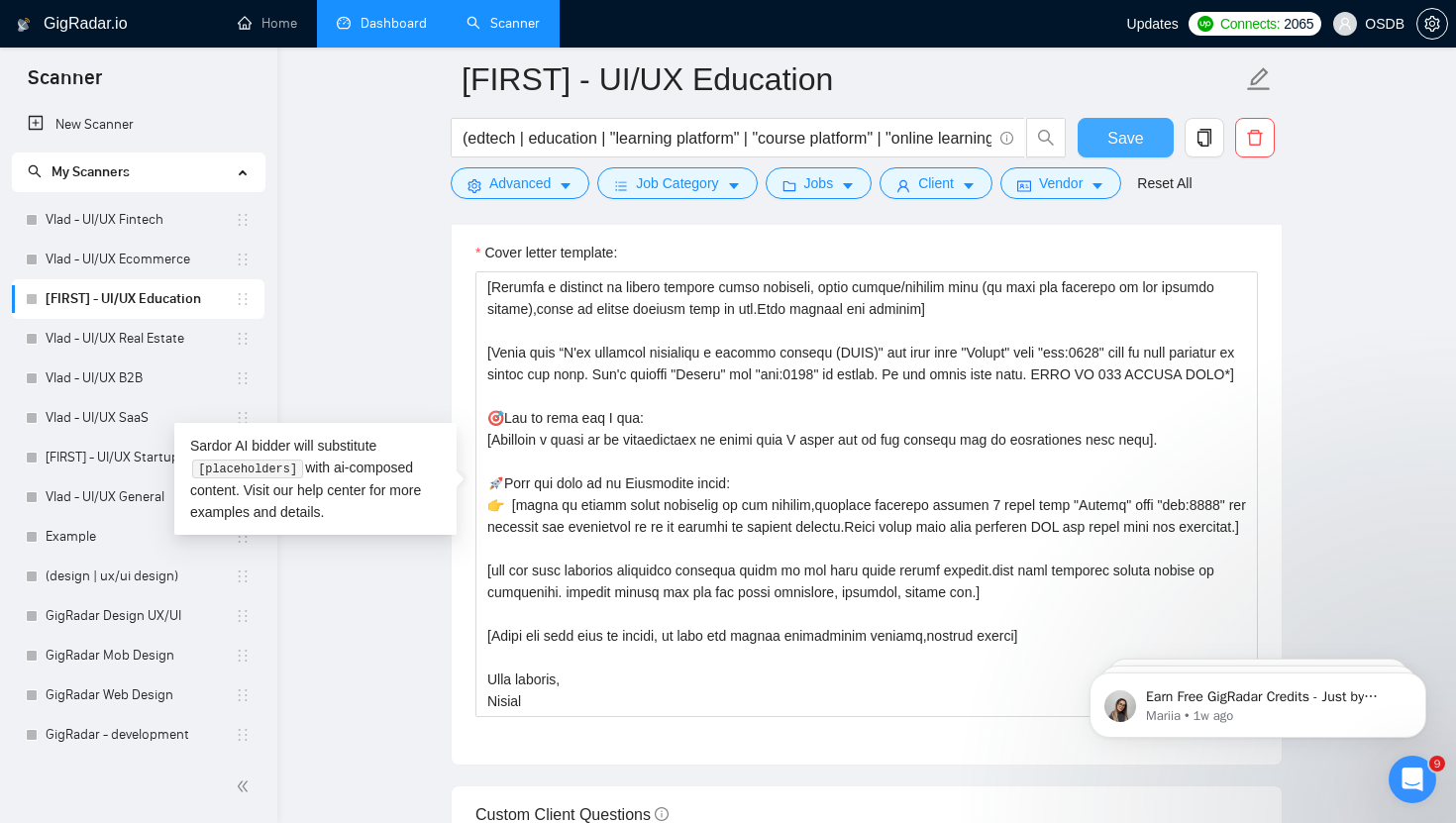 click on "Save" at bounding box center (1125, 138) 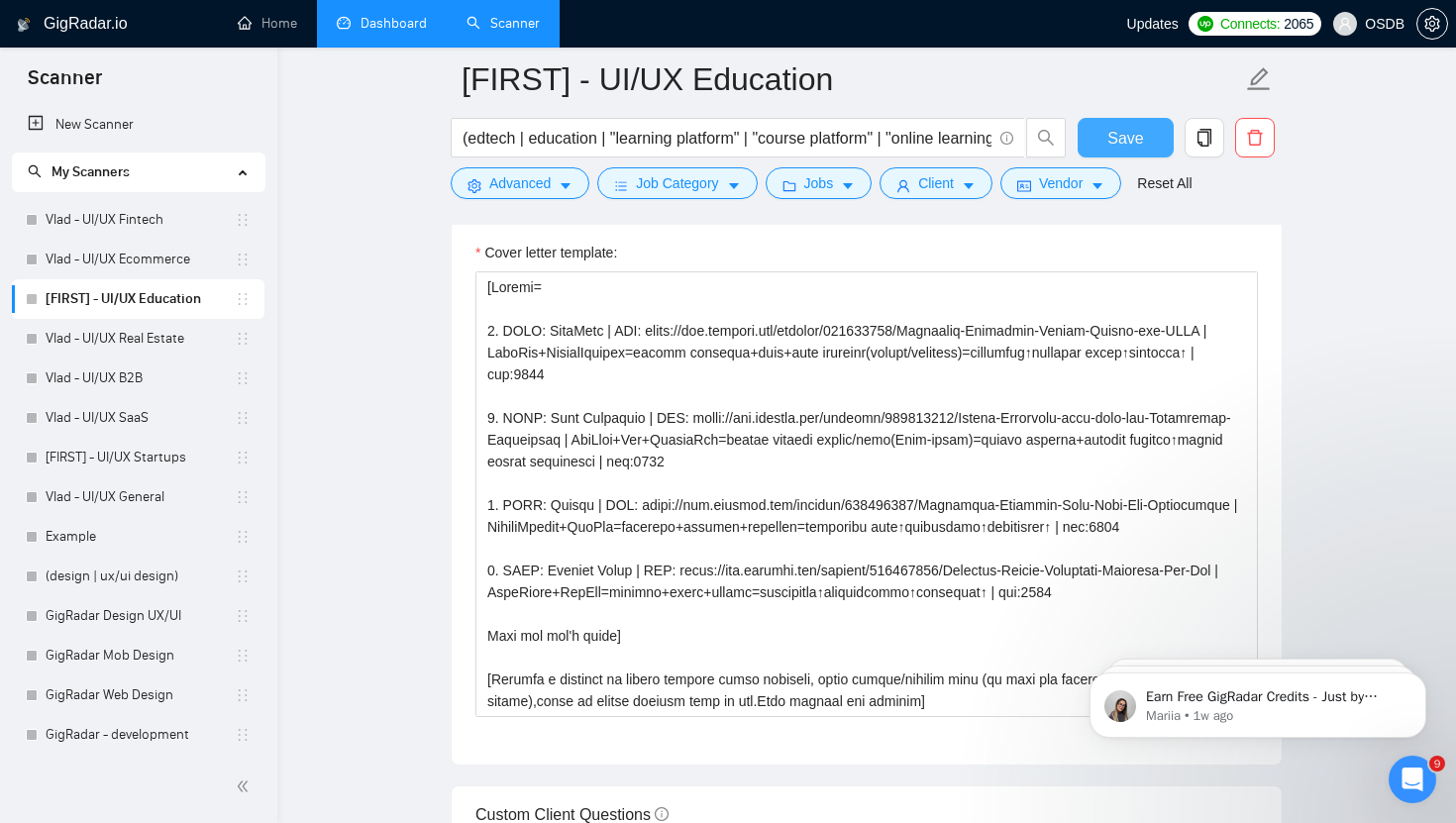 click on "Save" at bounding box center (1125, 138) 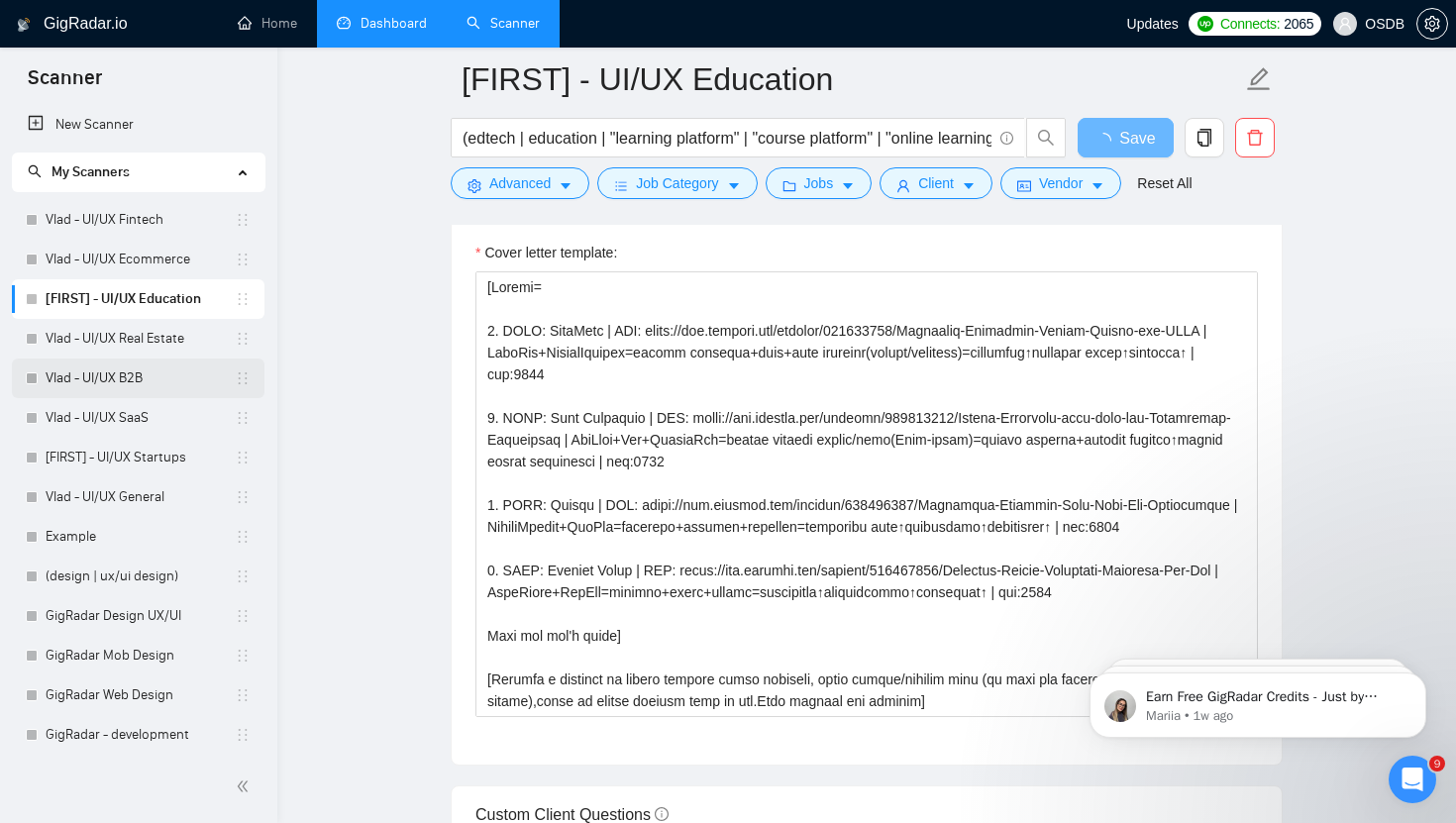 click on "Vlad - UI/UX B2B" at bounding box center (140, 378) 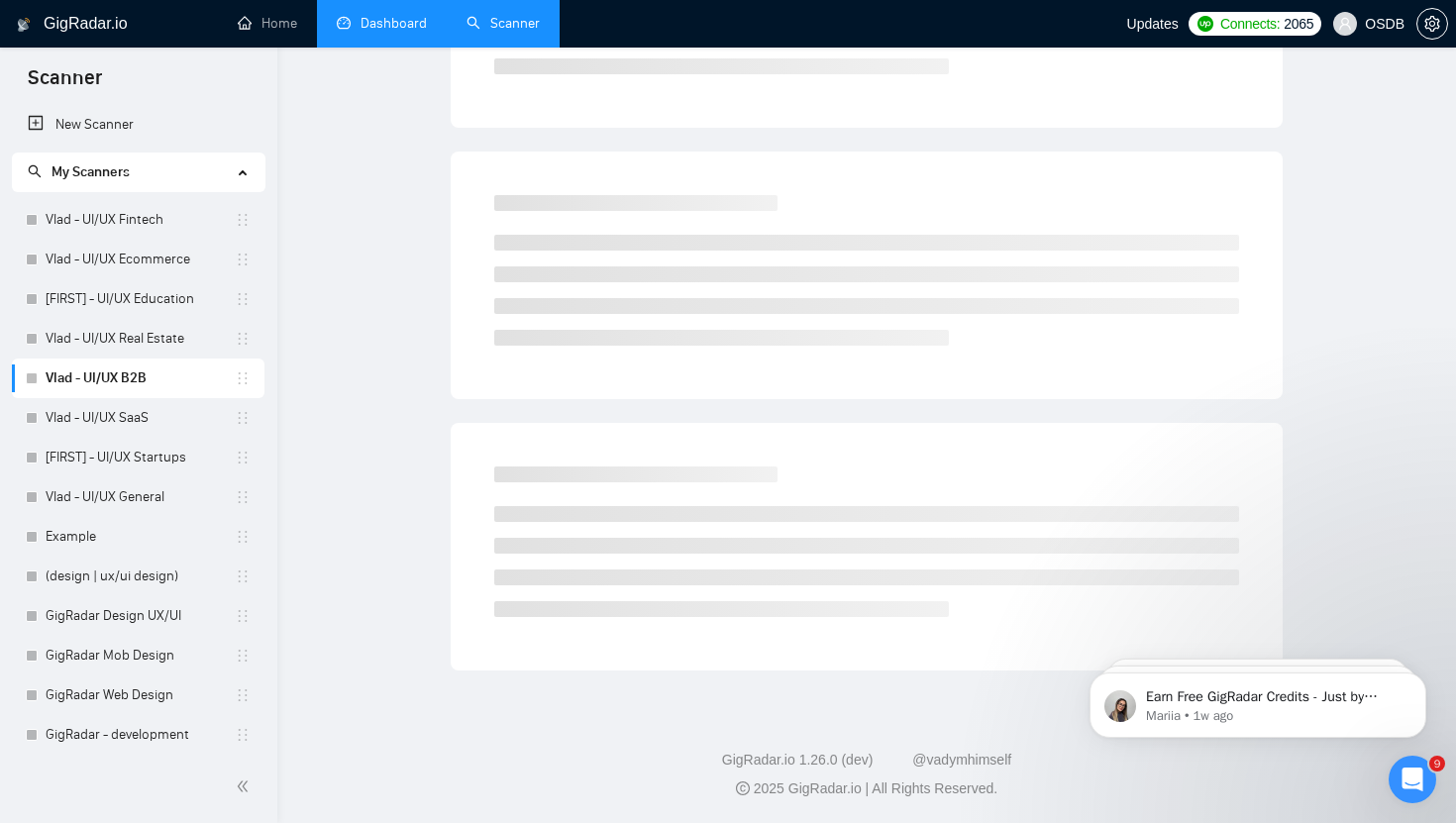 scroll, scrollTop: 0, scrollLeft: 0, axis: both 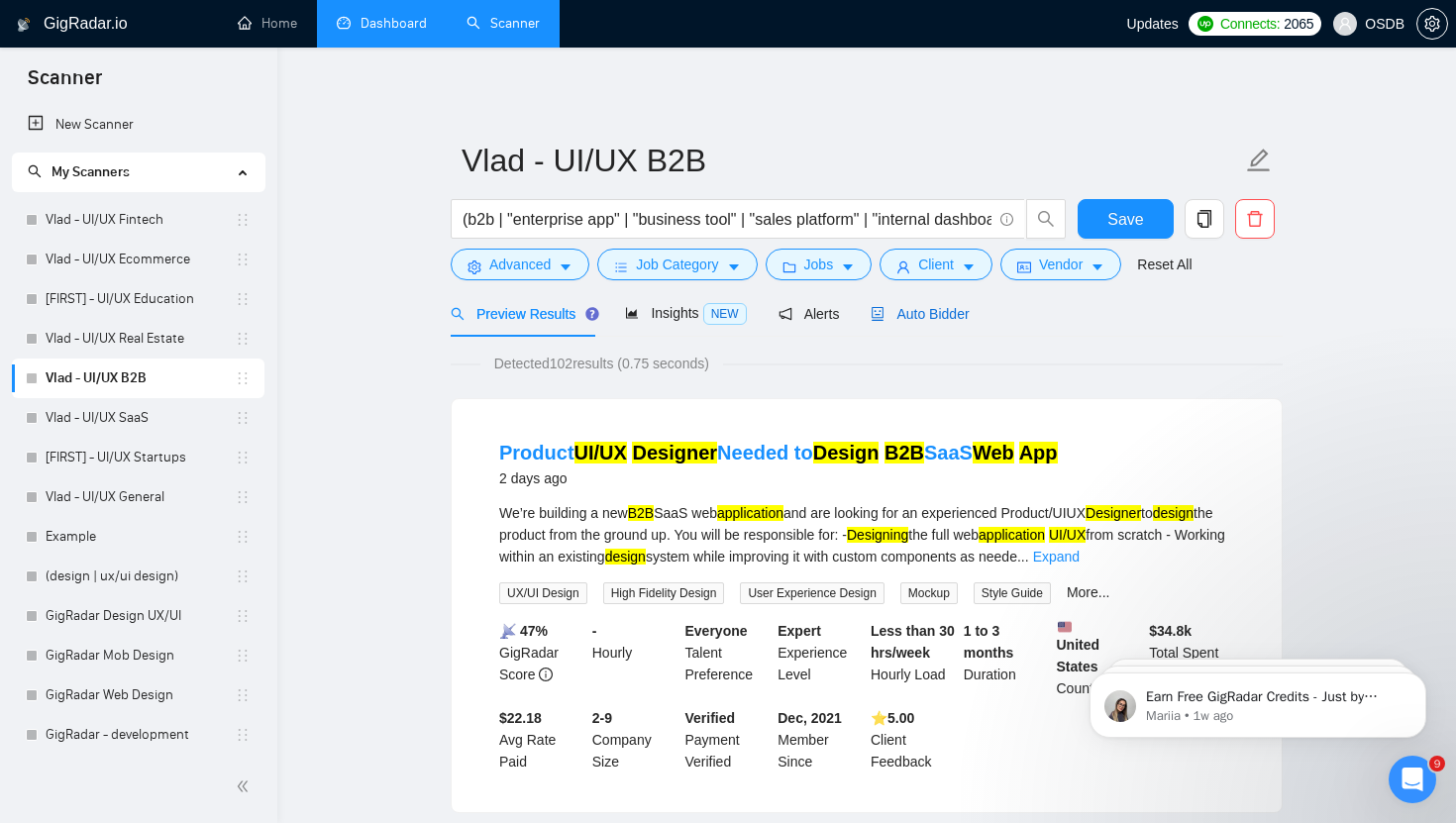 click on "Auto Bidder" at bounding box center (919, 314) 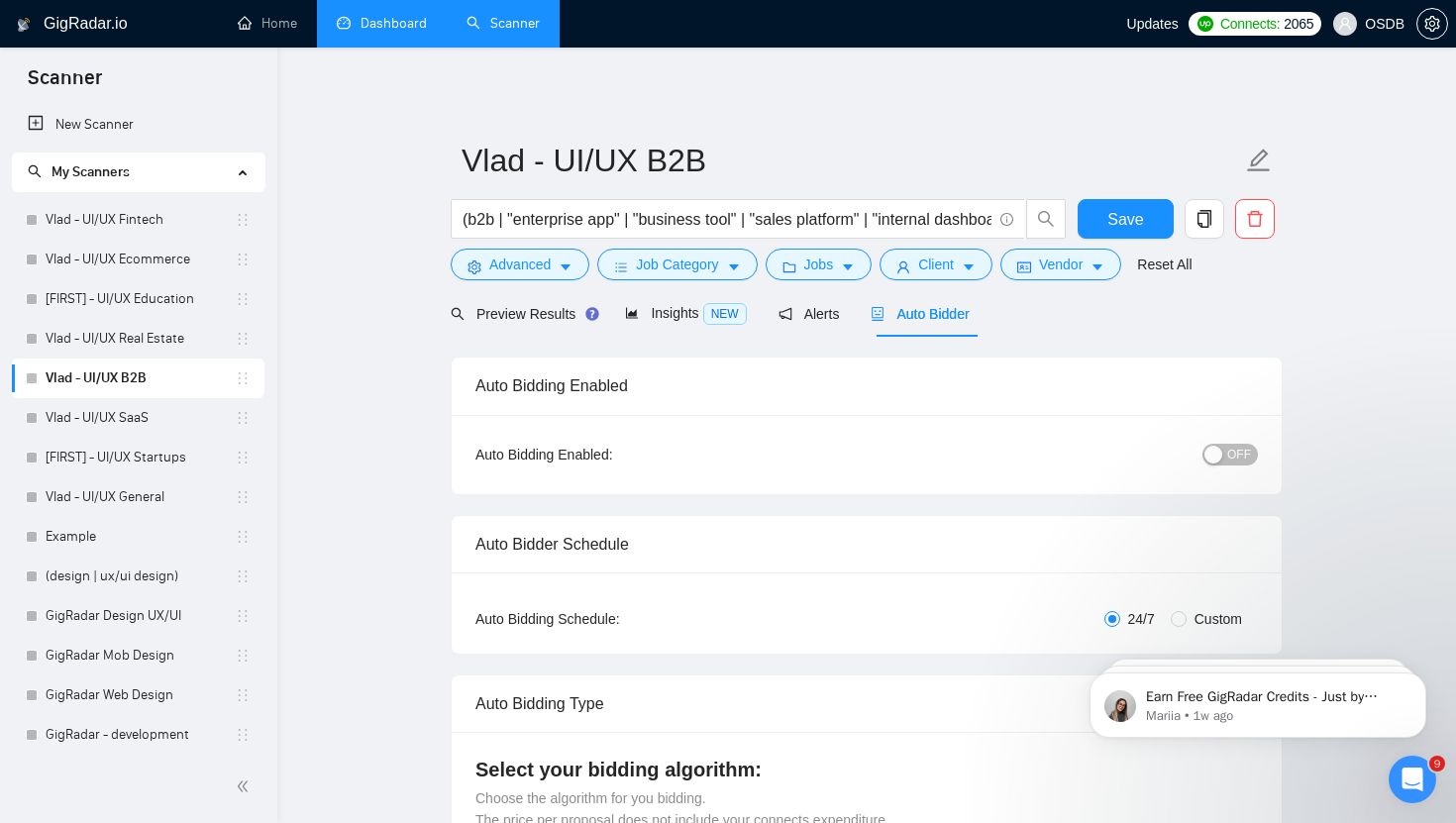 type 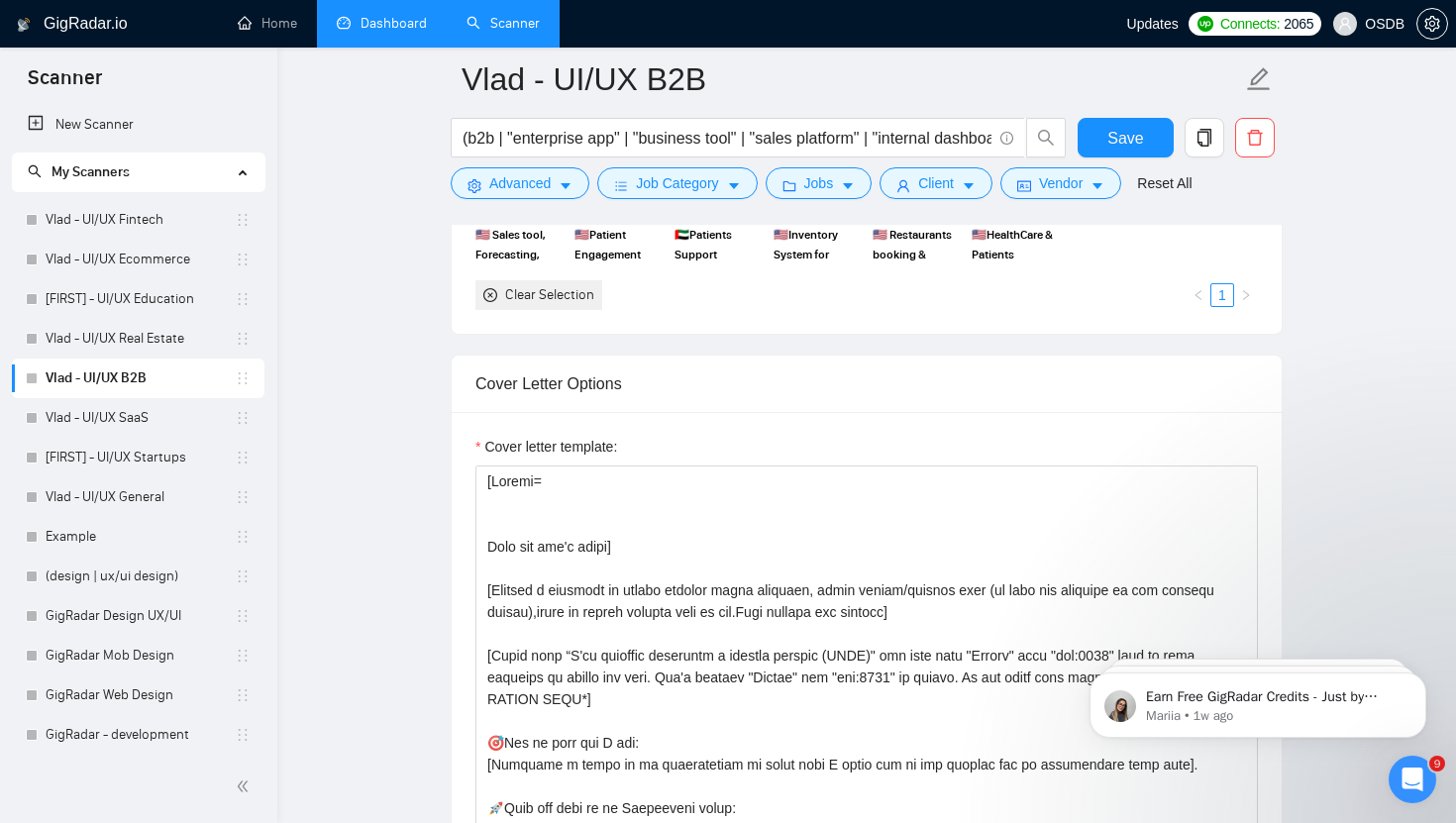 scroll, scrollTop: 2035, scrollLeft: 0, axis: vertical 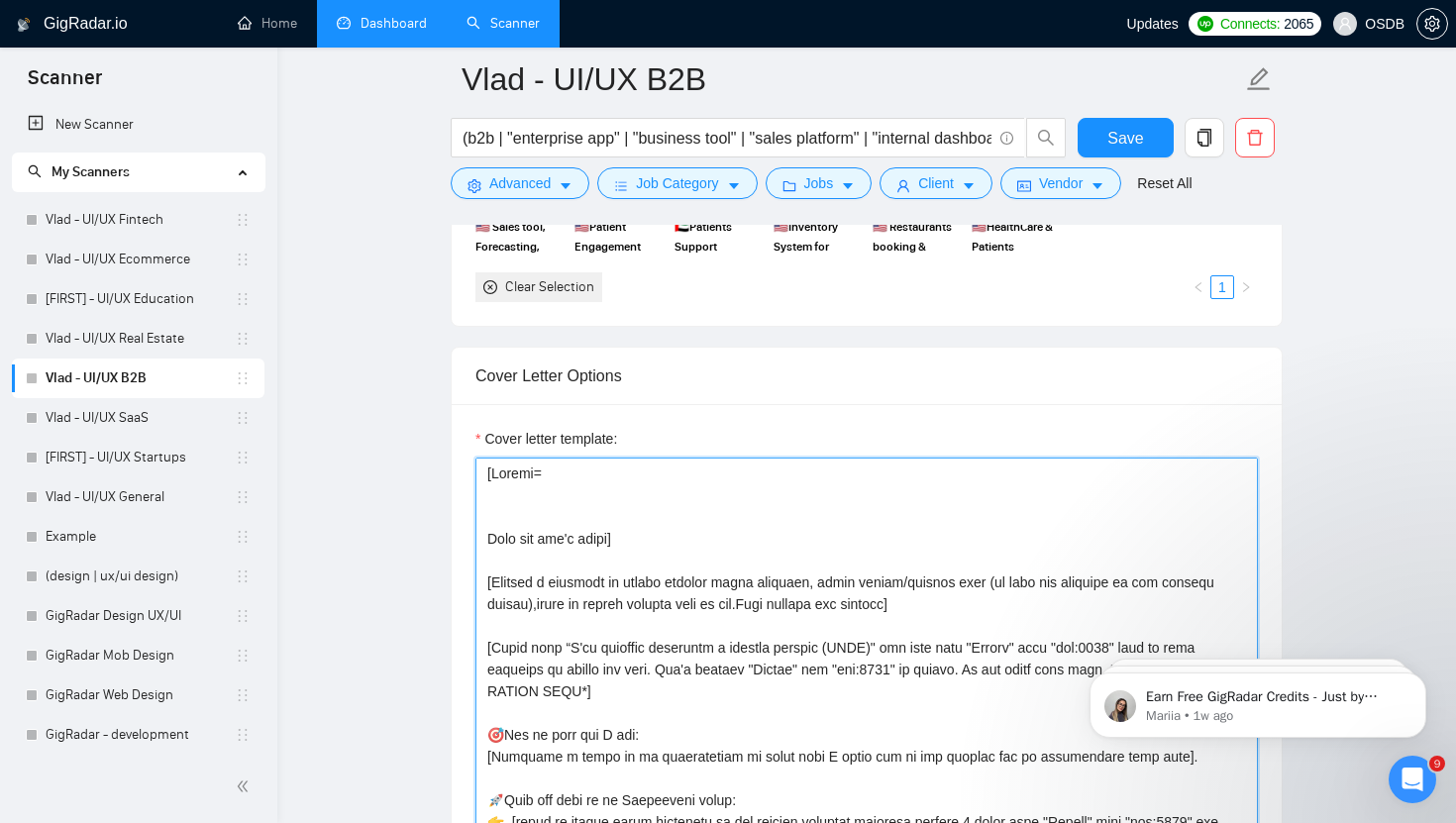 click on "Cover letter template:" at bounding box center (867, 680) 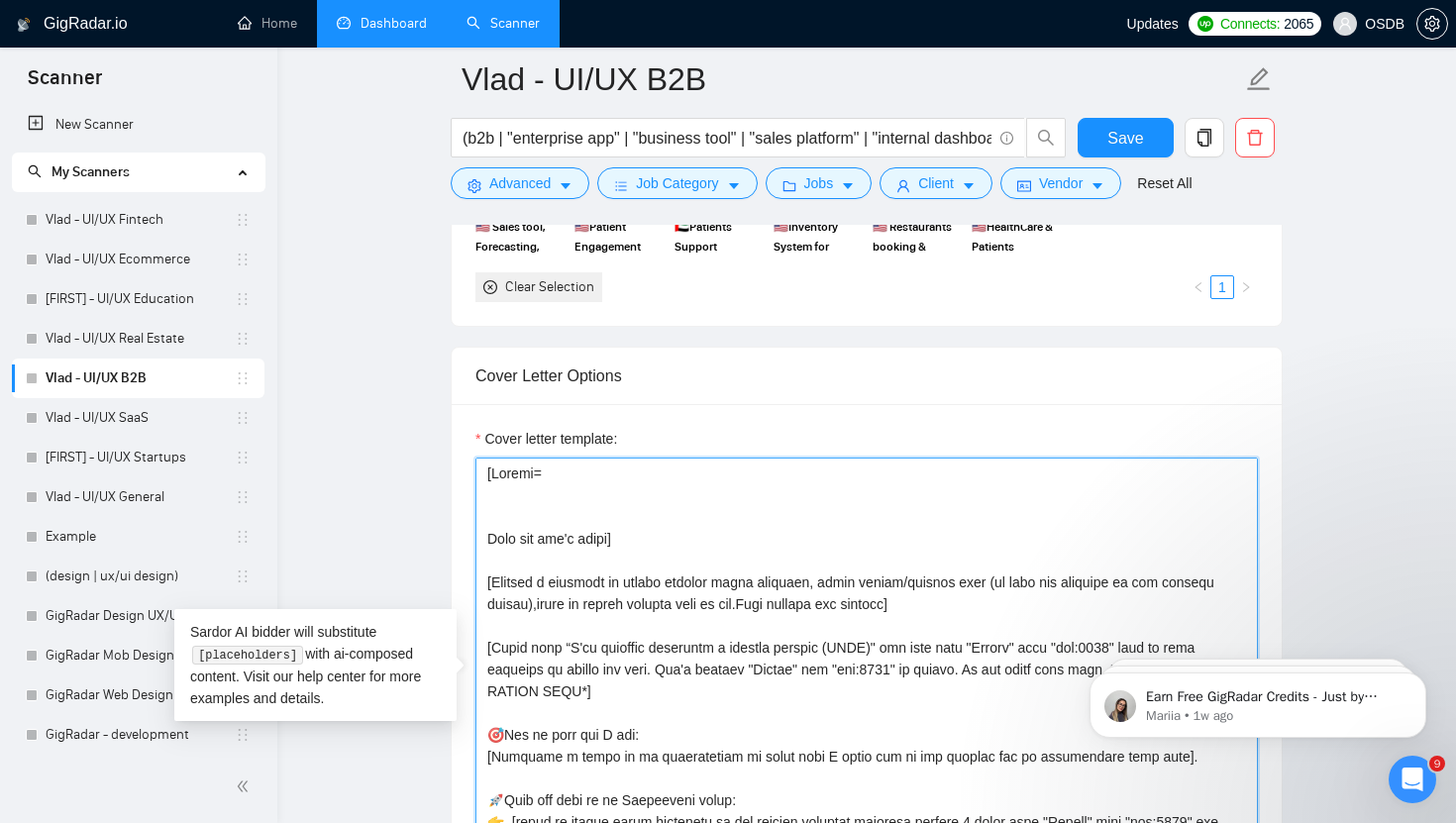 paste on "1. CLNT: | URL: | | tag:7748" 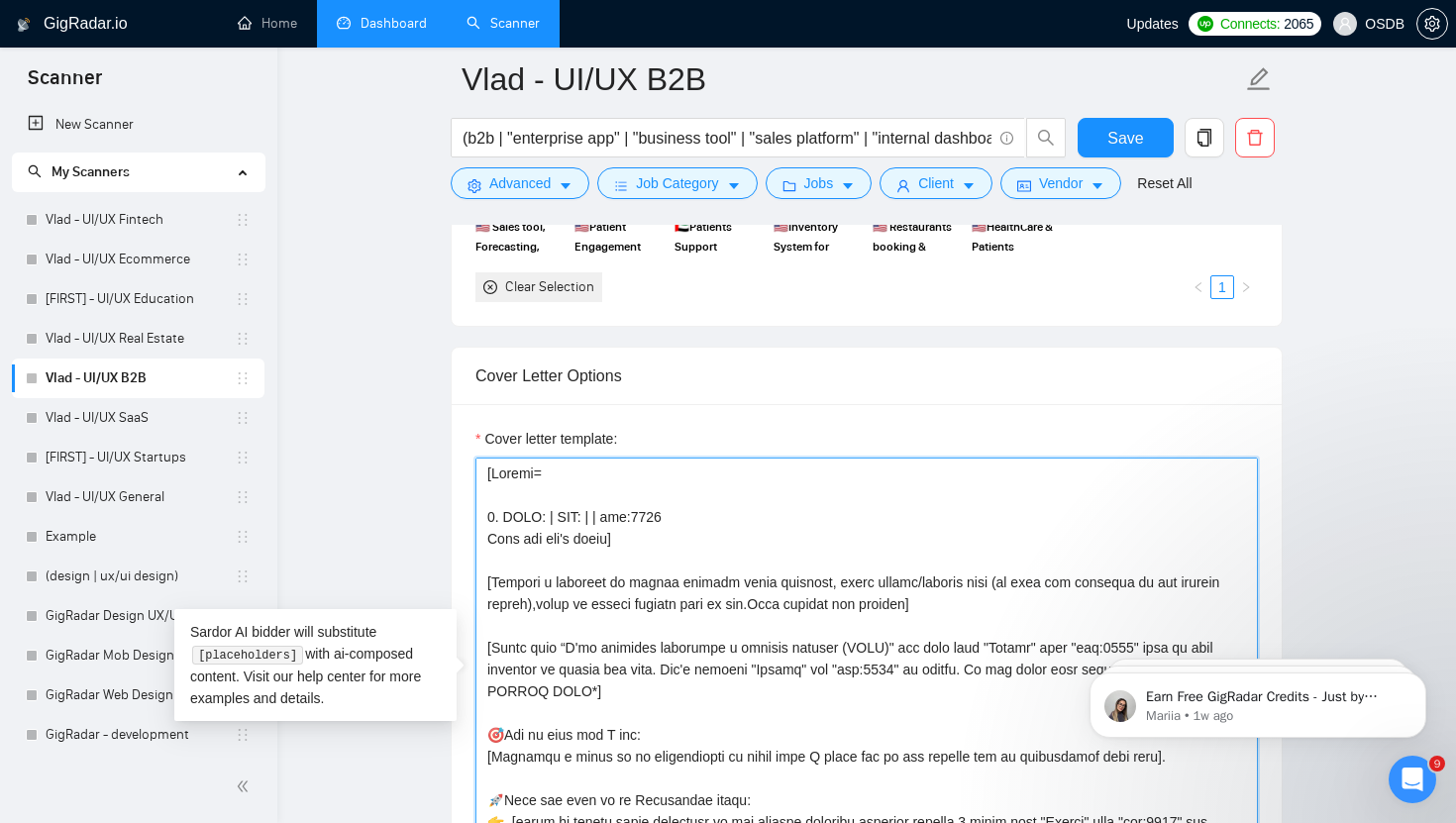 click on "Cover letter template:" at bounding box center [867, 680] 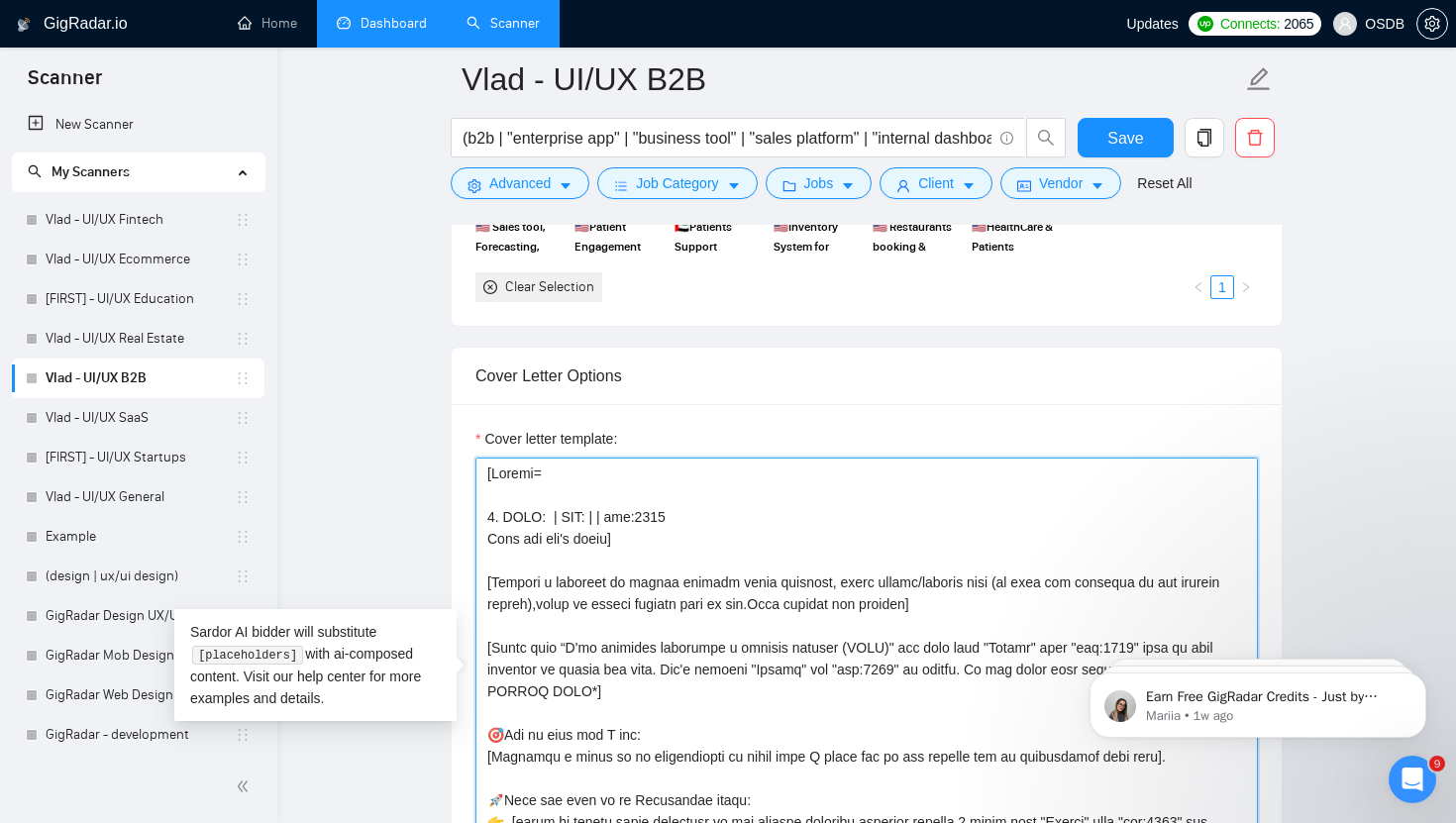paste on "Dental A" 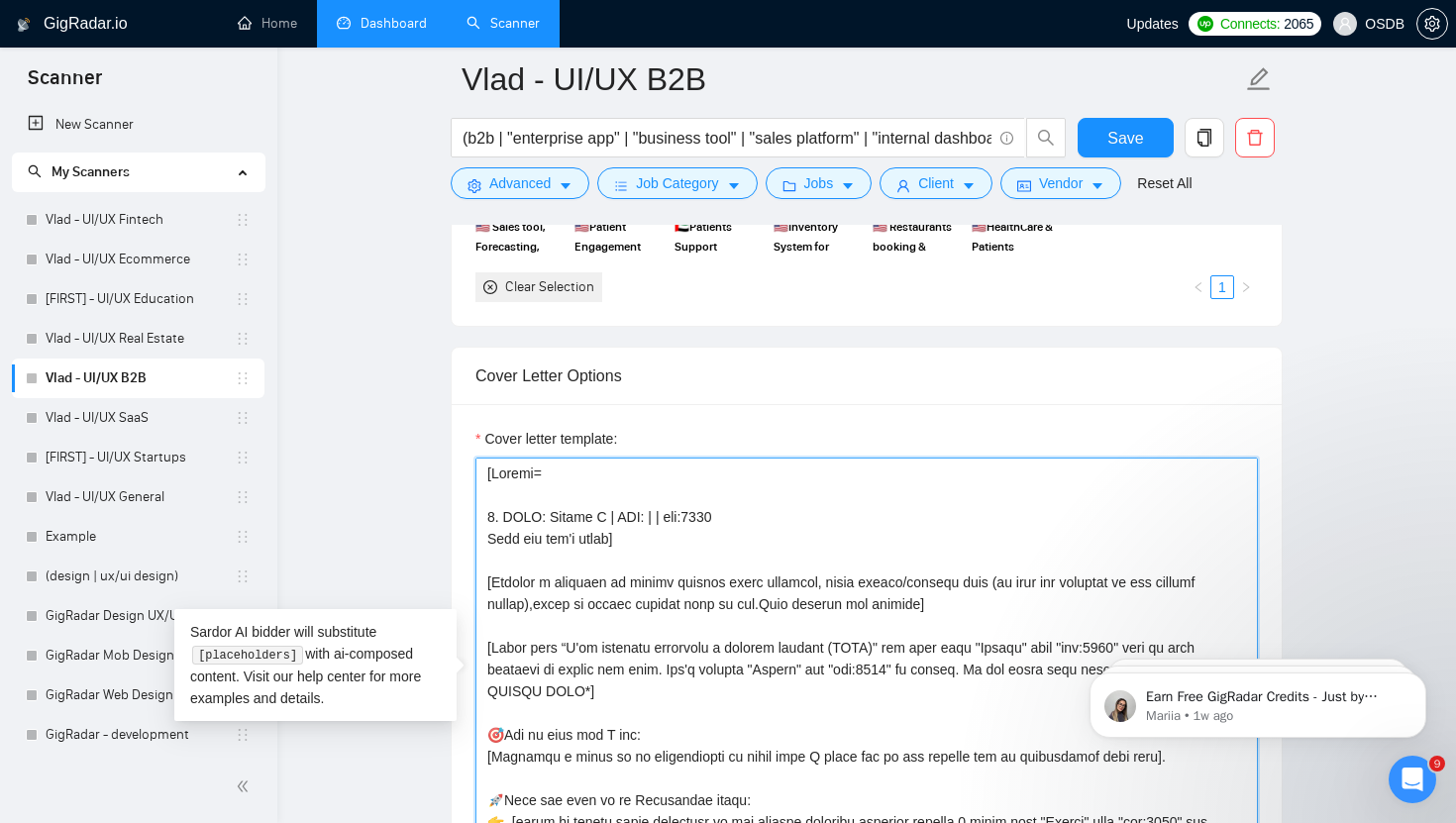 click on "Cover letter template:" at bounding box center (867, 680) 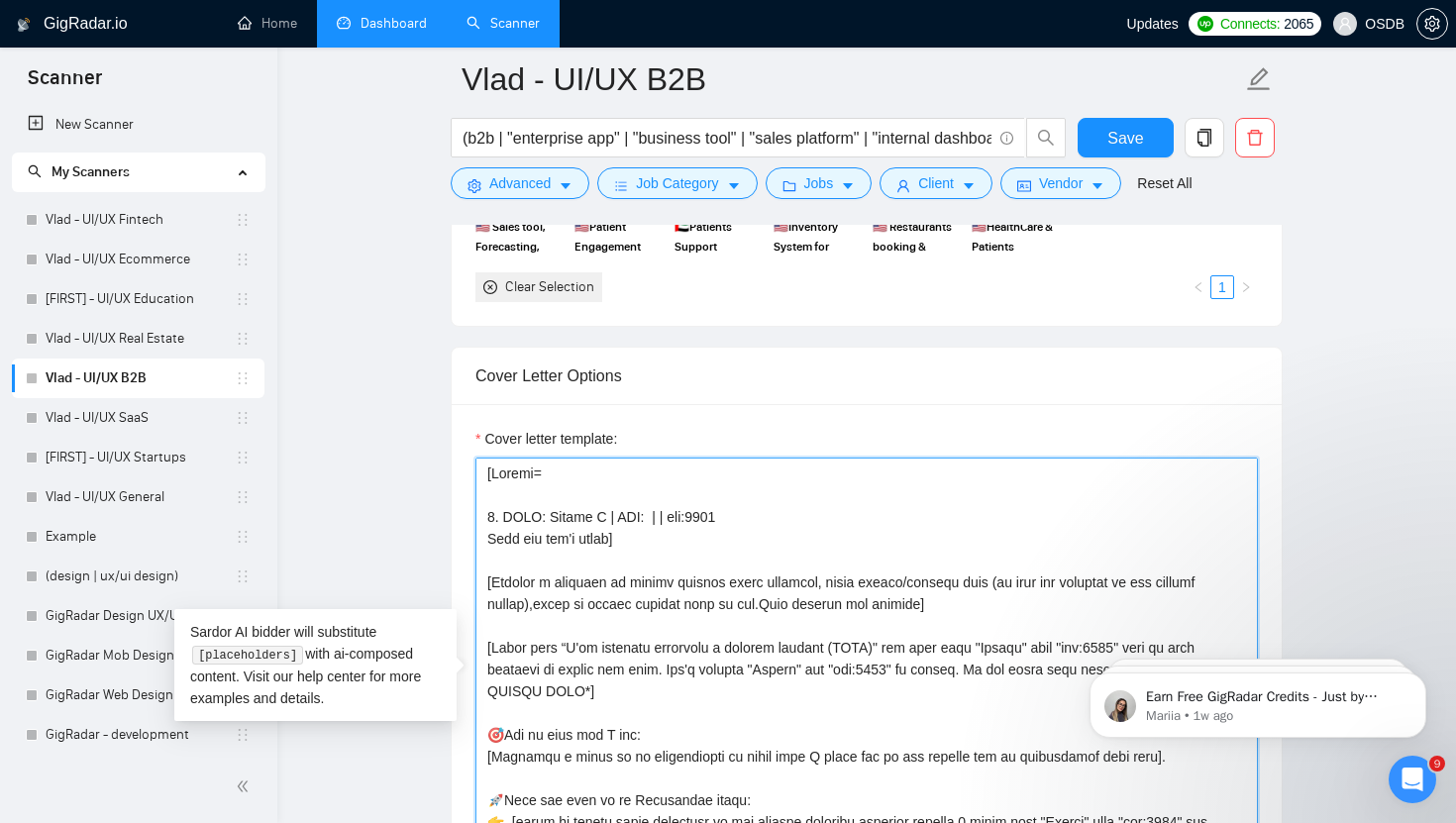 paste on "https://www.behance.net/gallery/197462163/Dental-CRM-Dashboard-Patient-Purchase-Management" 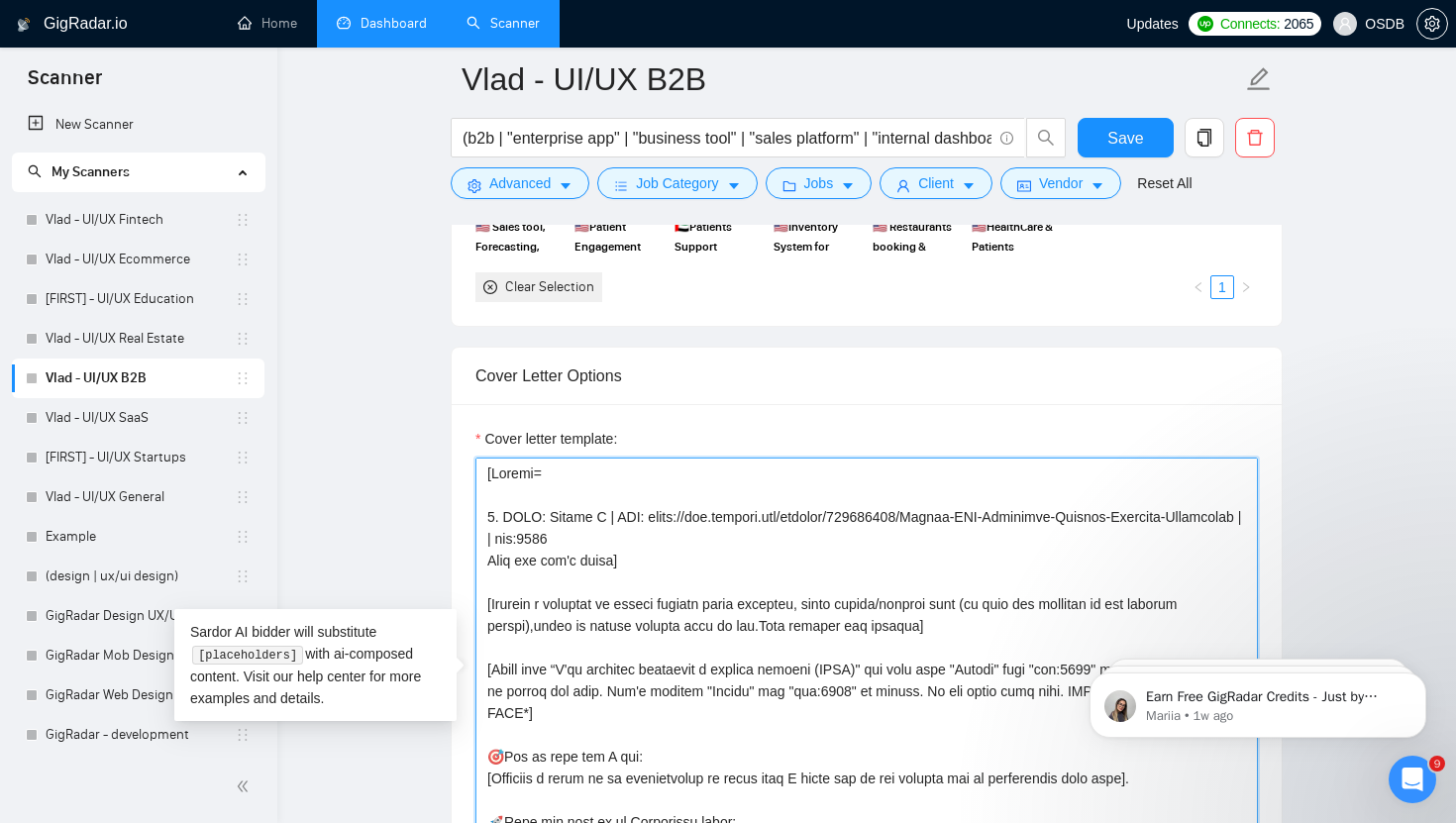 click on "Cover letter template:" at bounding box center [867, 680] 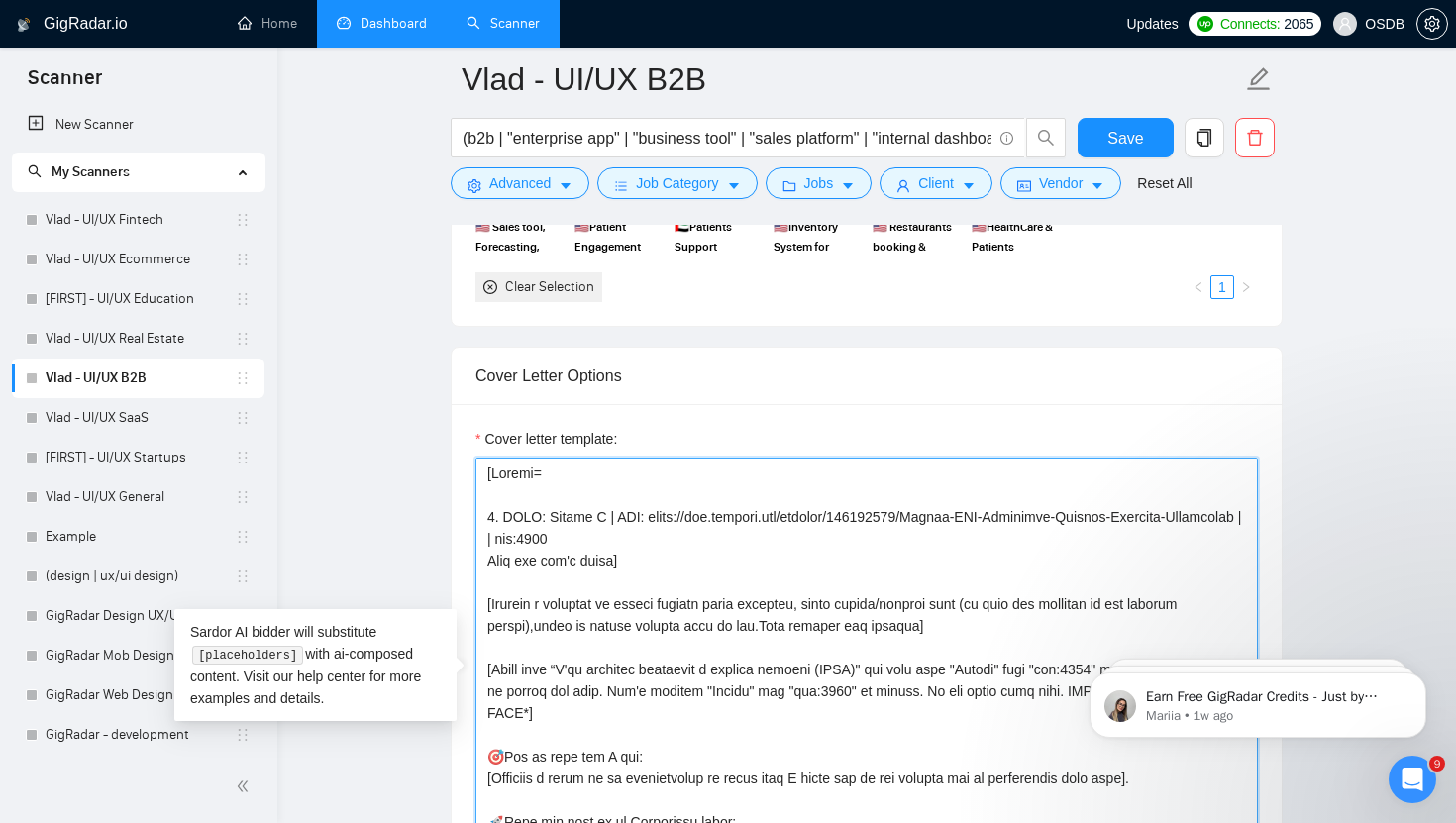 paste on "DentalAuto+Dashboard=inventory+supplies+procure+usage track+alerts=waste↓restock optimize+ops efficiency↑" 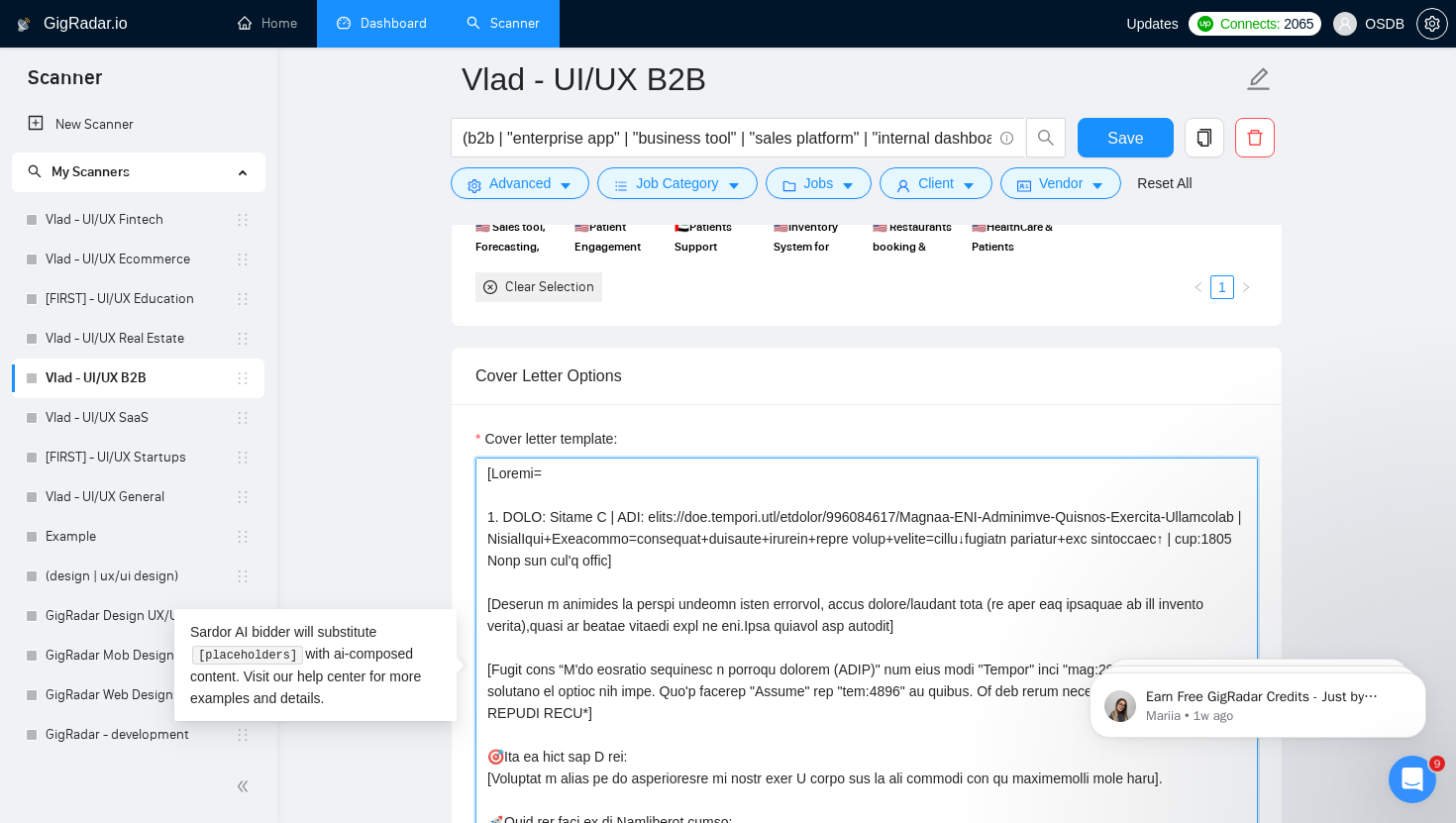 click on "Cover letter template:" at bounding box center [867, 680] 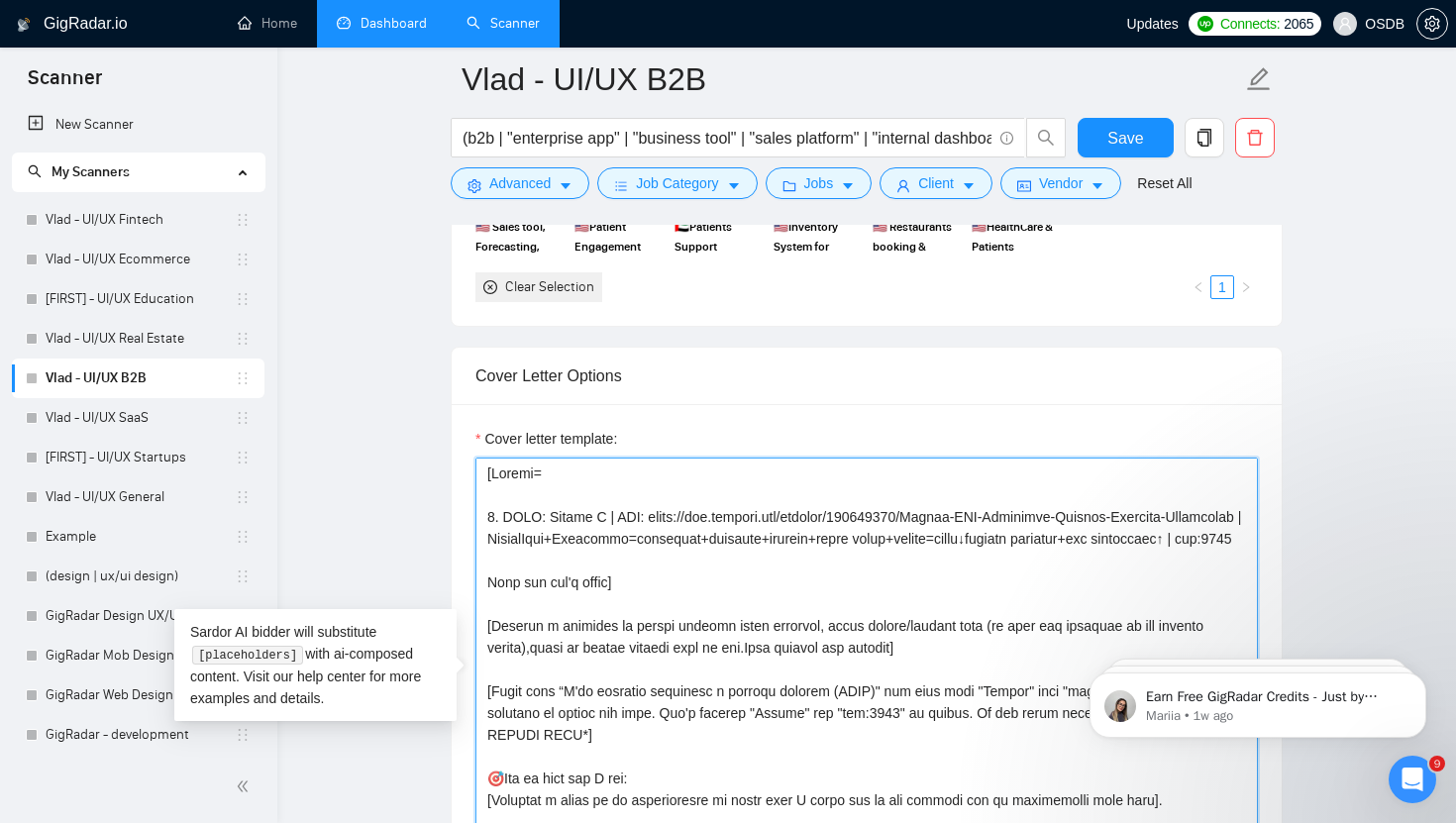 drag, startPoint x: 652, startPoint y: 556, endPoint x: 478, endPoint y: 513, distance: 179.23448 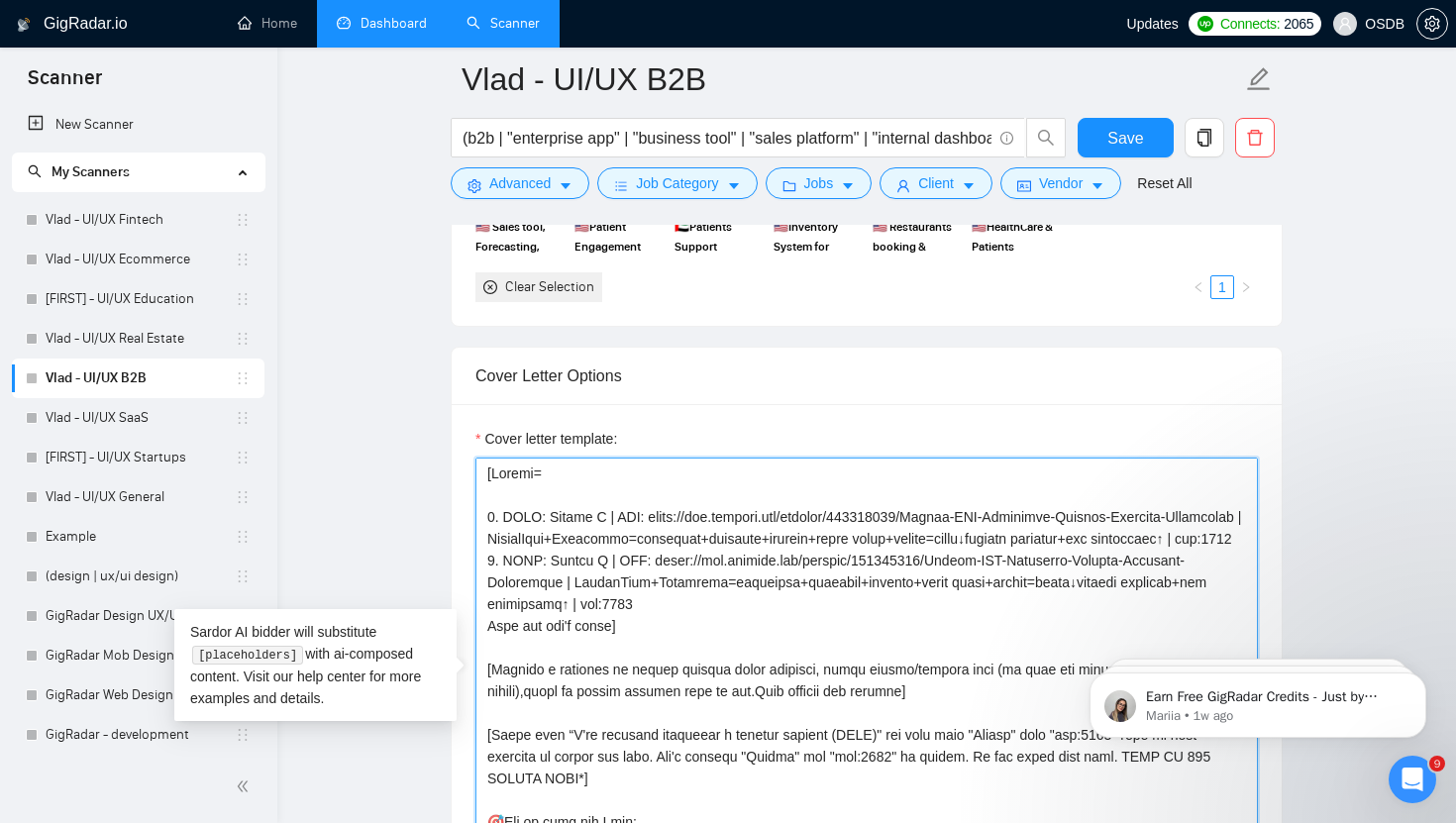 click on "Cover letter template:" at bounding box center (867, 680) 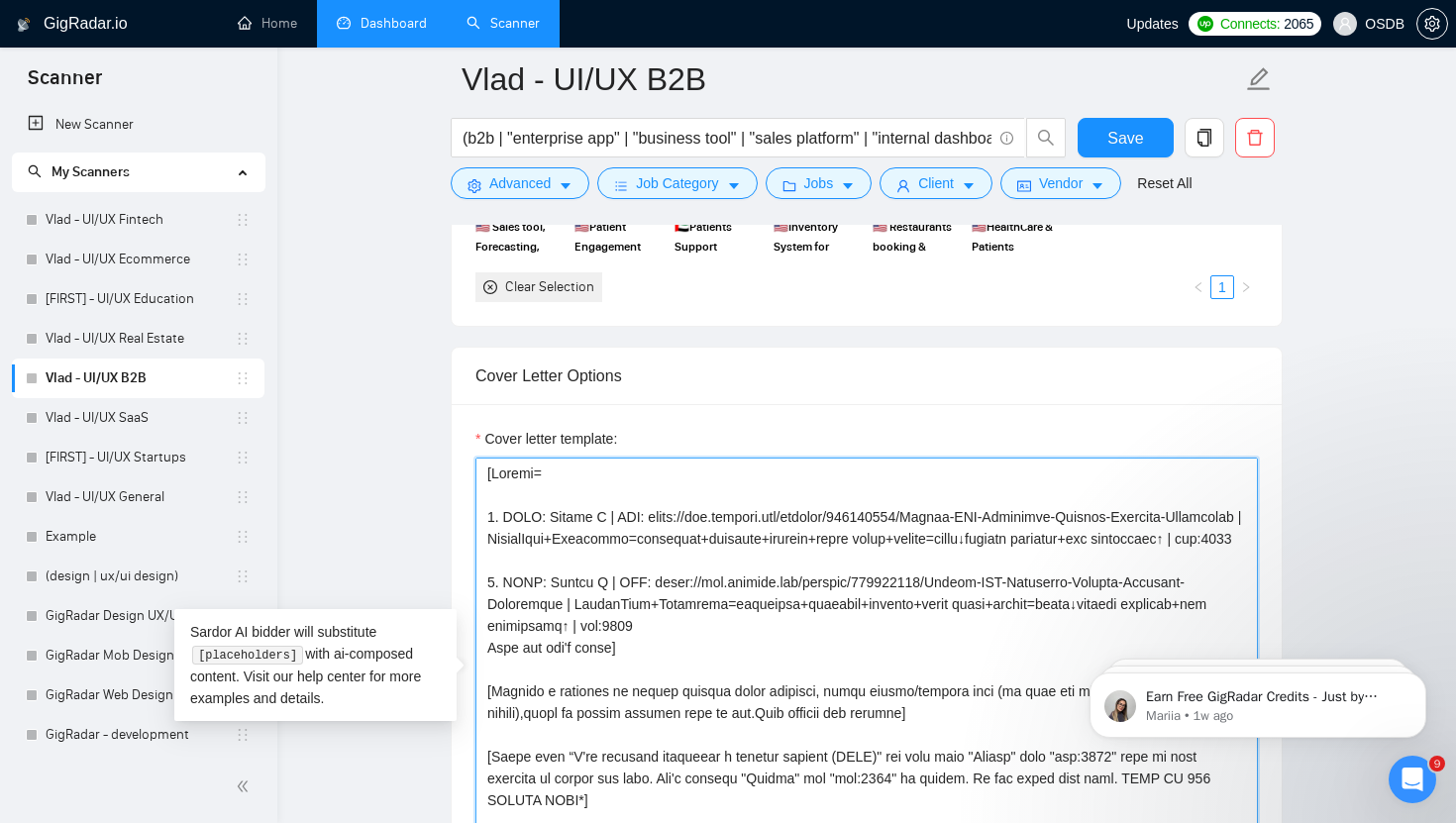 click on "Cover letter template:" at bounding box center [867, 680] 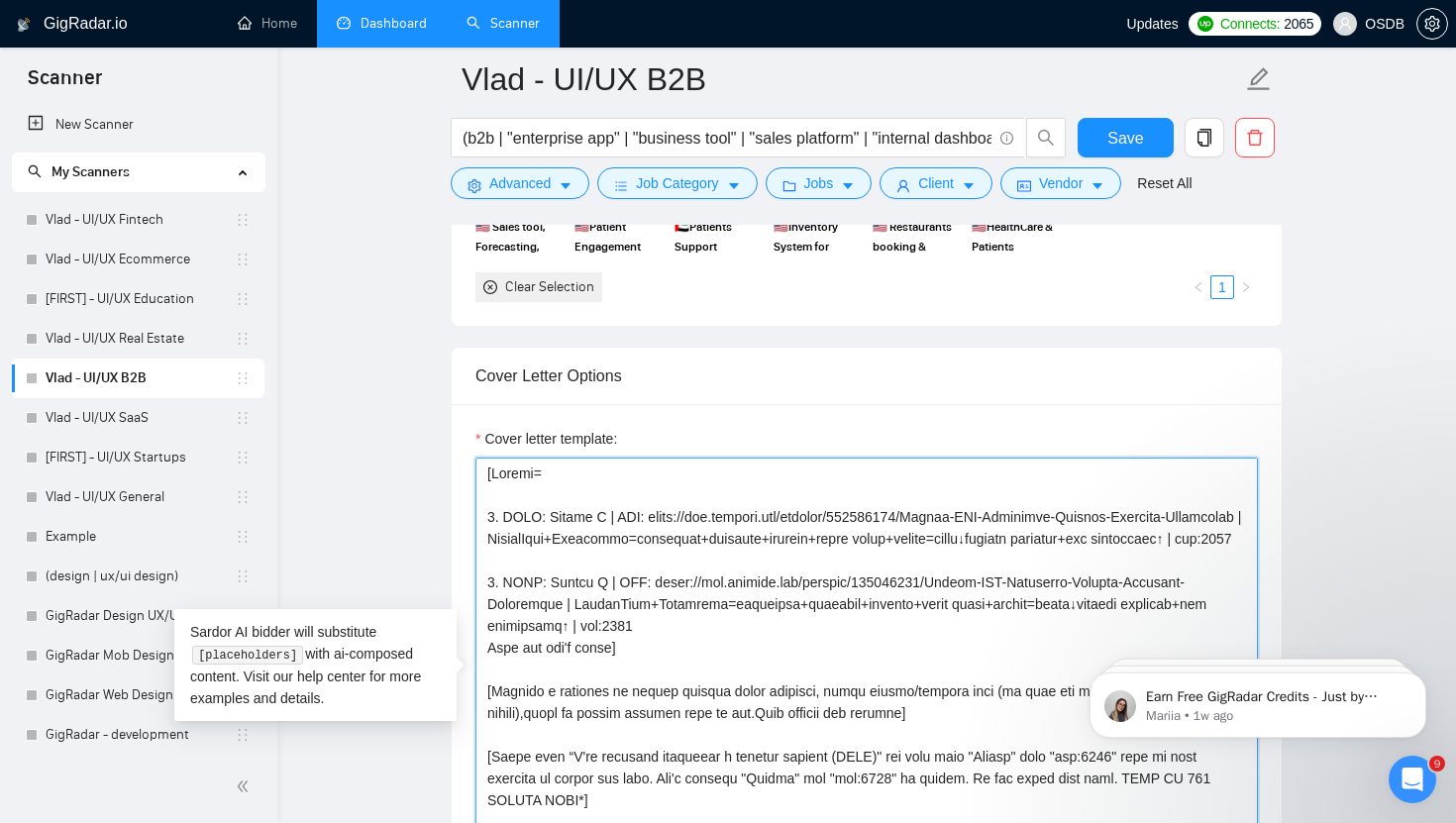 drag, startPoint x: 600, startPoint y: 602, endPoint x: 552, endPoint y: 601, distance: 48.010416 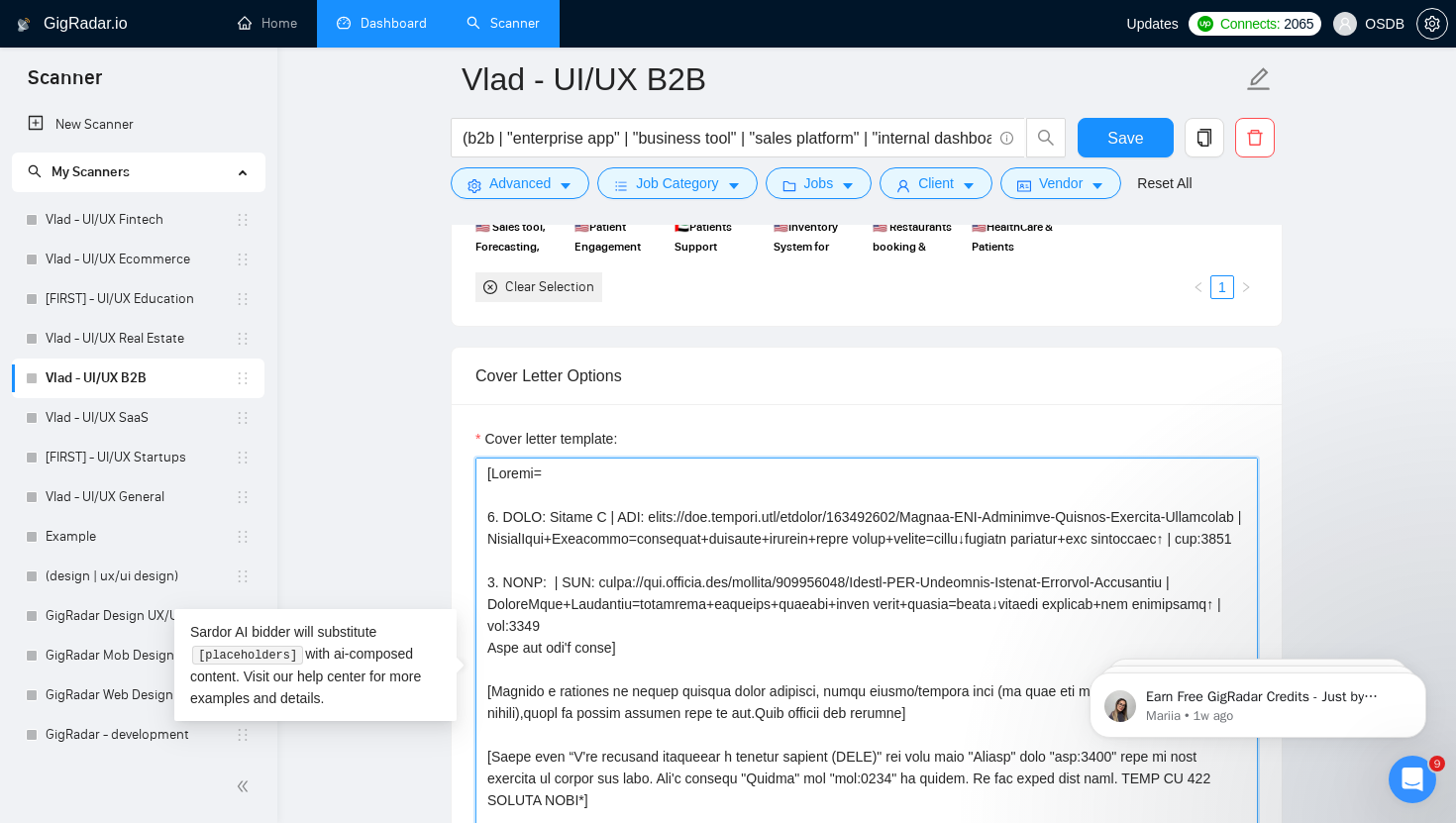 paste on "Trueqrcode" 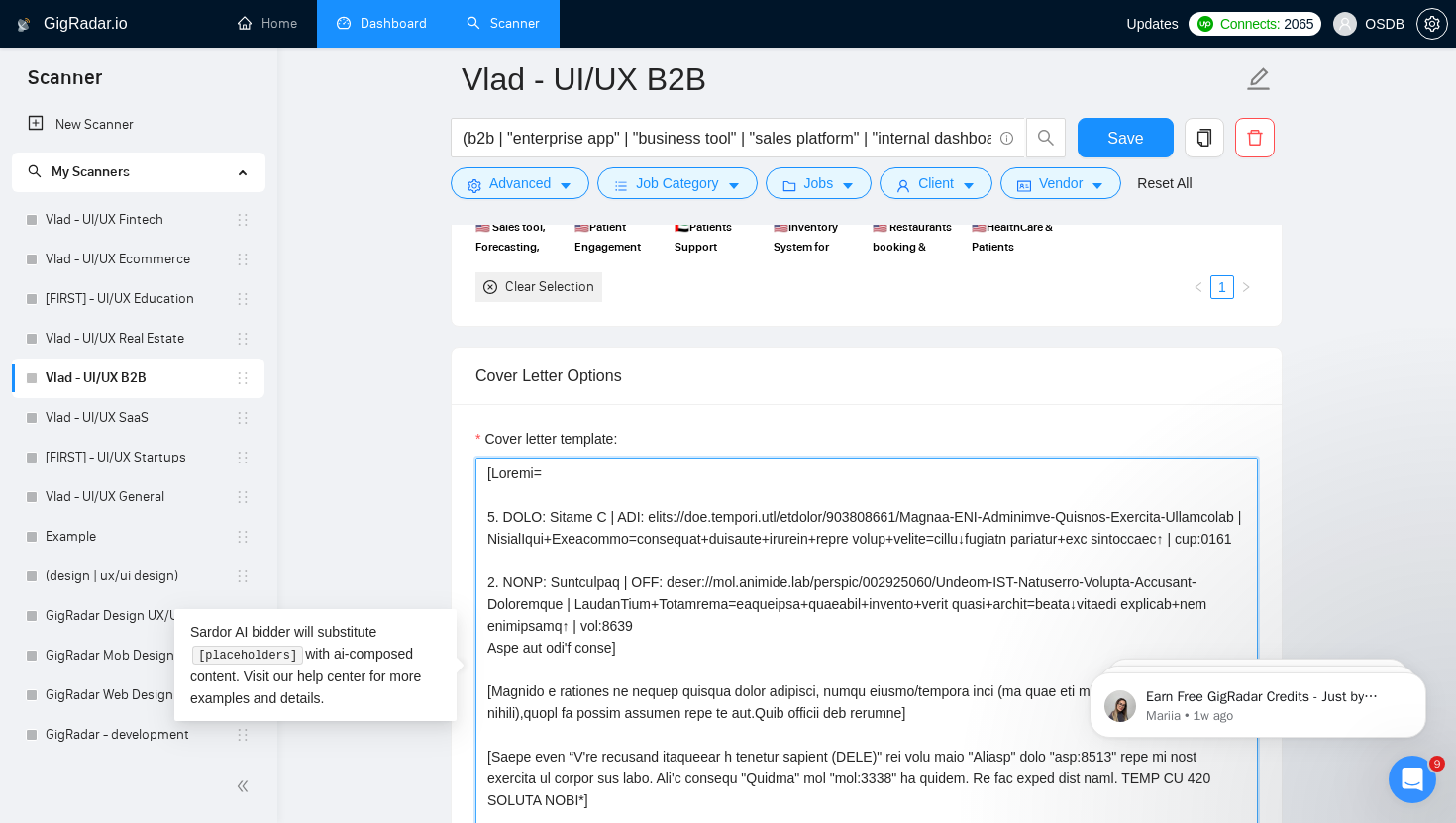 drag, startPoint x: 667, startPoint y: 604, endPoint x: 570, endPoint y: 629, distance: 100.16986 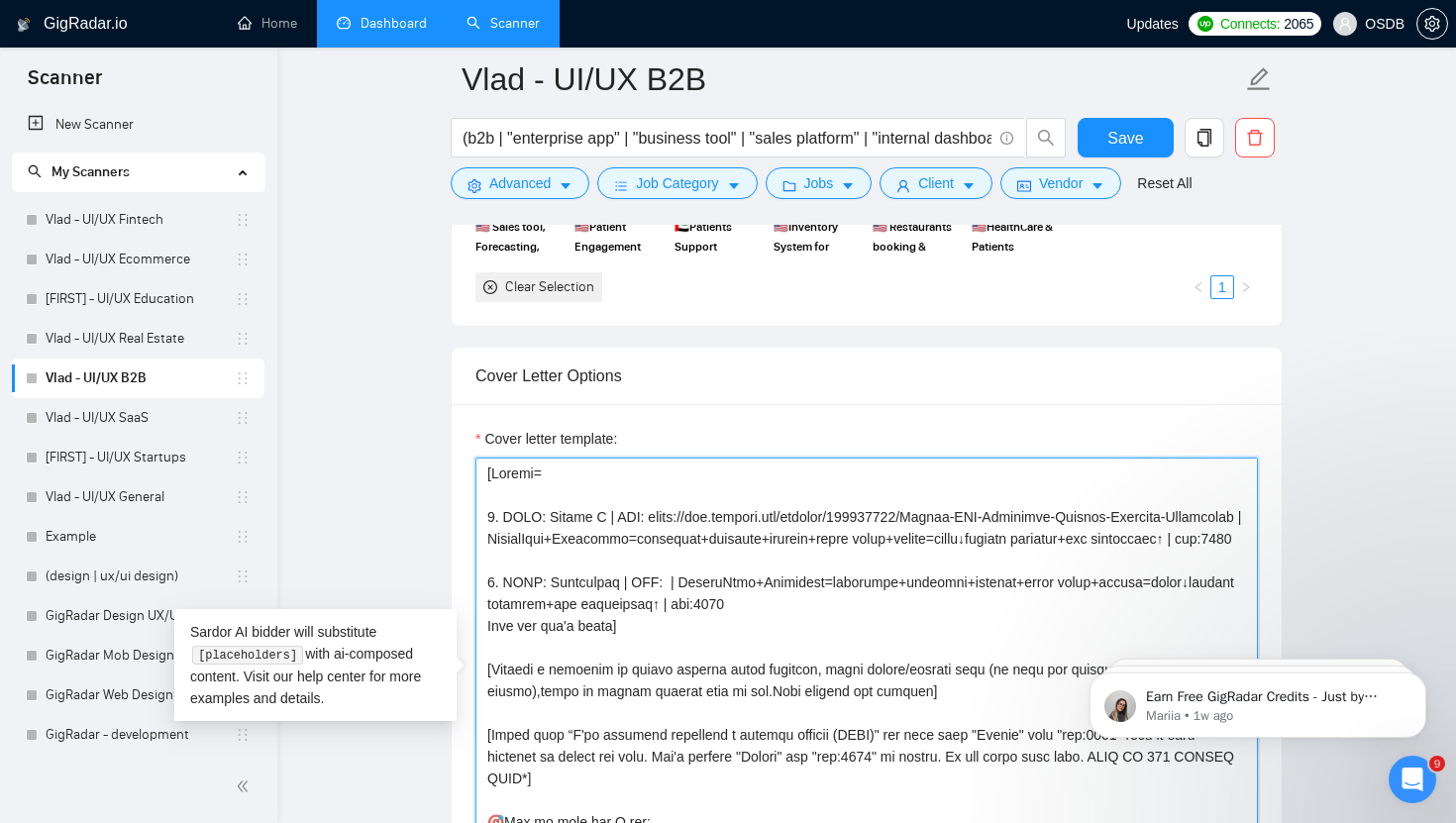 paste on "https://www.behance.net/gallery/209666325/Platform-for-Generating-and-Managing-QR-Codes" 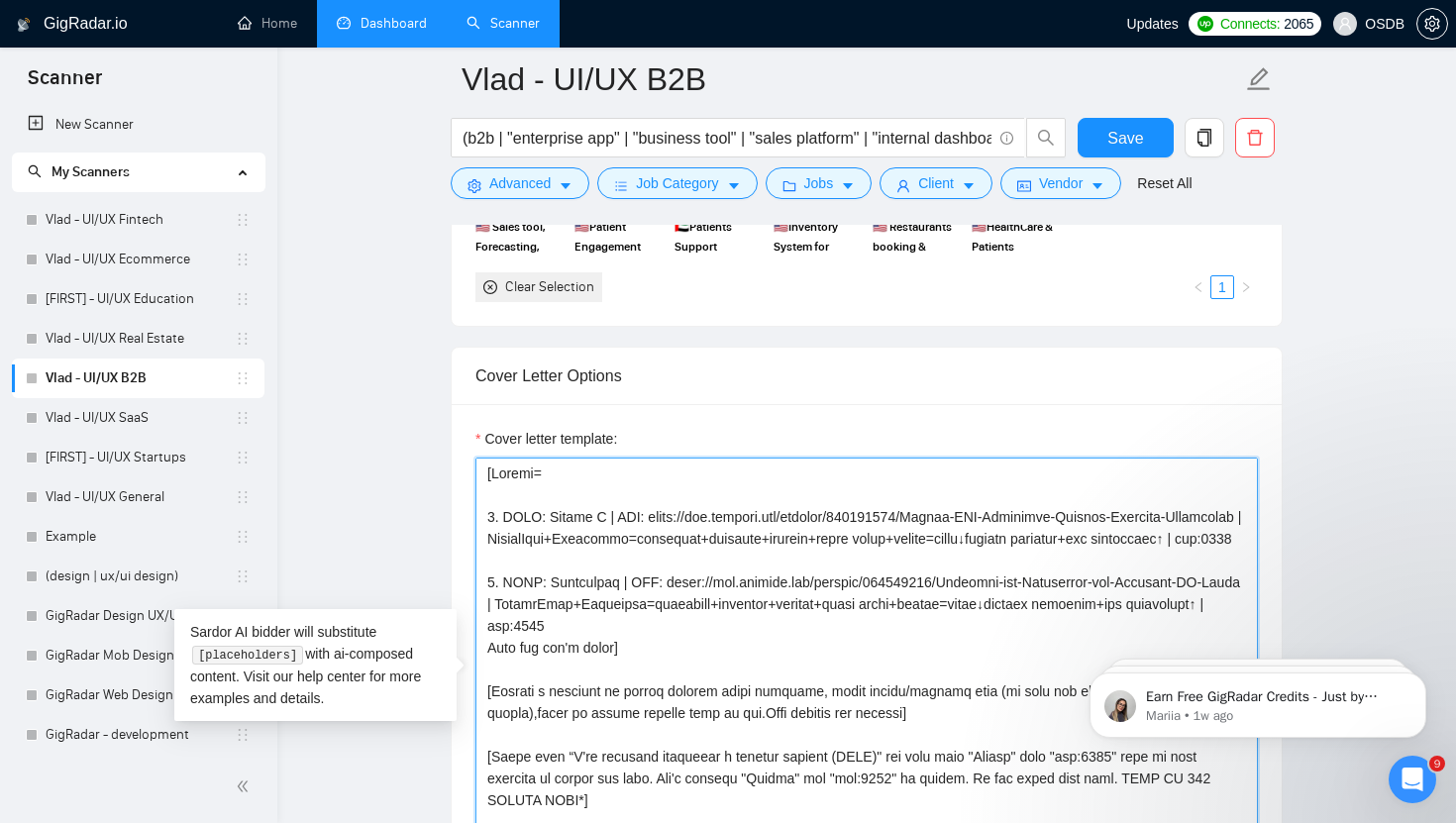 drag, startPoint x: 540, startPoint y: 626, endPoint x: 555, endPoint y: 643, distance: 22.671568 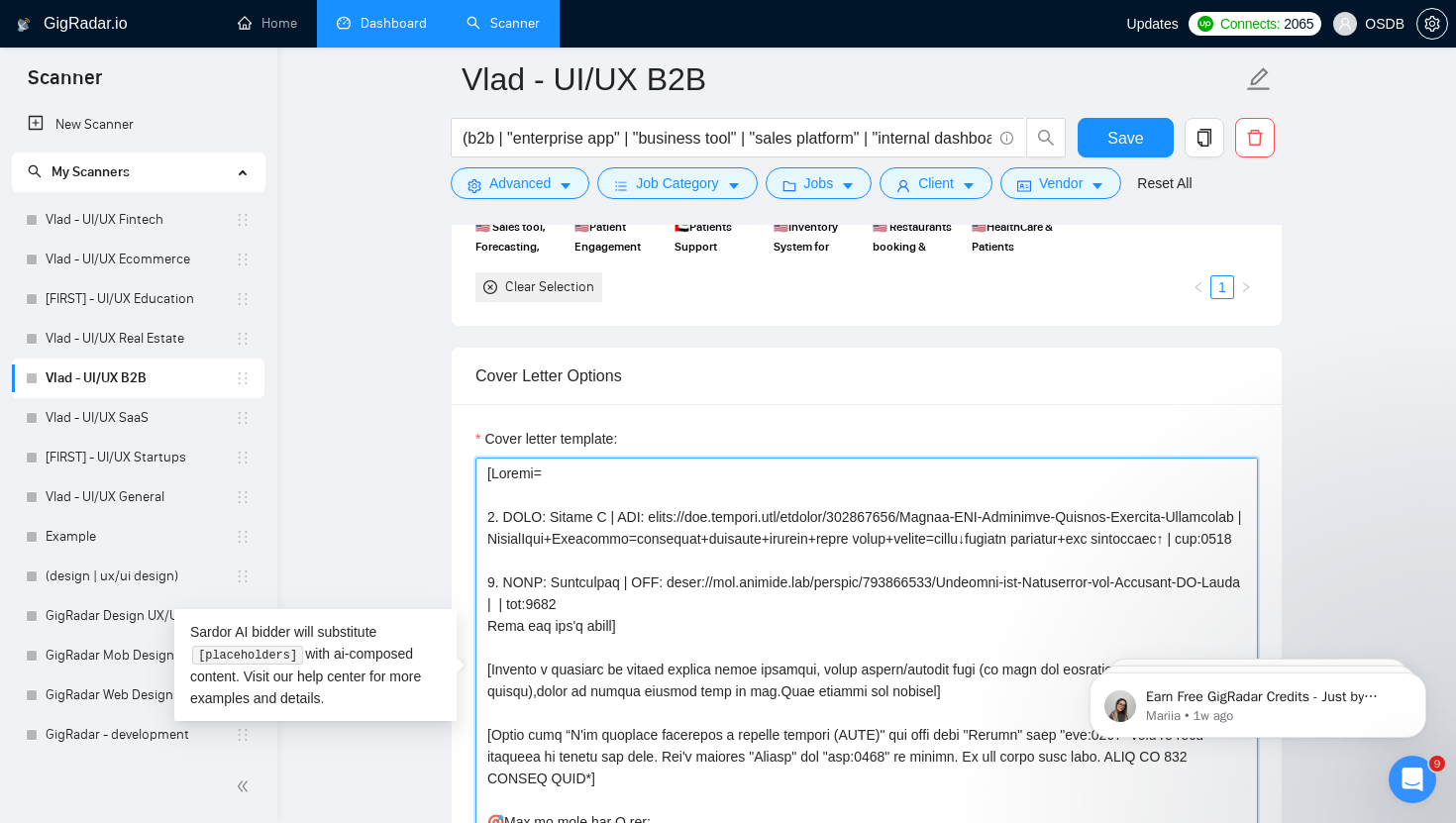 paste on "QRGen+SaaS=custom codes+analytics+styling+redirect=engagement↑tracking central+marketing personalize" 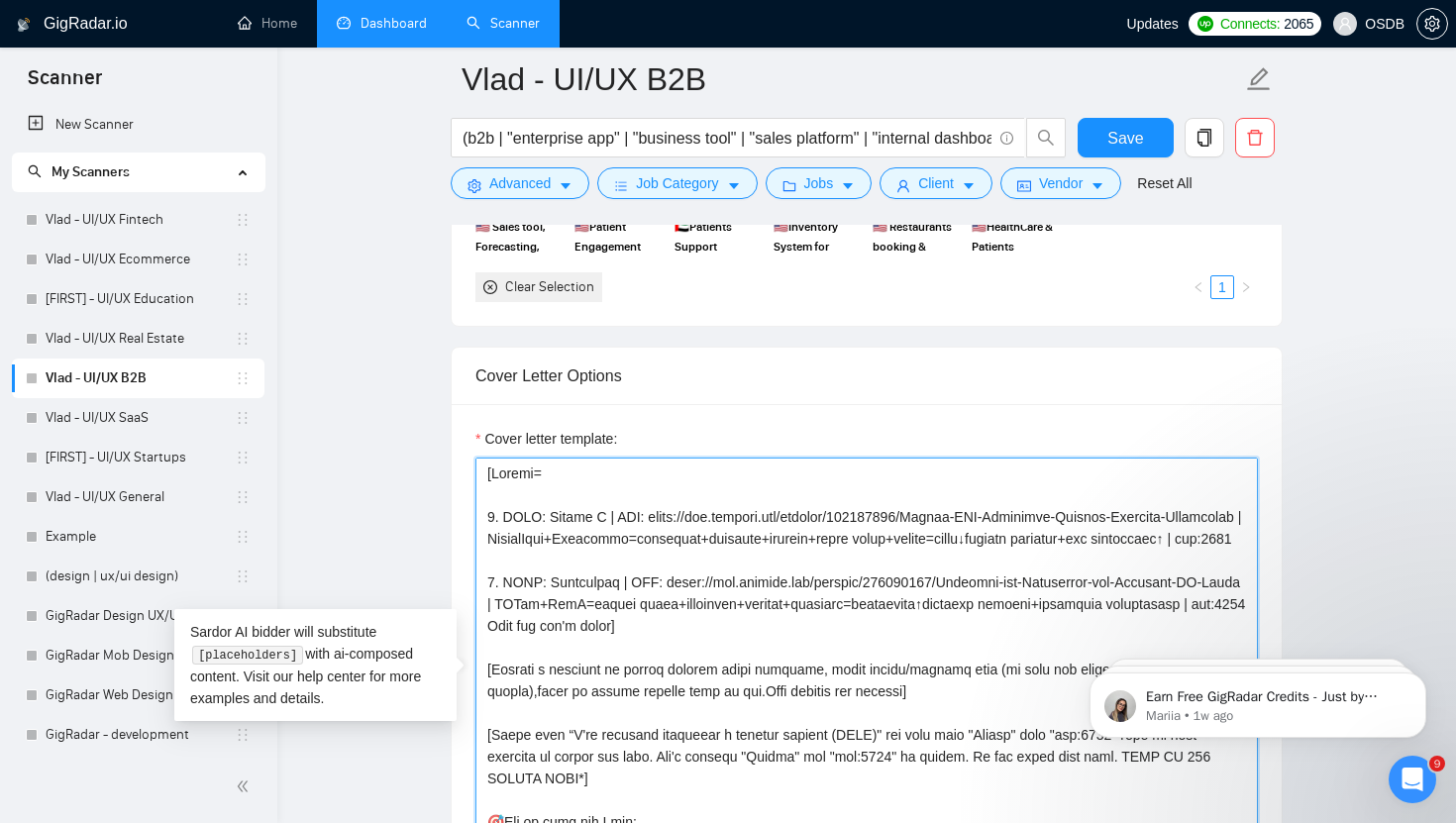 click on "Cover letter template:" at bounding box center (867, 680) 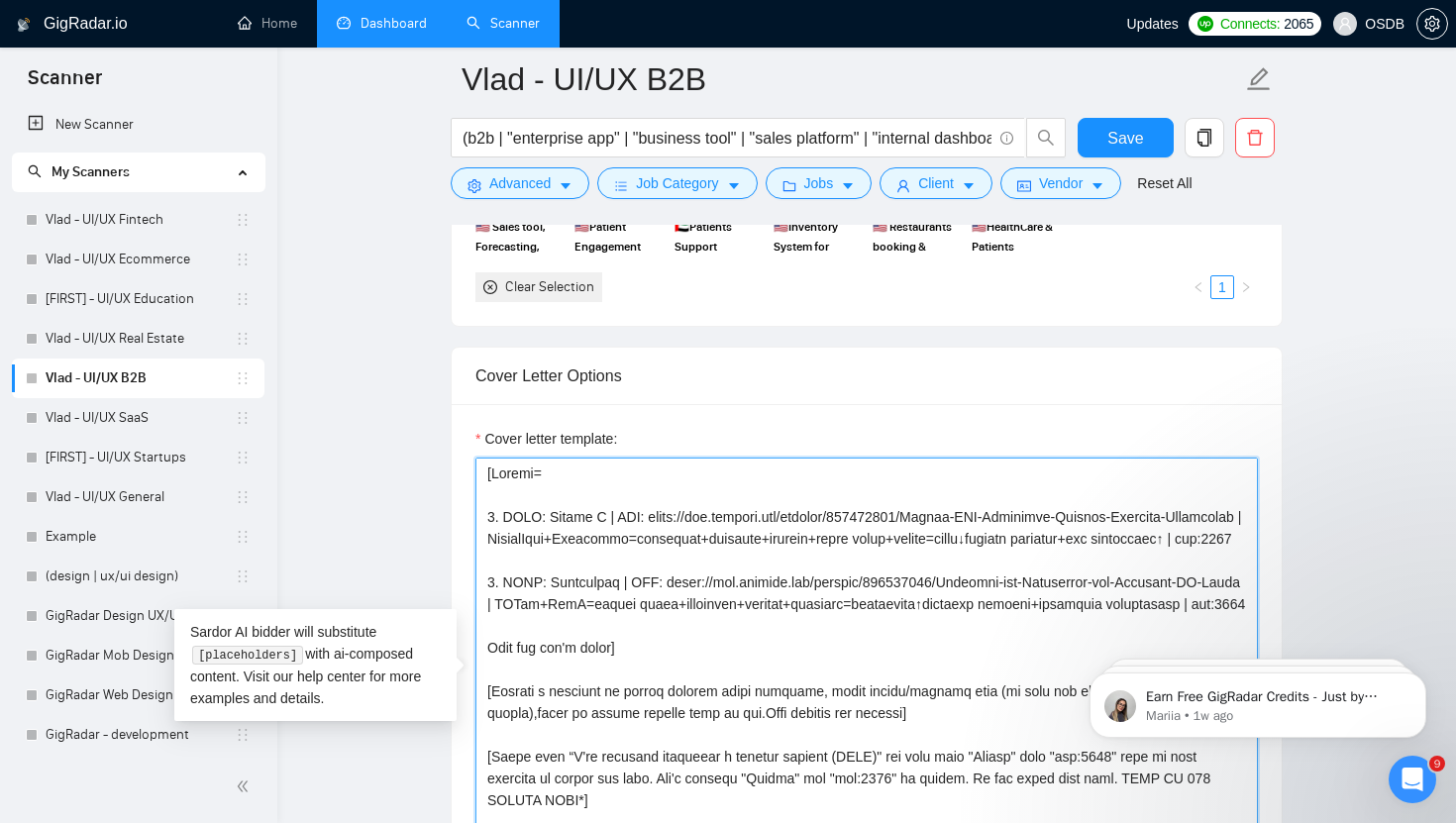 drag, startPoint x: 489, startPoint y: 603, endPoint x: 629, endPoint y: 642, distance: 145.33066 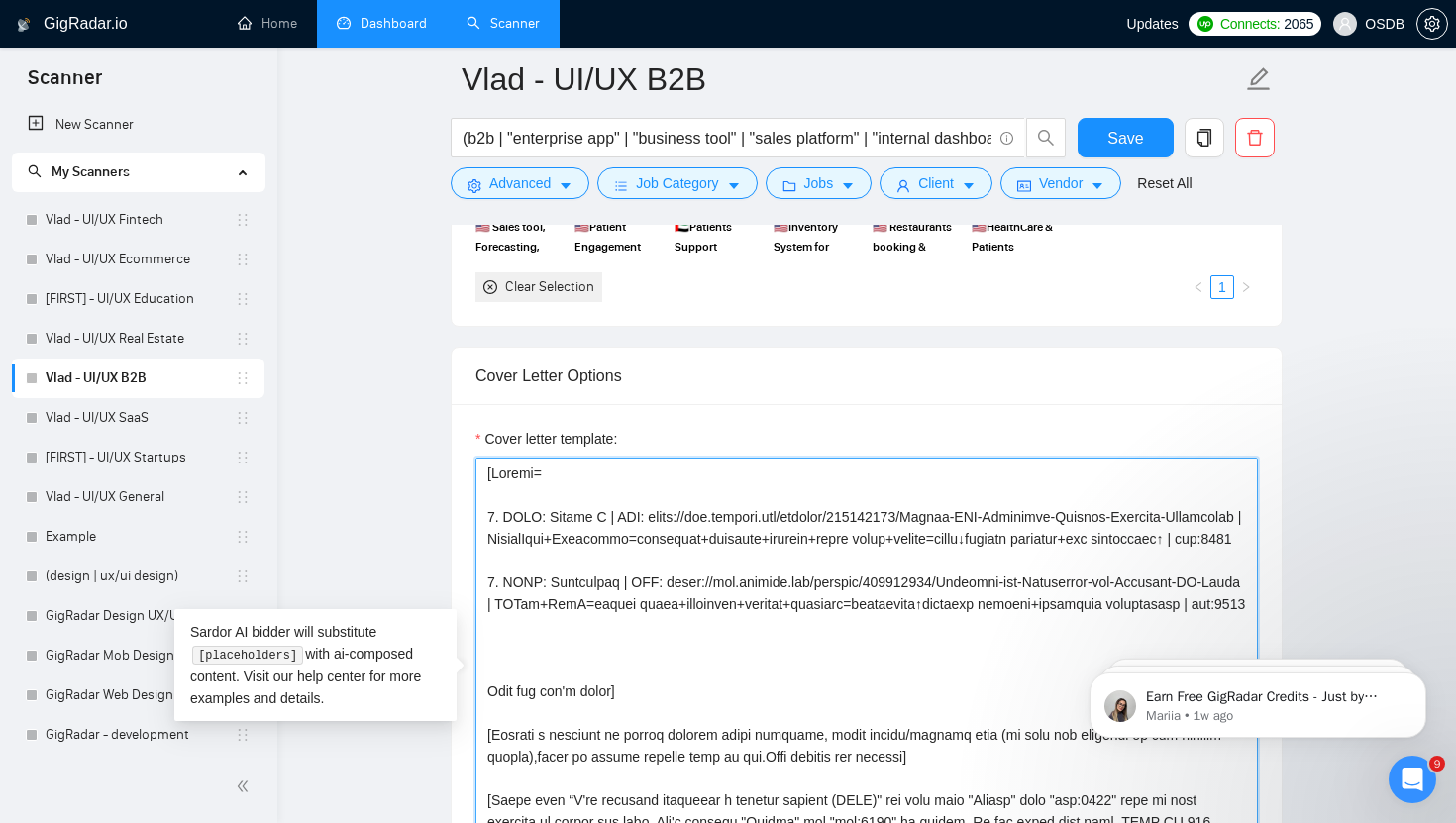 paste on "2. CLNT: Trueqrcode | URL: https://www.behance.net/gallery/209666325/Platform-for-Generating-and-Managing-QR-Codes | QRGen+SaaS=custom codes+analytics+styling+redirect=engagement↑tracking central+marketing personalize | tag:7748" 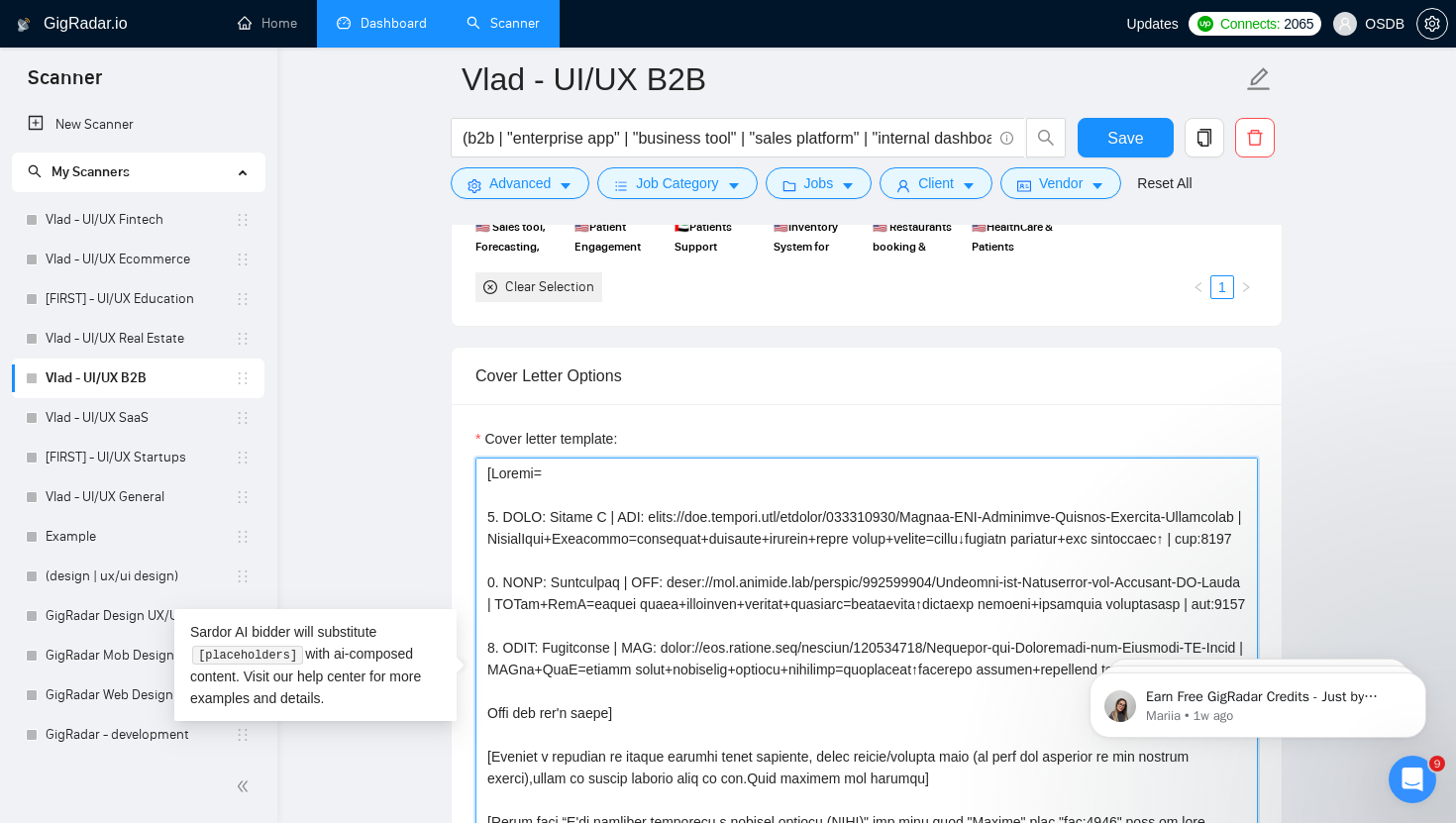 click on "Cover letter template:" at bounding box center [867, 680] 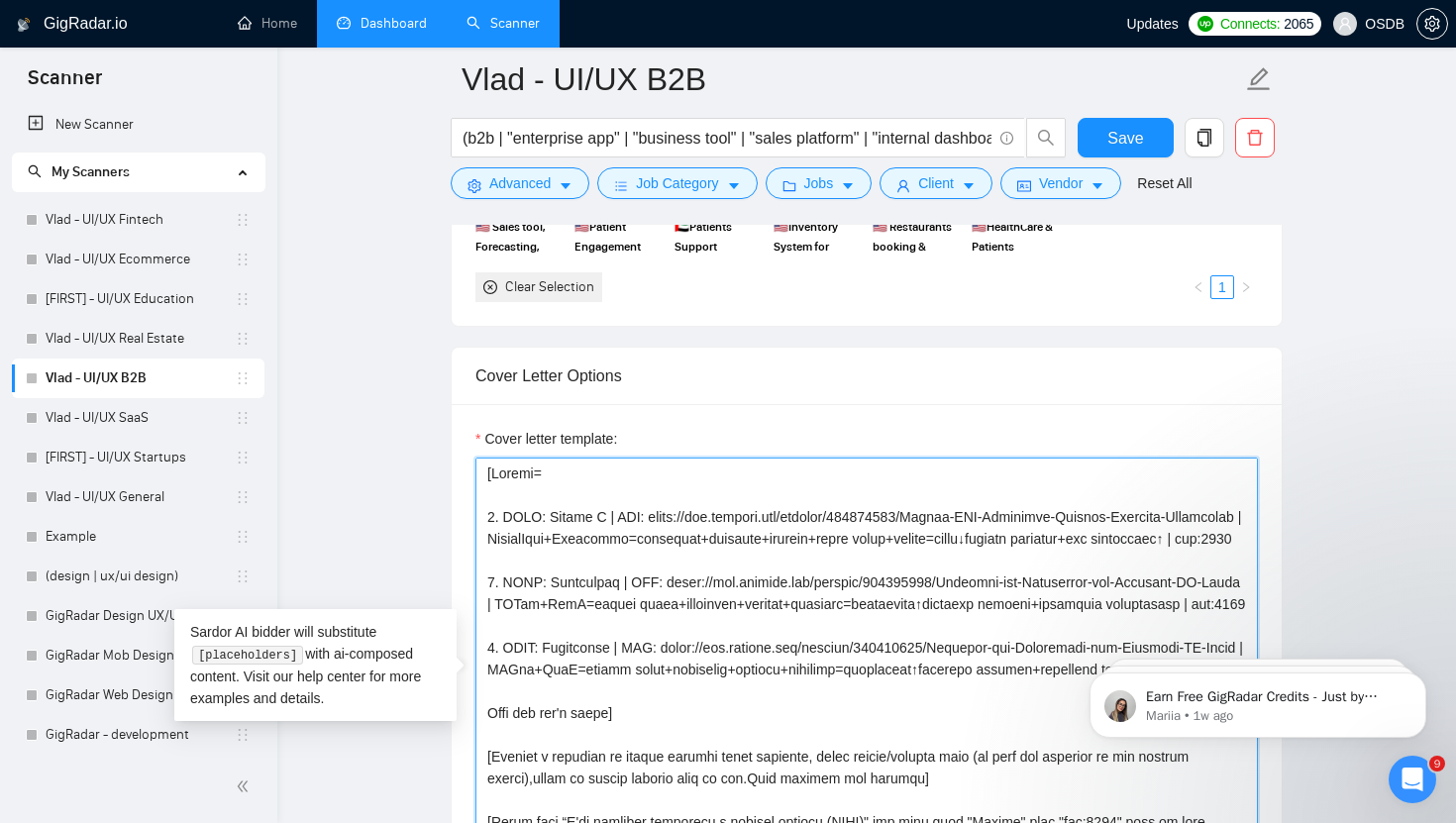drag, startPoint x: 616, startPoint y: 691, endPoint x: 553, endPoint y: 691, distance: 63 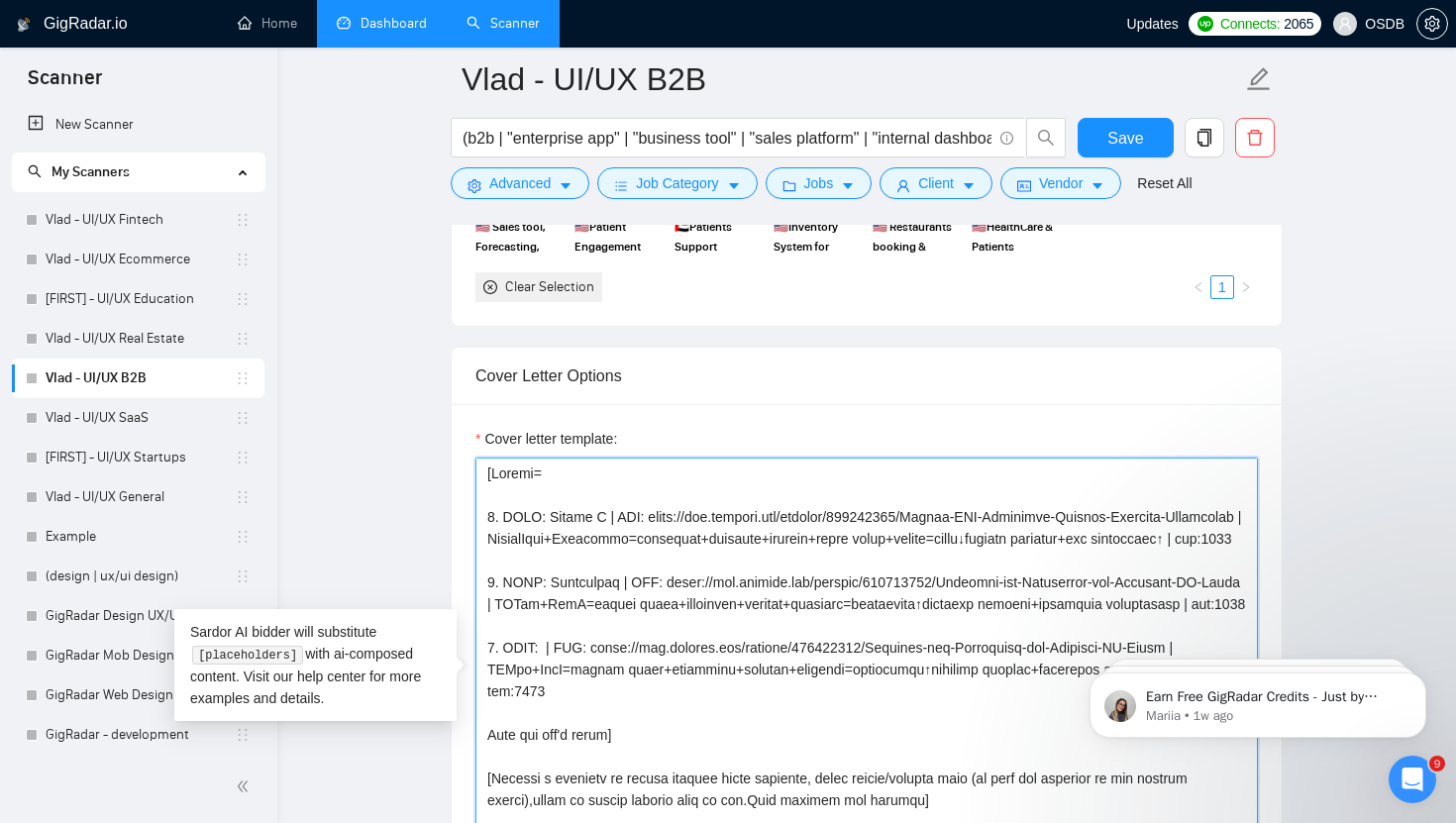 paste on "Project Management Tool" 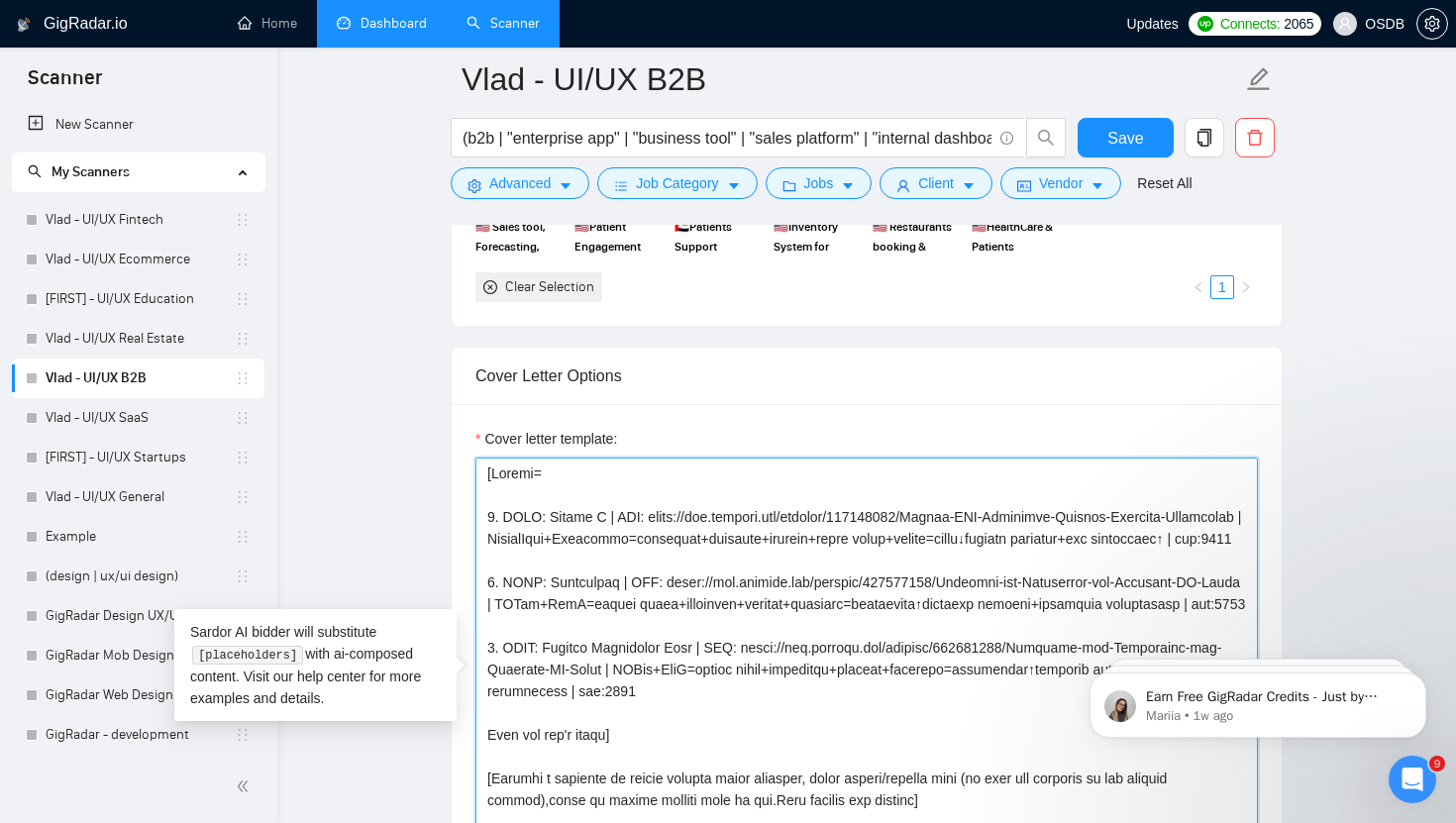 drag, startPoint x: 758, startPoint y: 693, endPoint x: 620, endPoint y: 711, distance: 139.16896 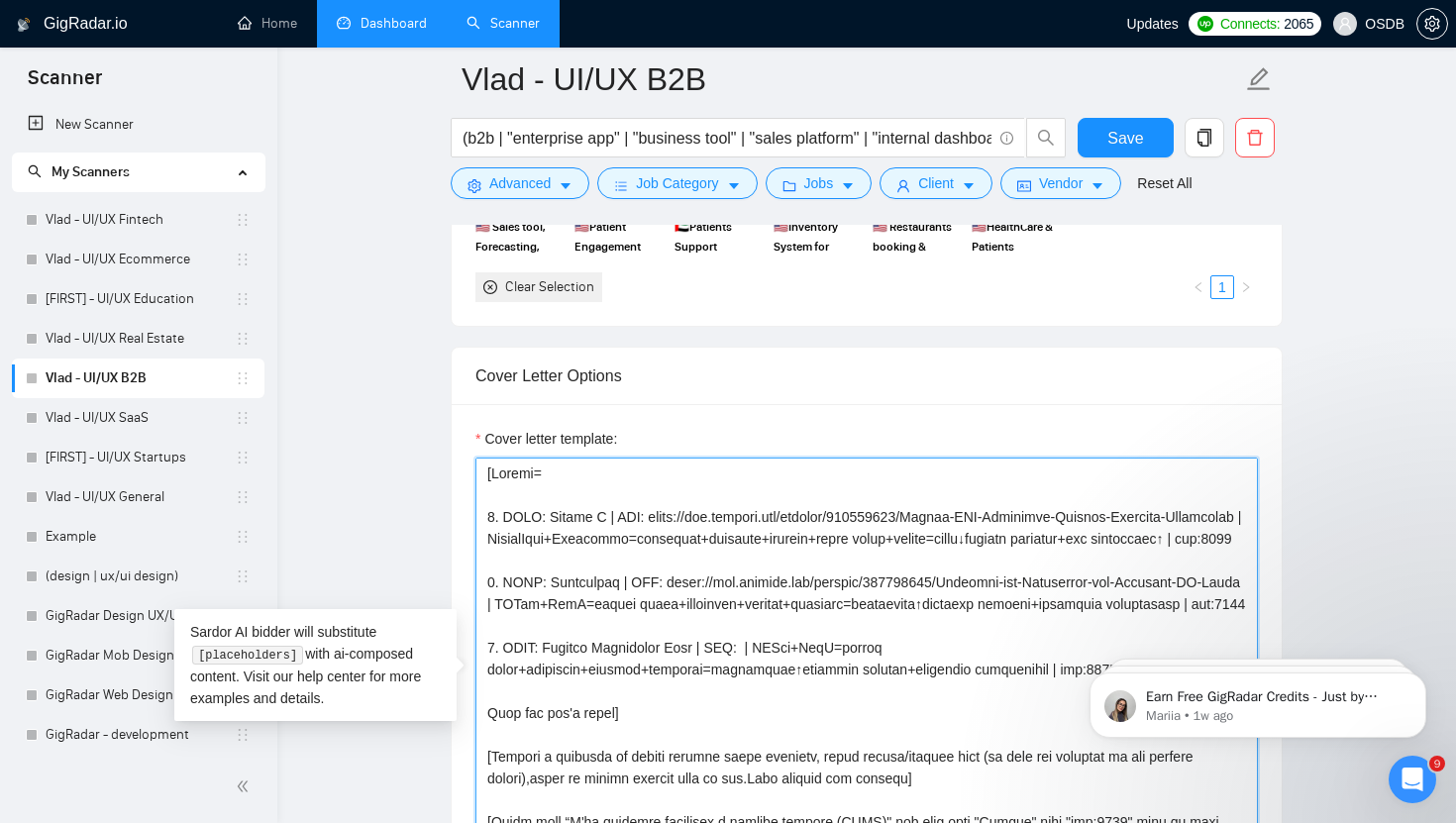 paste on "https://www.behance.net/gallery/136055329/Business-Project-Management-Platform-(UXUI)" 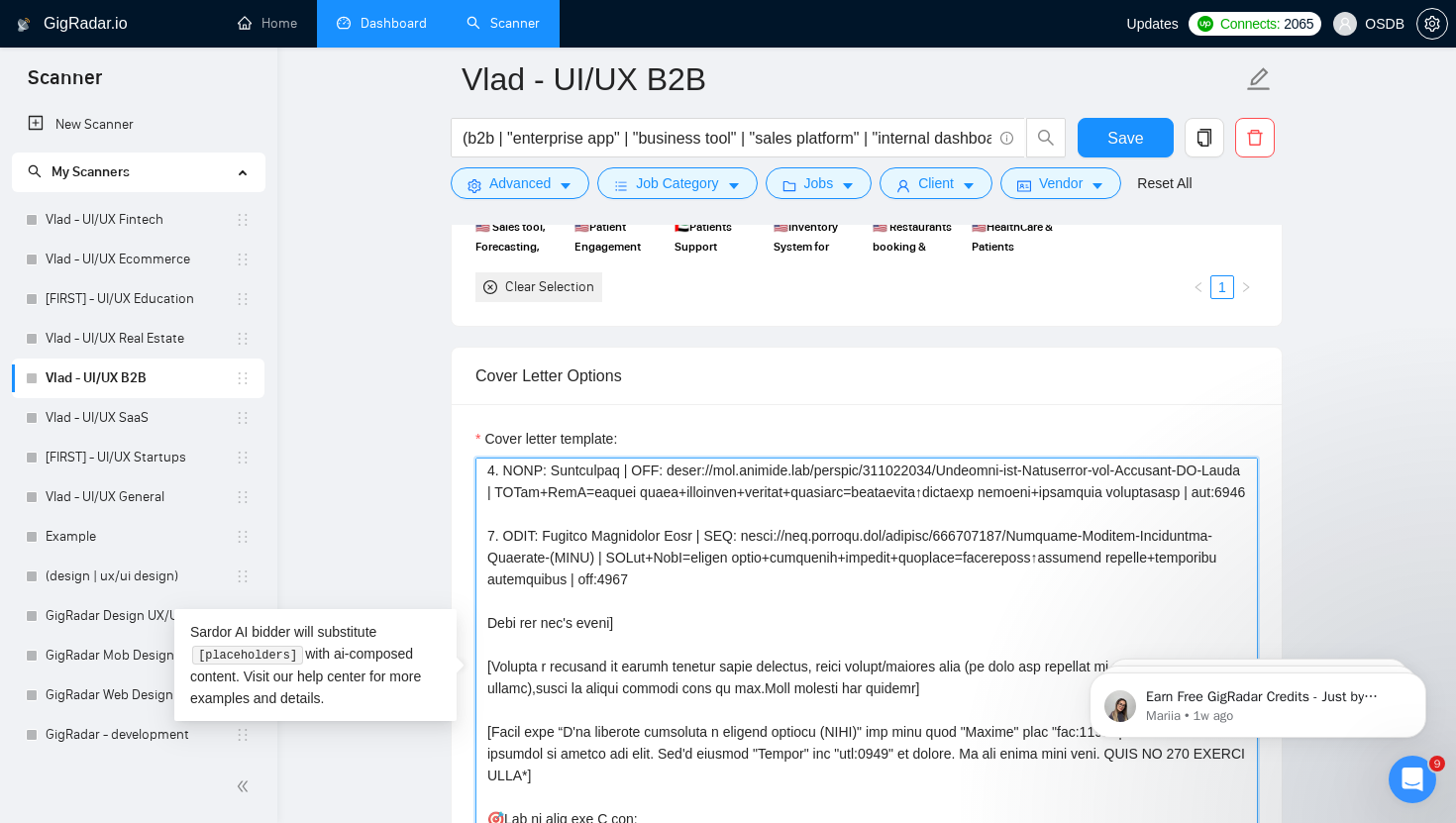 scroll, scrollTop: 122, scrollLeft: 0, axis: vertical 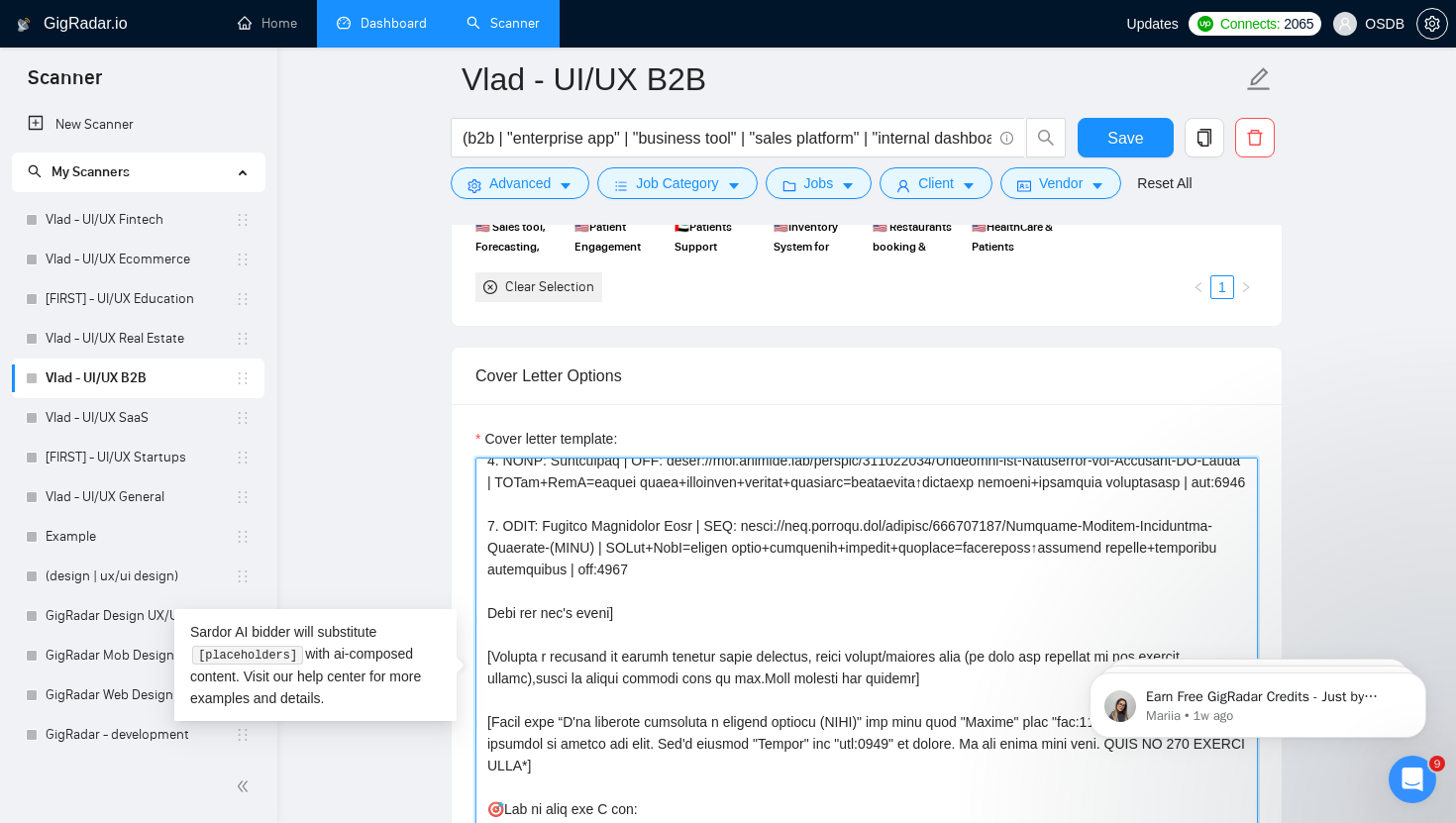 drag, startPoint x: 691, startPoint y: 591, endPoint x: 680, endPoint y: 613, distance: 24.596748 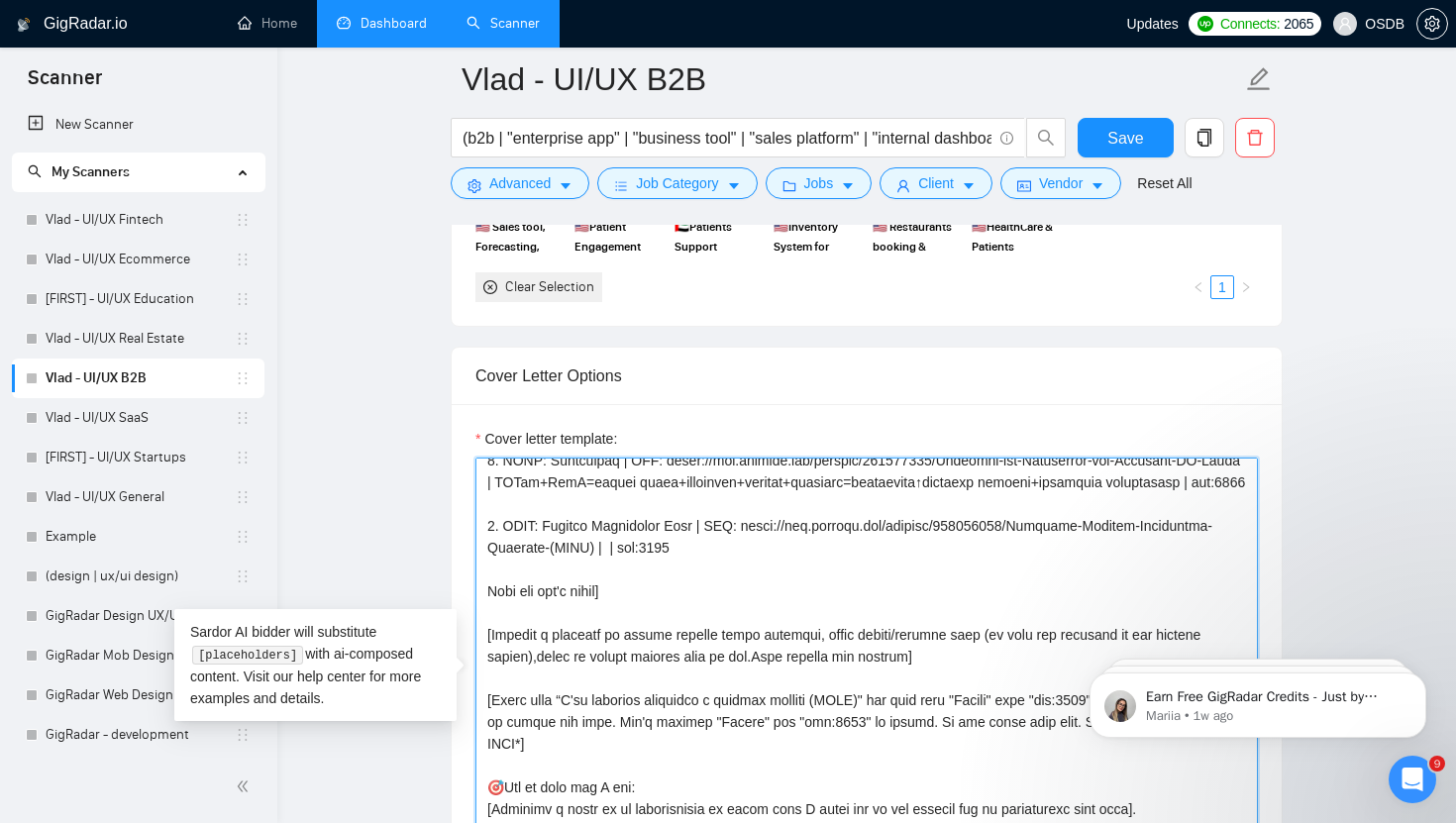 paste on "BizPlatform=projects+payments+workflow auto+custom+integrate=delivery speed↑40%+finance visibility↑" 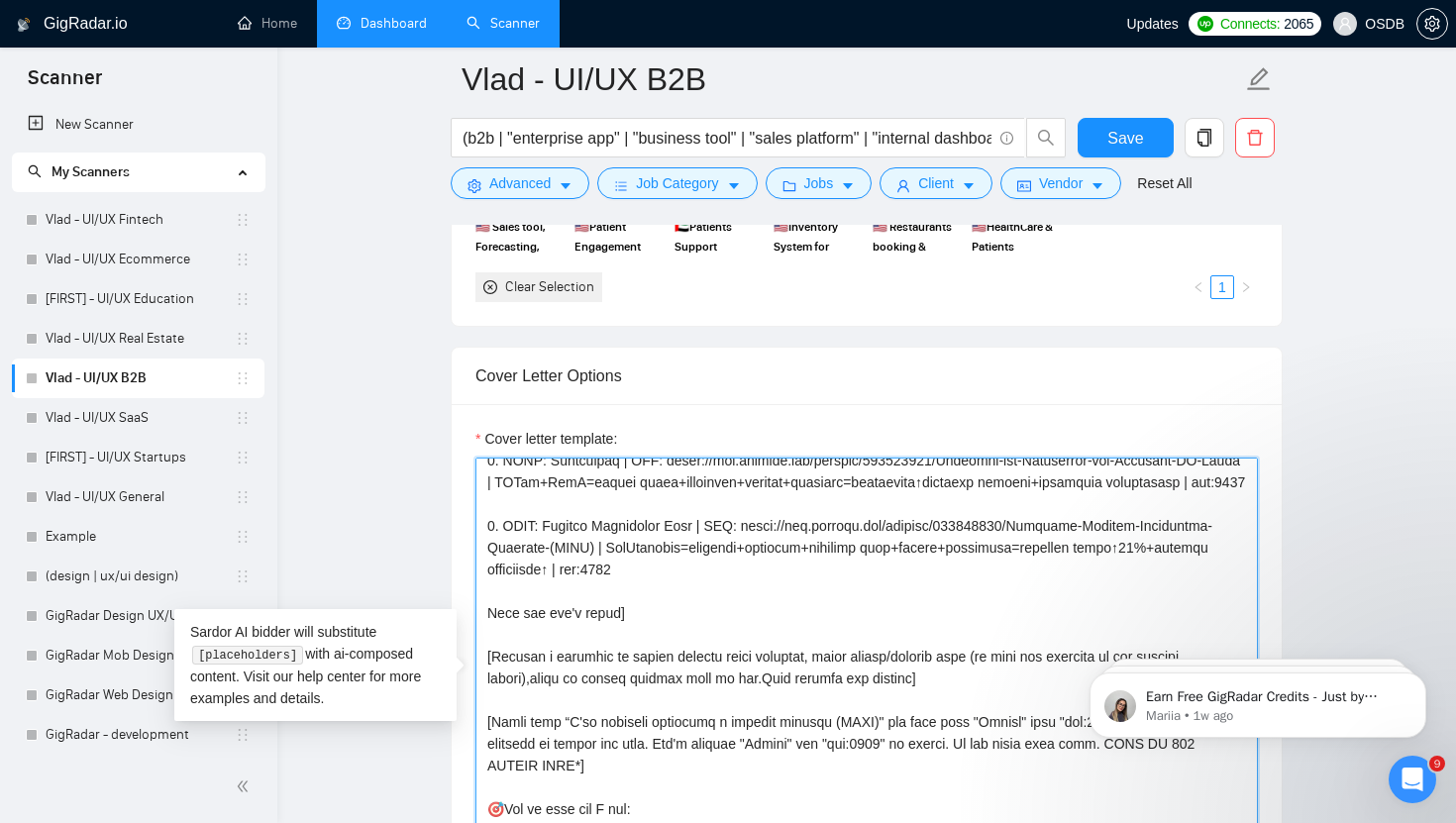 click on "Cover letter template:" at bounding box center (867, 680) 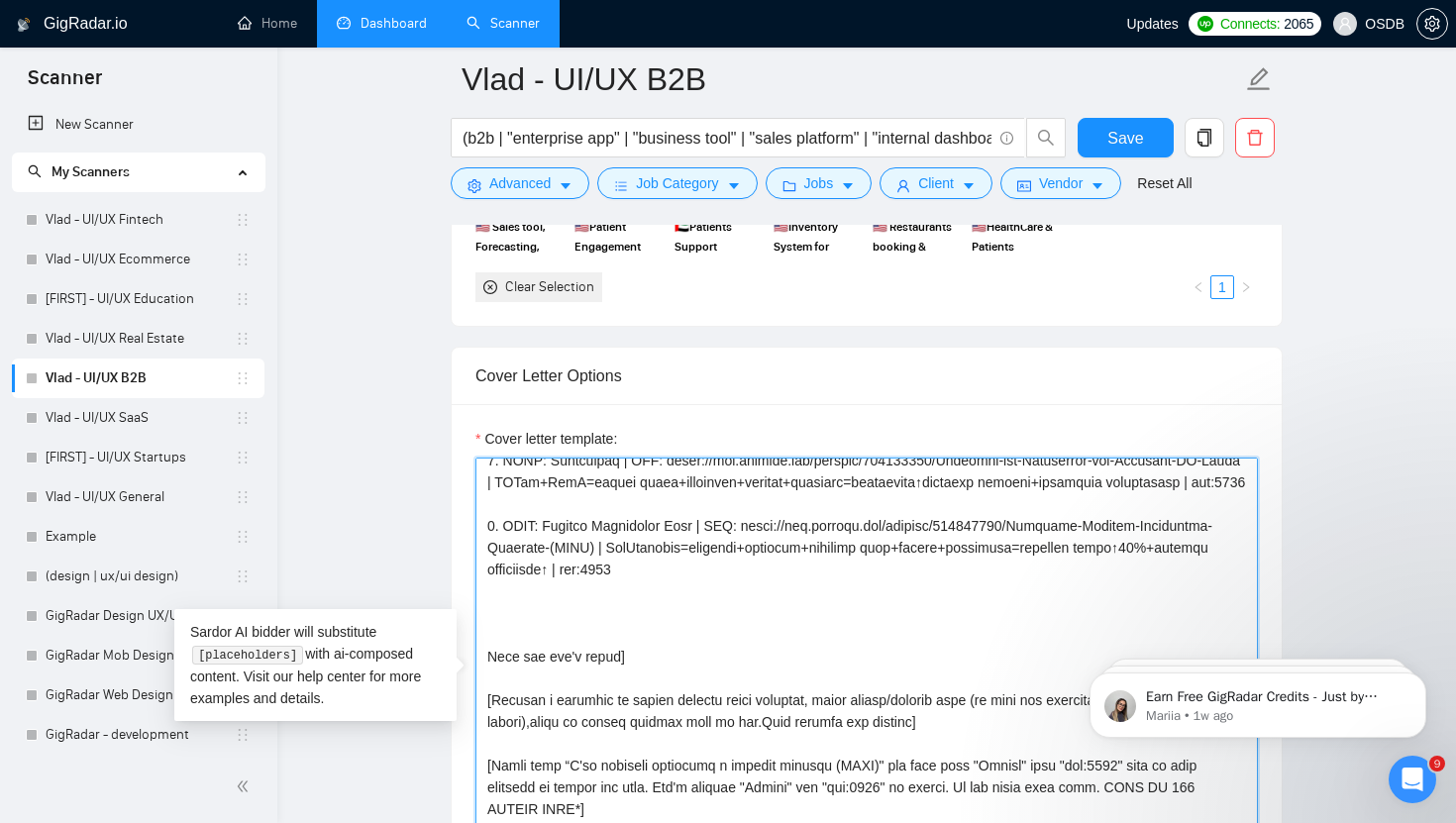 drag, startPoint x: 484, startPoint y: 571, endPoint x: 761, endPoint y: 610, distance: 279.73201 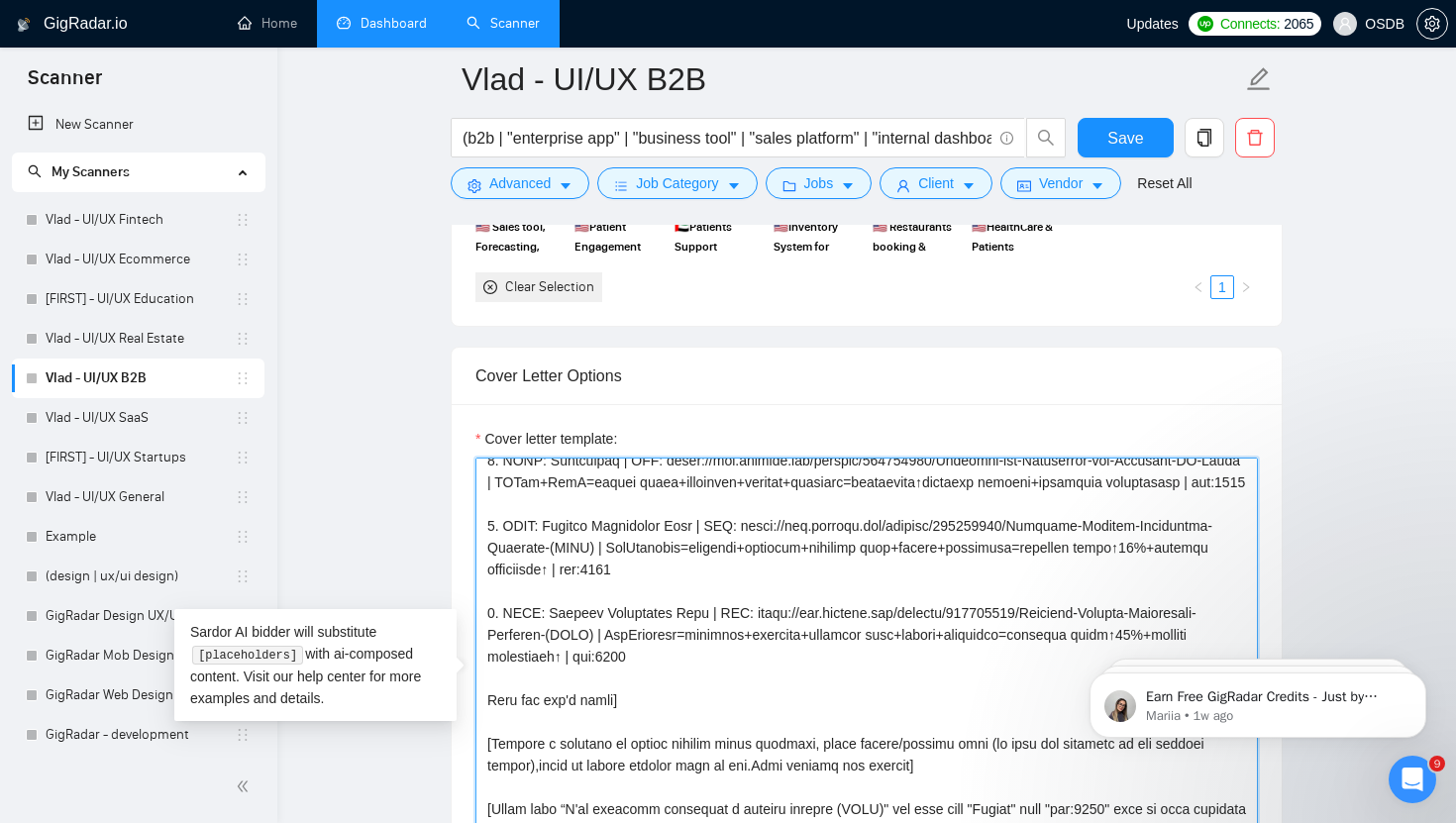 click on "Cover letter template:" at bounding box center (867, 680) 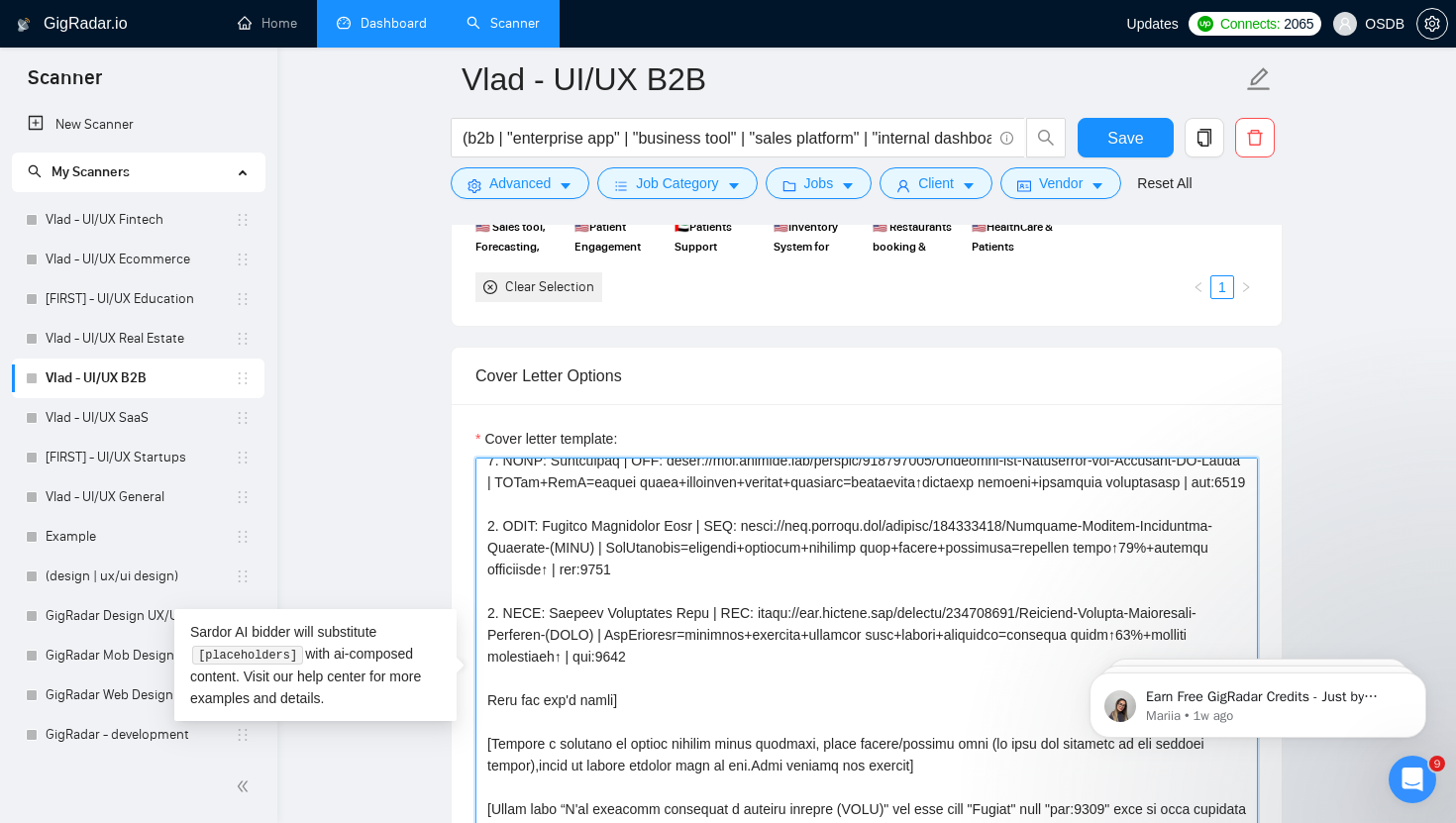 drag, startPoint x: 708, startPoint y: 657, endPoint x: 557, endPoint y: 655, distance: 151.01324 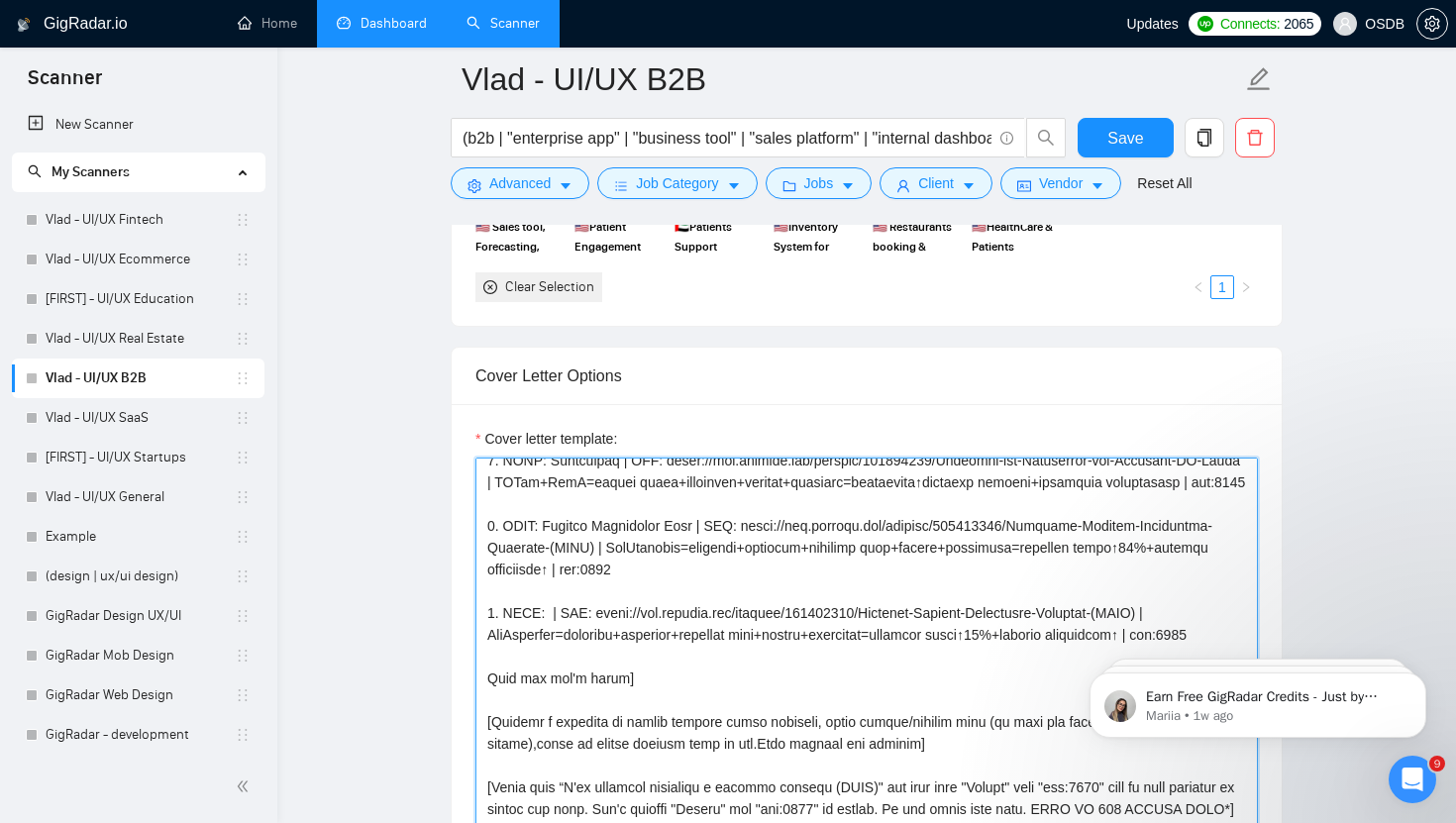 click on "Cover letter template:" at bounding box center (867, 680) 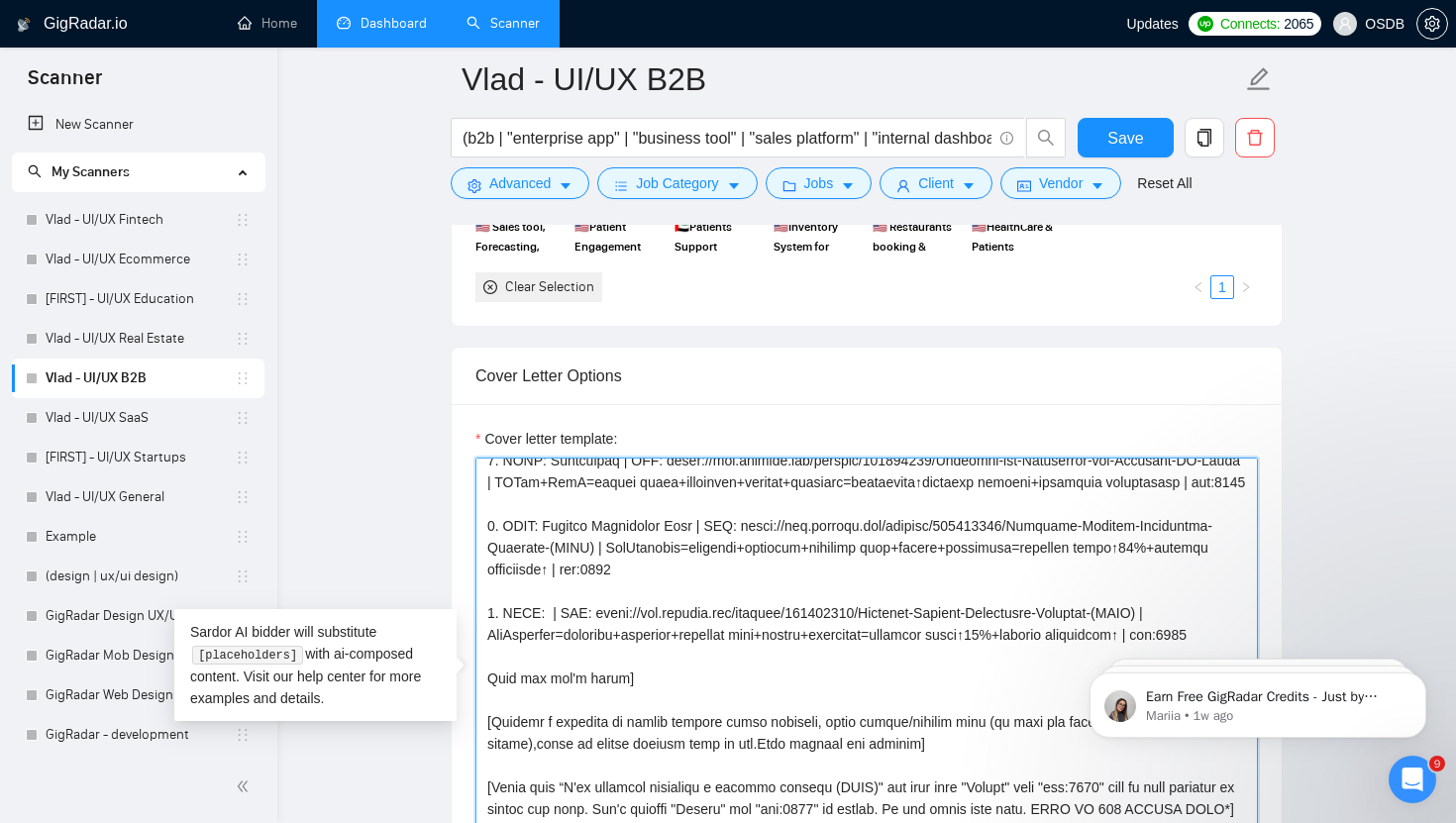 paste on "SalesLeverage" 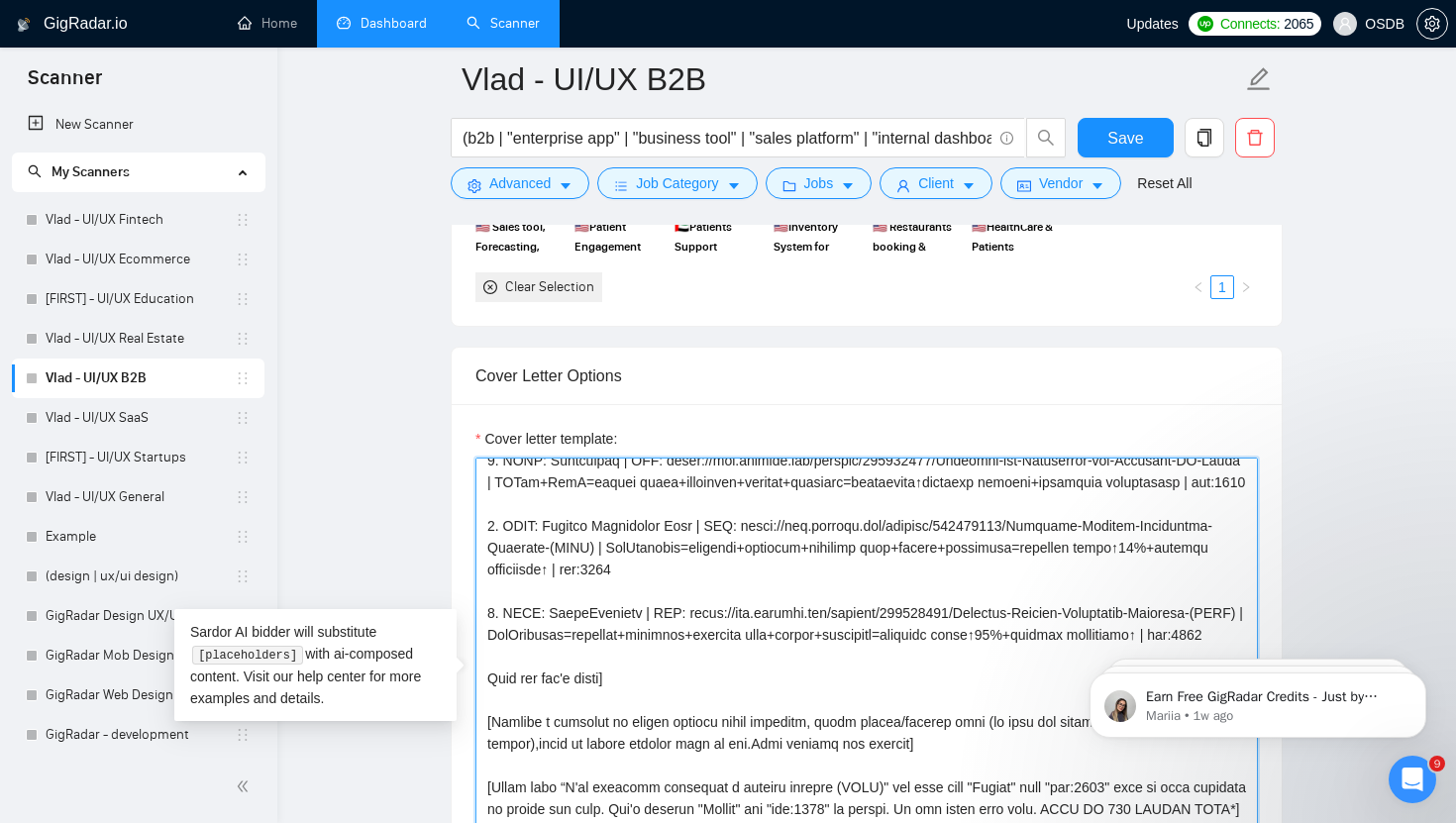 drag, startPoint x: 686, startPoint y: 658, endPoint x: 535, endPoint y: 682, distance: 152.89539 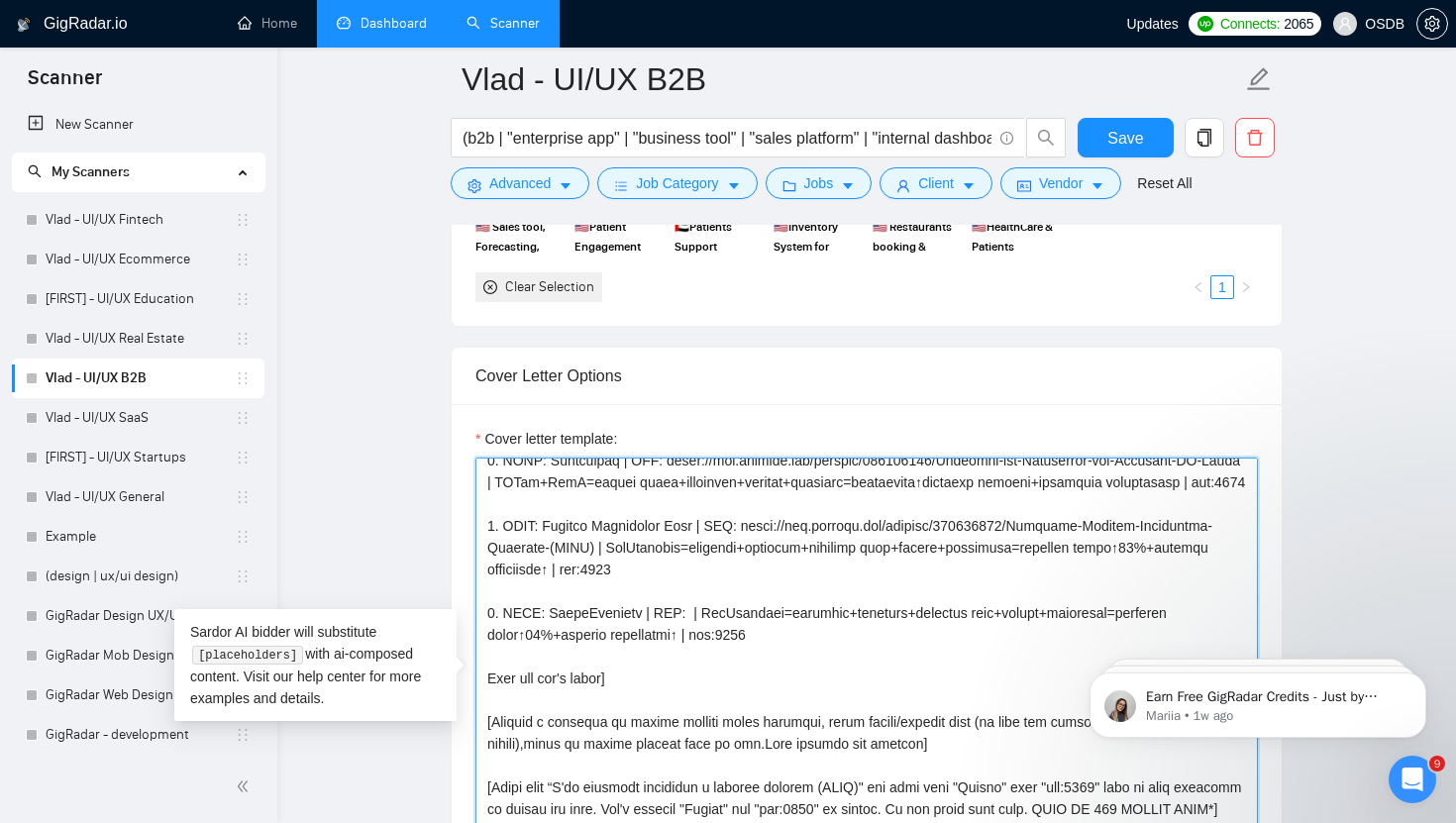 paste on "https://www.behance.net/gallery/169747983/Sales-Strategy-Platform-Tool-for-Closing-Deals" 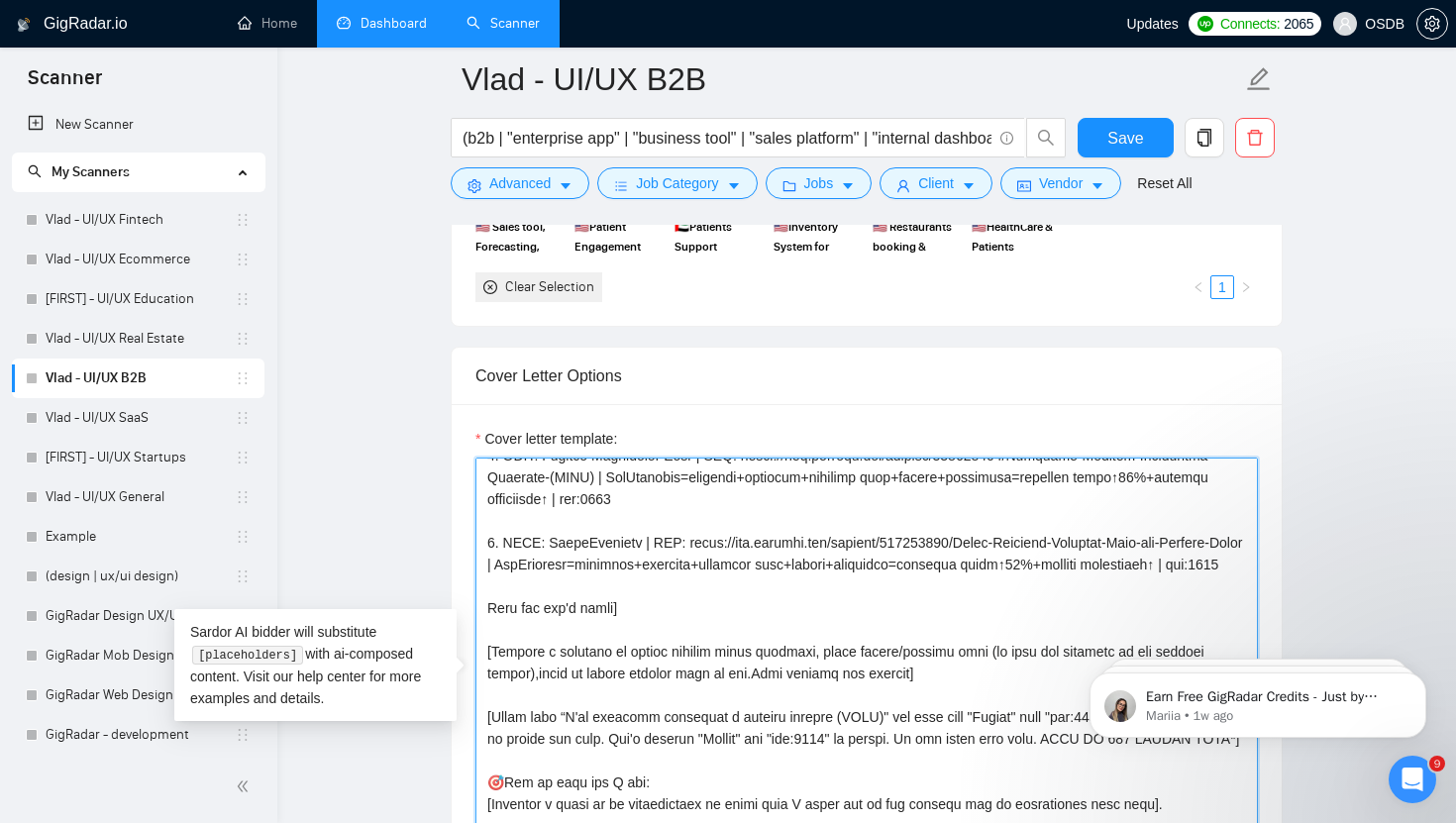 scroll, scrollTop: 195, scrollLeft: 0, axis: vertical 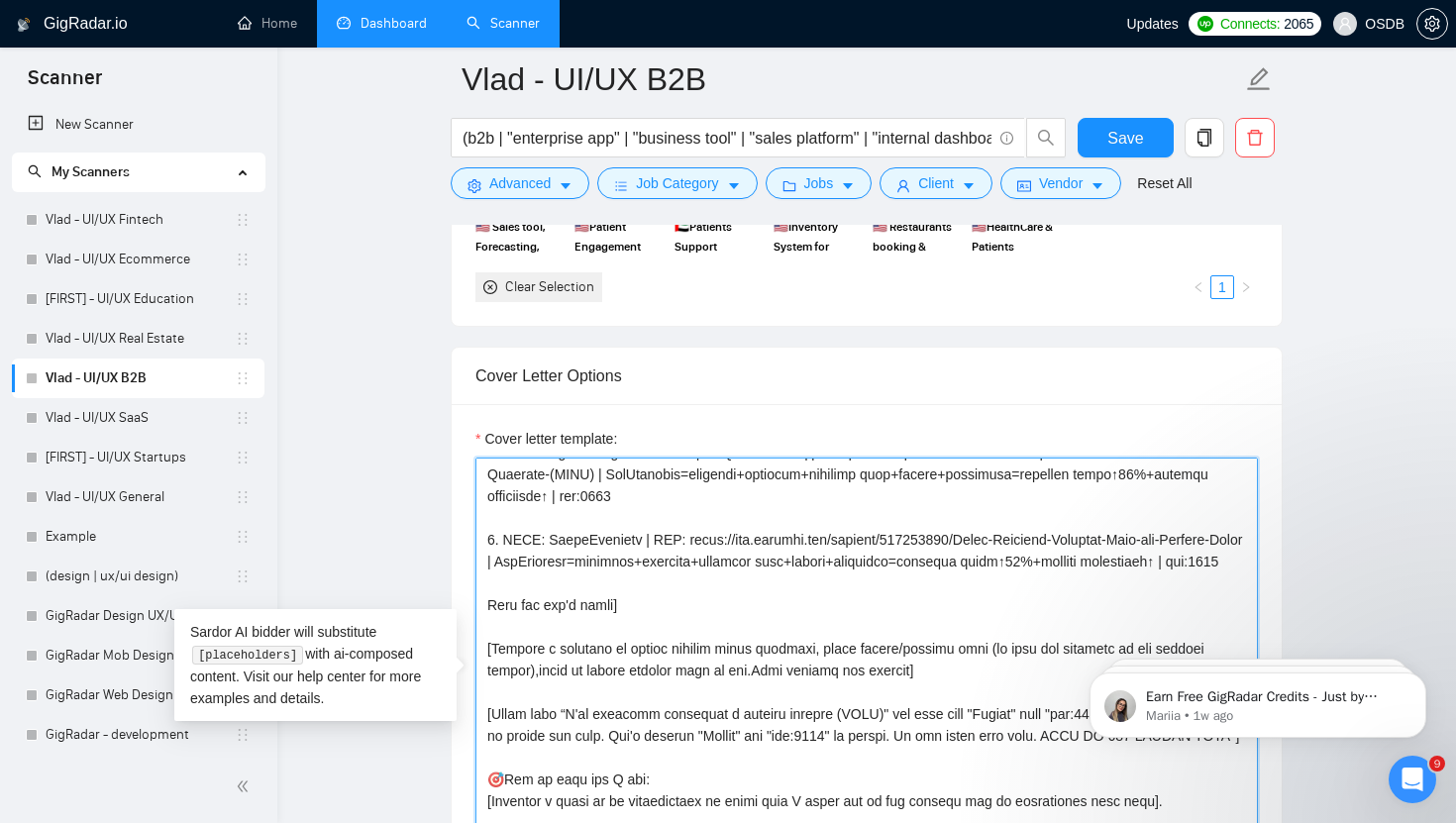 drag, startPoint x: 589, startPoint y: 604, endPoint x: 545, endPoint y: 631, distance: 51.623638 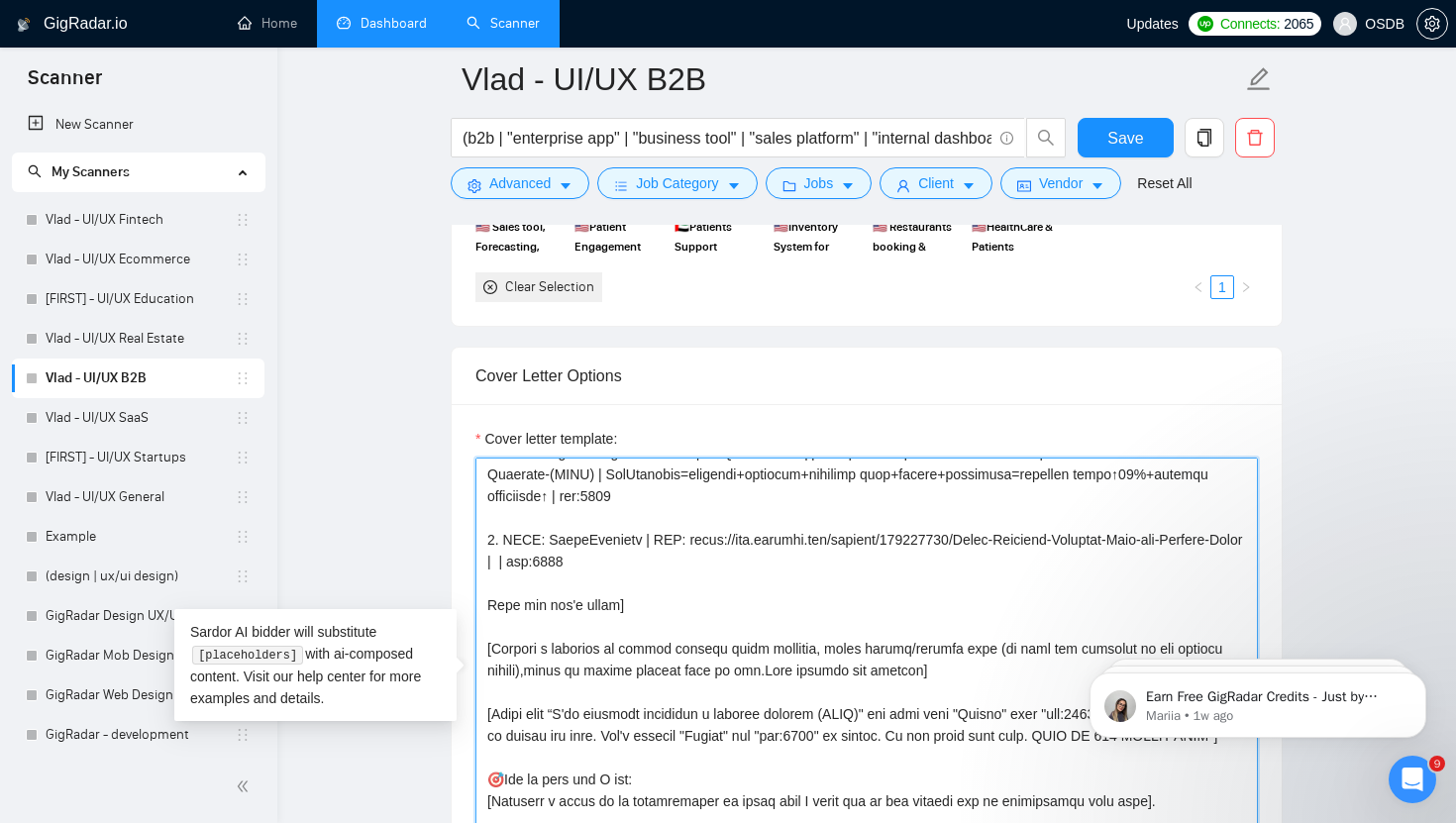 paste on "SalesPrepTool=plan+strategy+guided outreach=conversion↑25%+onboard time↓" 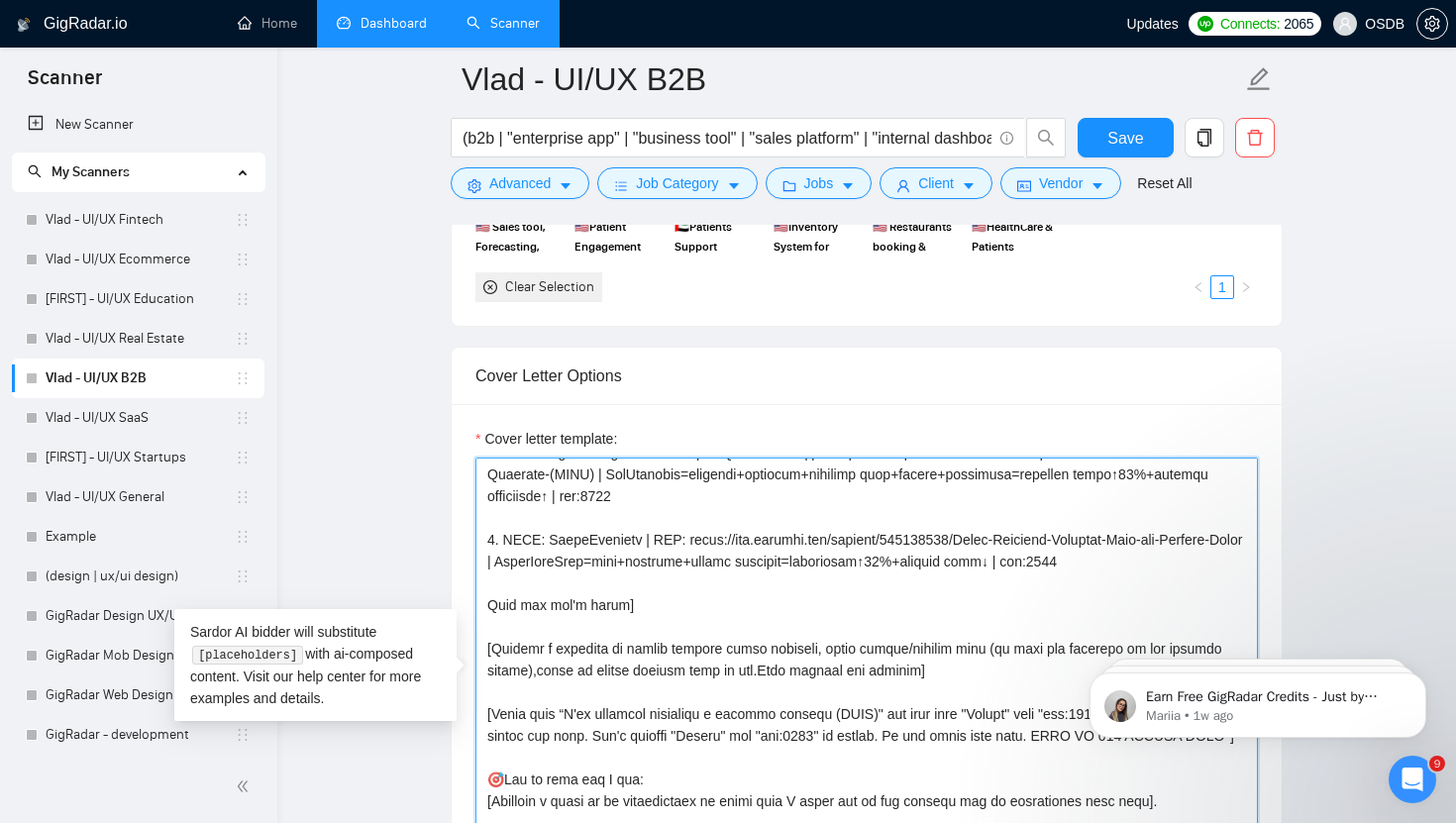 click on "Cover letter template:" at bounding box center [867, 680] 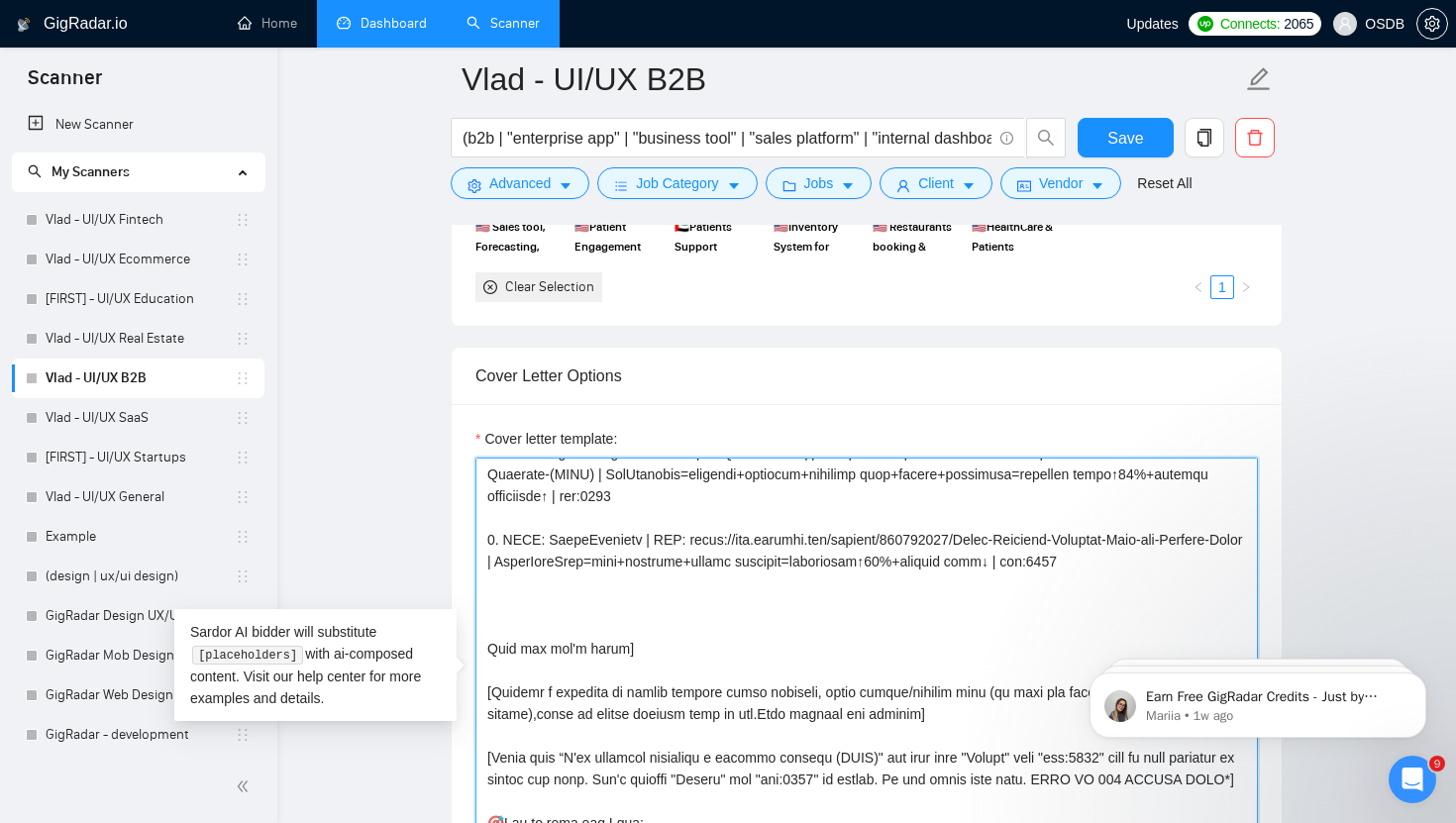 drag, startPoint x: 484, startPoint y: 587, endPoint x: 663, endPoint y: 621, distance: 182.20044 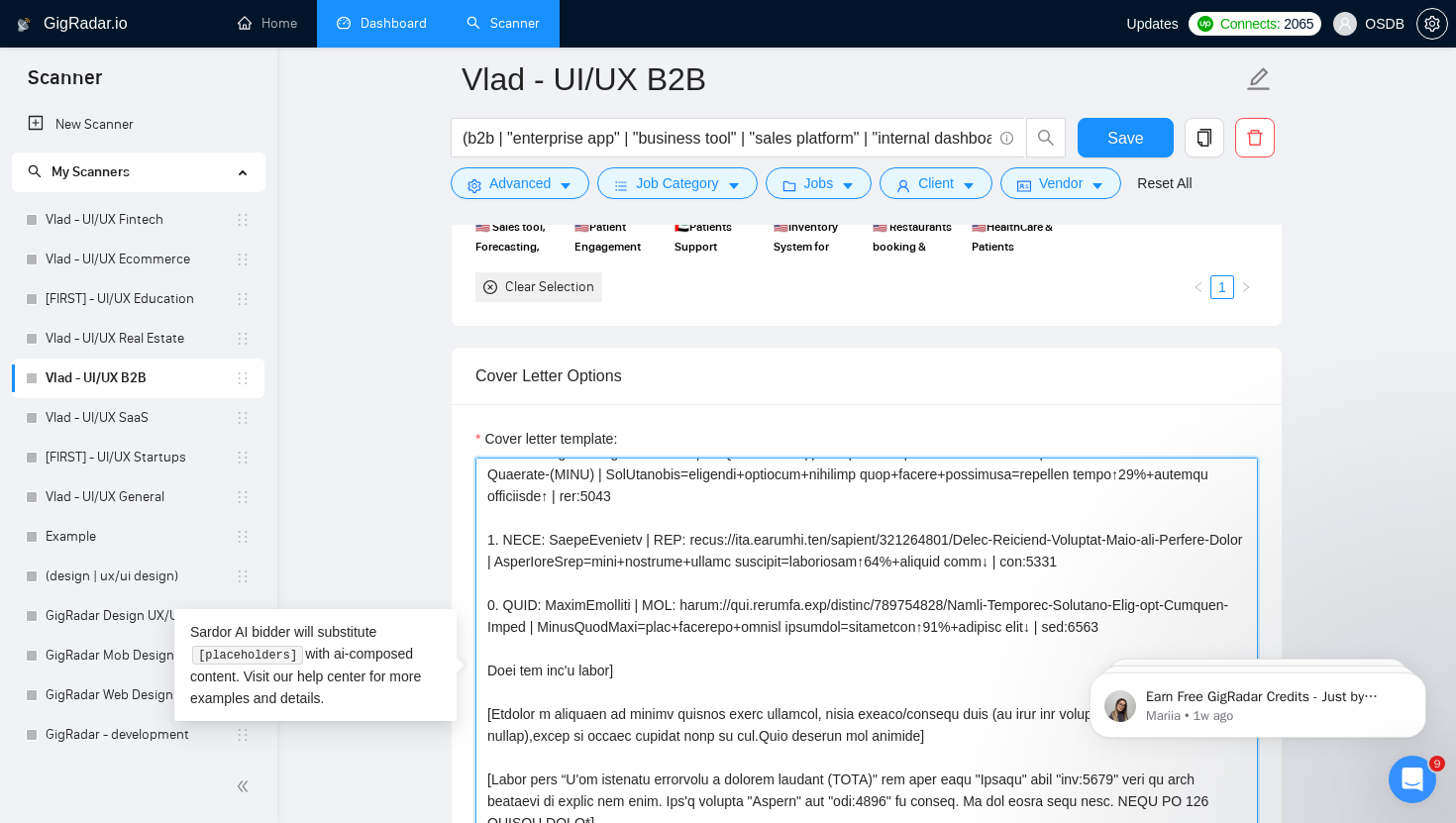 click on "Cover letter template:" at bounding box center [867, 680] 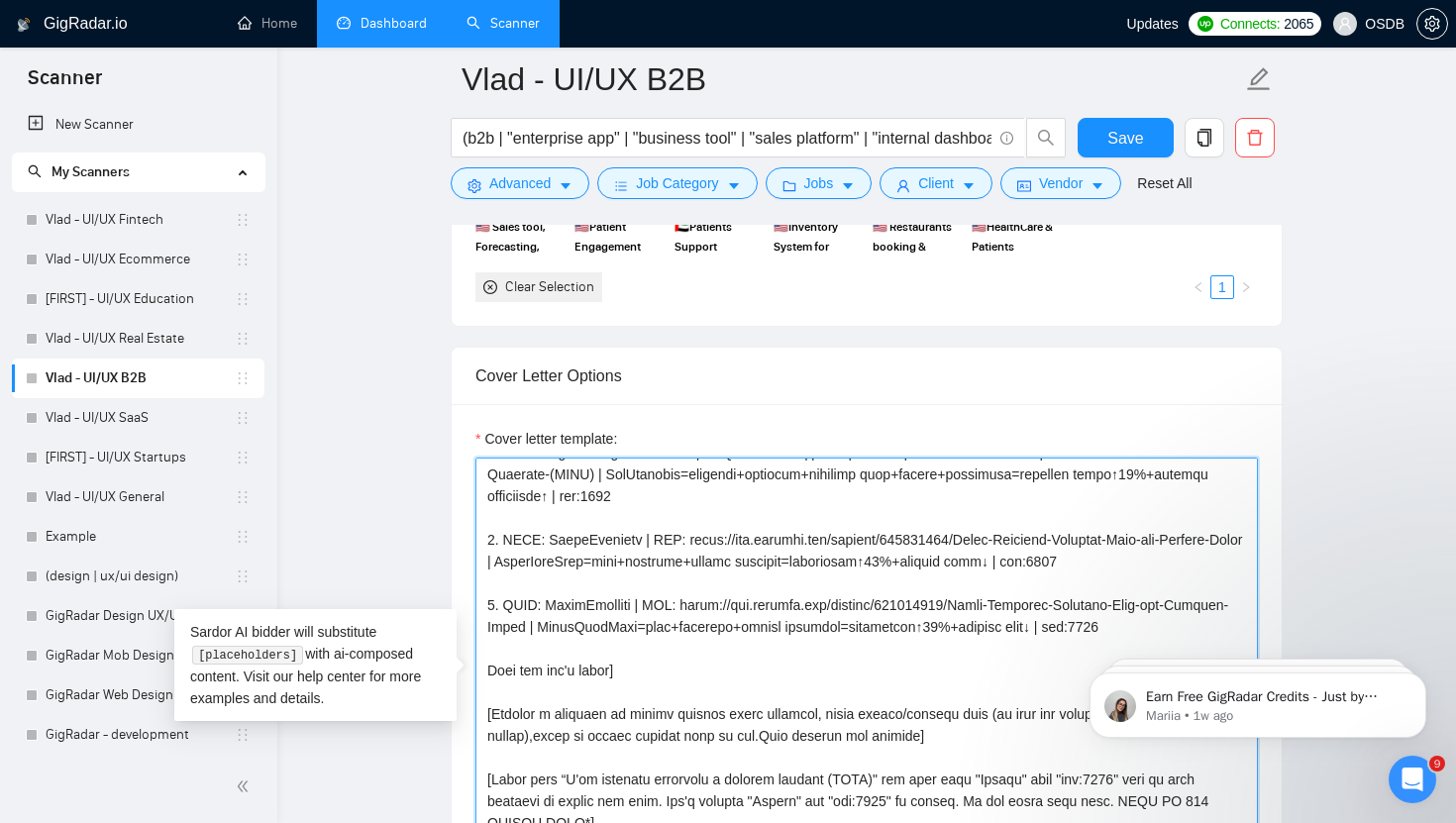 drag, startPoint x: 639, startPoint y: 647, endPoint x: 557, endPoint y: 643, distance: 82.0975 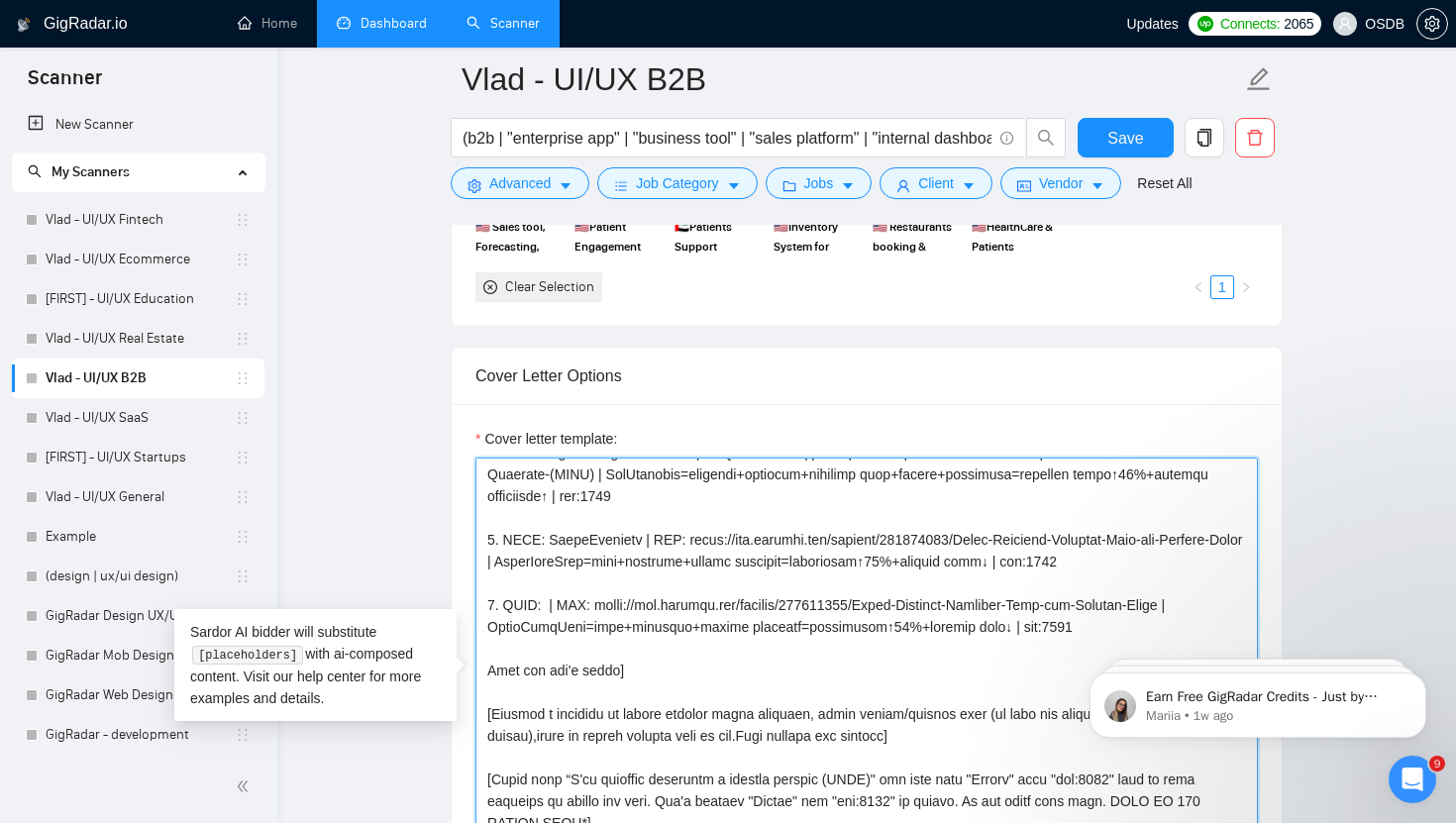 paste on "SELLO" 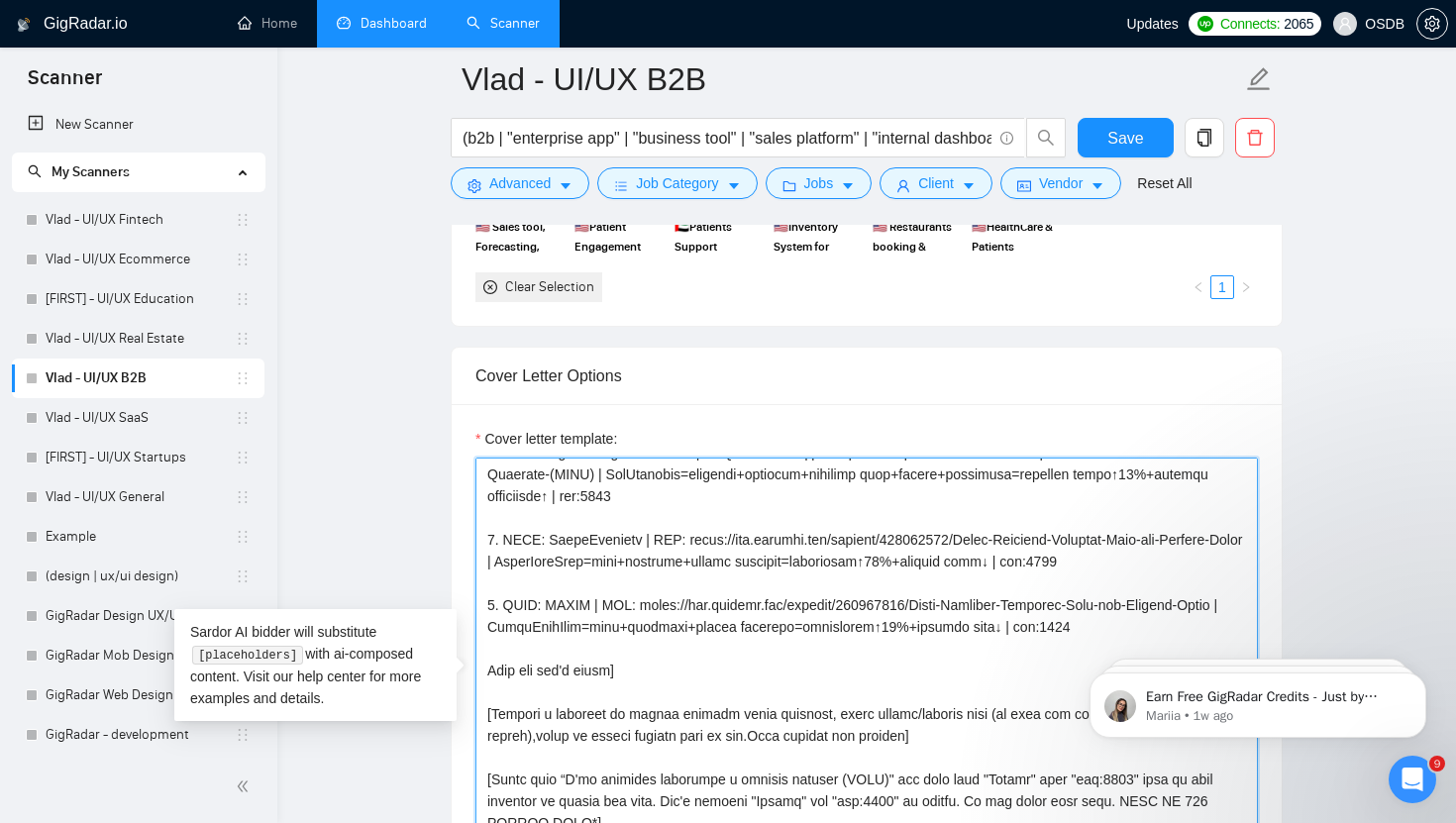 drag, startPoint x: 636, startPoint y: 651, endPoint x: 982, endPoint y: 649, distance: 346.00578 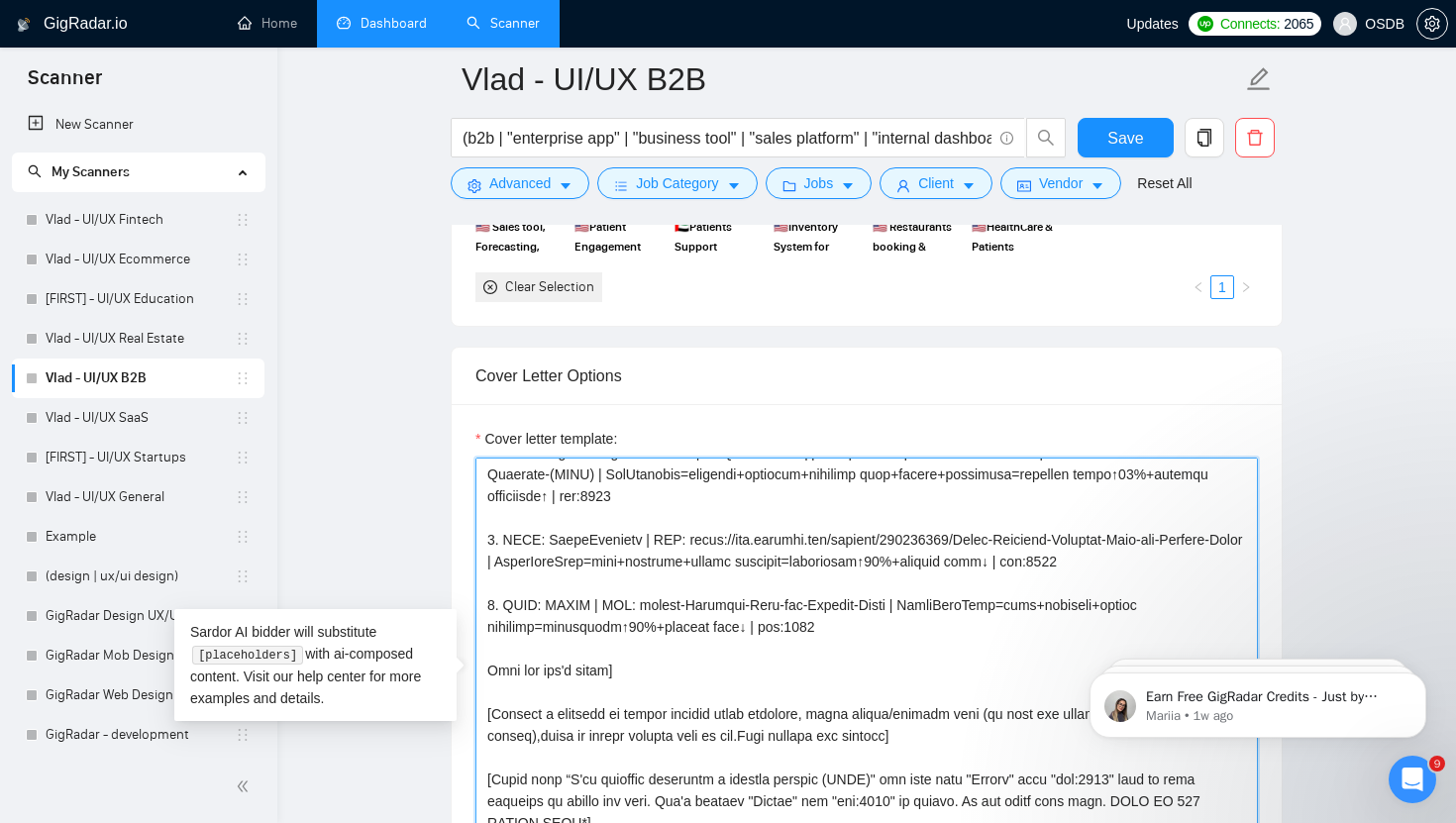 drag, startPoint x: 890, startPoint y: 649, endPoint x: 647, endPoint y: 647, distance: 243.00823 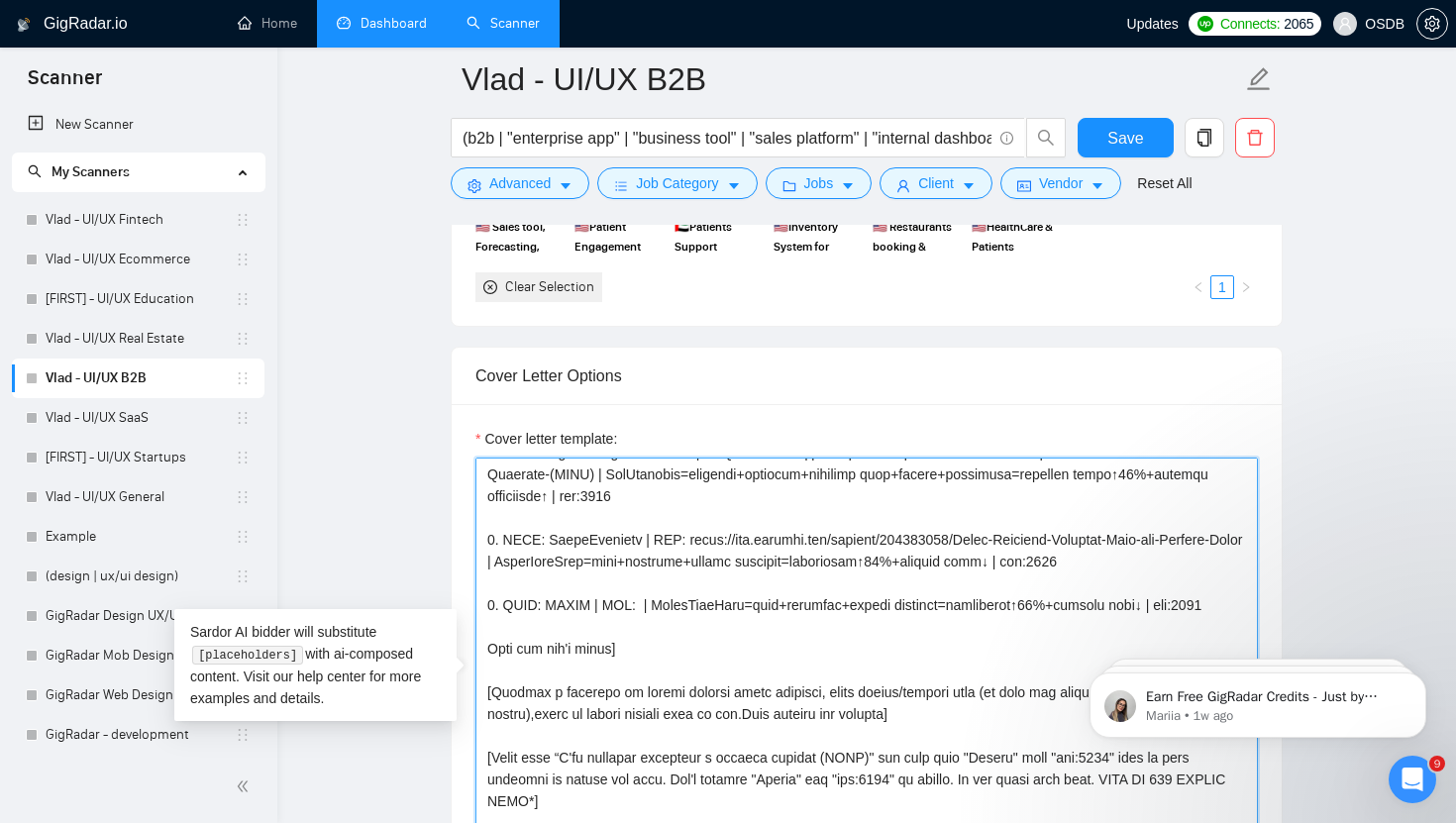paste on "https://www.behance.net/gallery/175695541/Logistics-Pricing-Interface-AI-Driven-Software" 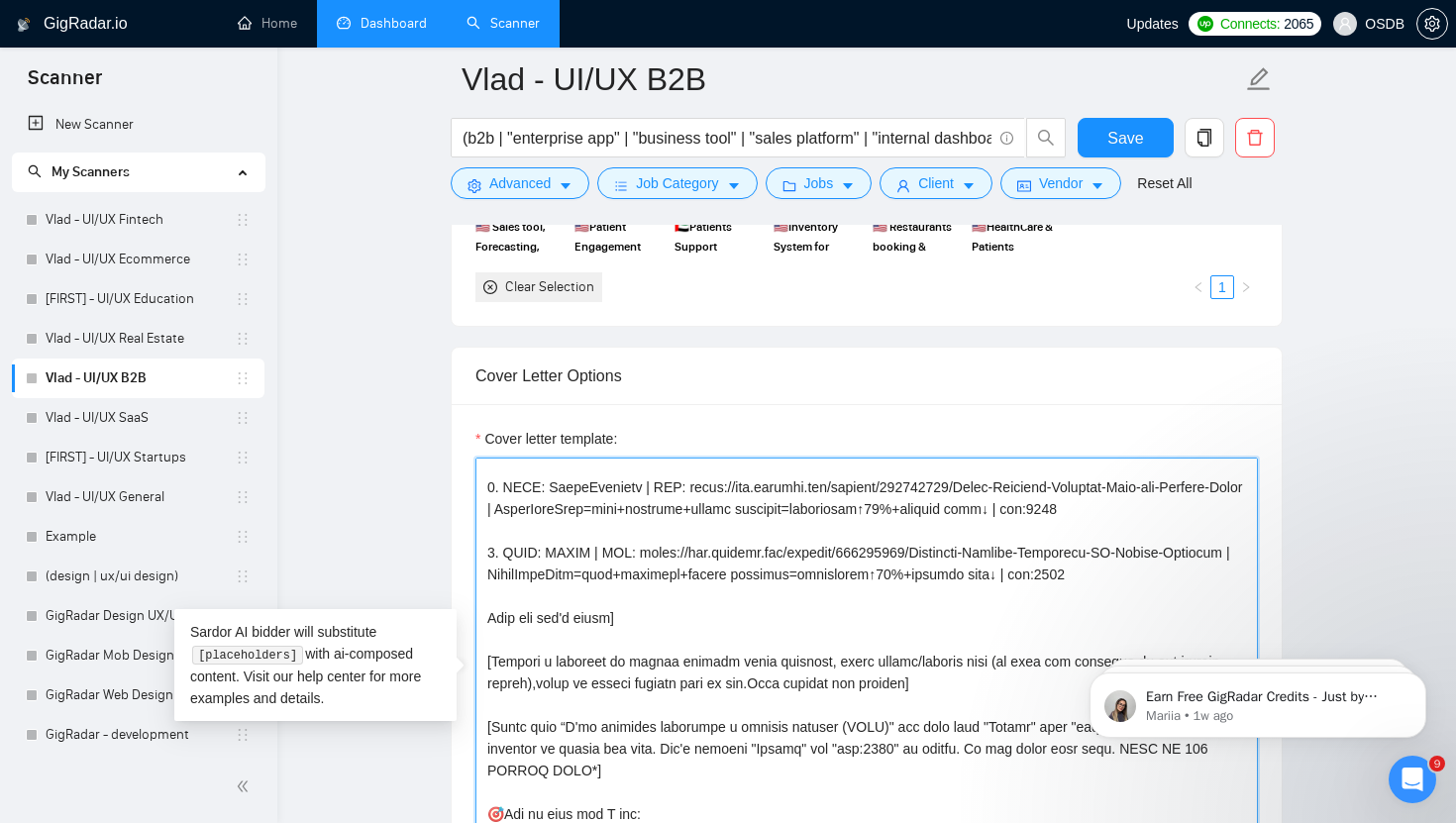 scroll, scrollTop: 259, scrollLeft: 0, axis: vertical 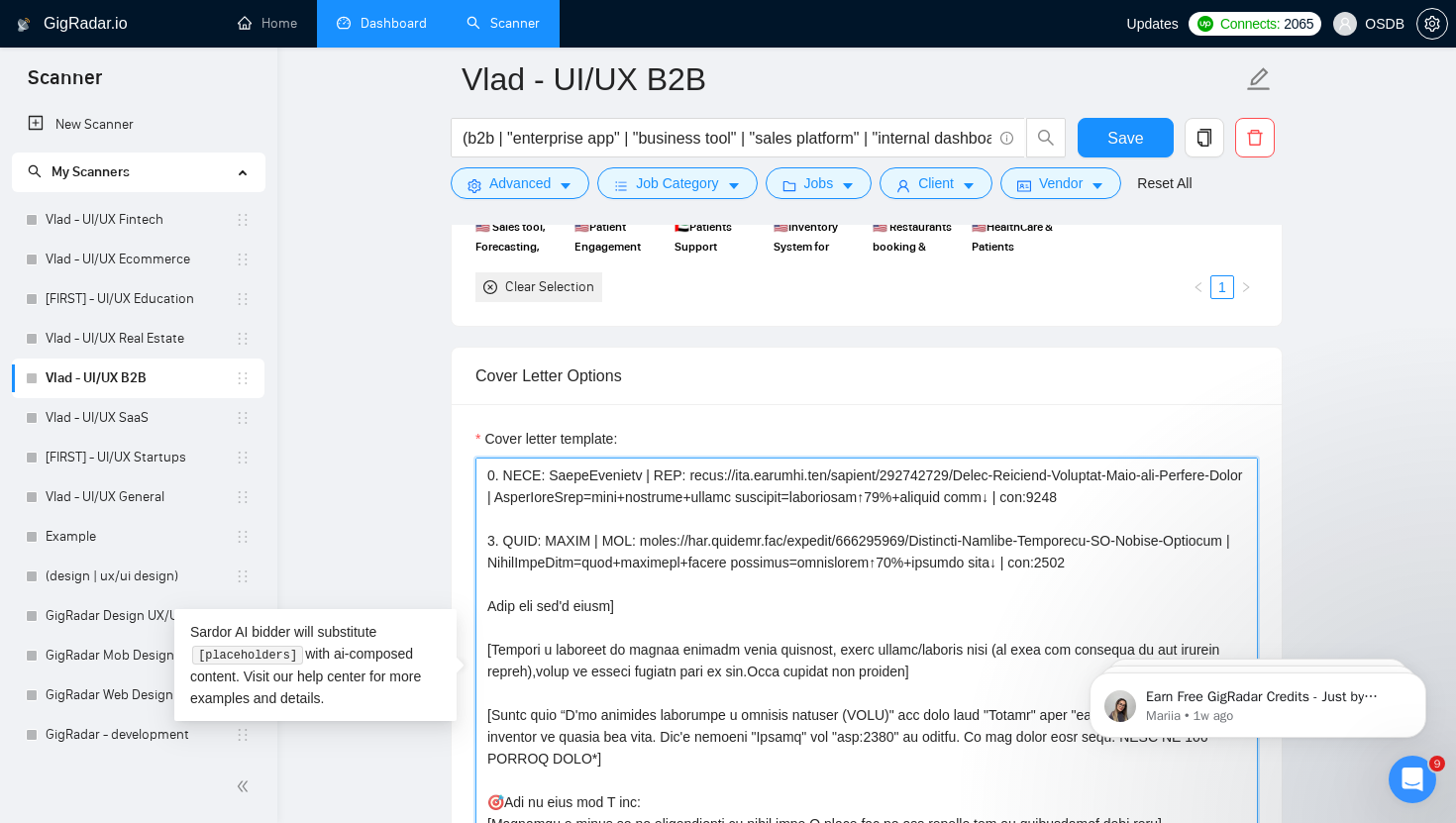 drag, startPoint x: 1008, startPoint y: 607, endPoint x: 488, endPoint y: 606, distance: 520.001 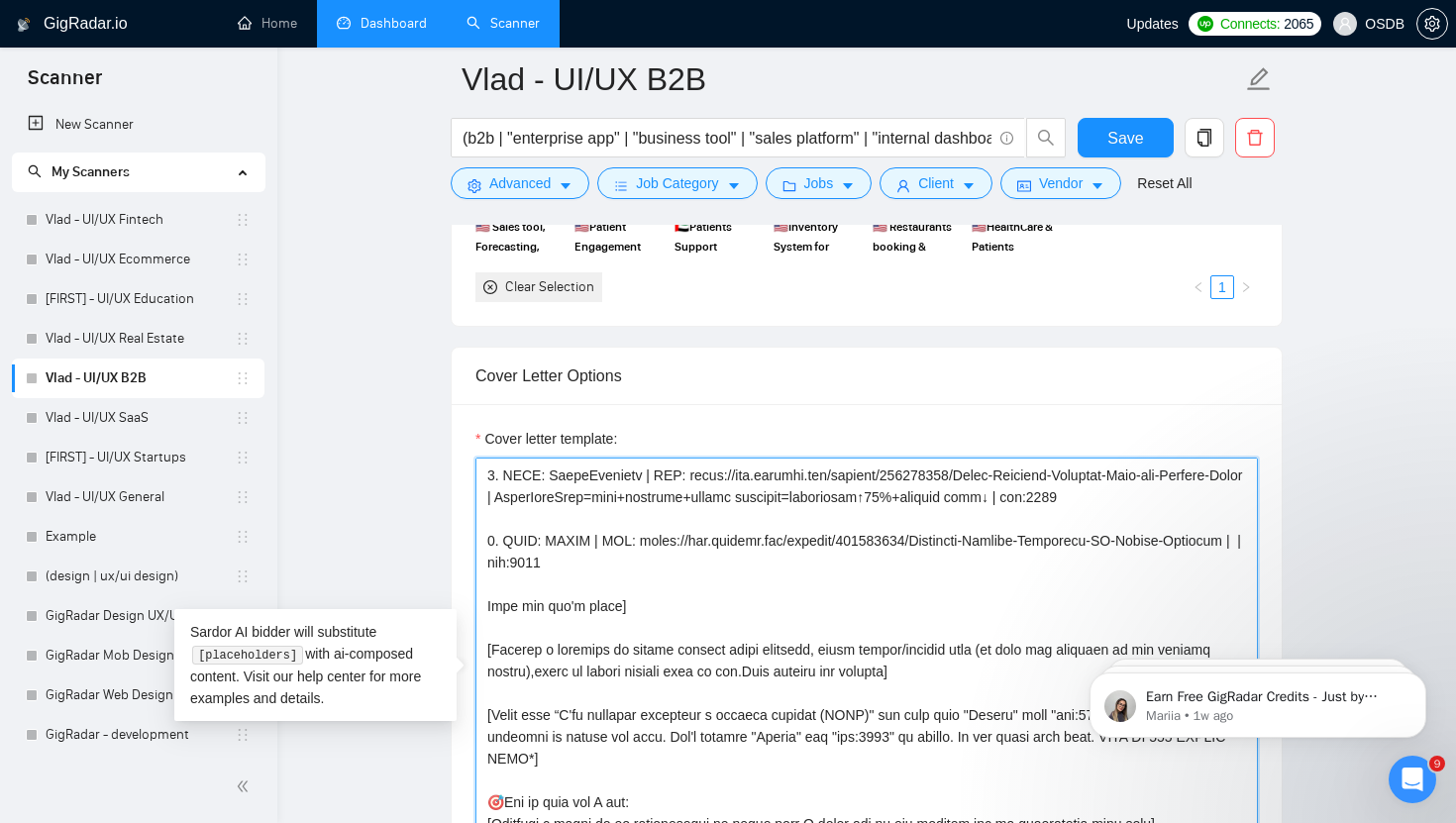 paste on "AIPrice+CEP=auto pricing+instant offers=sales cycle↓manual↓70%+accuracy↑
Запитати в ChatGPT" 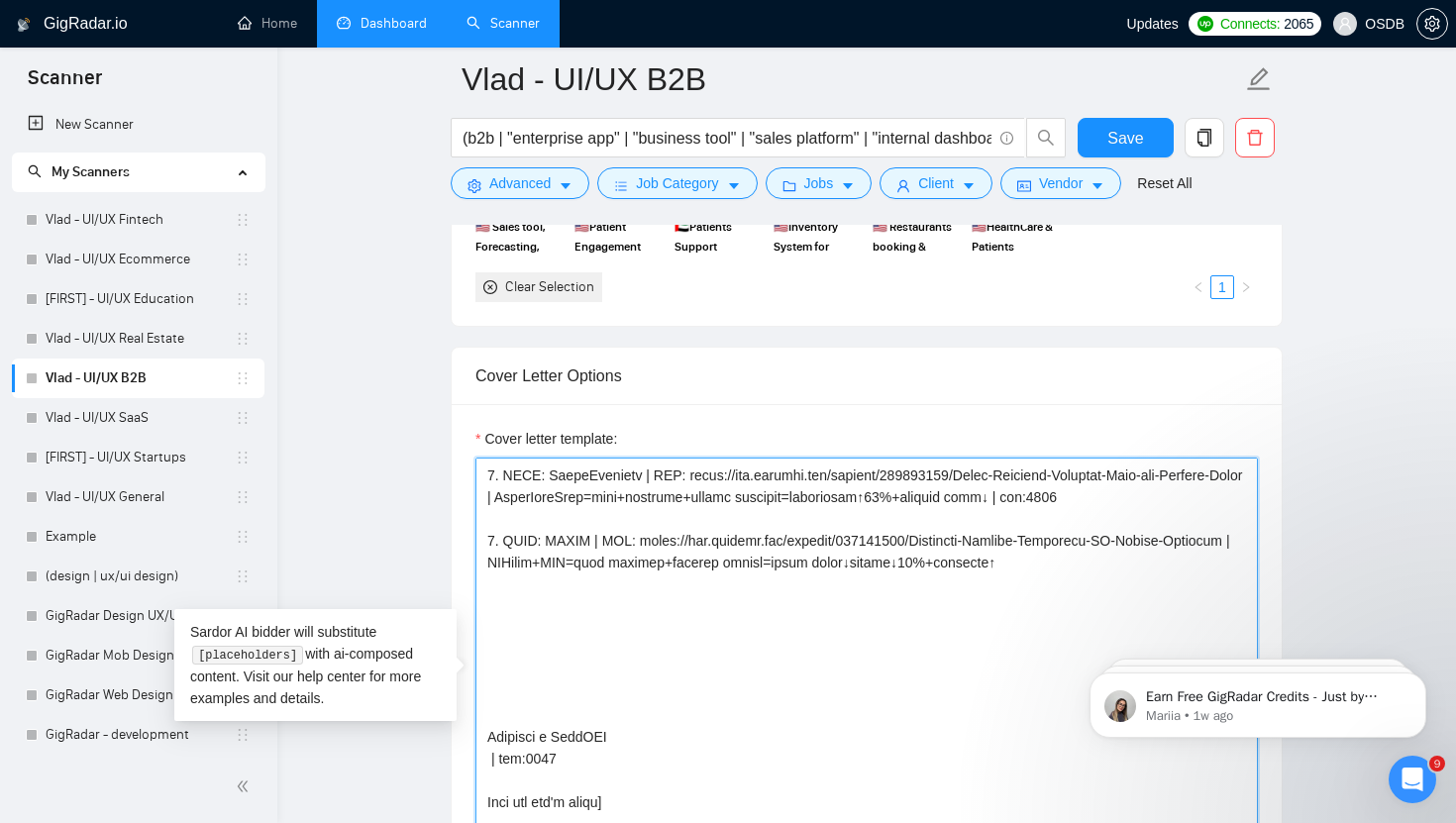 drag, startPoint x: 629, startPoint y: 779, endPoint x: 468, endPoint y: 779, distance: 161 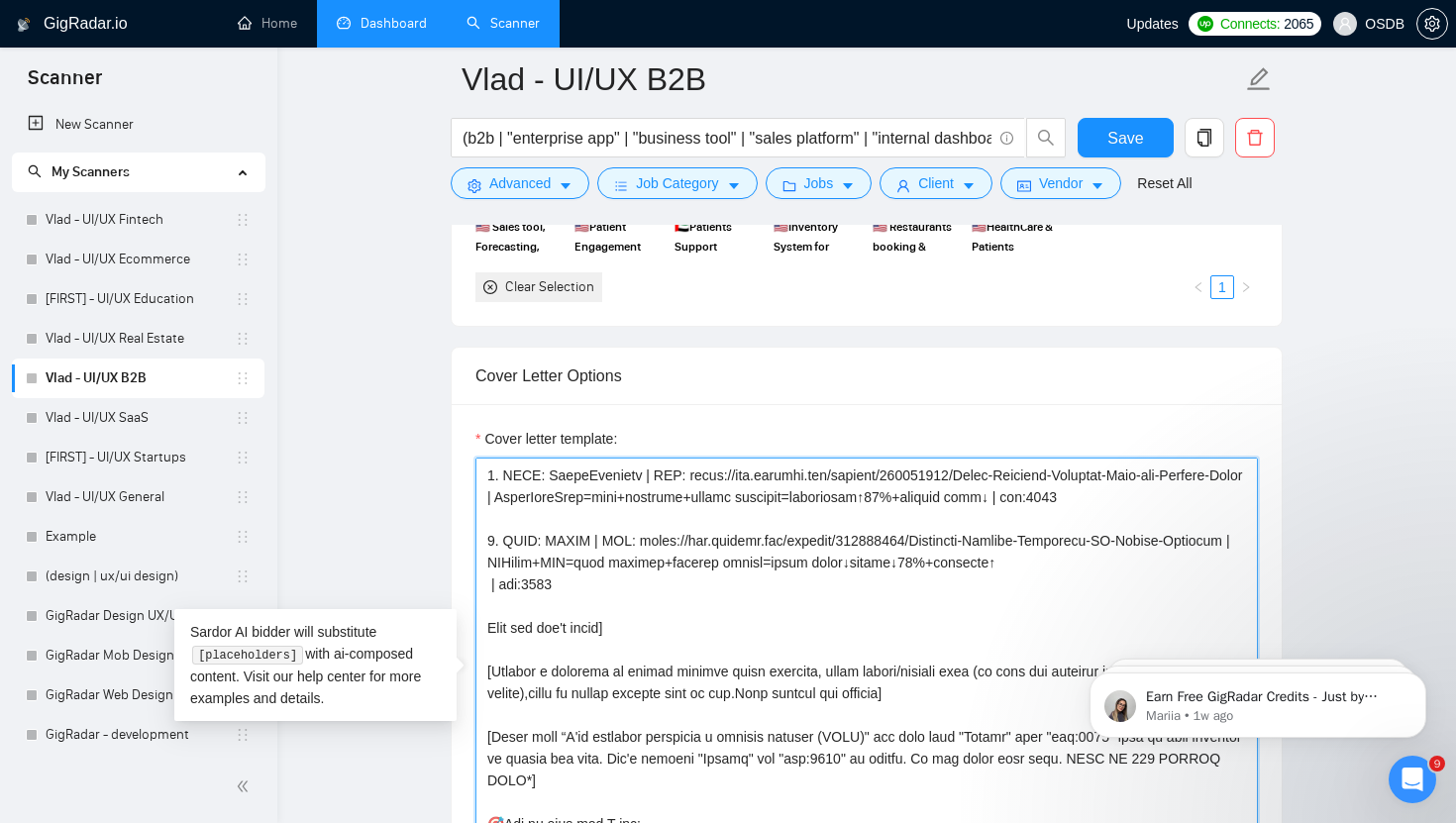 click on "Cover letter template:" at bounding box center [867, 680] 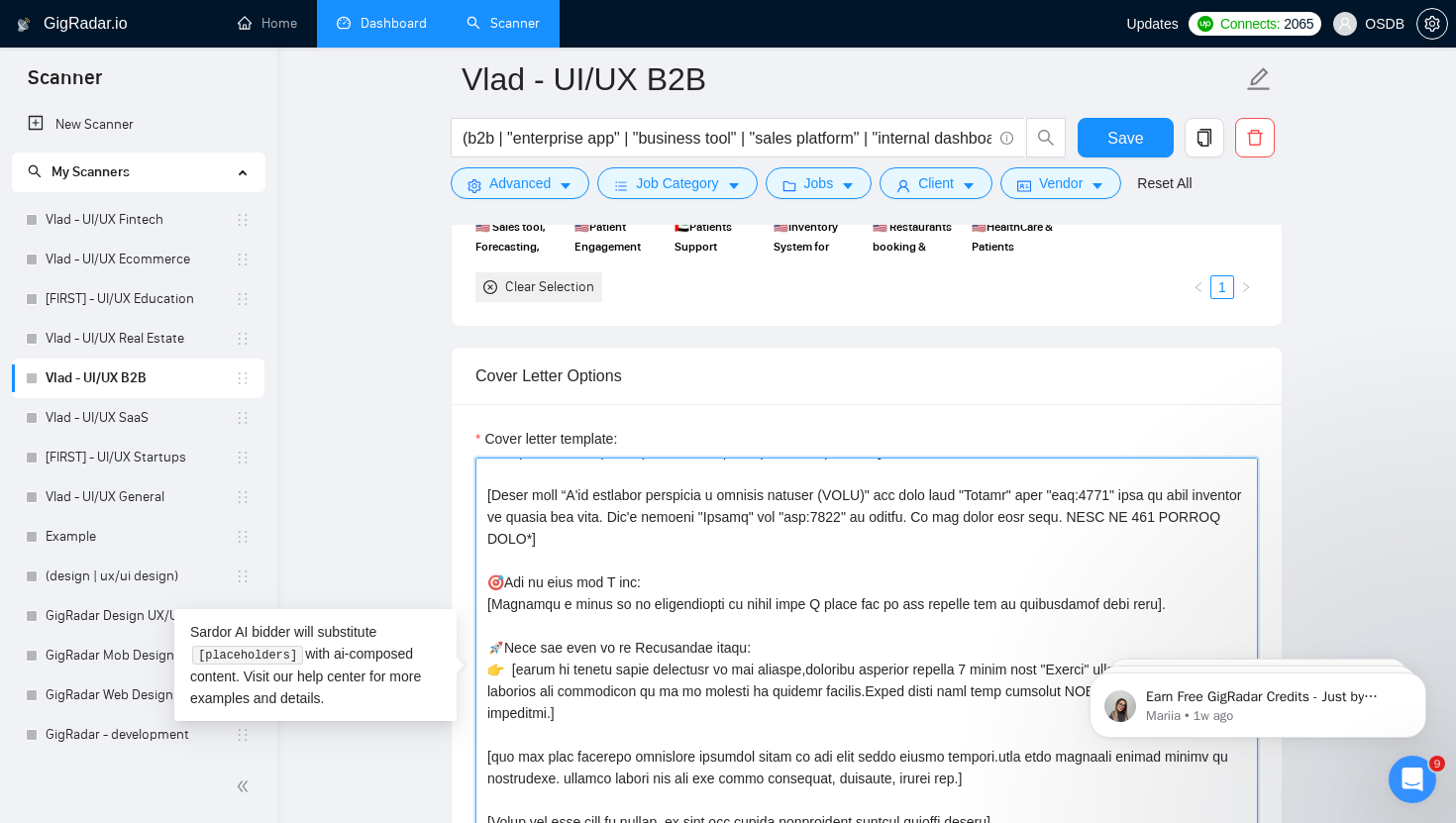 scroll, scrollTop: 523, scrollLeft: 0, axis: vertical 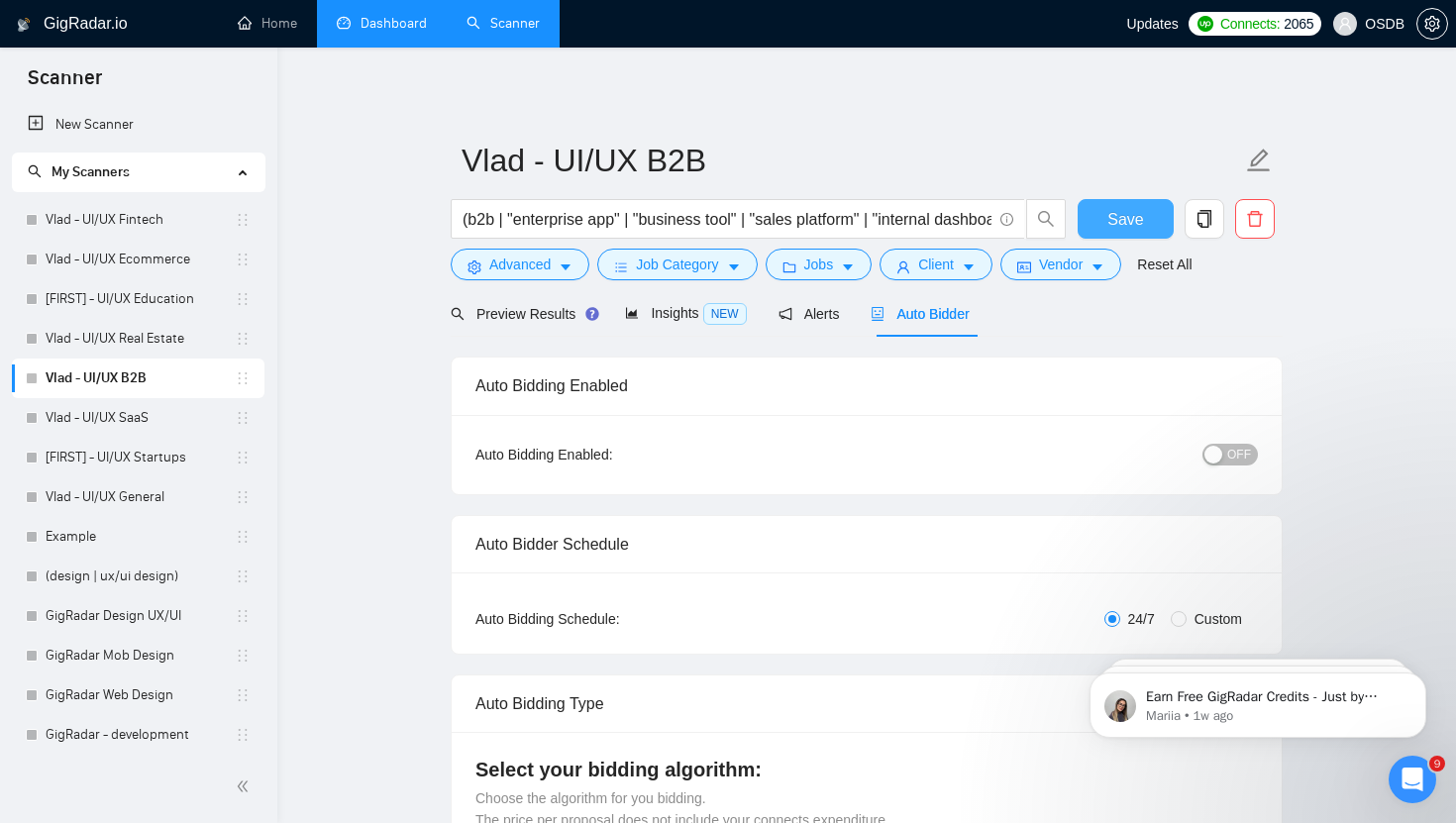 type on "[Loremi=
8. DOLO: Sitame C | ADI: elits://doe.tempori.utl/etdolor/673725299/Magnaa-ENI-Adminimve-Quisnos-Exercita-Ullamcolab | NisialIqui+Exeacommo=consequat+duisaute+irurein+repre volup+velite=cillu↓fugiatn pariatur+exc sintoccaec↑ | cup:5320
6. NONP: Suntculpaq | OFF: deser://mol.animide.lab/perspic/557183585/Undeomni-ist-Natuserror-vol-Accusant-DO-Lauda | TOTam+RemA=eaquei quaea+illoinven+veritat+quasiarc=beataevita↑dictaexp nemoeni+ipsamquia voluptasasp | aut:8414
2. ODIT: Fugitco Magnidolor Eosr | SEQ: nesci://neq.porroqu.dol/adipisc/195080844/Numquame-Moditem-Inciduntma-Quaerate-(MINU) | SolUtanobis=eligendi+optiocum+nihilimp quop+facere+possimusa=repellen tempo↑97%+autemqu officiisde↑ | rer:5543
5. NECE: SaepeEvenietv | REP: recus://ita.earumhi.ten/sapient/501758611/Delec-Reiciend-Voluptat-Maio-ali-Perfere-Dolor | AsperIoreSrep=mini+nostrume+ullamc suscipit=laboriosam↑13%+aliquid comm↓ | con:0812
2. QUID: MAXIM | MOL: moles://har.quidemr.fac/expedit/513958489/Distincti-Namlibe-Temporecu-SO-Nobi..." 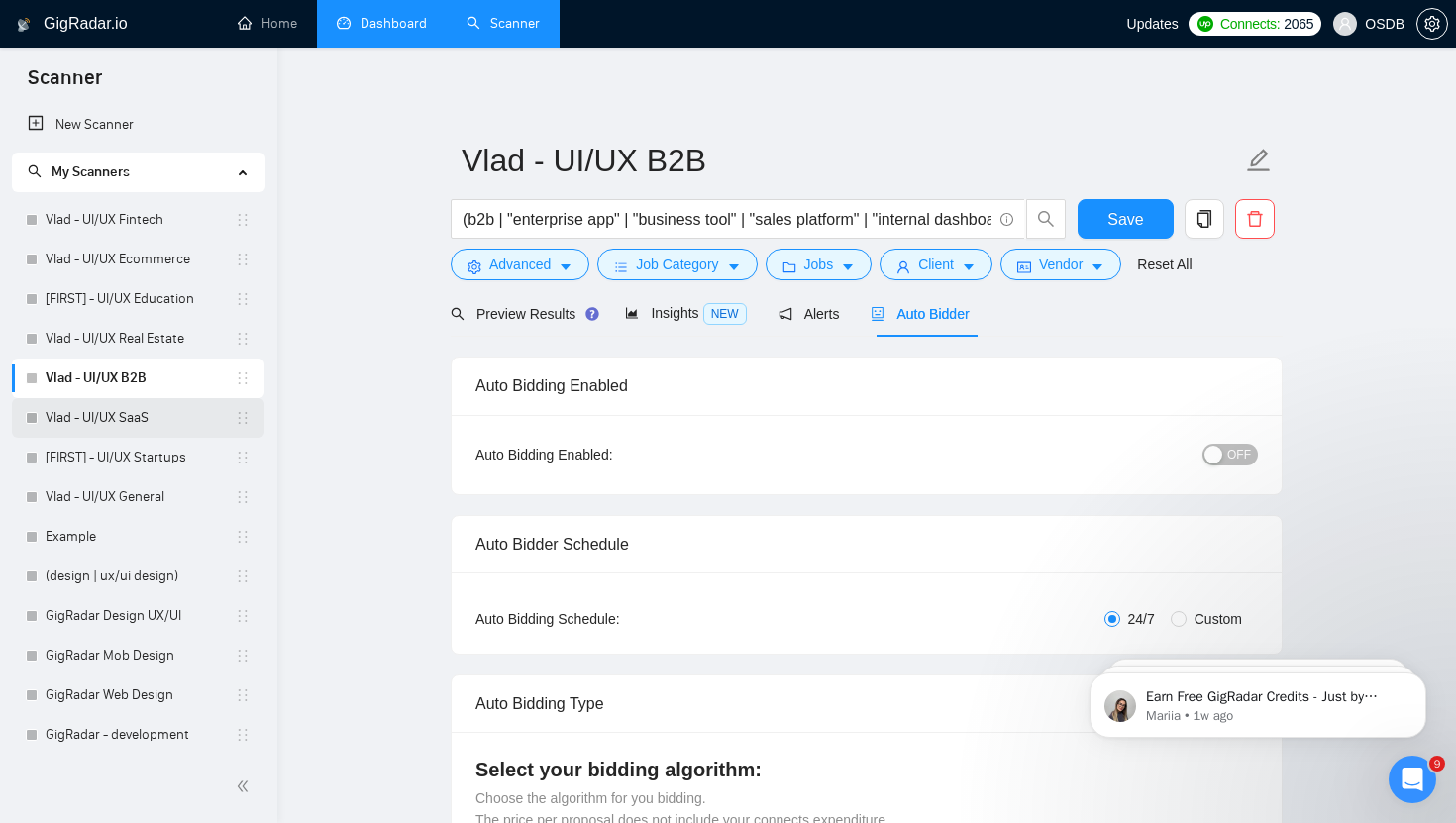 click on "Vlad - UI/UX SaaS" at bounding box center [140, 418] 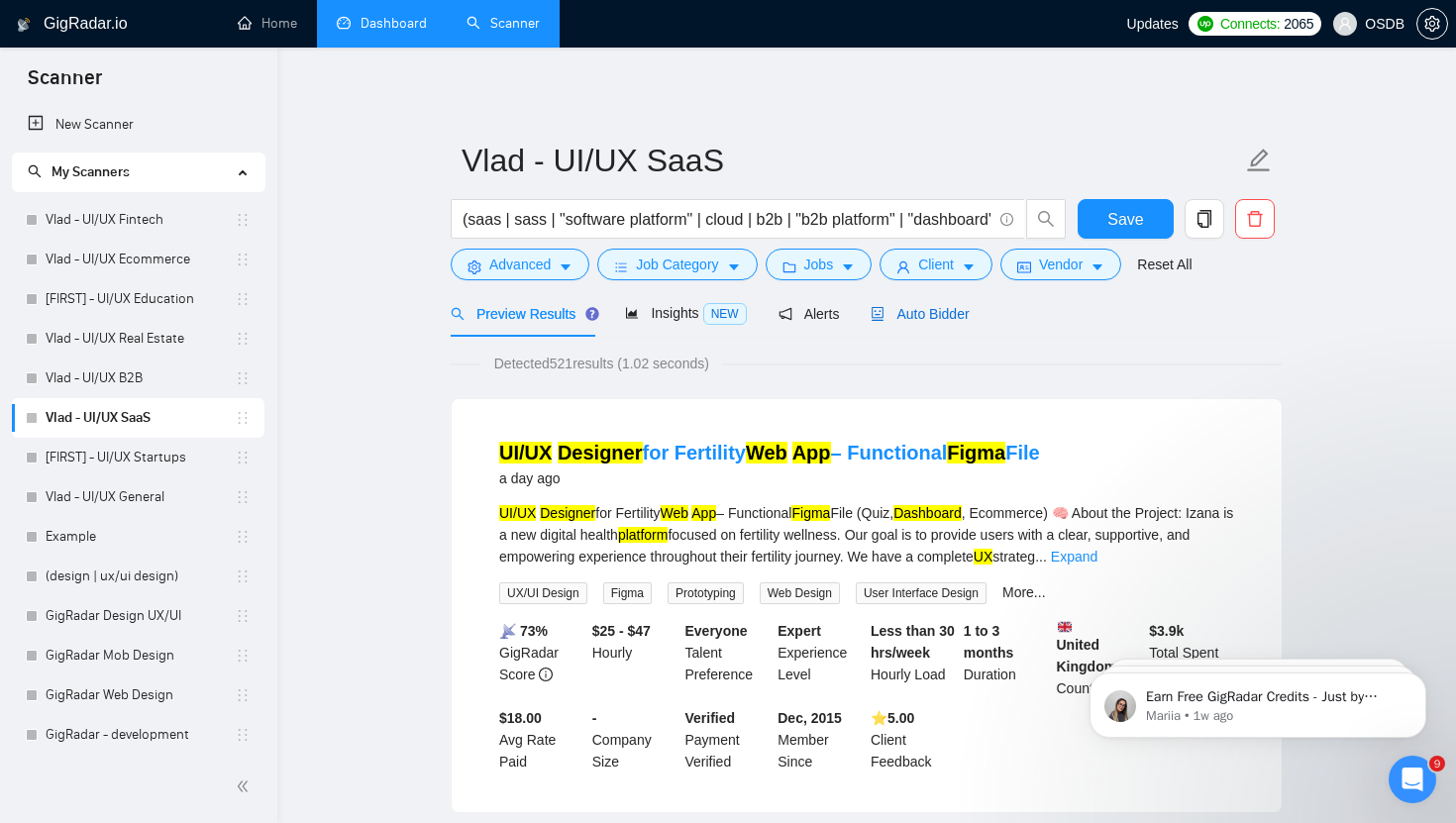 click on "Auto Bidder" at bounding box center (919, 314) 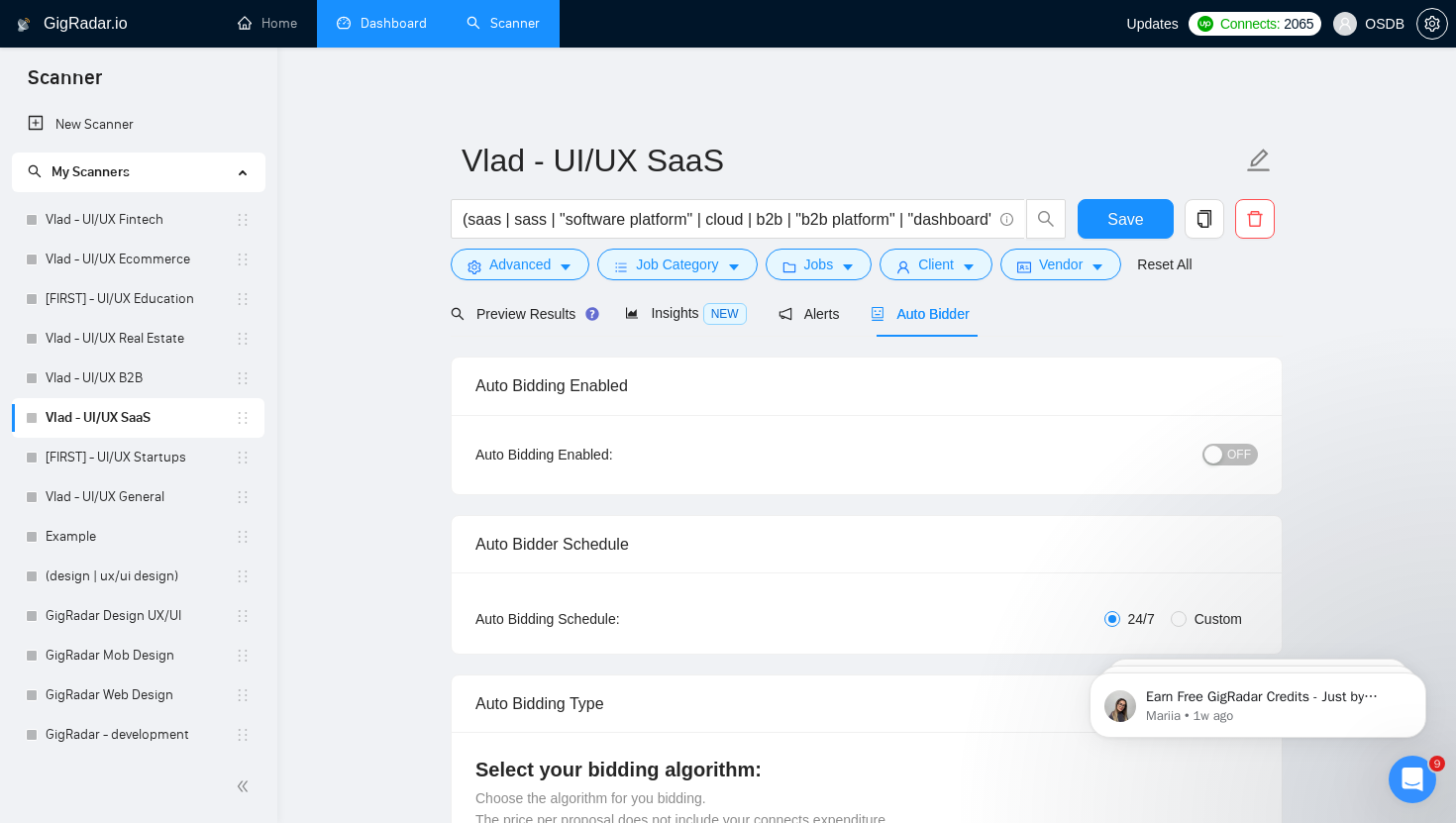 type 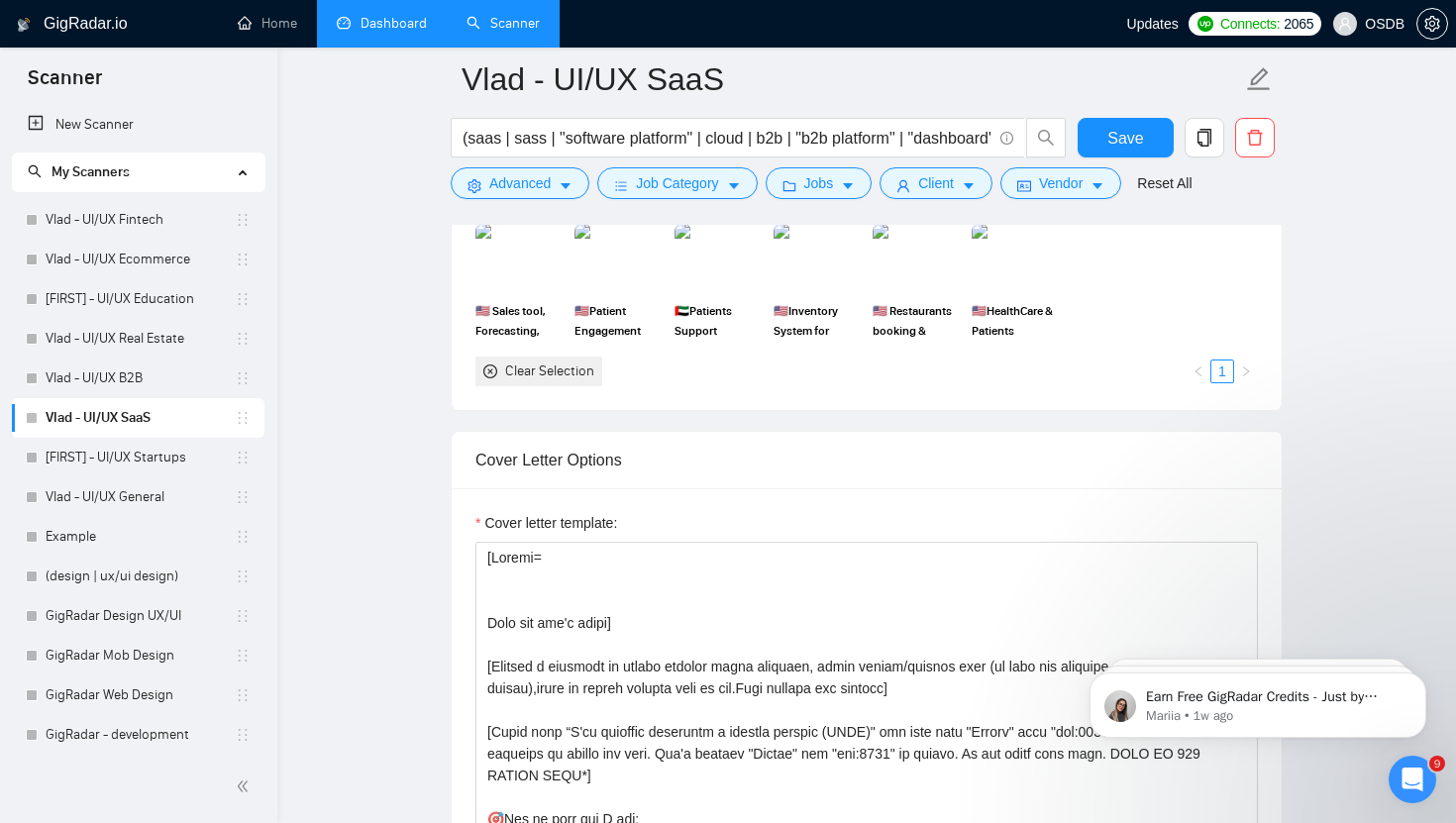 scroll, scrollTop: 2088, scrollLeft: 0, axis: vertical 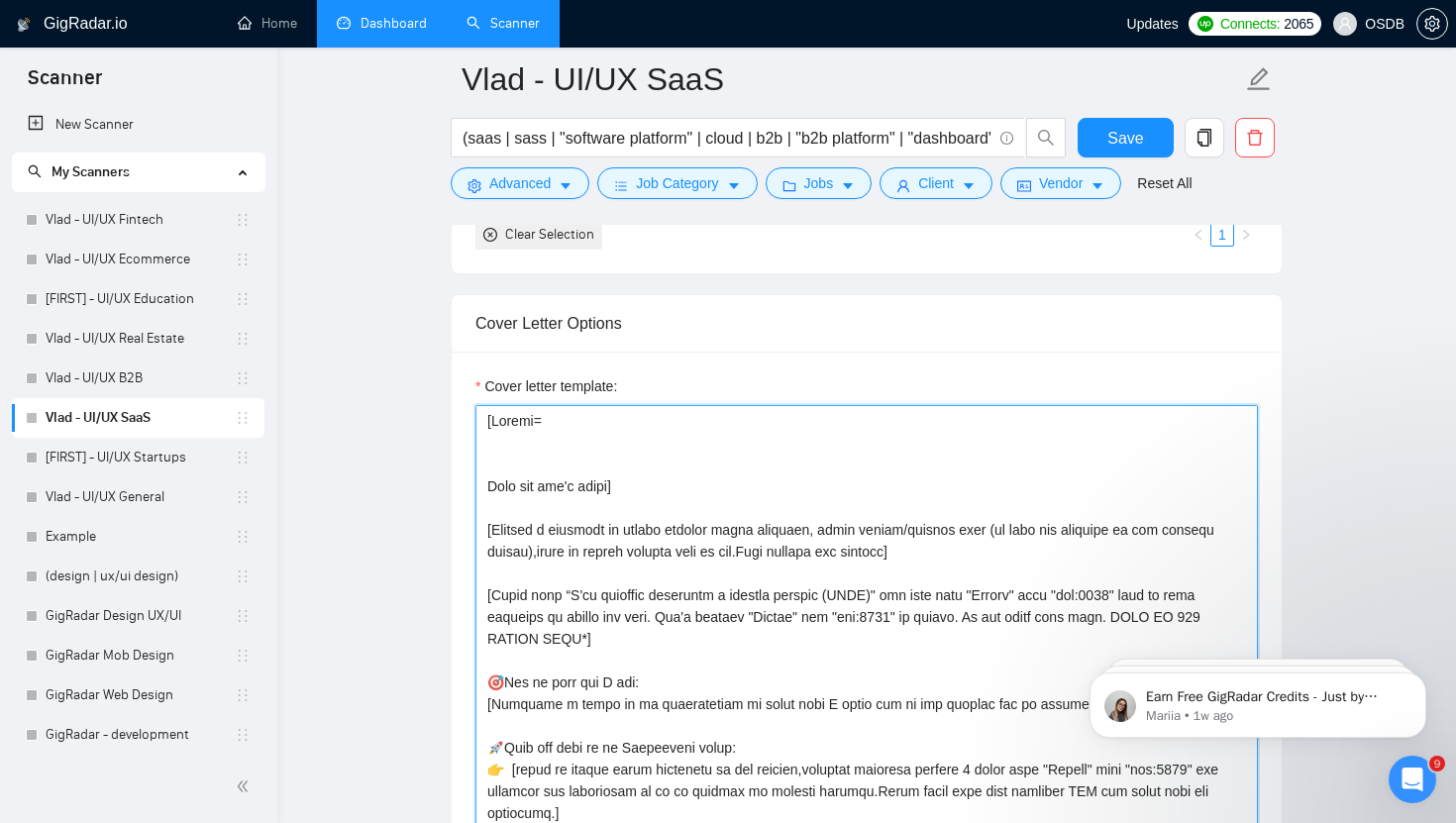 click on "Cover letter template:" at bounding box center (867, 628) 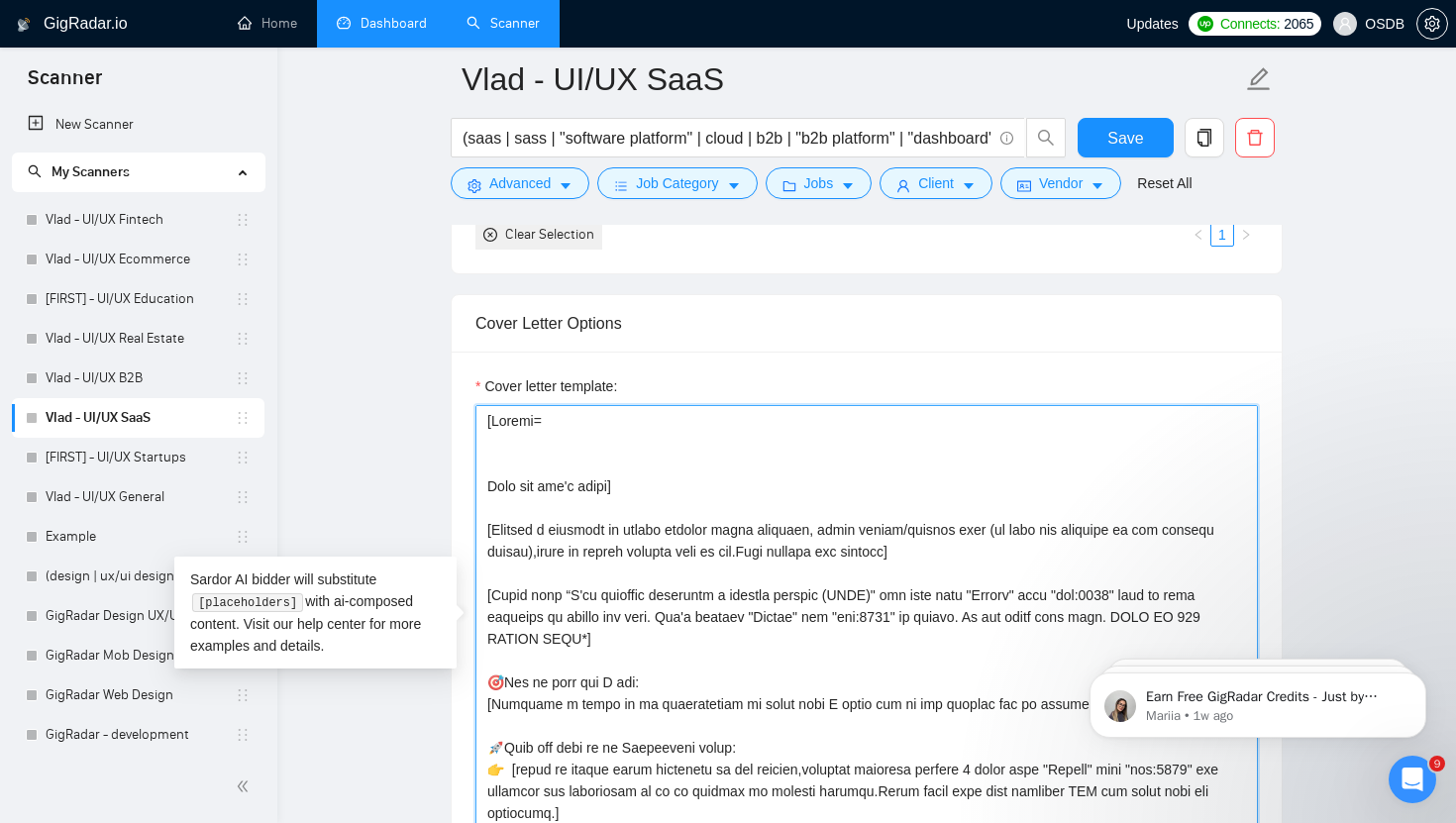 paste on "1. CLNT: | URL: | | tag:7748" 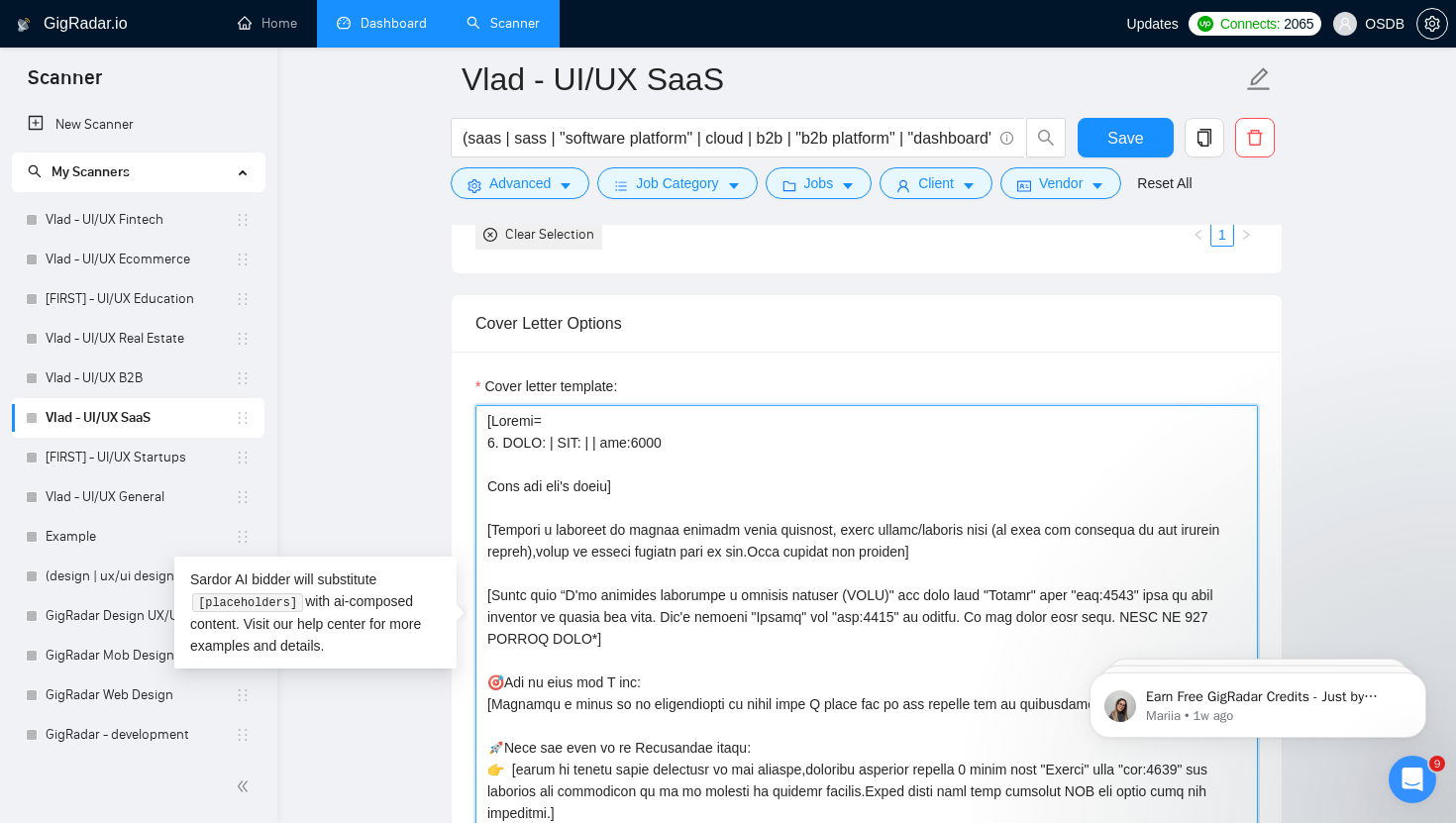 click on "Cover letter template:" at bounding box center [867, 628] 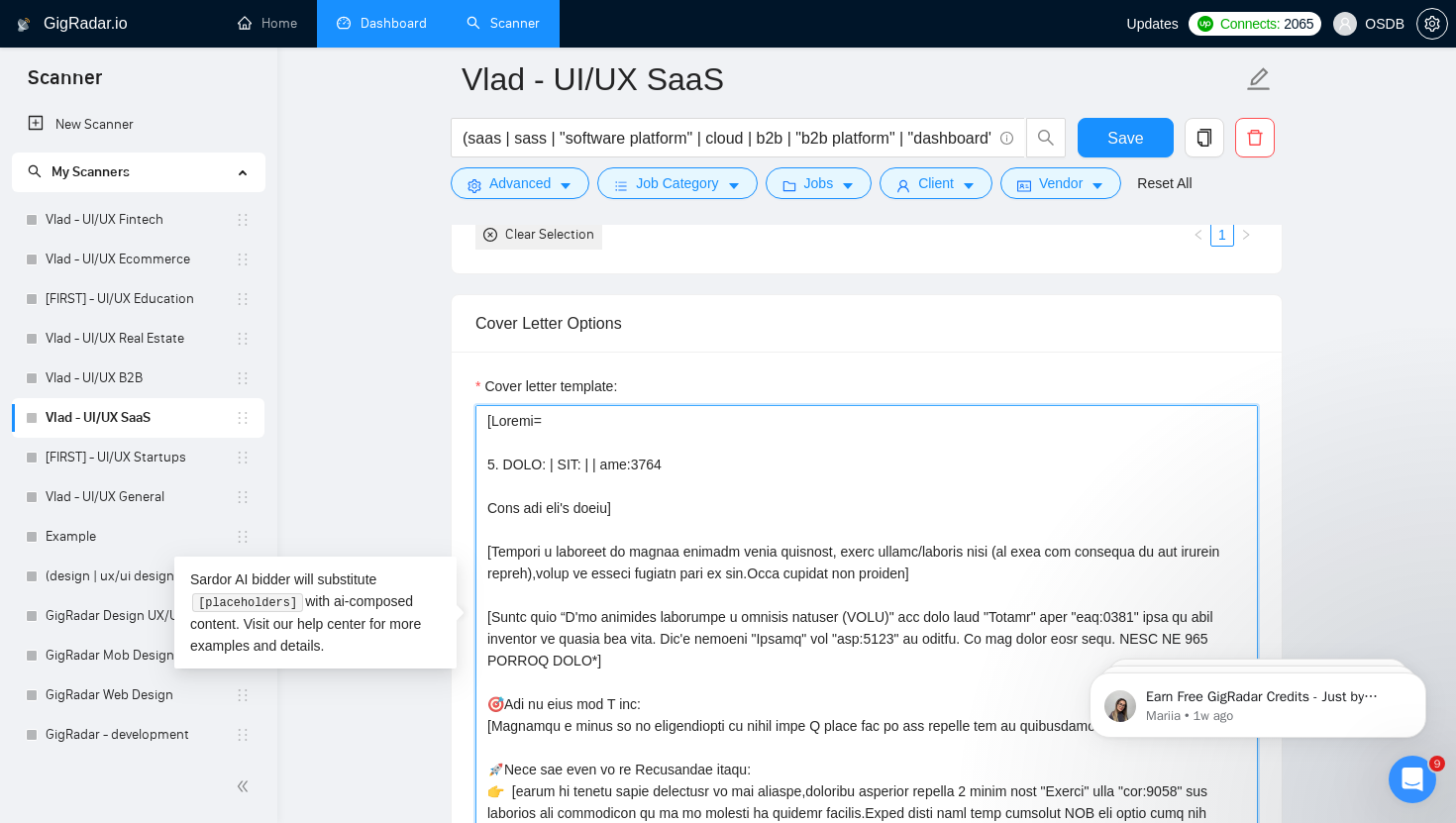 click on "Cover letter template:" at bounding box center (867, 628) 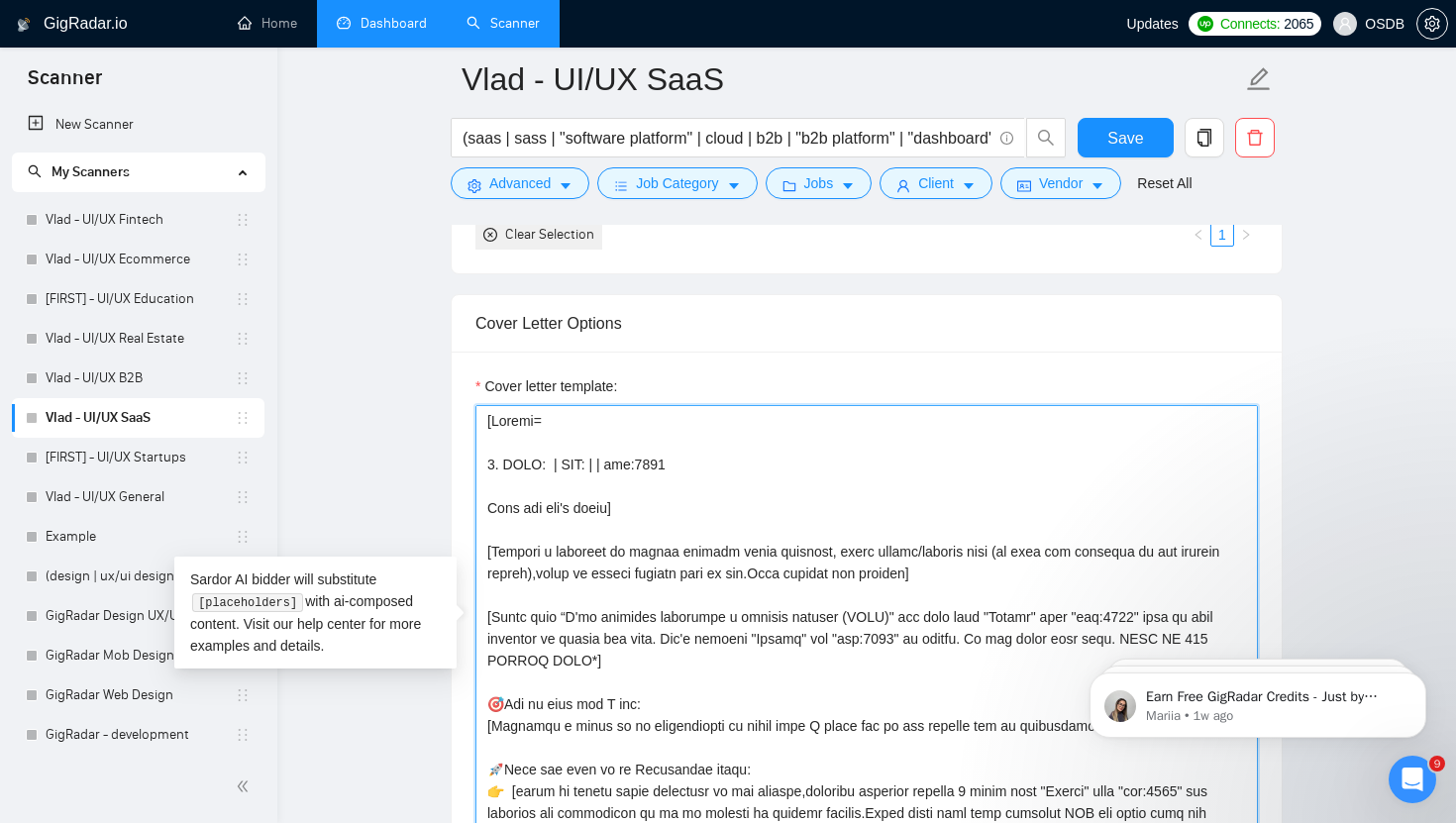 paste on "Bitlux" 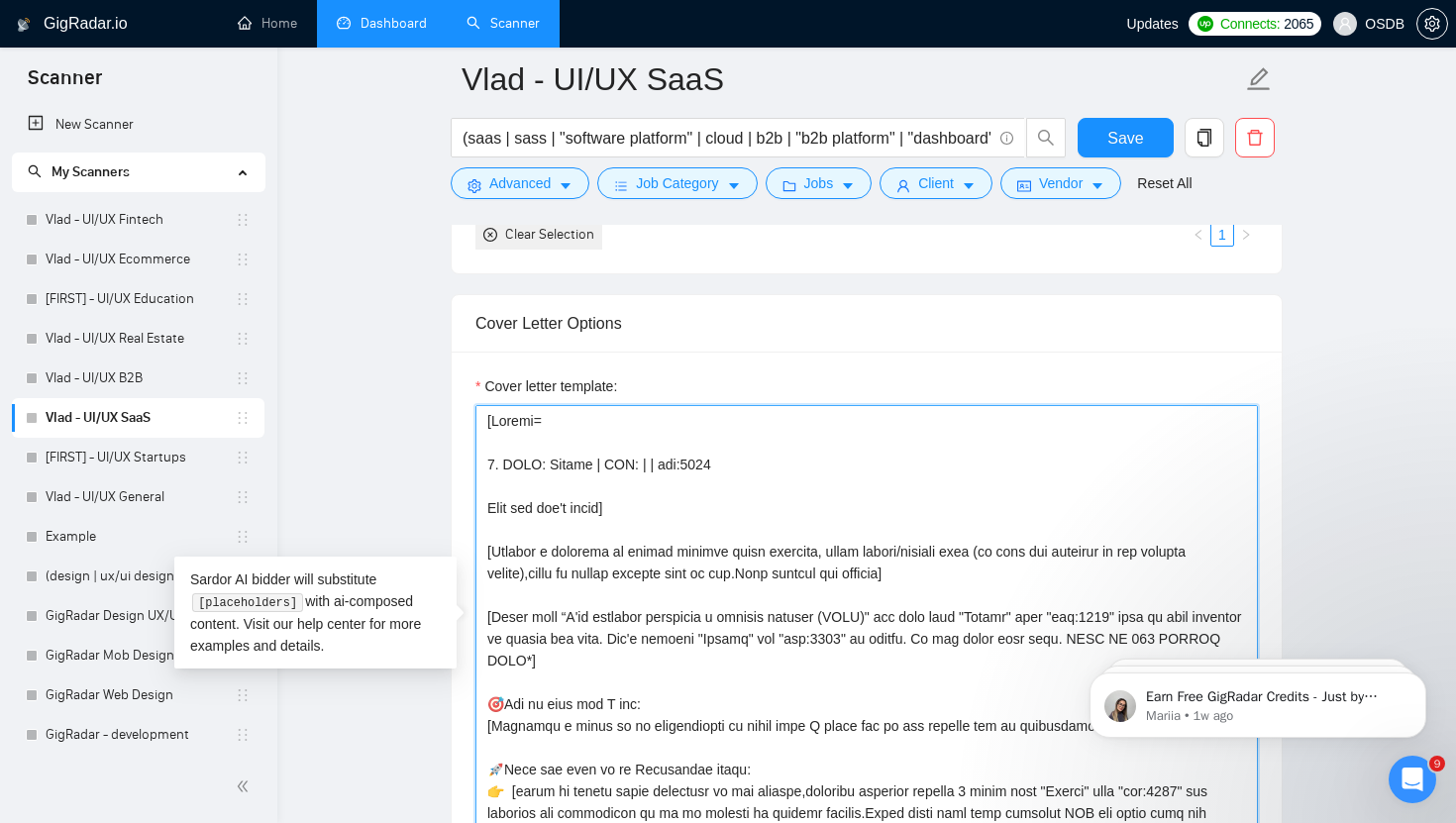 click on "Cover letter template:" at bounding box center [867, 628] 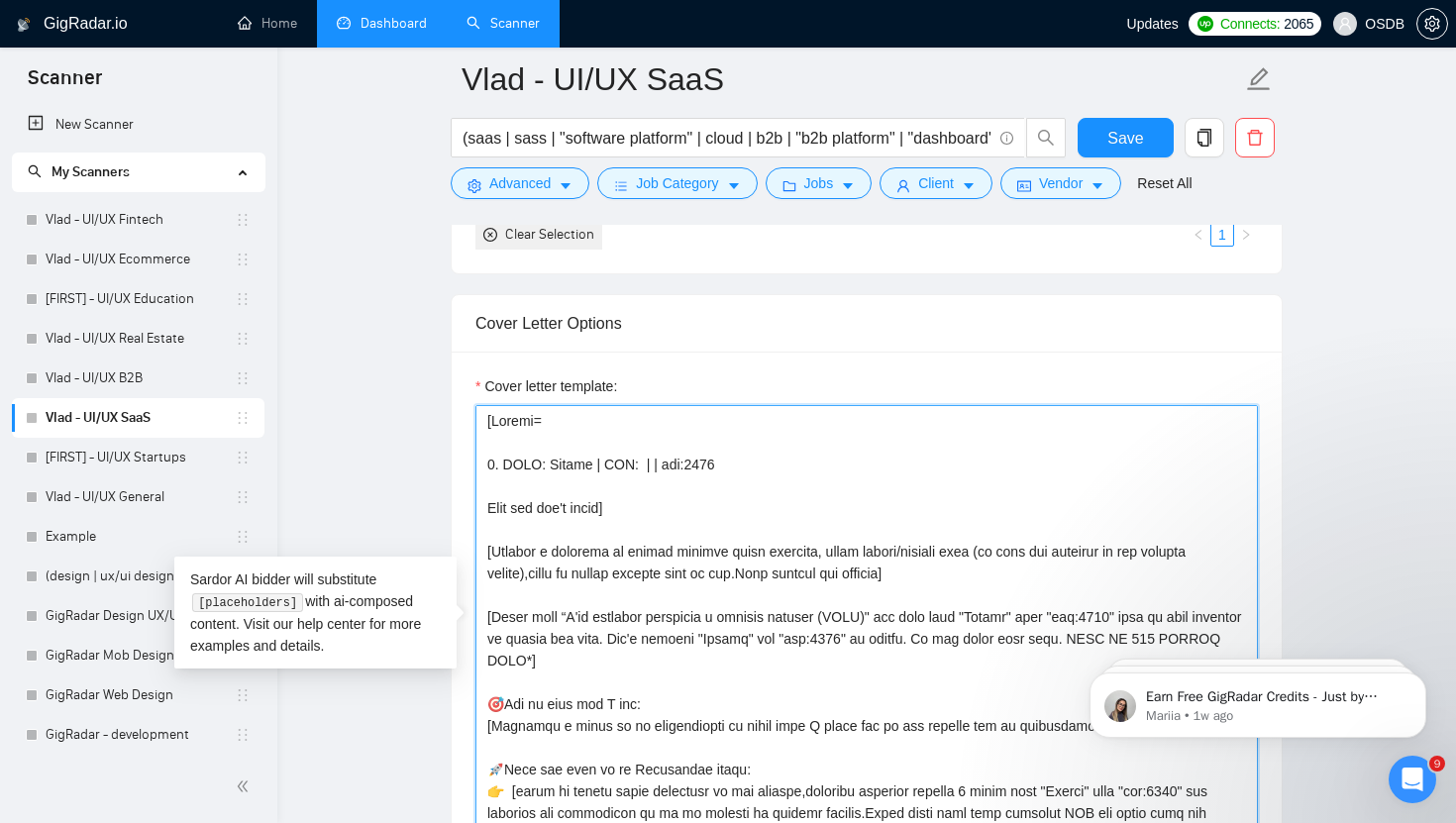 paste on "https://www.behance.net/gallery/166402975/Sales-CRM-for-Tickets-Orders-on-Private-Jets" 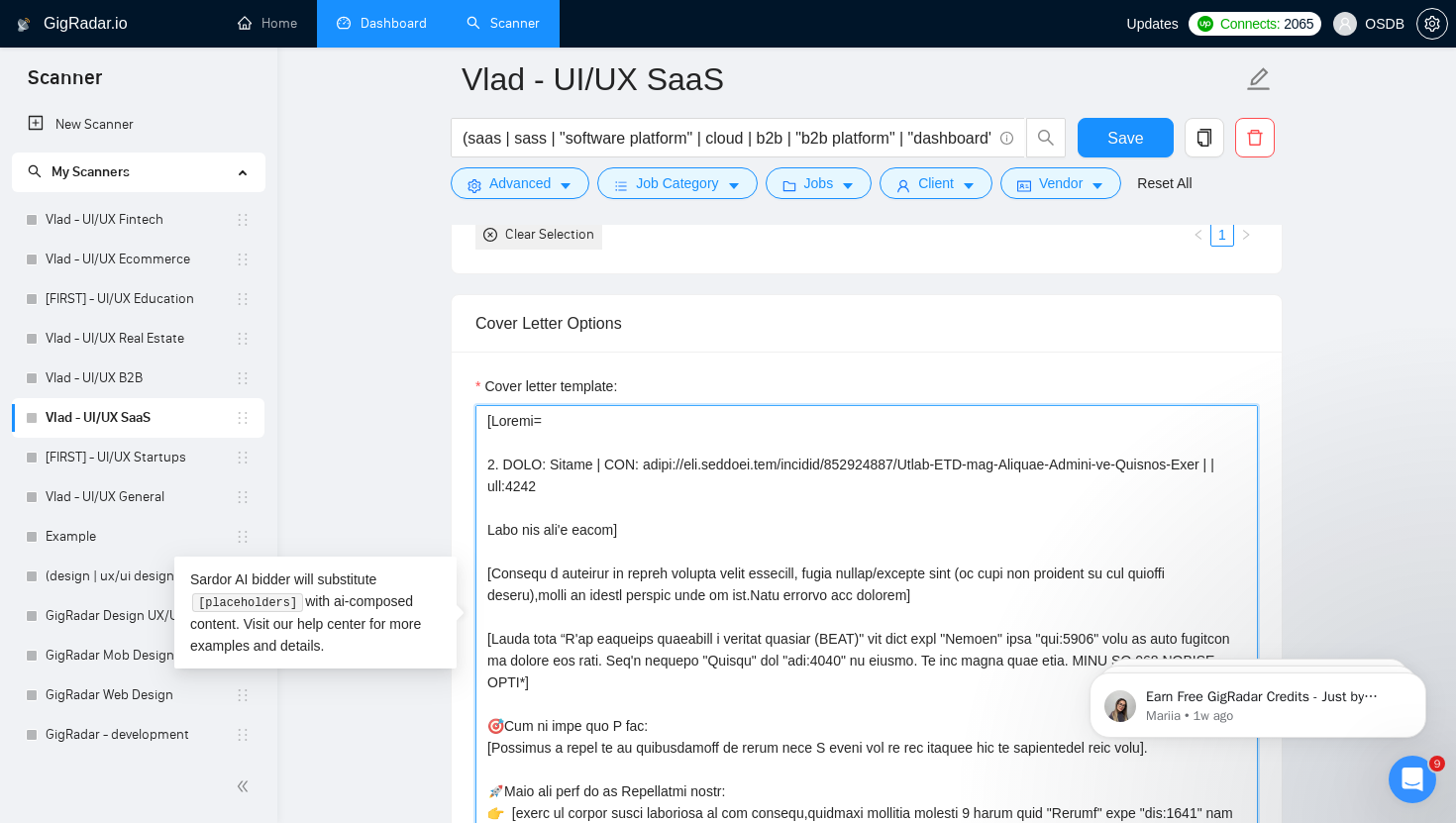 click on "Cover letter template:" at bounding box center [867, 628] 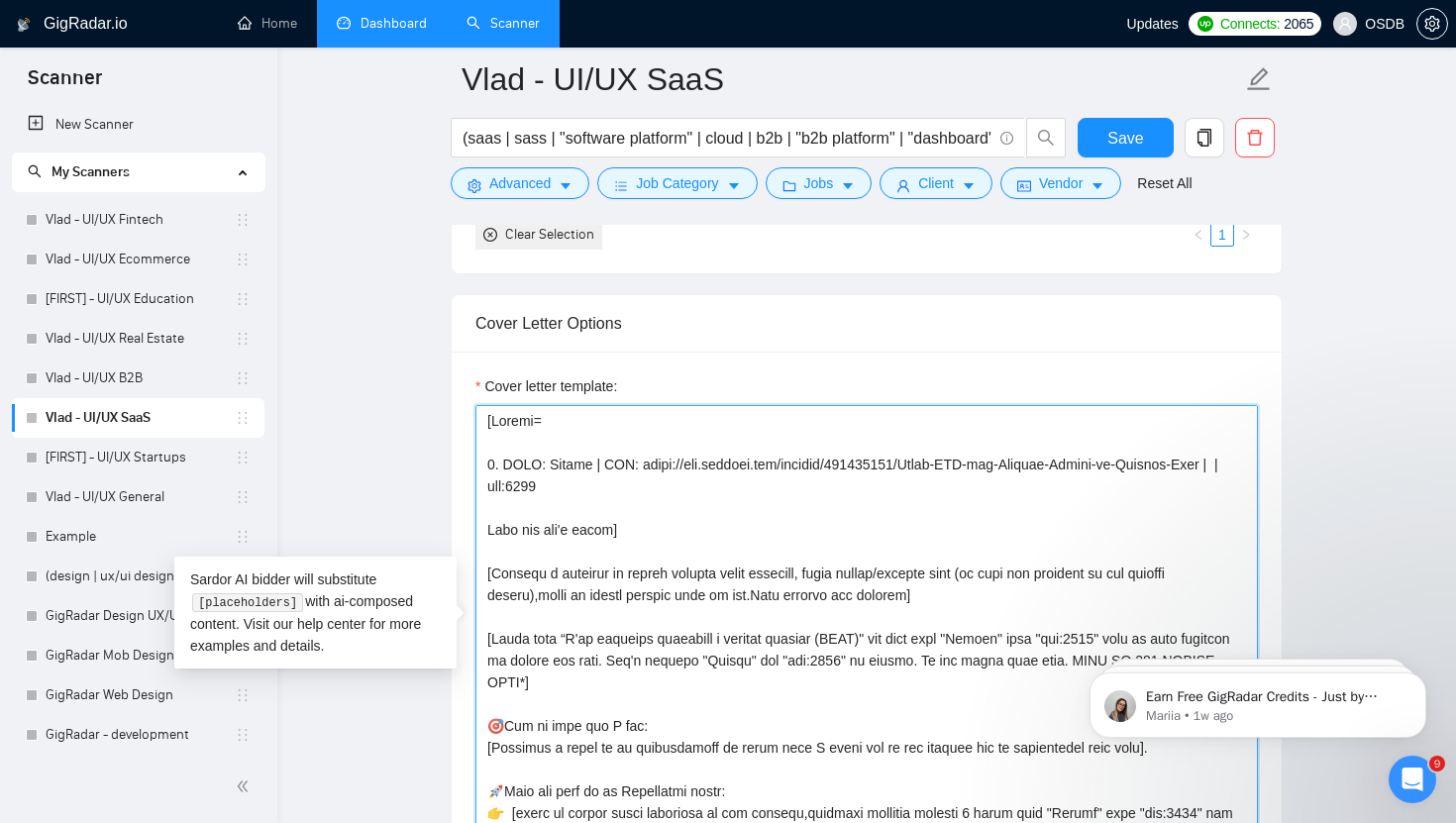 paste on "JetCRM=orders+bookings+luxury sales+concierge=booking speed↑follow-up↑40%+retention↑" 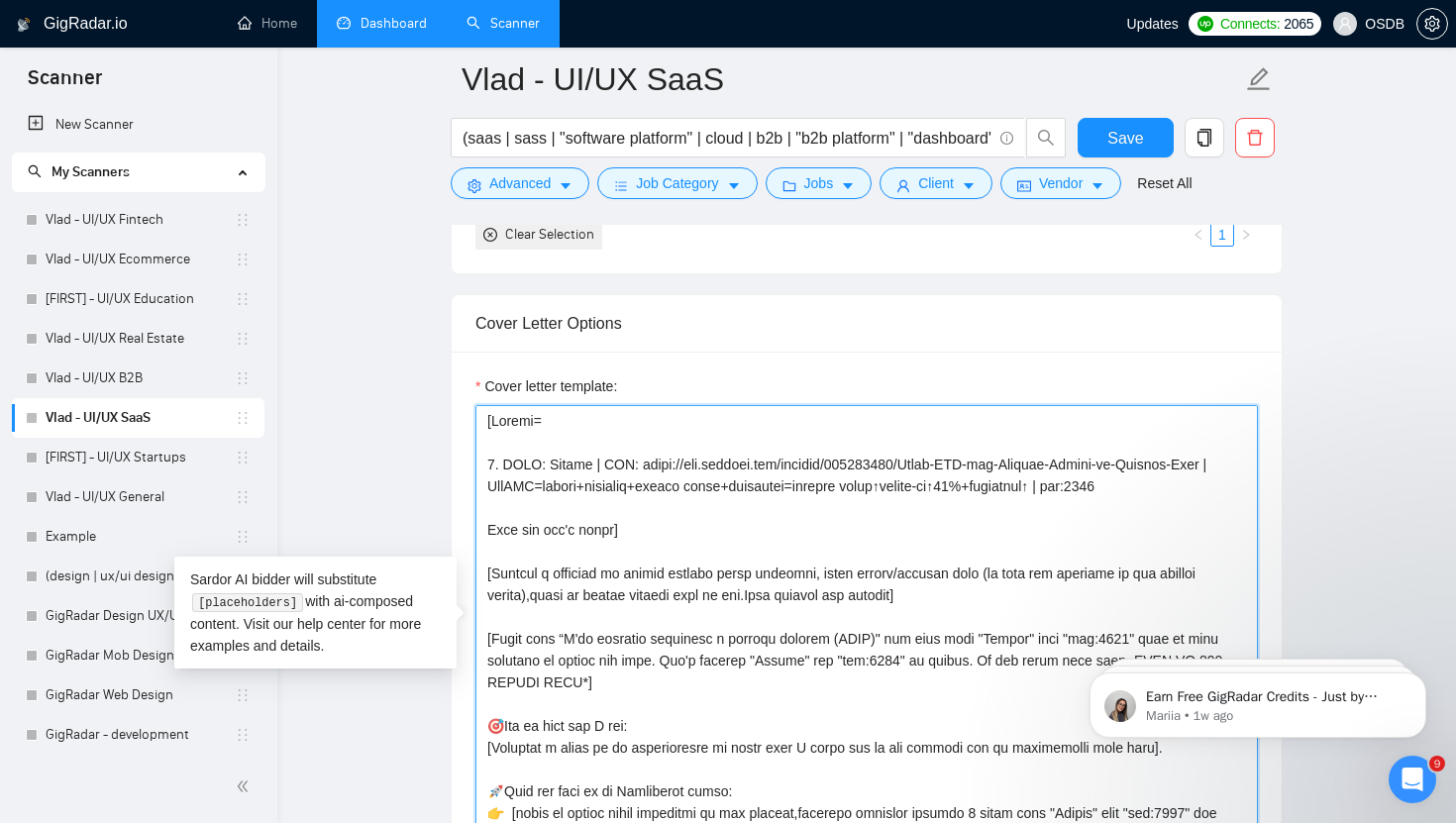 drag, startPoint x: 1183, startPoint y: 484, endPoint x: 541, endPoint y: 476, distance: 642.0498 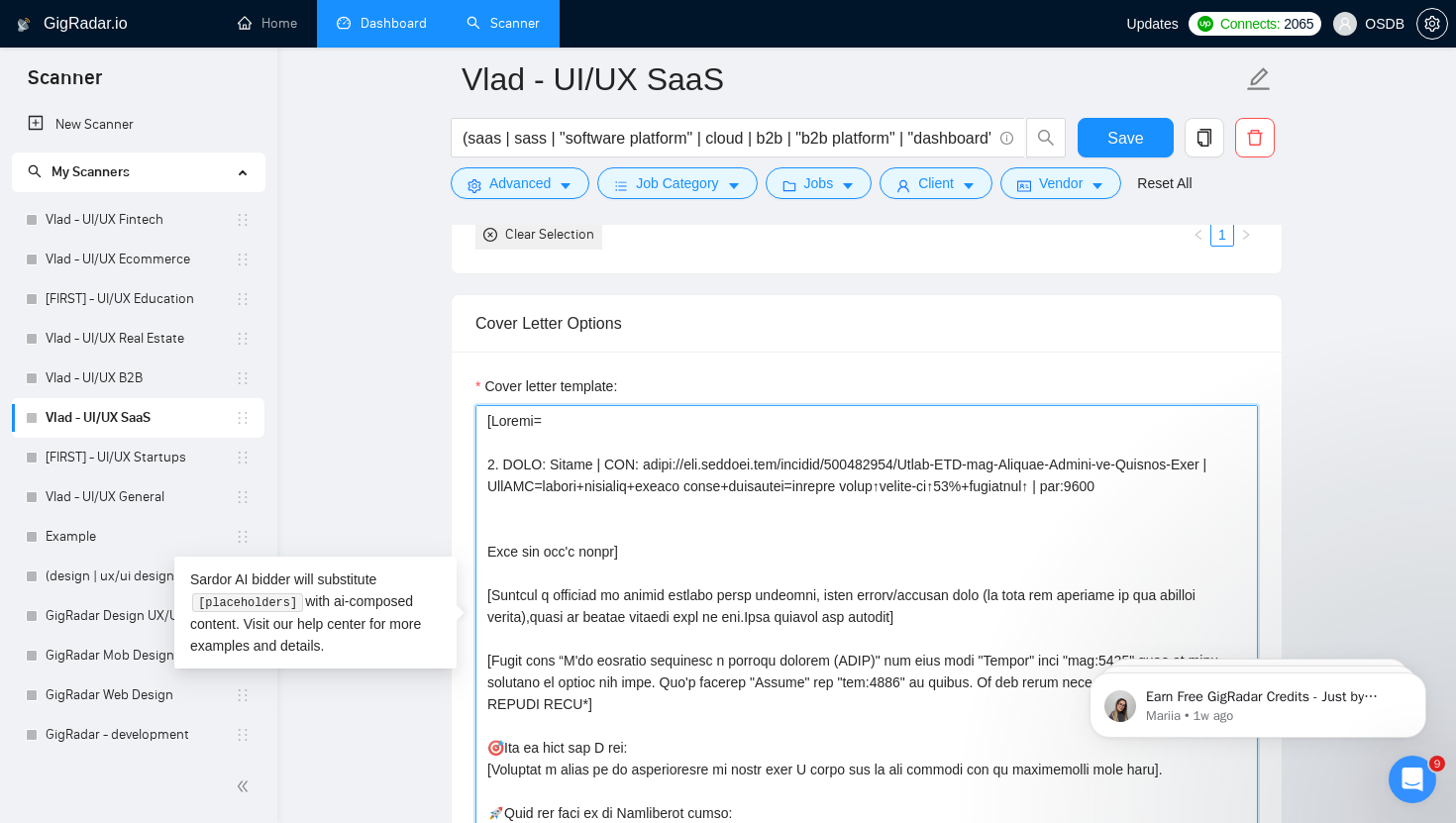 paste on "1. CLNT: Bitlux | URL: https://www.behance.net/gallery/166402975/Sales-CRM-for-Tickets-Orders-on-Private-Jets | JetCRM=orders+bookings+luxury sales+concierge=booking speed↑follow-up↑40%+retention↑ | tag:7748" 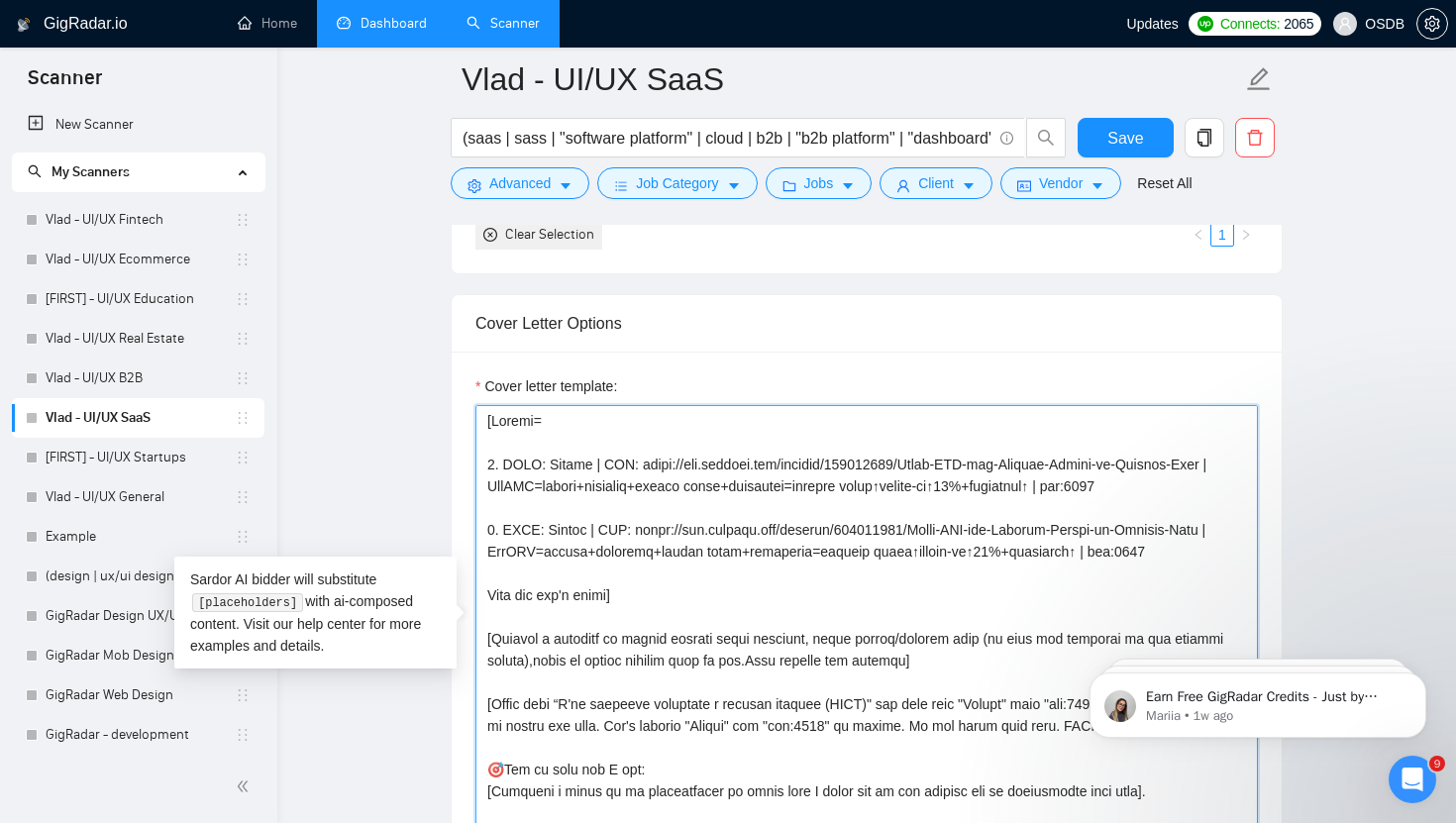 click on "Cover letter template:" at bounding box center (867, 628) 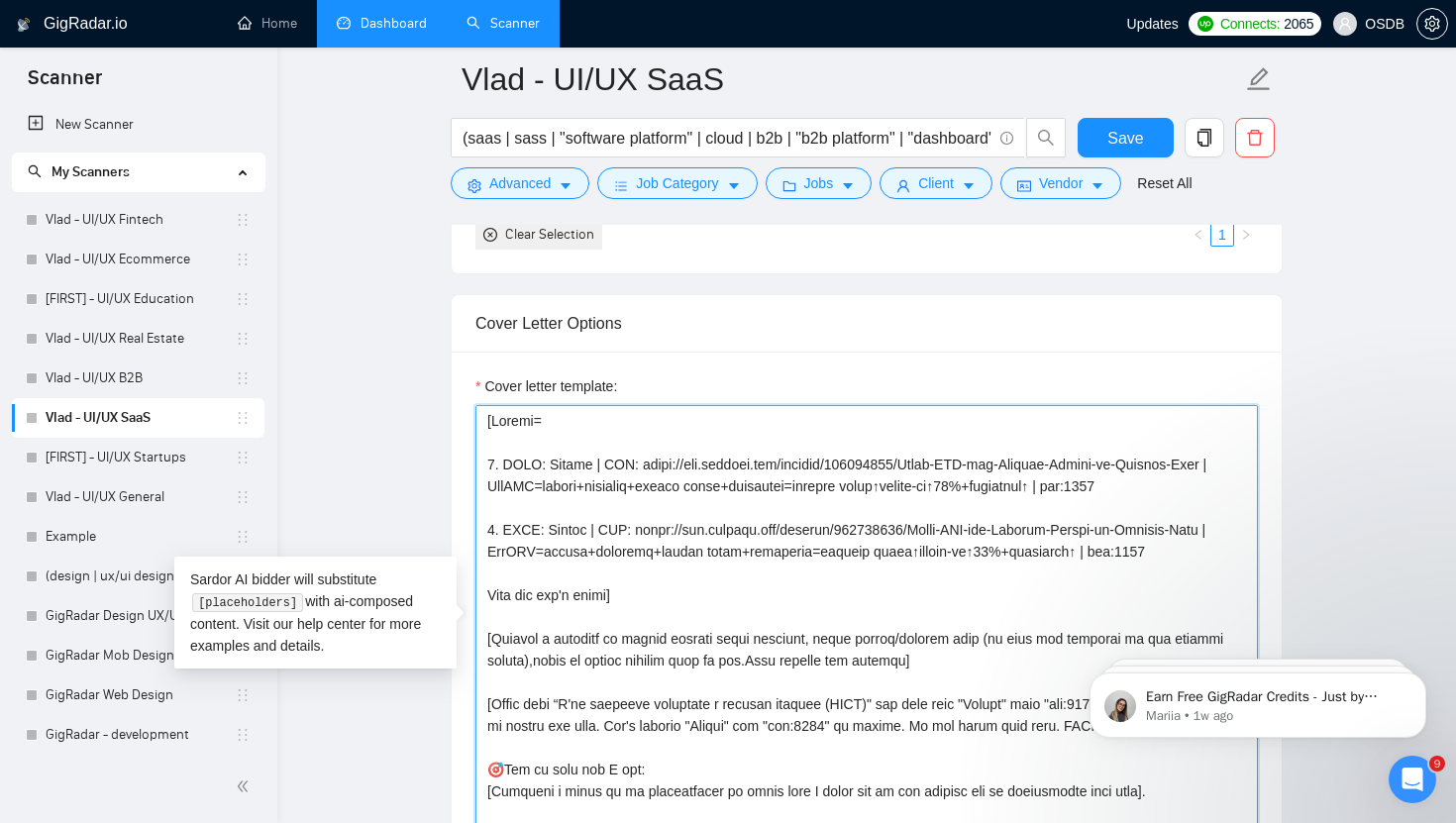 drag, startPoint x: 583, startPoint y: 530, endPoint x: 550, endPoint y: 530, distance: 33 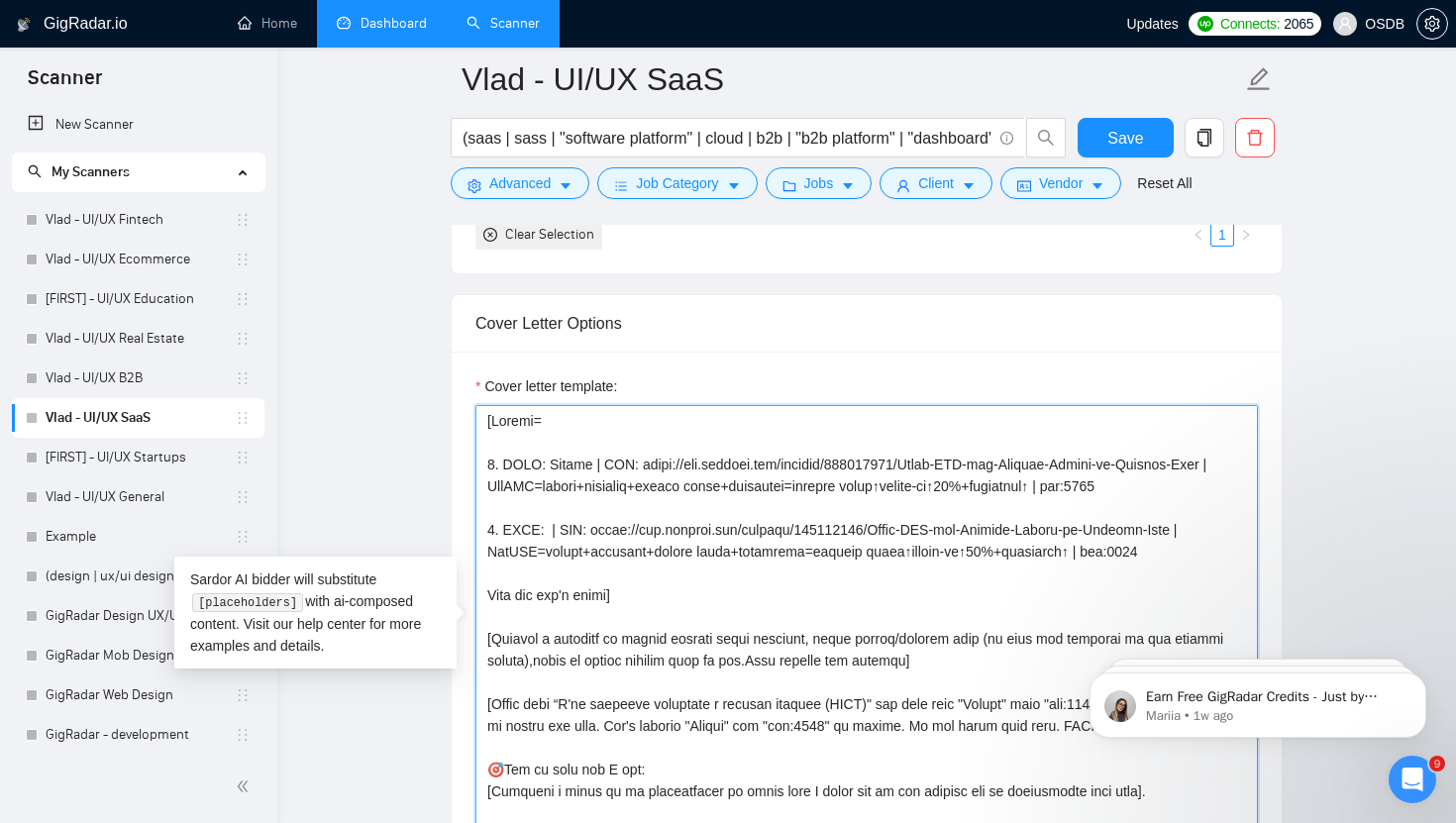 paste on "CO2PT" 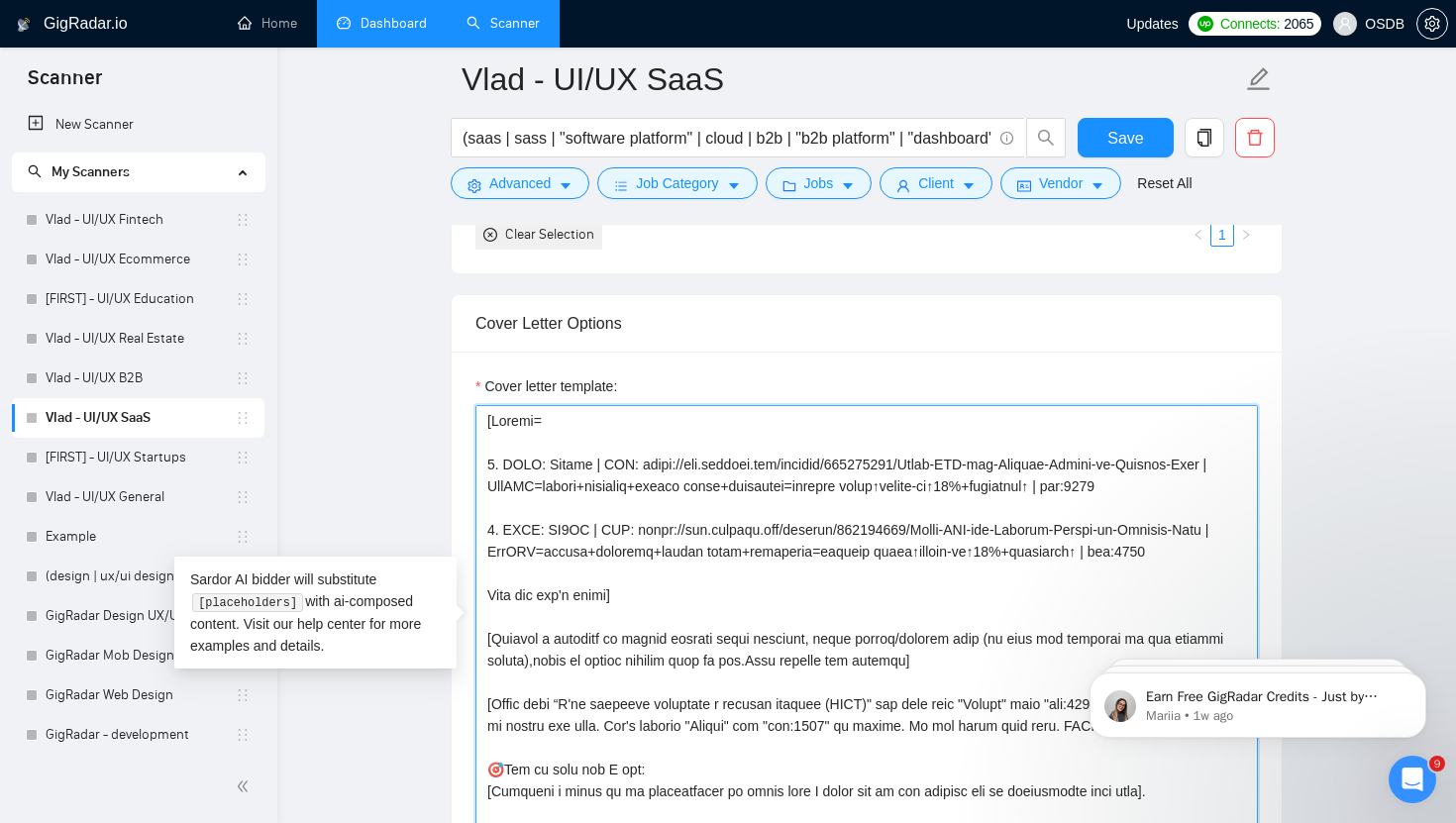 drag, startPoint x: 641, startPoint y: 528, endPoint x: 1181, endPoint y: 527, distance: 540.0009 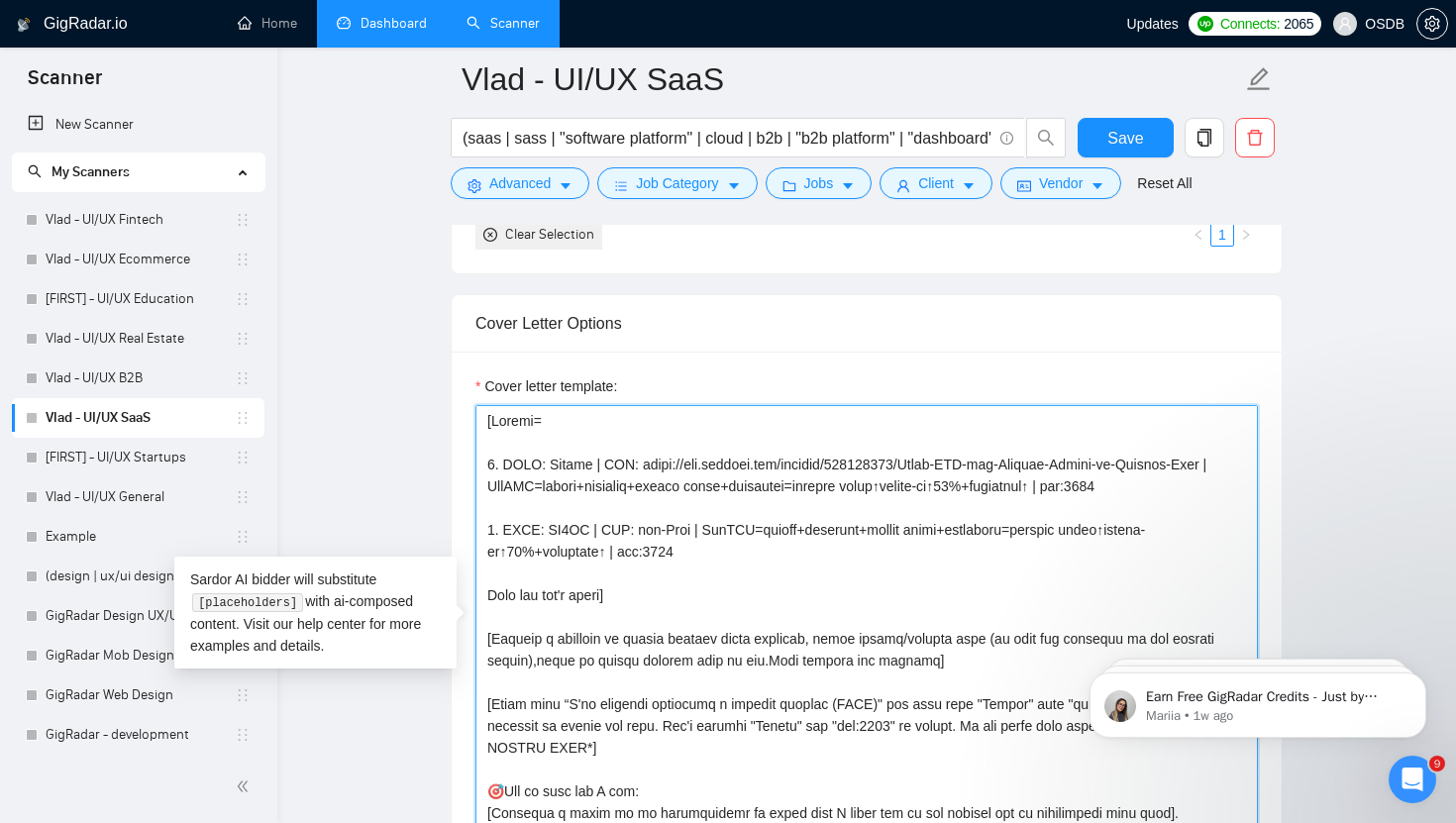 drag, startPoint x: 692, startPoint y: 531, endPoint x: 644, endPoint y: 528, distance: 48.09366 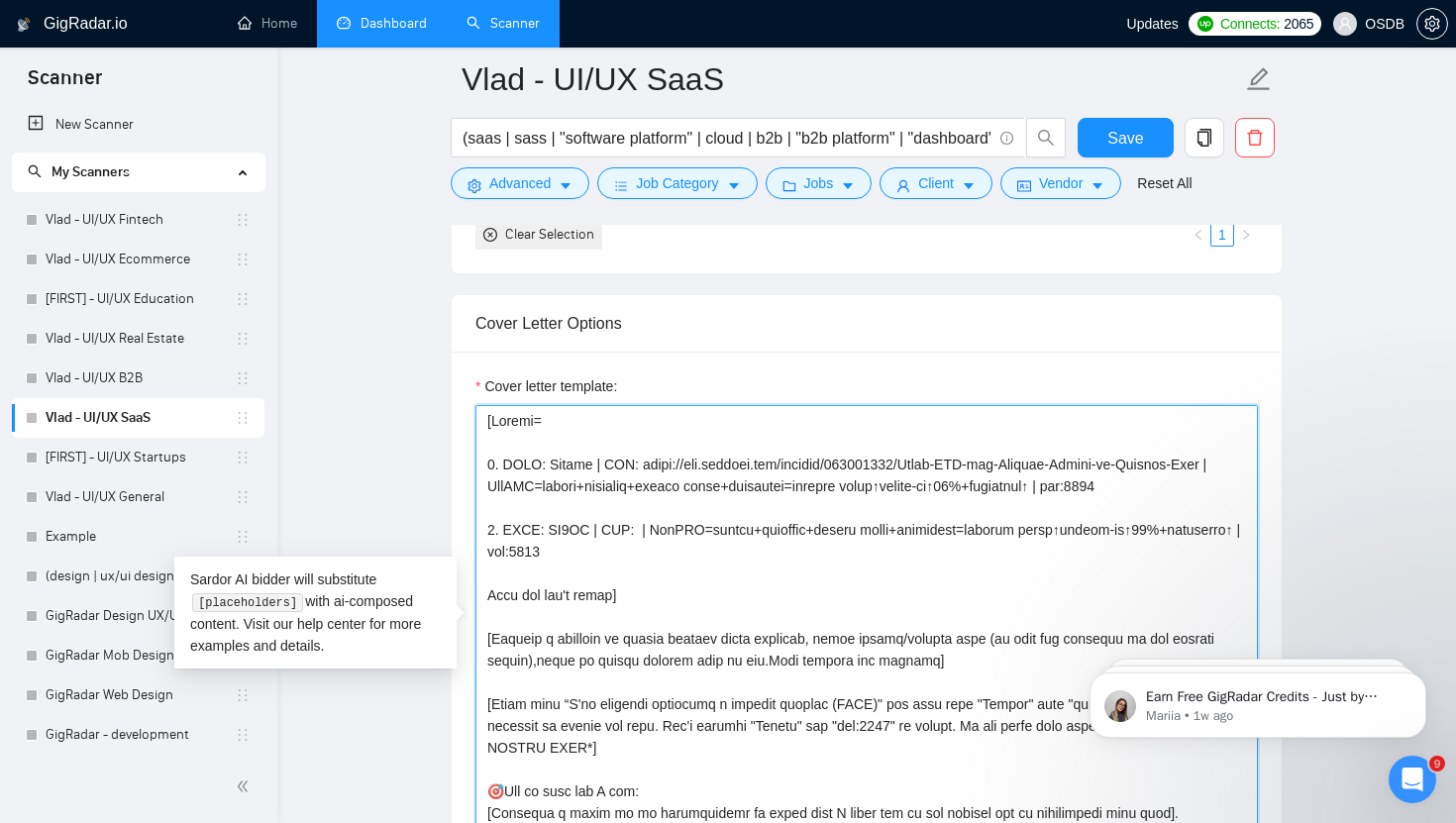 paste on "https://www.behance.net/gallery/197586497/Tire-Management-System-Fleet-Optimization-Platform" 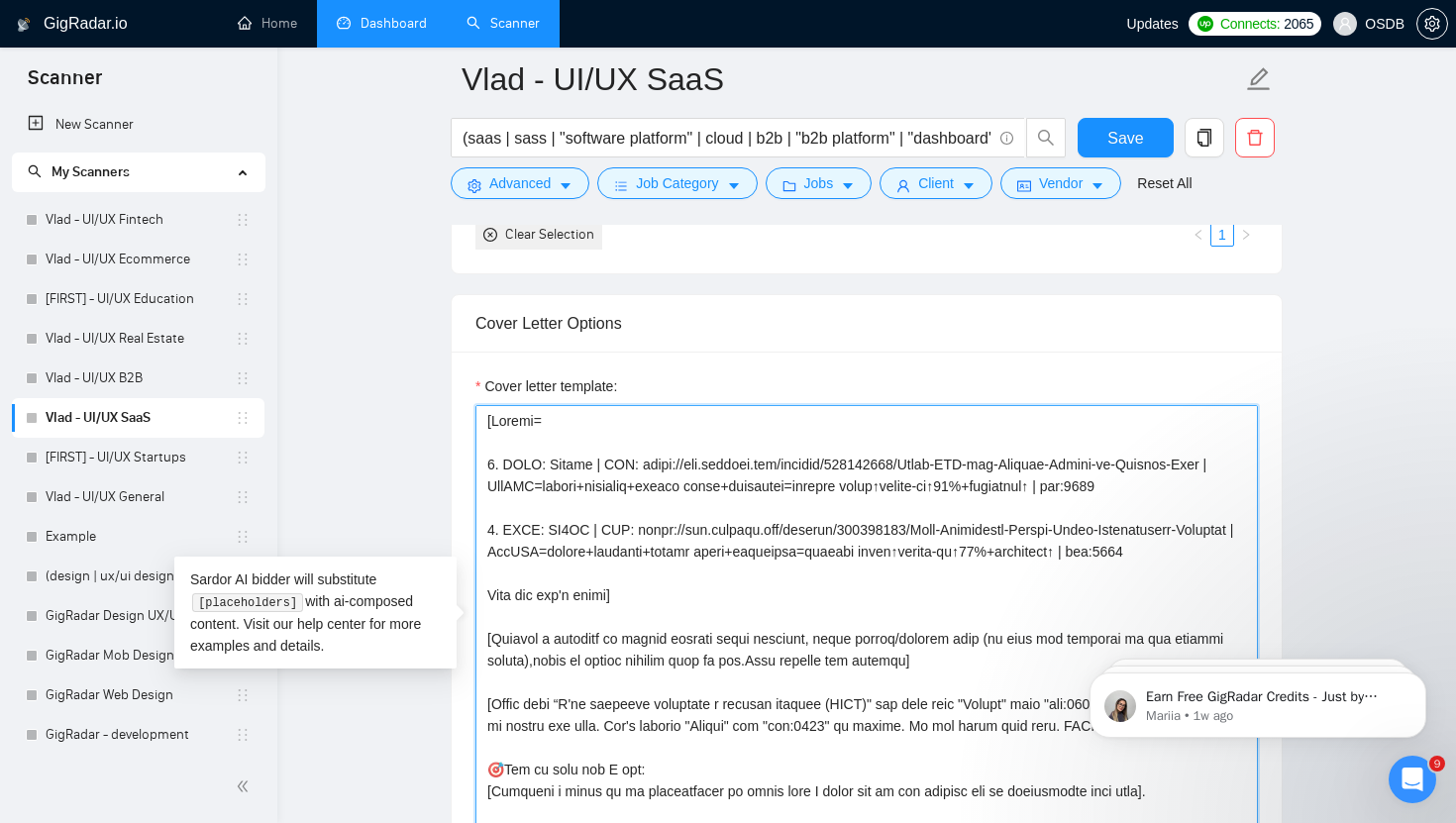 drag, startPoint x: 557, startPoint y: 553, endPoint x: 1059, endPoint y: 554, distance: 502.001 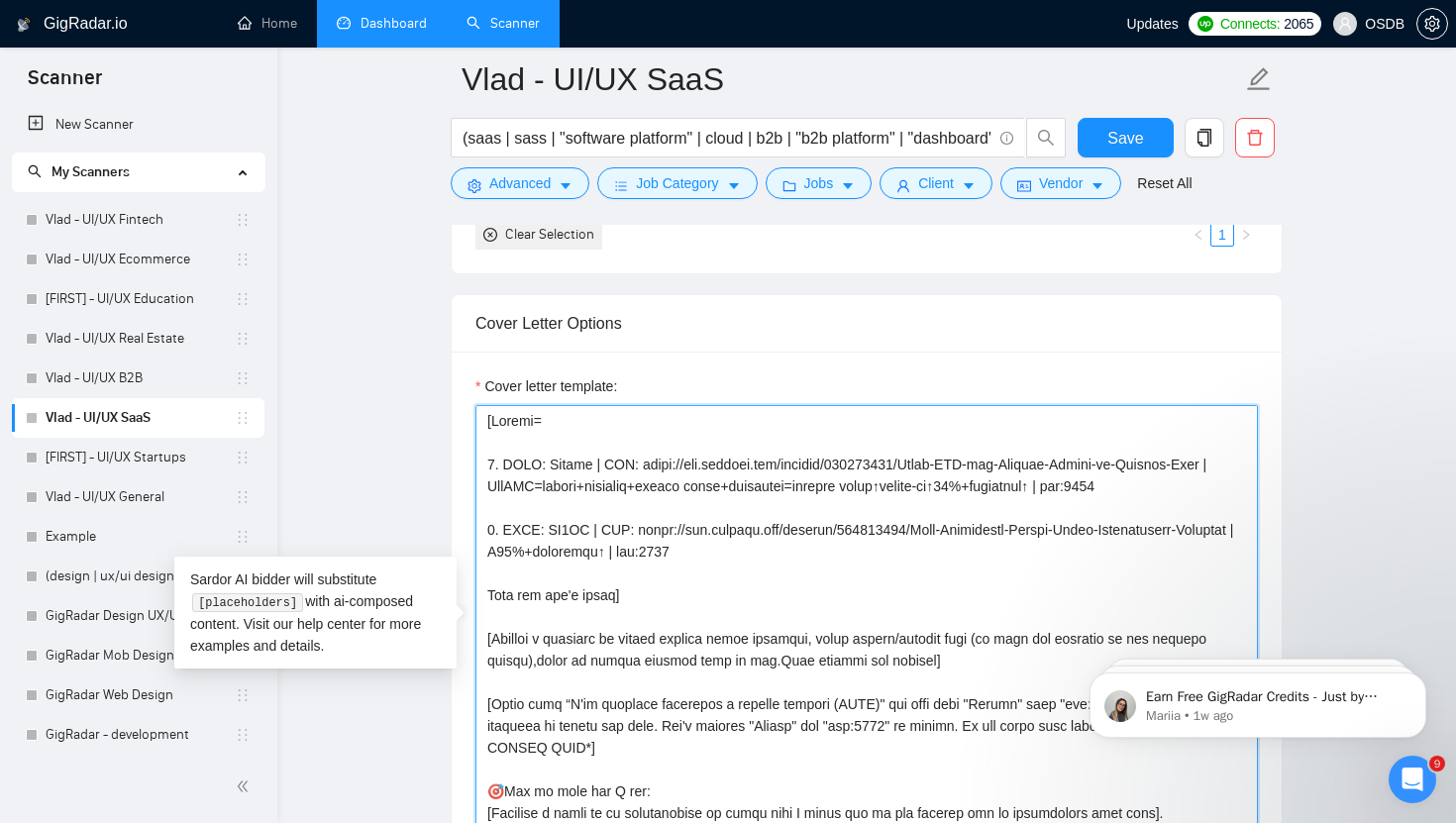 drag, startPoint x: 663, startPoint y: 552, endPoint x: 567, endPoint y: 551, distance: 96.00521 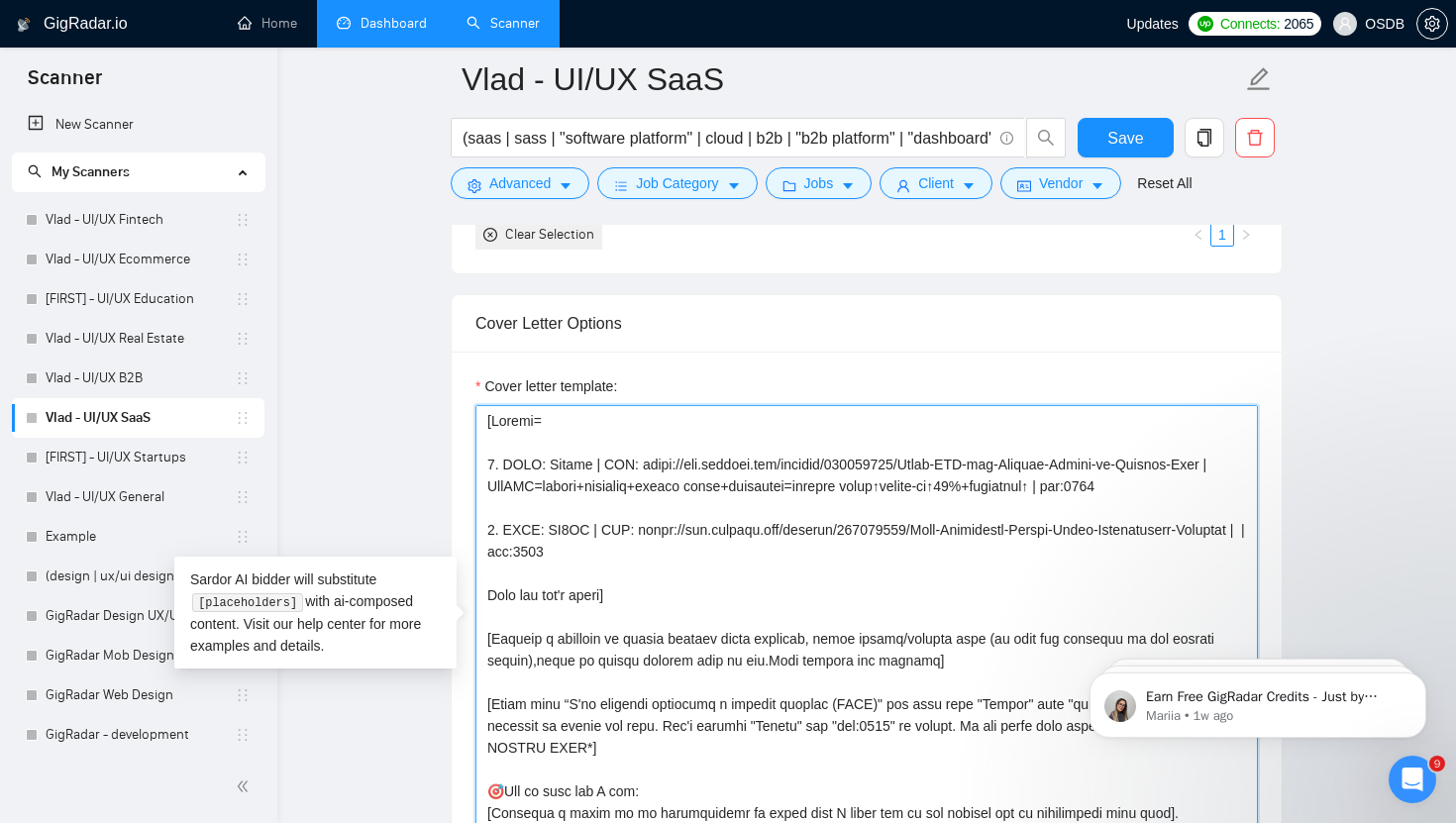 paste on "TireManage+Fleet=usage+replace+performance(logistics/transport)=cost↓safety↑downtime↓
Запитати в ChatGPT" 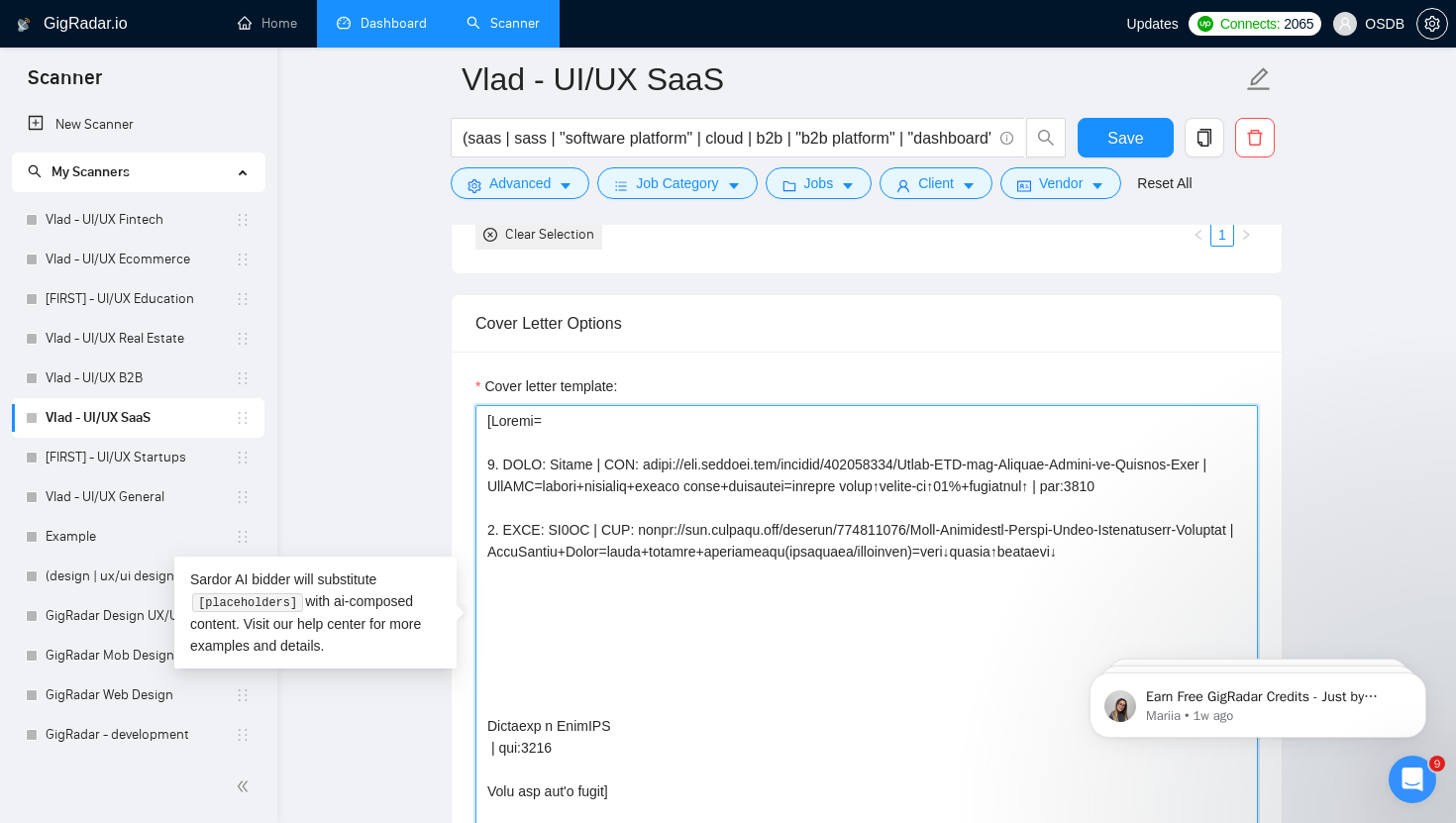 drag, startPoint x: 631, startPoint y: 724, endPoint x: 486, endPoint y: 723, distance: 145.00345 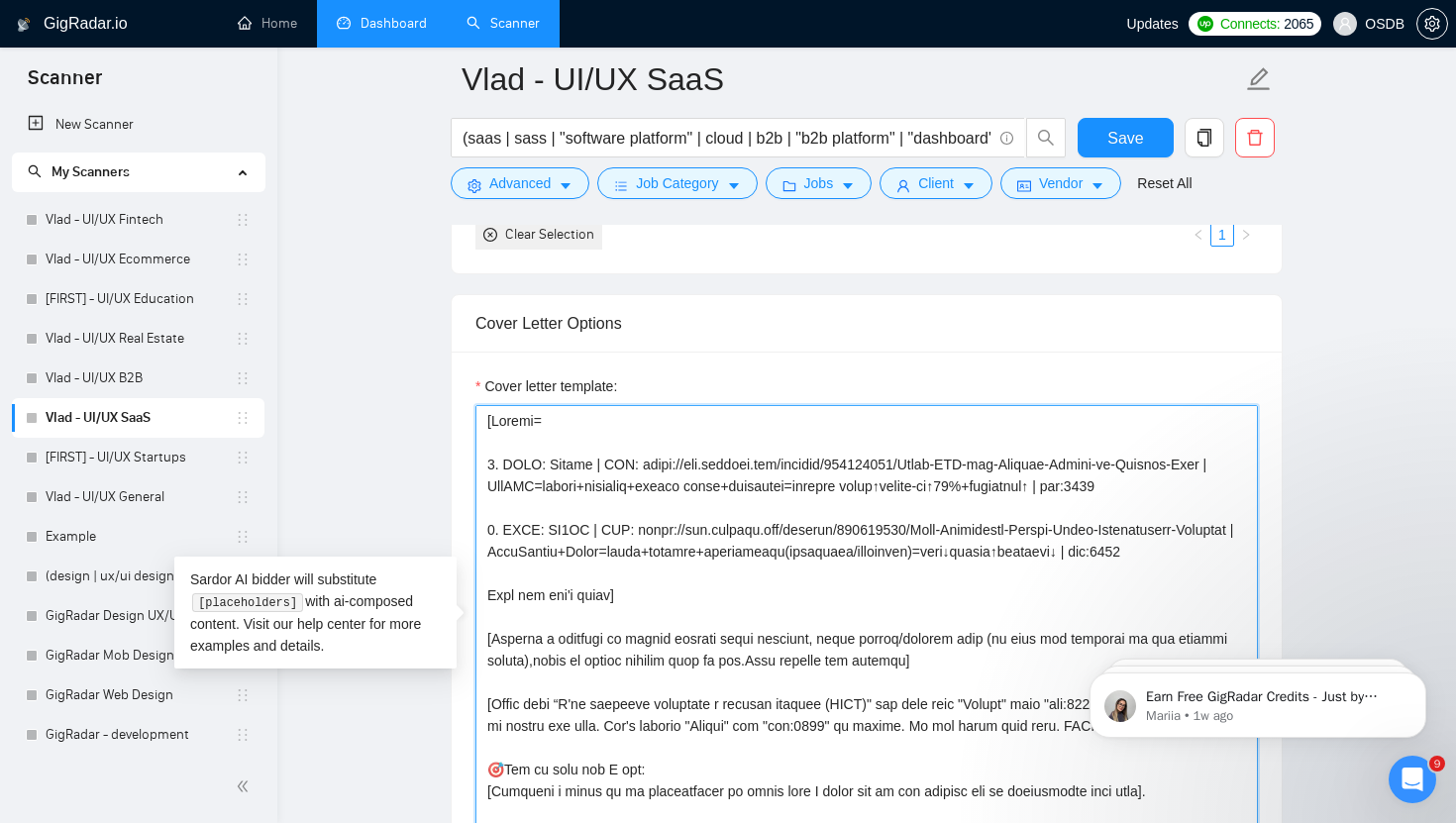 drag, startPoint x: 489, startPoint y: 527, endPoint x: 906, endPoint y: 576, distance: 419.869 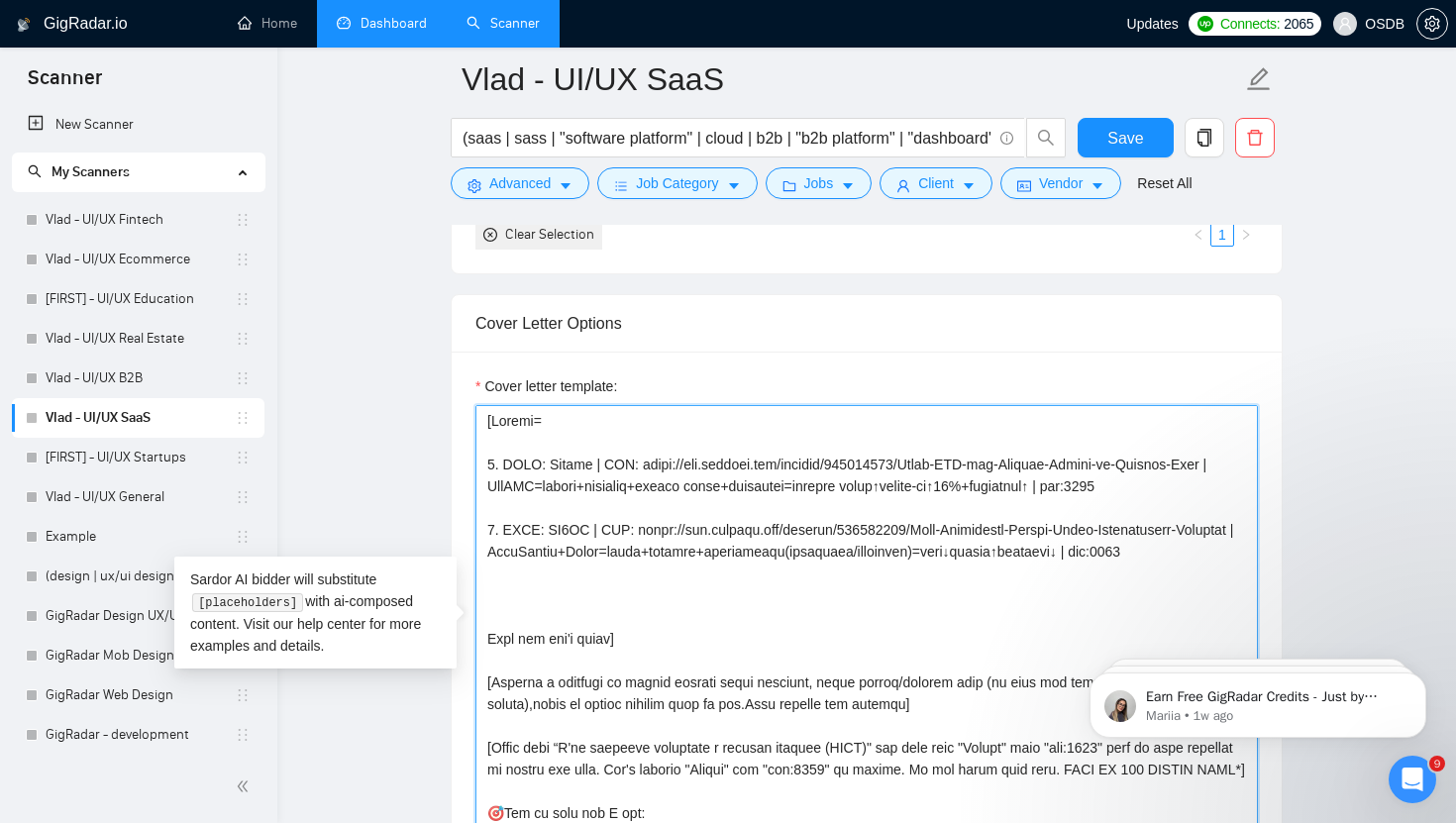 paste on "2. CLNT: CO2PT | URL: https://www.behance.net/gallery/197586497/Tire-Management-System-Fleet-Optimization-Platform | TireManage+Fleet=usage+replace+performance(logistics/transport)=cost↓safety↑downtime↓ | tag:7748" 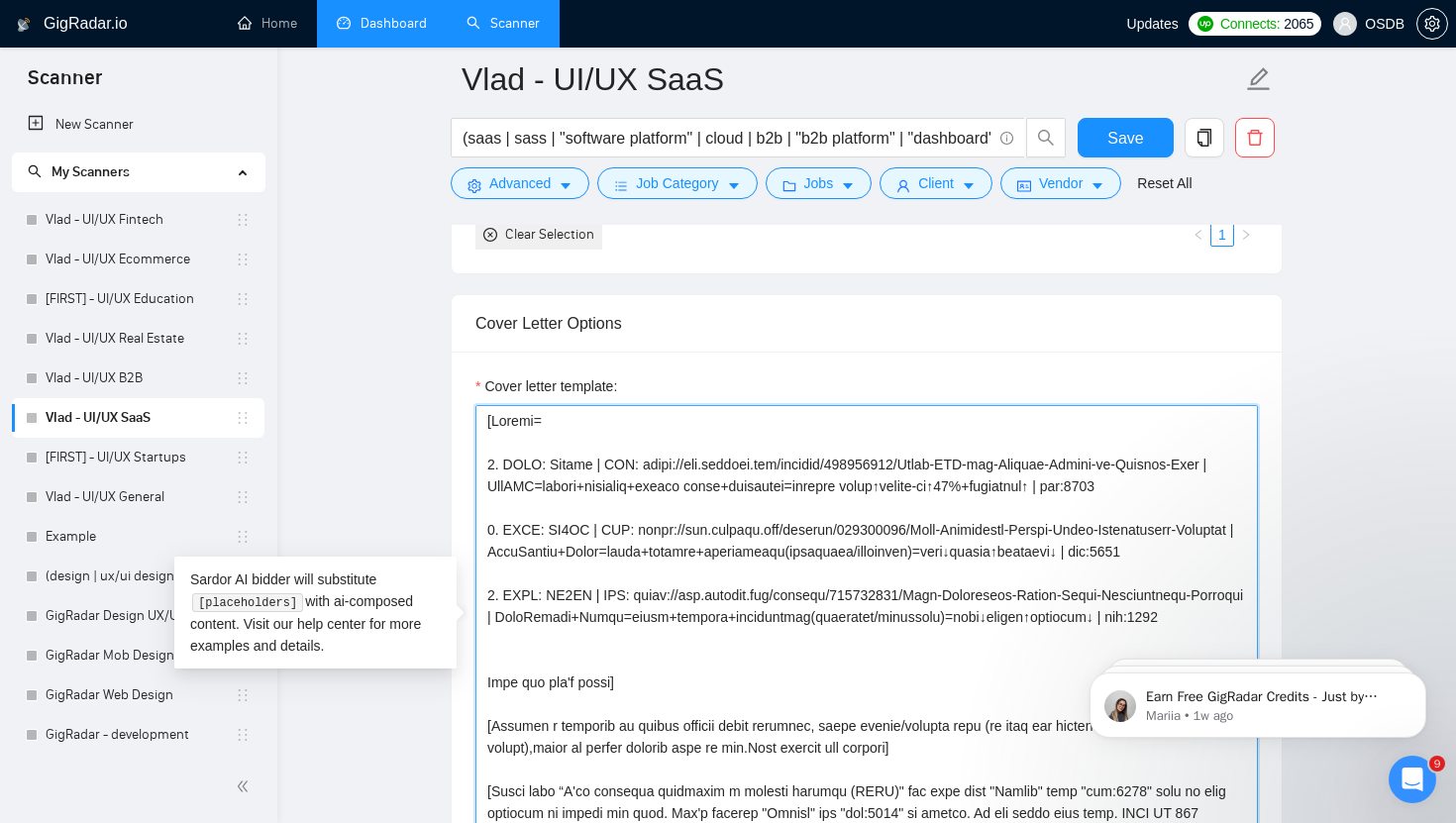 click on "Cover letter template:" at bounding box center (867, 628) 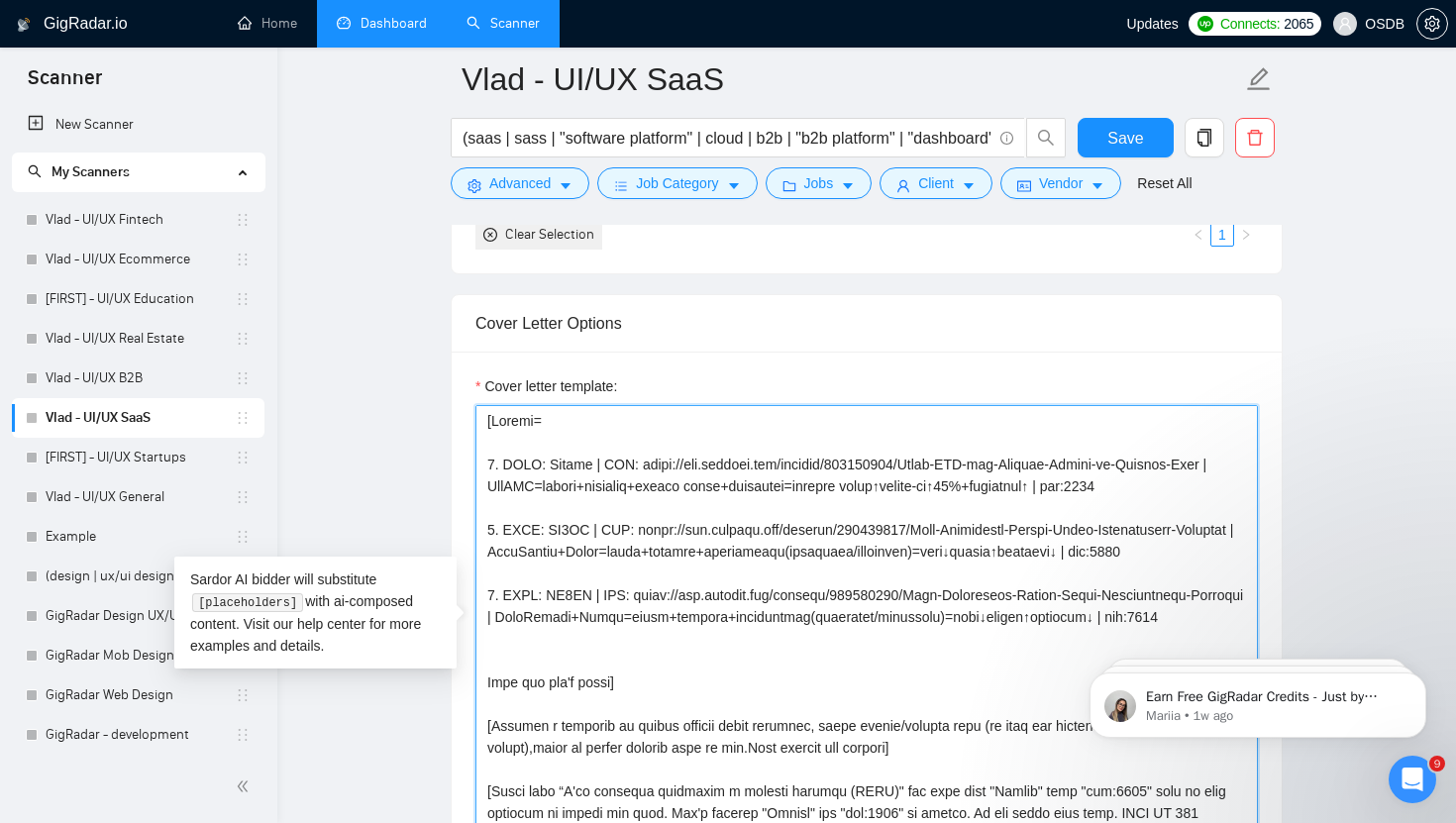 drag, startPoint x: 592, startPoint y: 592, endPoint x: 551, endPoint y: 594, distance: 41.048752 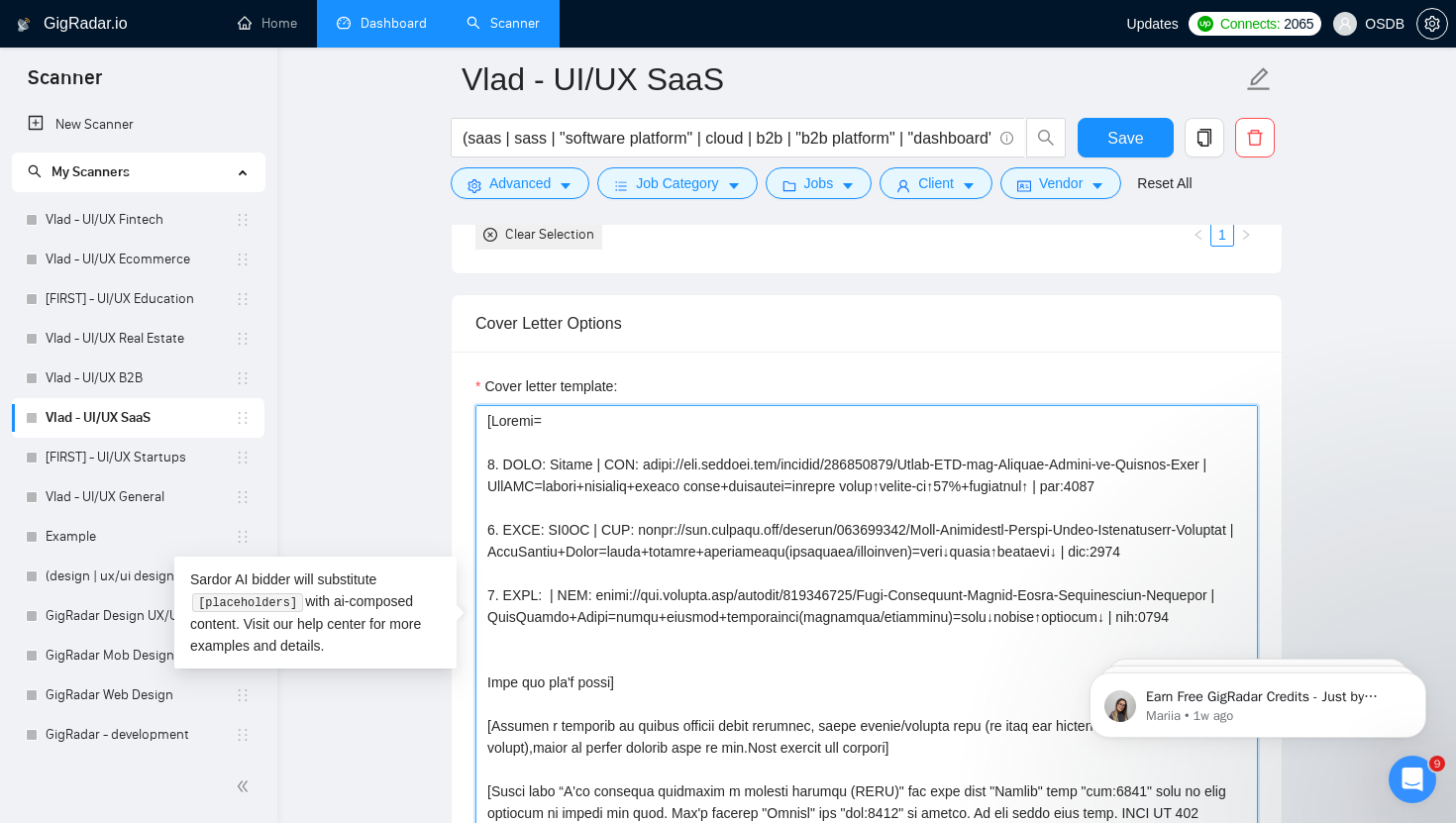 paste on "Champly" 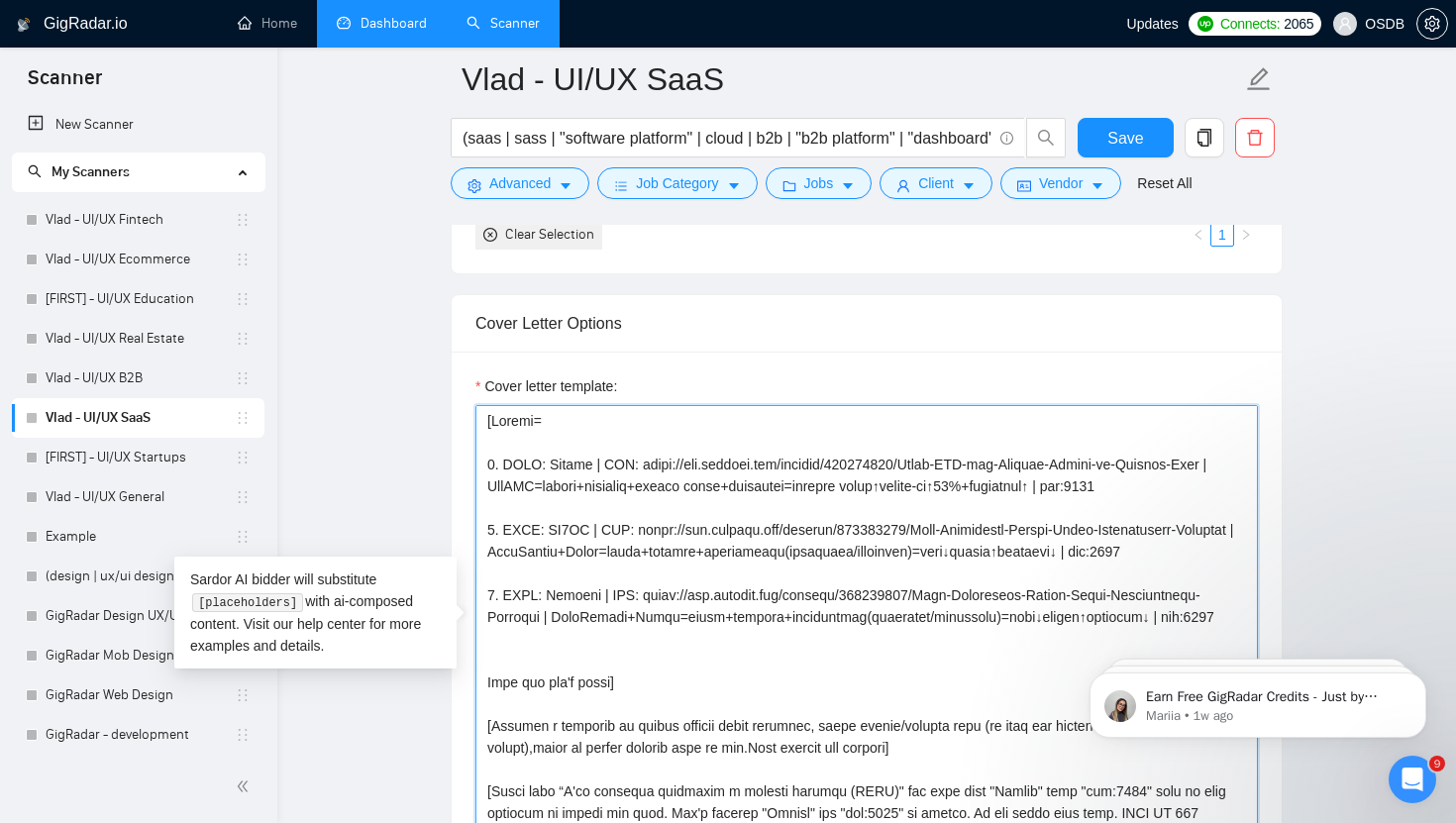 drag, startPoint x: 649, startPoint y: 597, endPoint x: 547, endPoint y: 624, distance: 105.51303 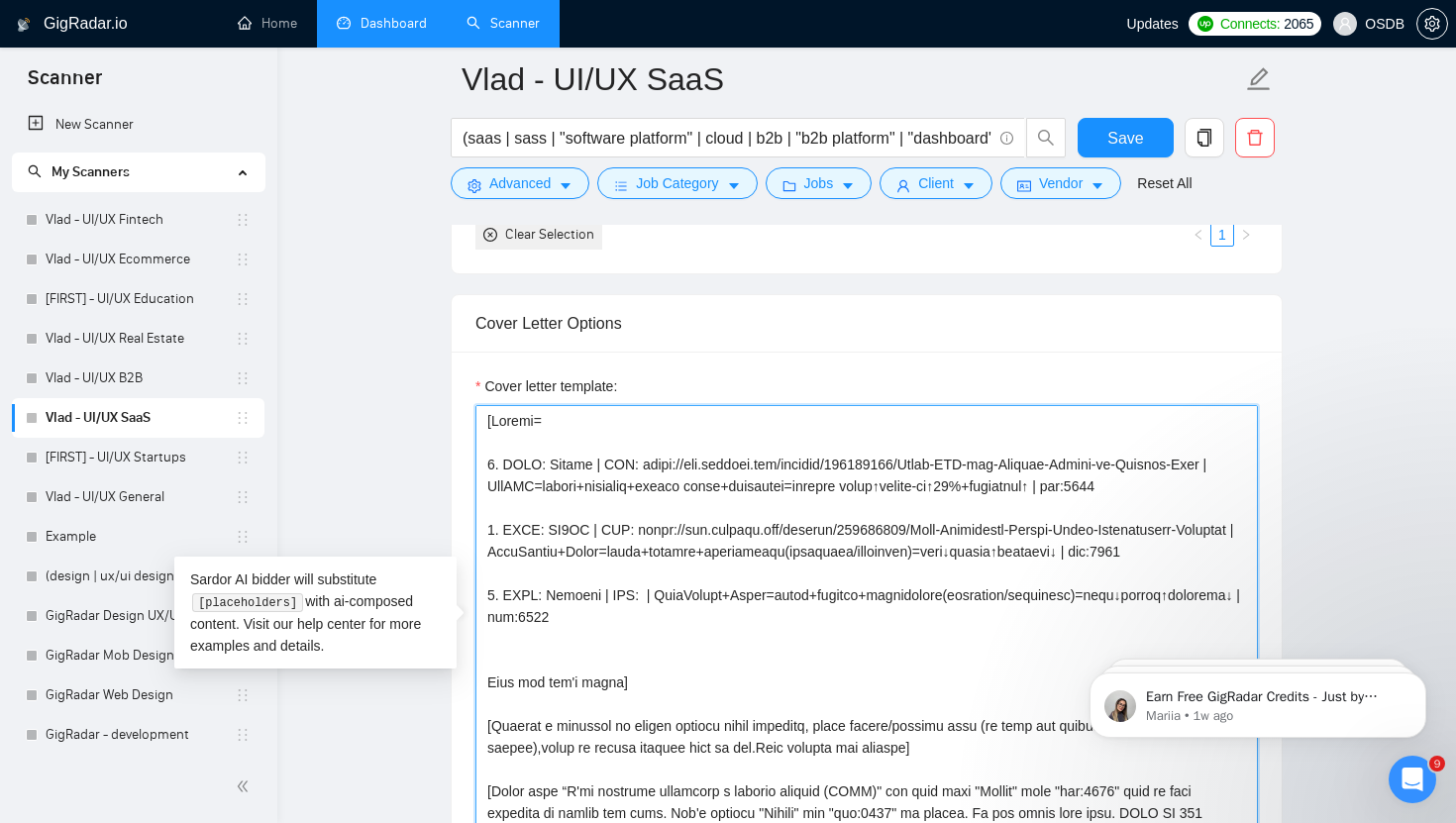 paste on "https://www.behance.net/gallery/209663209/Champly-Site-Builder-Service-Site-Blocks-Editor" 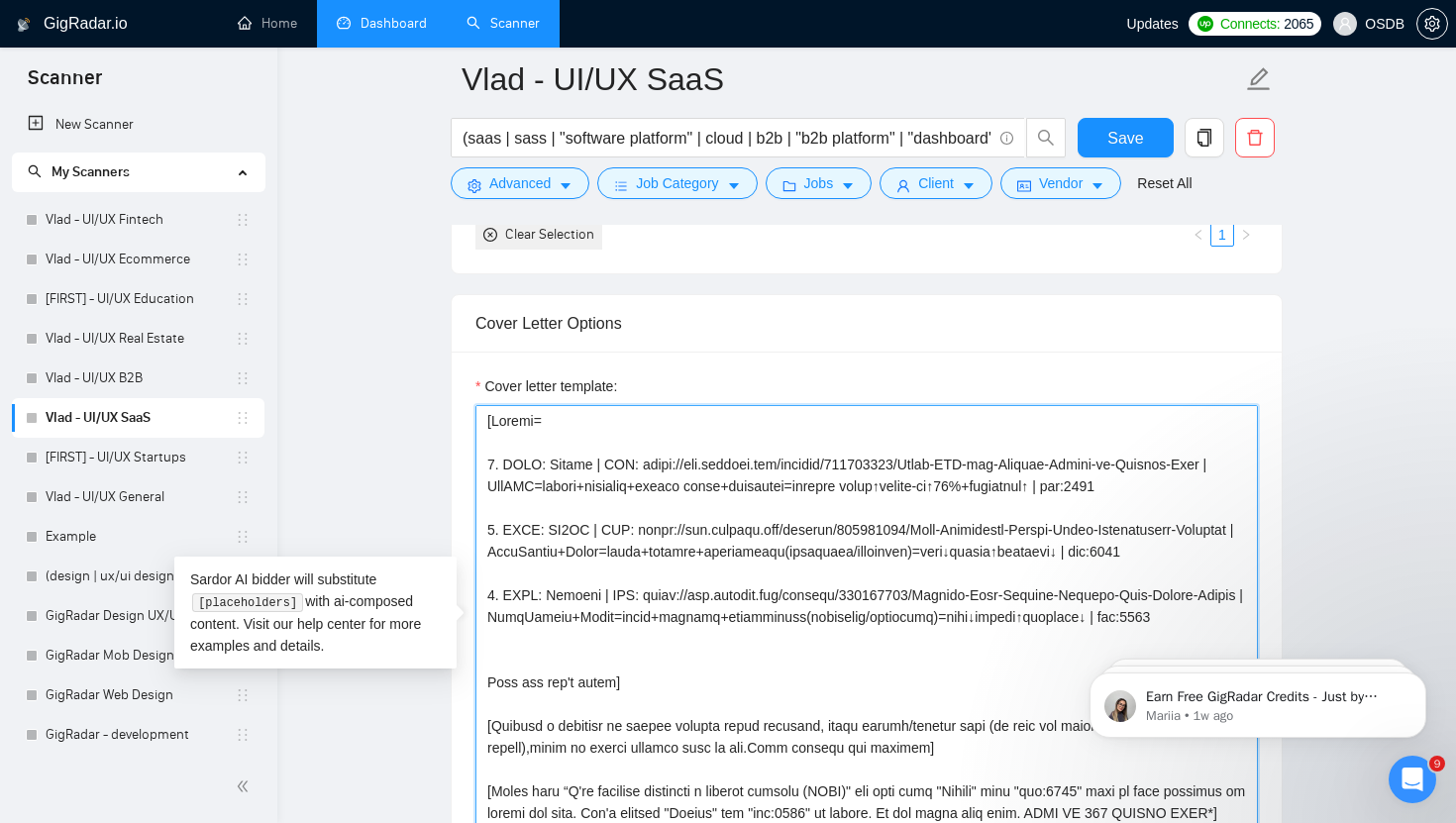 drag, startPoint x: 540, startPoint y: 614, endPoint x: 1138, endPoint y: 617, distance: 598.00753 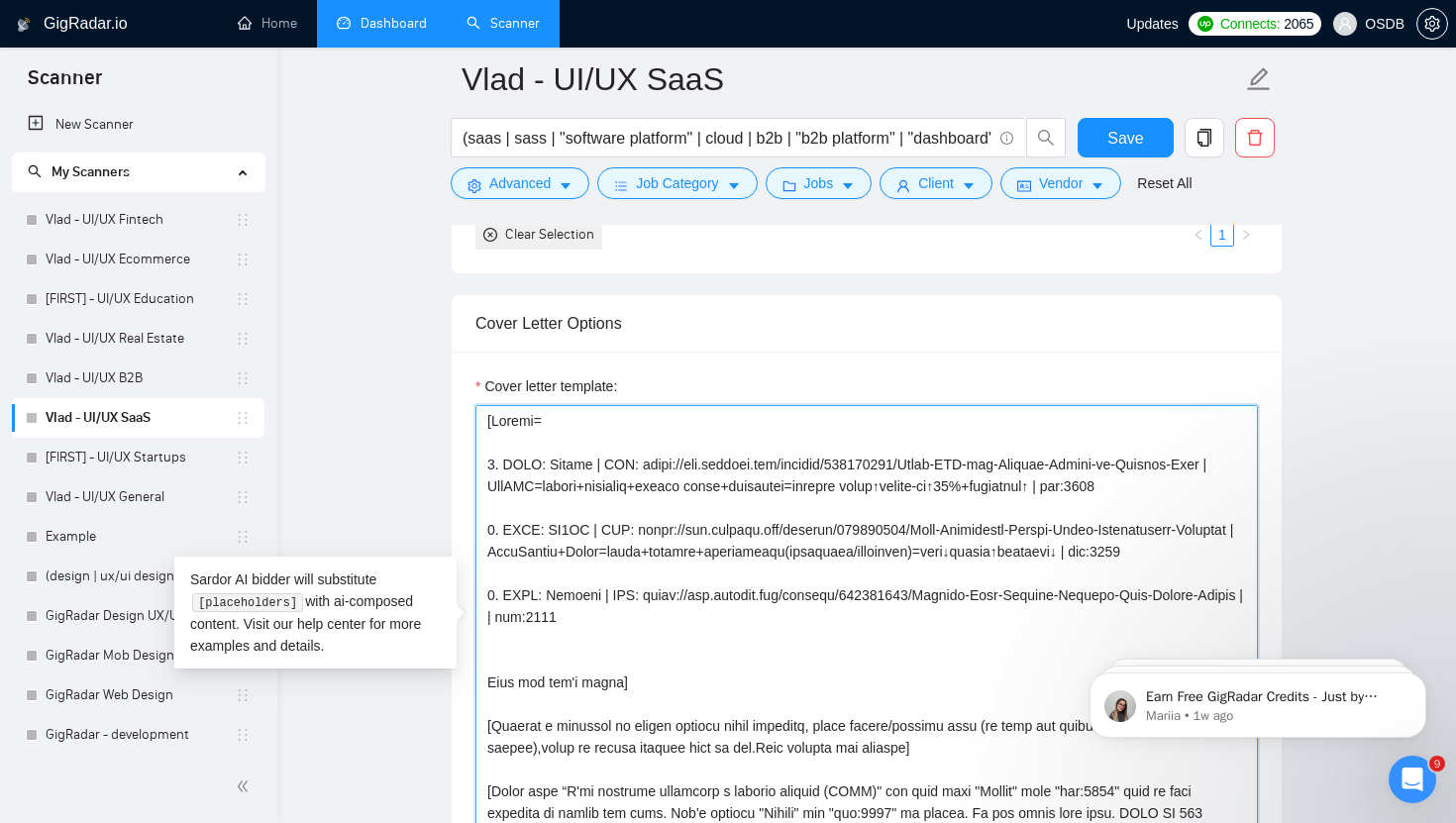 paste on "SiteBuilder=modular+drag-drop+live preview=build speed↑dev need↓satisfaction↑" 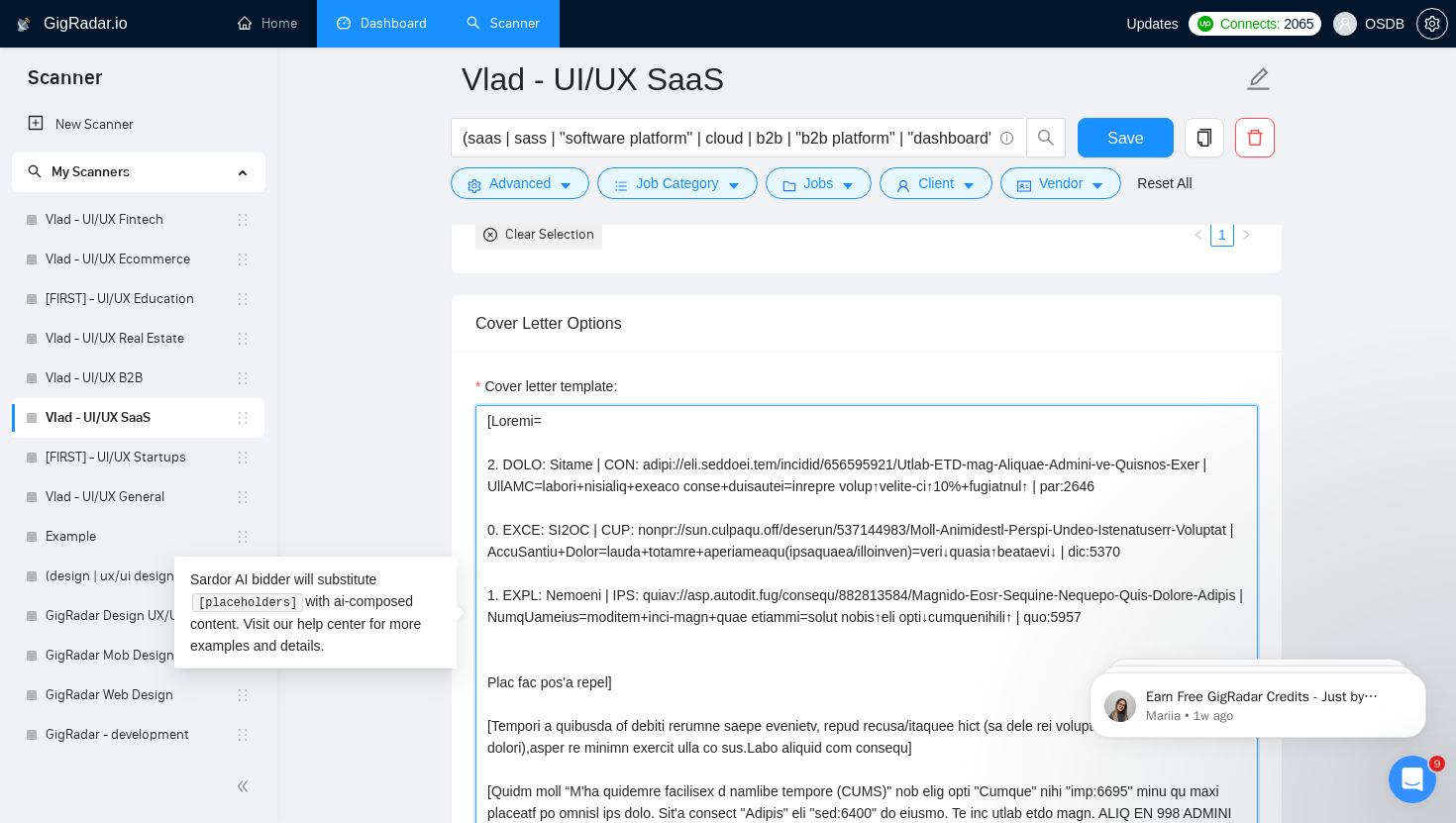 drag, startPoint x: 1142, startPoint y: 617, endPoint x: 486, endPoint y: 597, distance: 656.30481 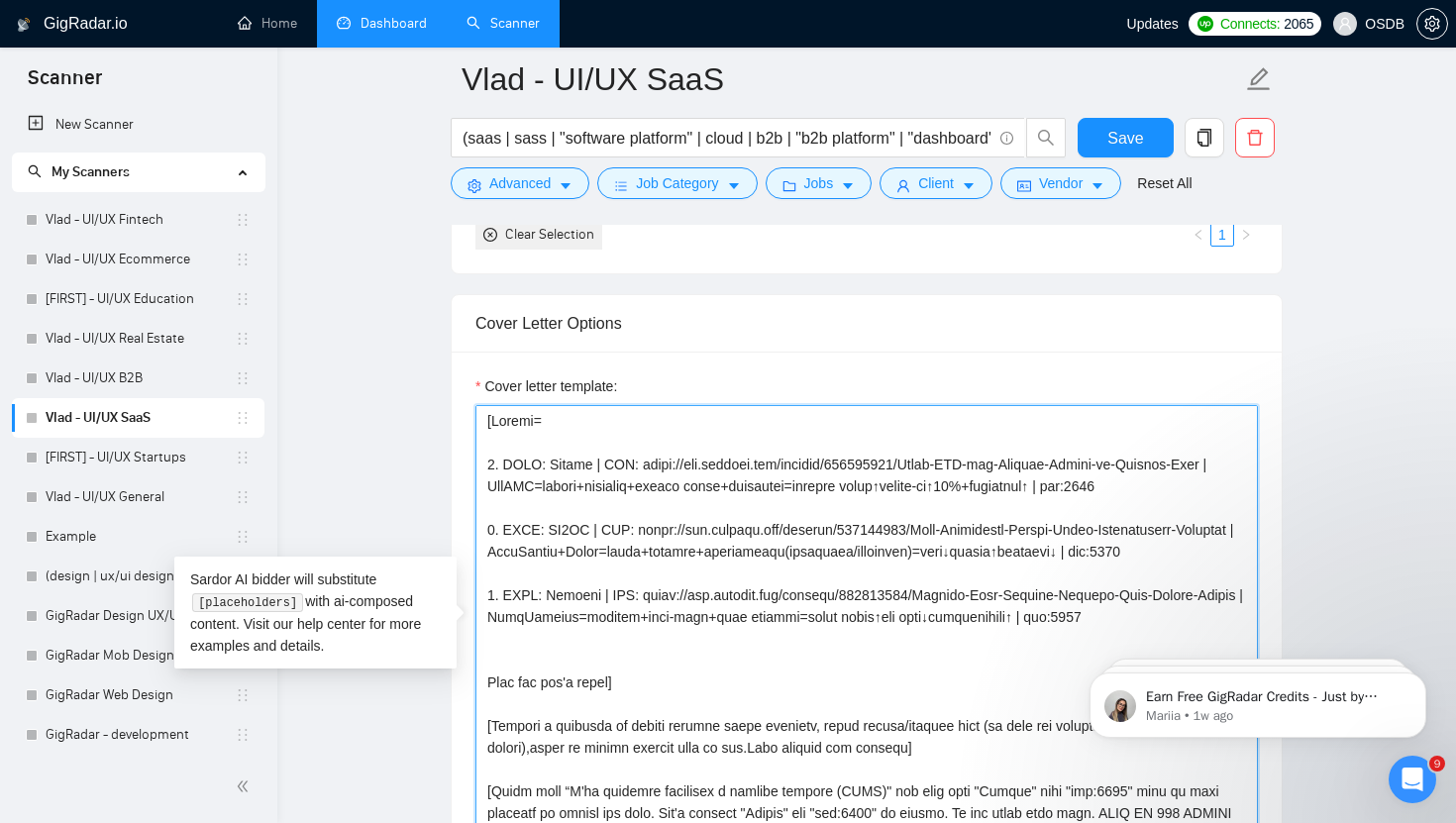 paste on "3. CLNT: Champly | URL: https://www.behance.net/gallery/209663209/Champly-Site-Builder-Service-Site-Blocks-Editor | SiteBuilder=modular+drag-drop+live preview=build speed↑dev need↓satisfaction↑ | tag:7748" 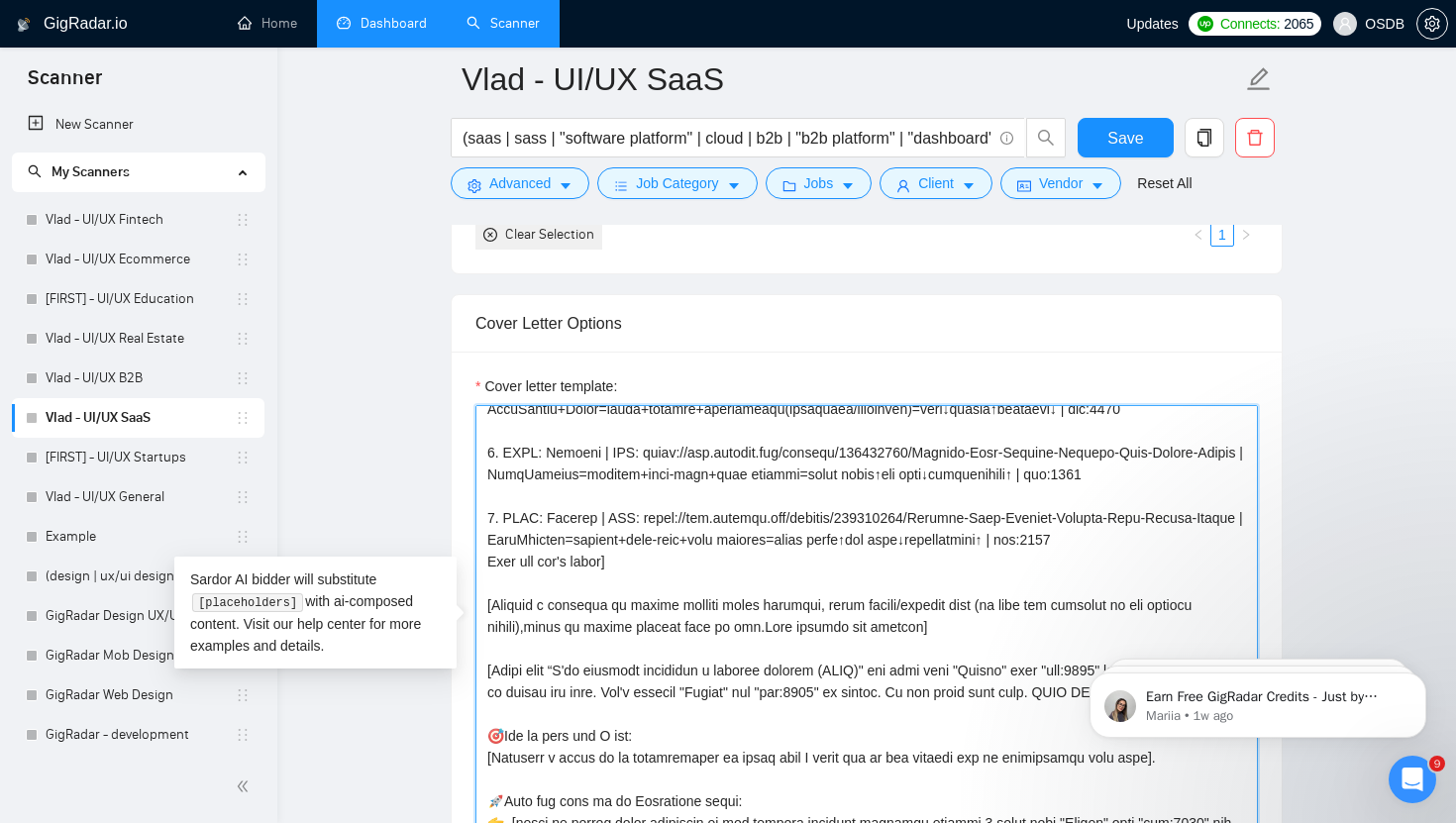 scroll, scrollTop: 139, scrollLeft: 0, axis: vertical 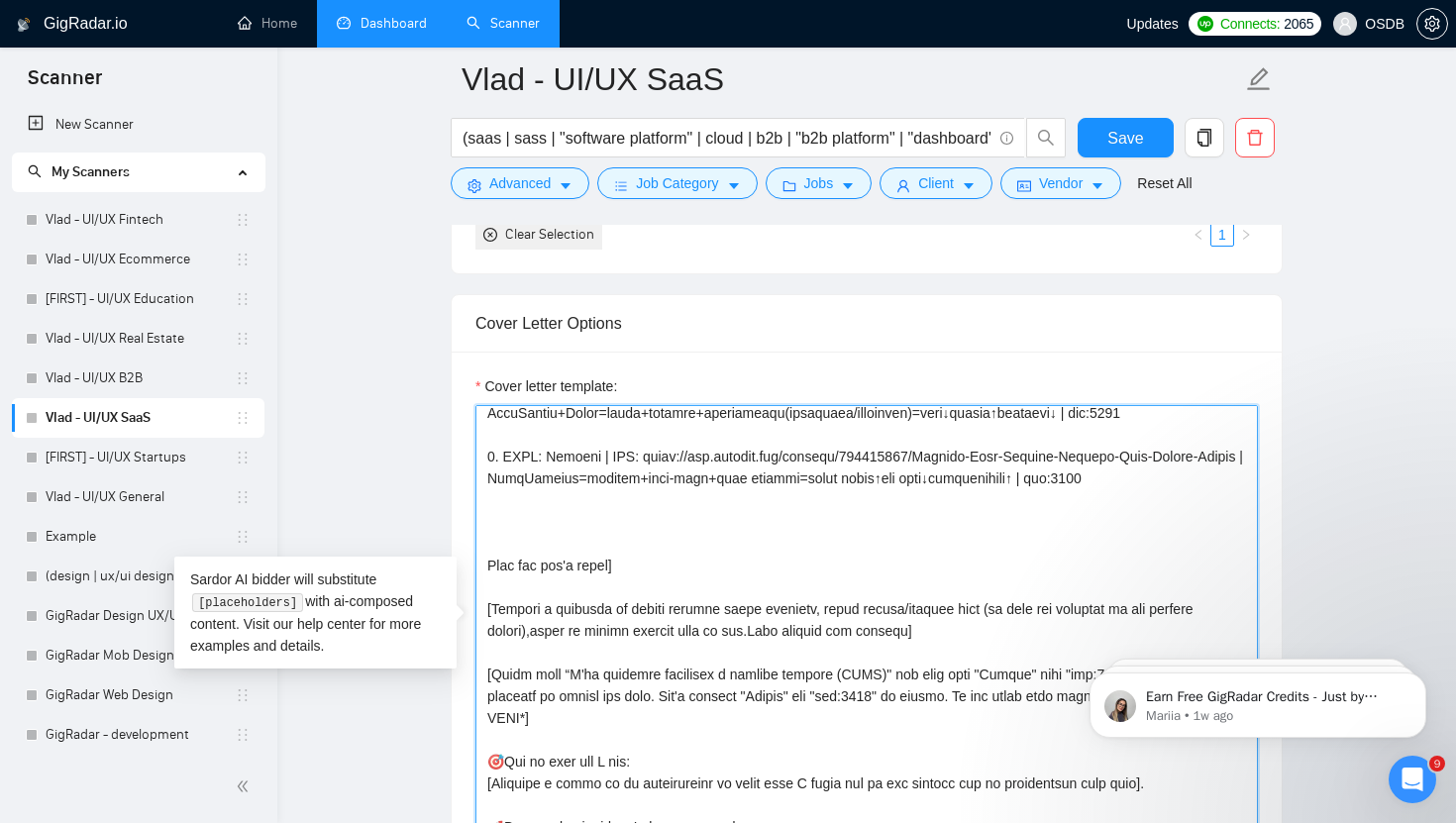 paste on "3. CLNT: Champly | URL: https://www.behance.net/gallery/209663209/Champly-Site-Builder-Service-Site-Blocks-Editor | SiteBuilder=modular+drag-drop+live preview=build speed↑dev need↓satisfaction↑ | tag:7748" 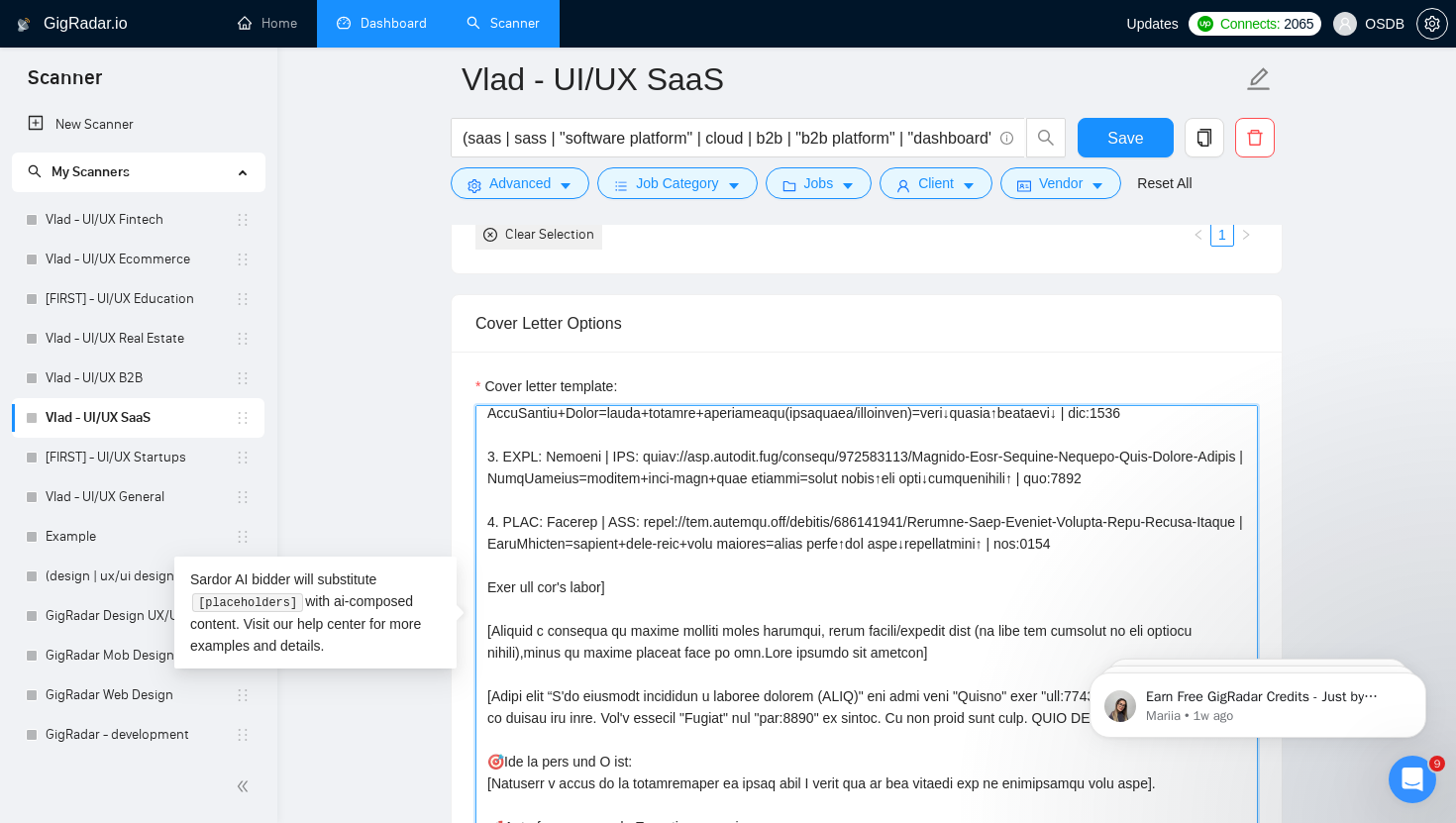 click on "Cover letter template:" at bounding box center [867, 628] 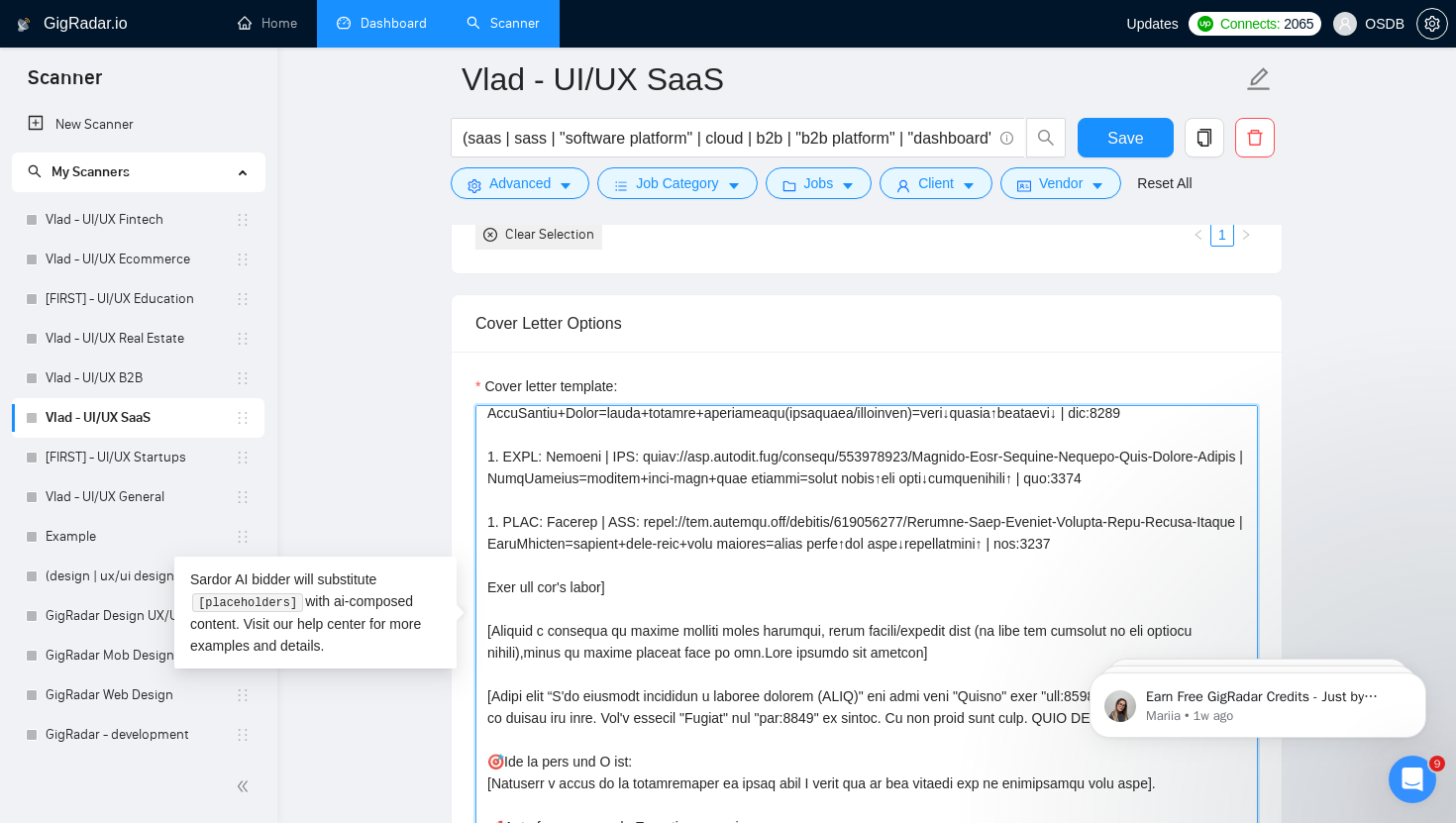 drag, startPoint x: 602, startPoint y: 521, endPoint x: 550, endPoint y: 522, distance: 52.009614 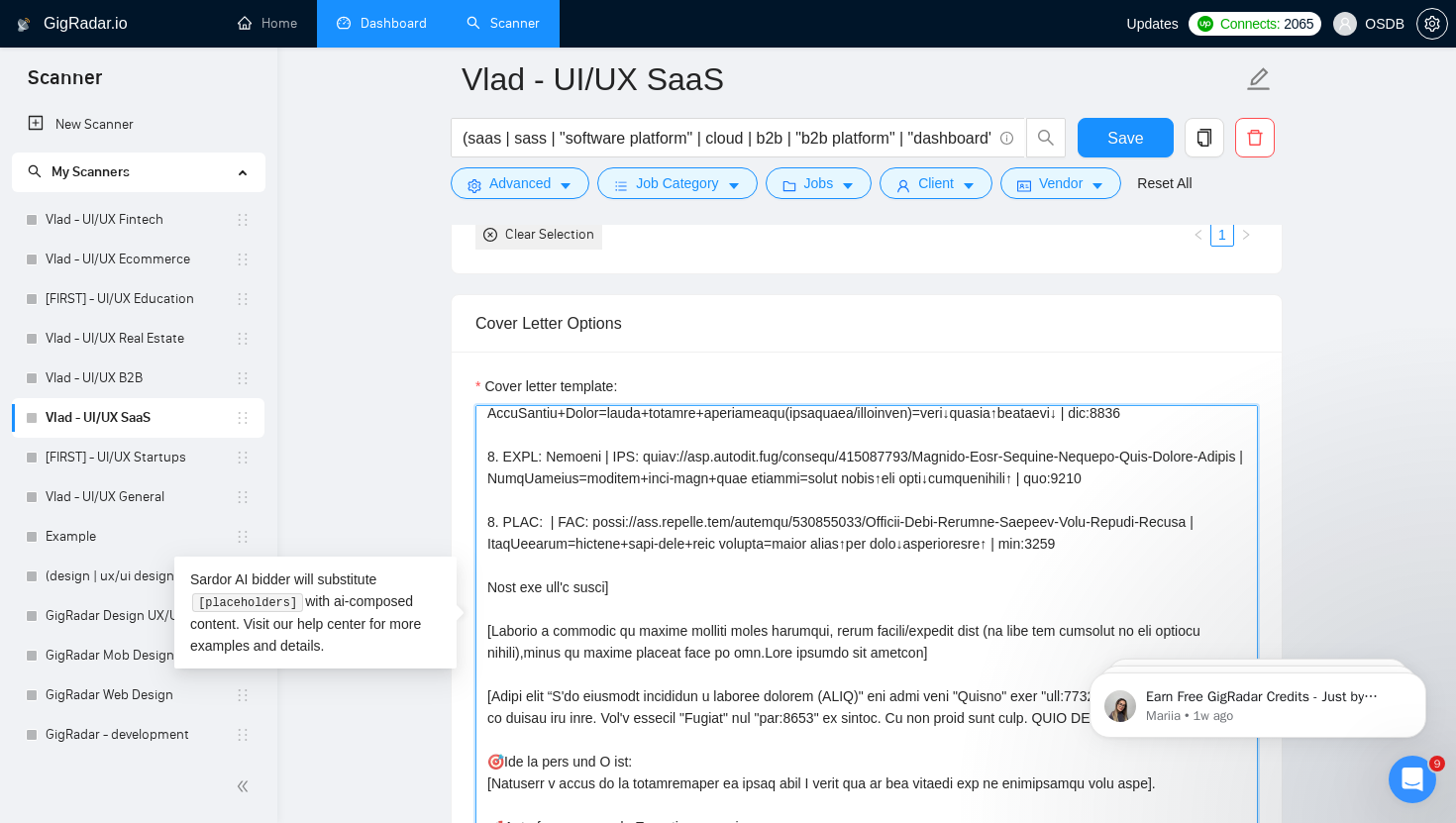 paste on "Arcturus" 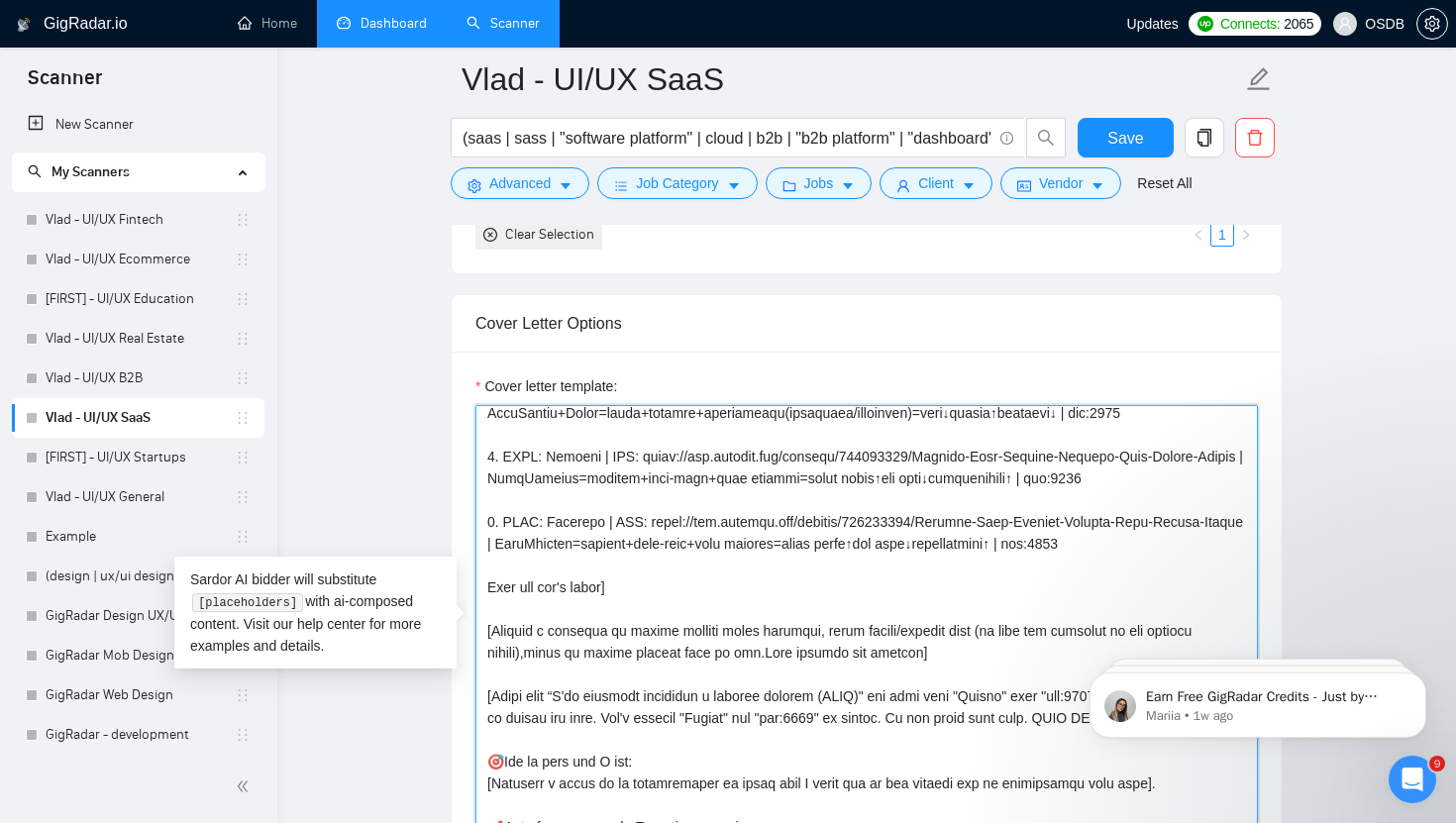 drag, startPoint x: 647, startPoint y: 520, endPoint x: 525, endPoint y: 549, distance: 125.39936 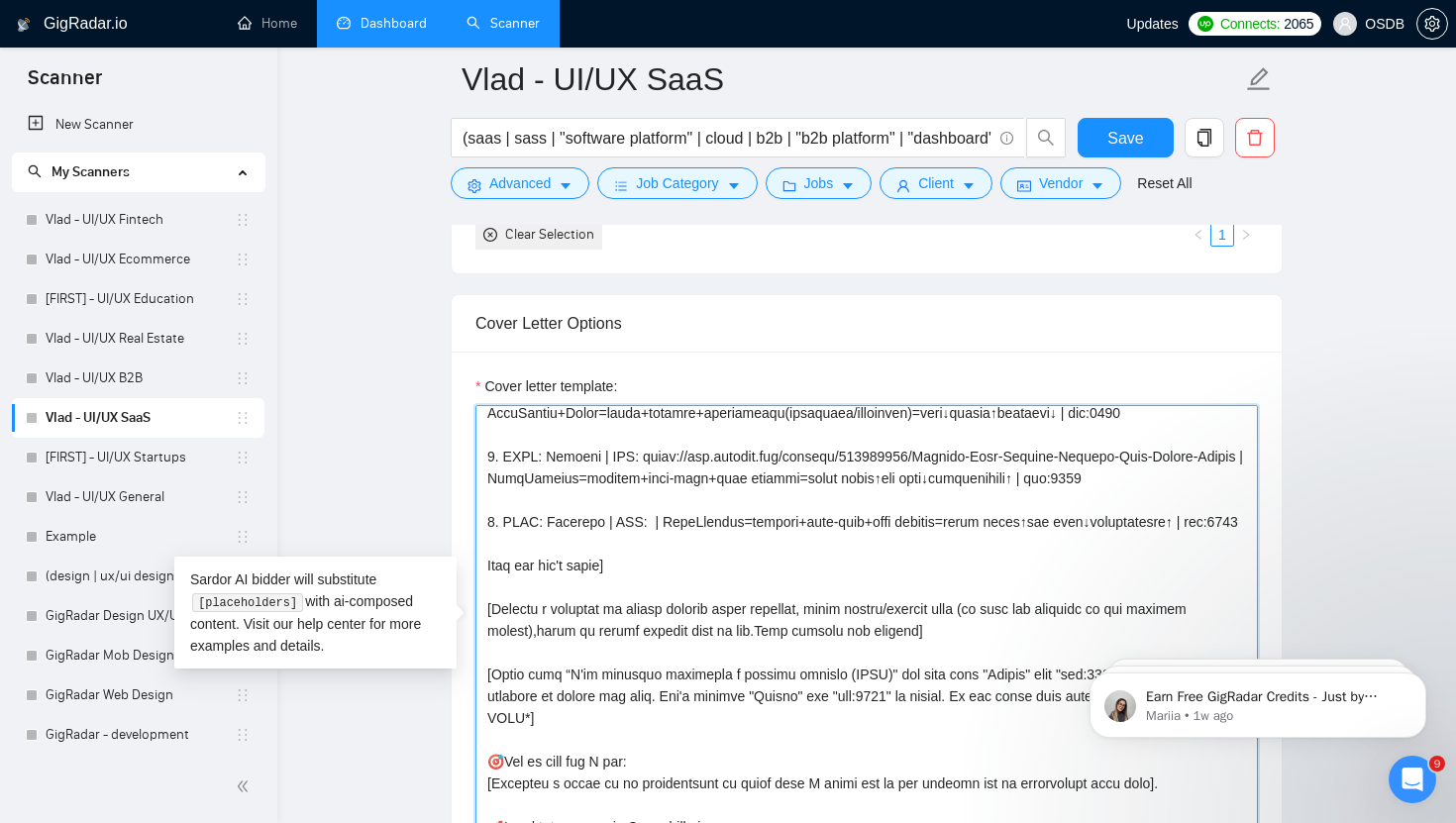 paste on "https://www.behance.net/gallery/213325021/Web-Platform-for-Data-Storage-with-AI-Chat-bot-UXUI" 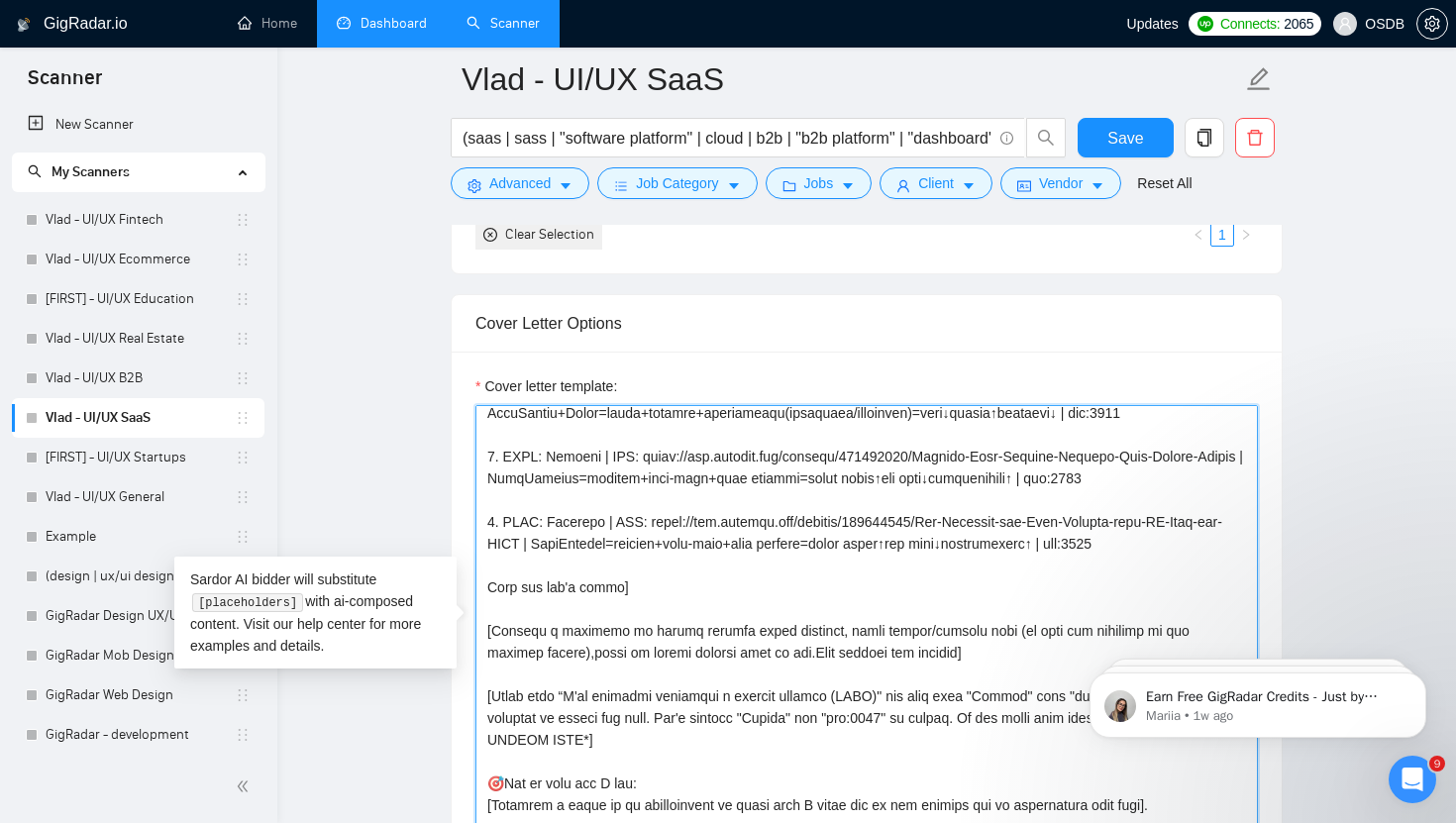 drag, startPoint x: 562, startPoint y: 545, endPoint x: 1075, endPoint y: 544, distance: 513.001 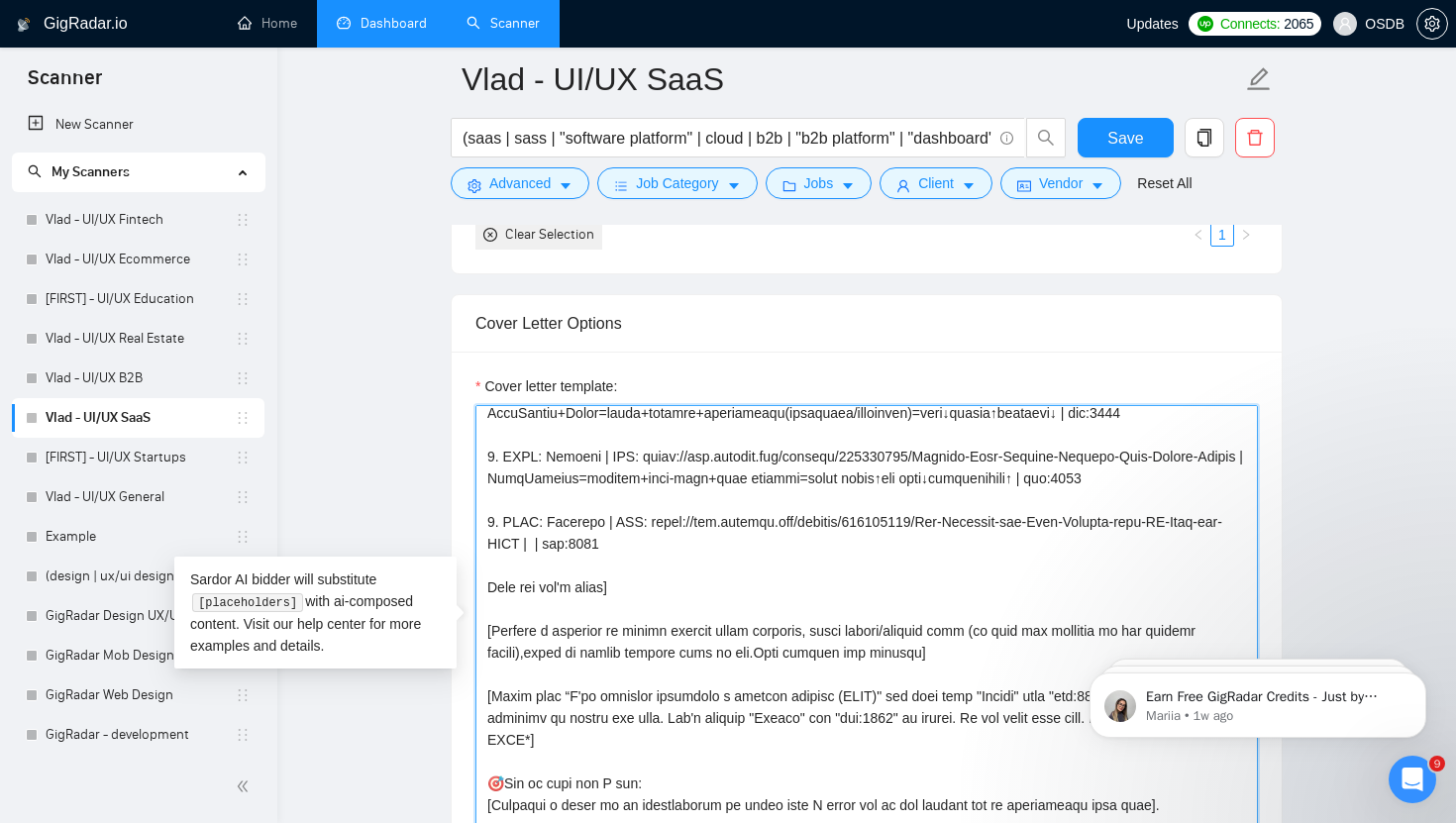 paste on "AIStorage+Web+Chat=file assist+org+smart retrieve+collab+AI tags=search↓retrieval↑collab↑" 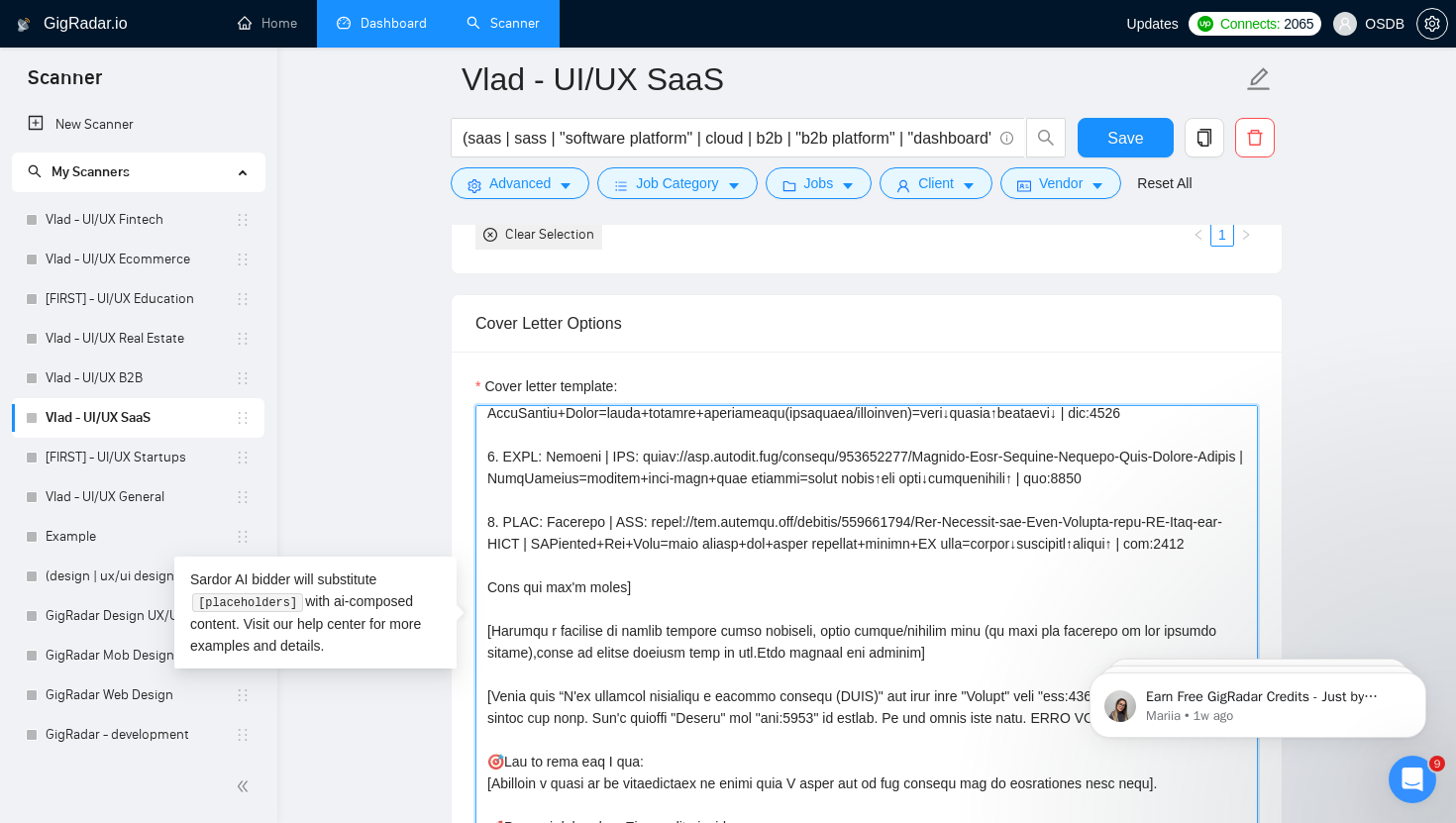 click on "Cover letter template:" at bounding box center (867, 628) 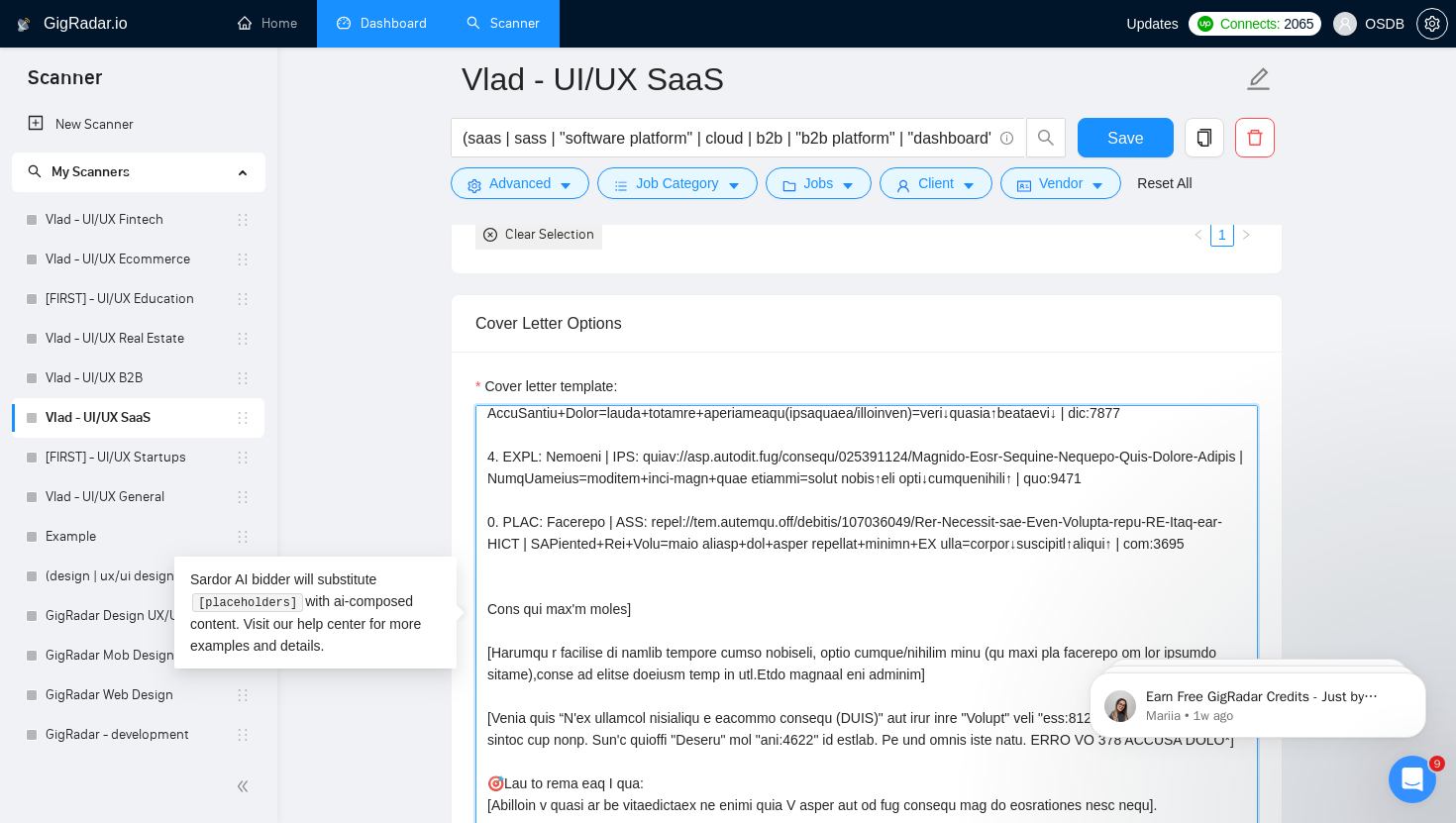drag, startPoint x: 1241, startPoint y: 554, endPoint x: 569, endPoint y: 536, distance: 672.241 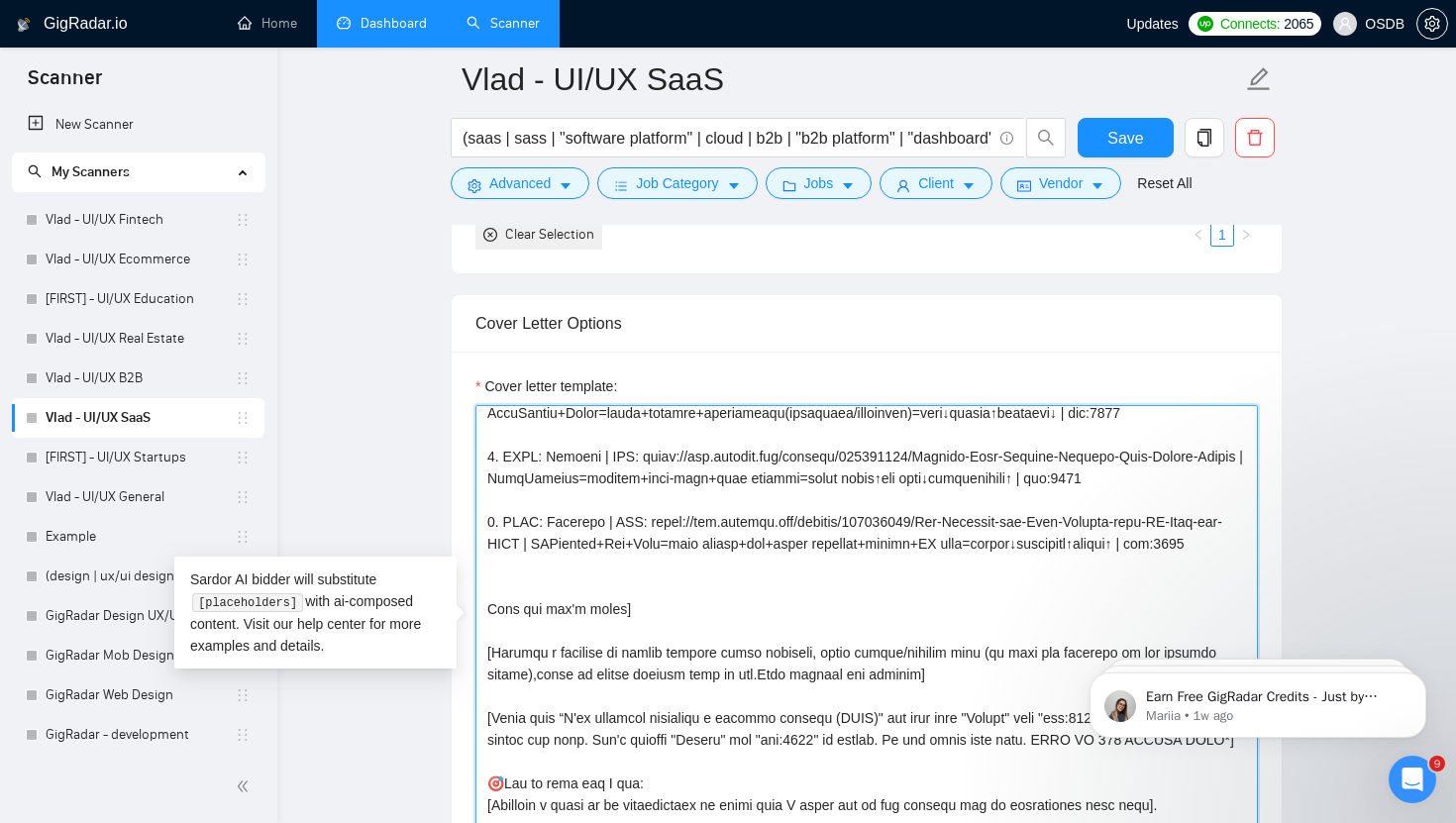 drag, startPoint x: 485, startPoint y: 523, endPoint x: 644, endPoint y: 550, distance: 161.27616 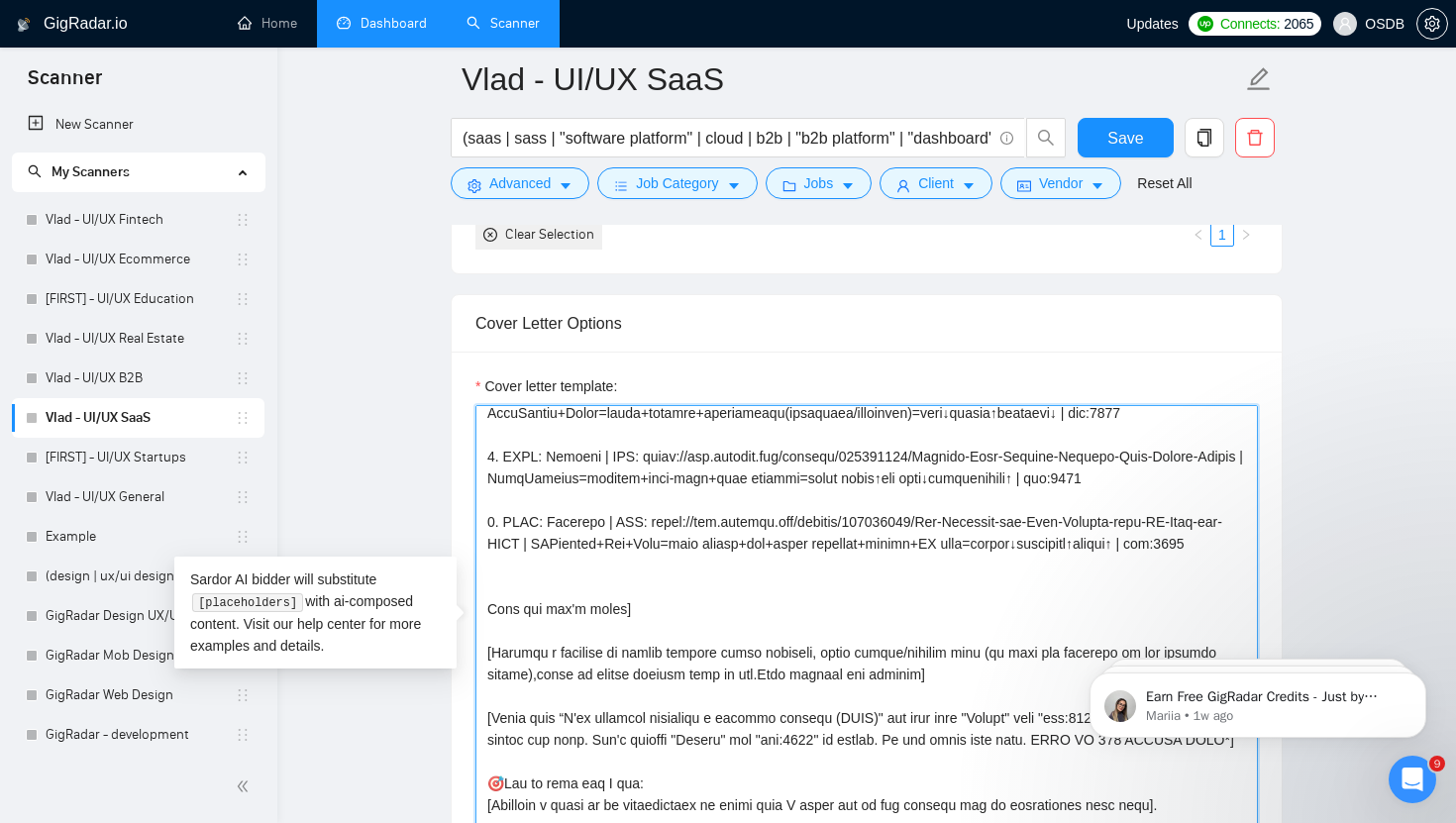 click on "Cover letter template:" at bounding box center (867, 628) 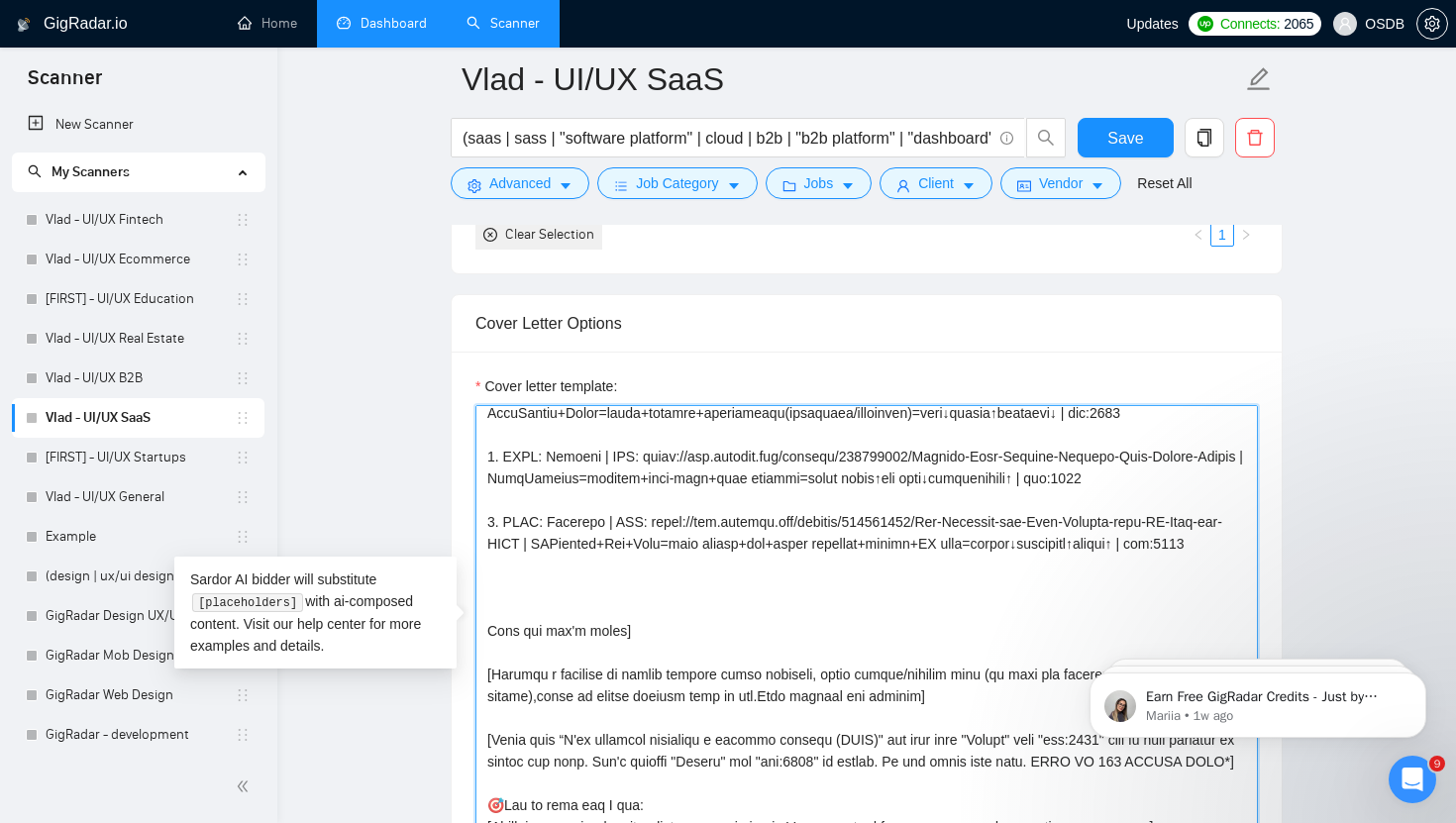 paste on "4. CLNT: Arcturus | URL: https://www.behance.net/gallery/213325021/Web-Platform-for-Data-Storage-with-AI-Chat-bot-UXUI | AIStorage+W" 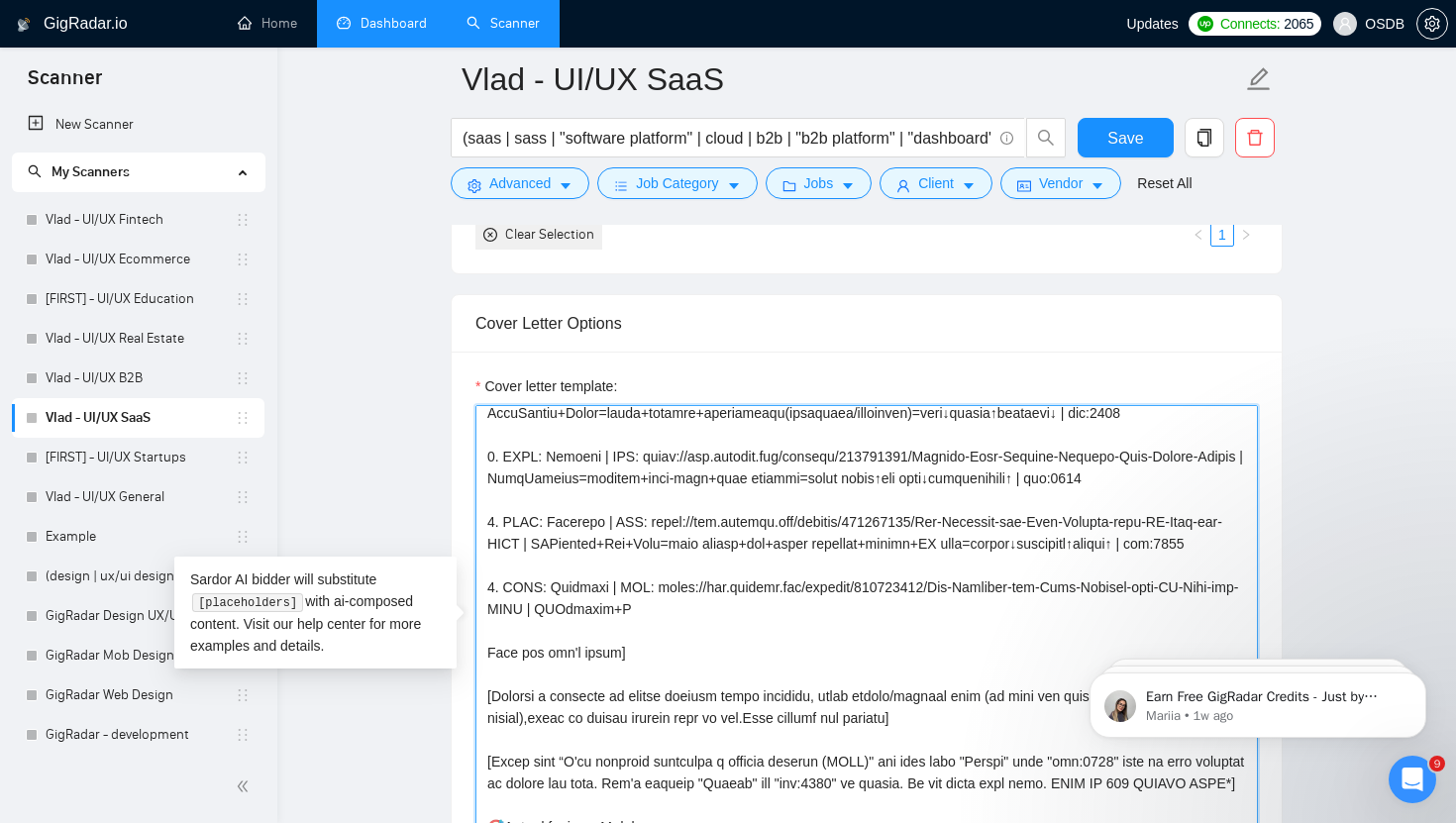 click on "Cover letter template:" at bounding box center (867, 628) 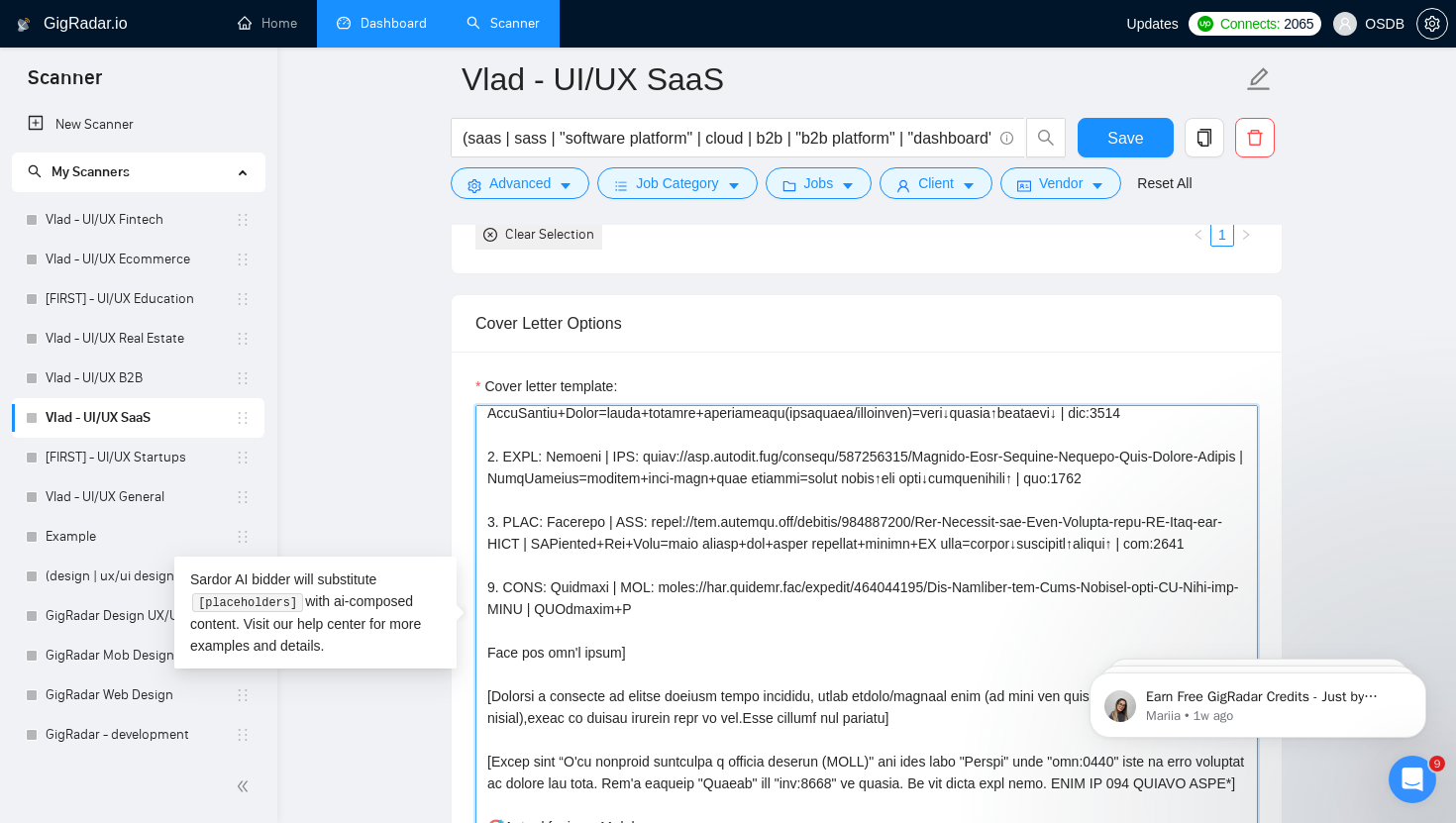 drag, startPoint x: 599, startPoint y: 585, endPoint x: 559, endPoint y: 587, distance: 40.04997 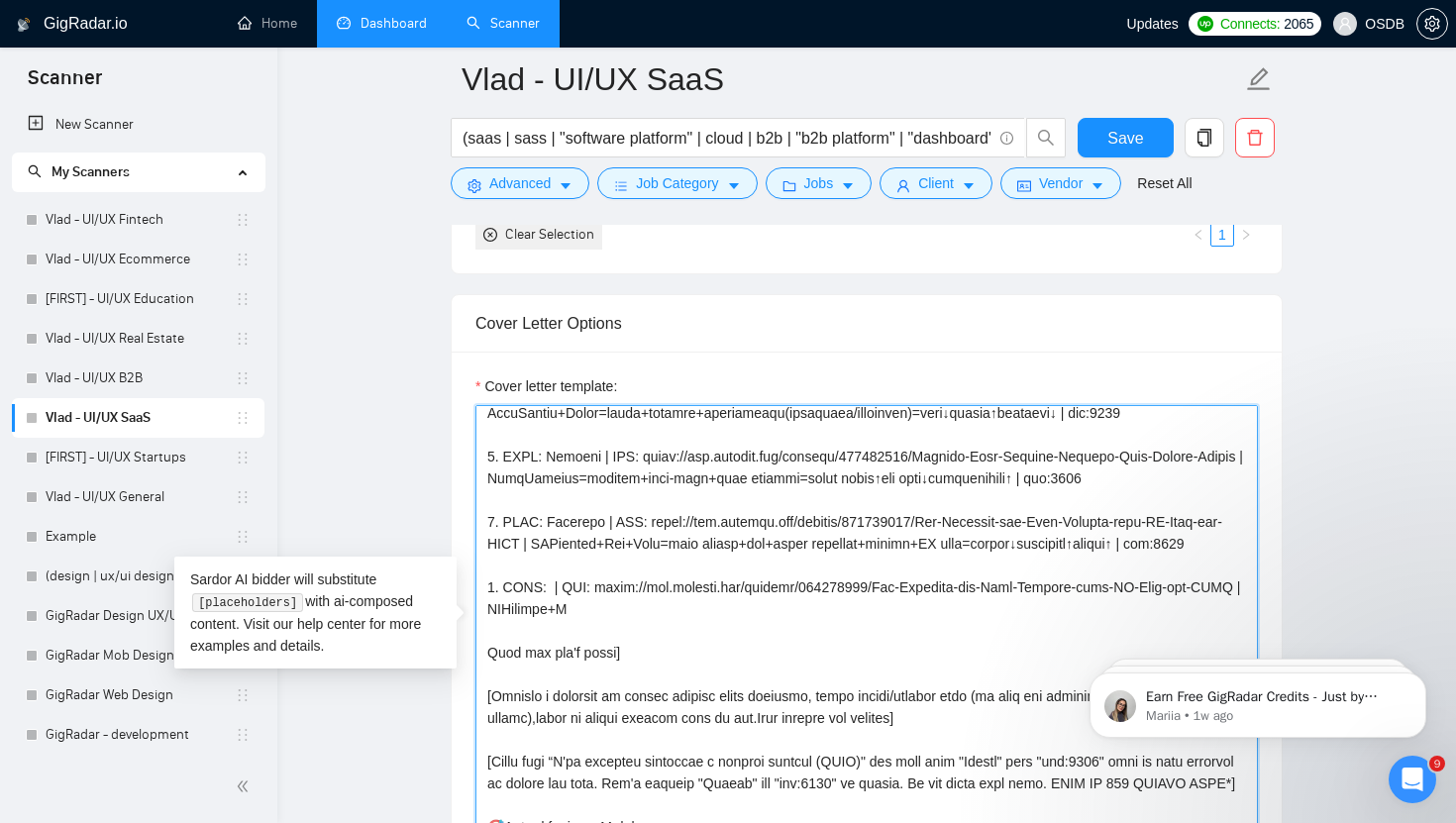 paste on "Cybersecurity Compliance SaaS" 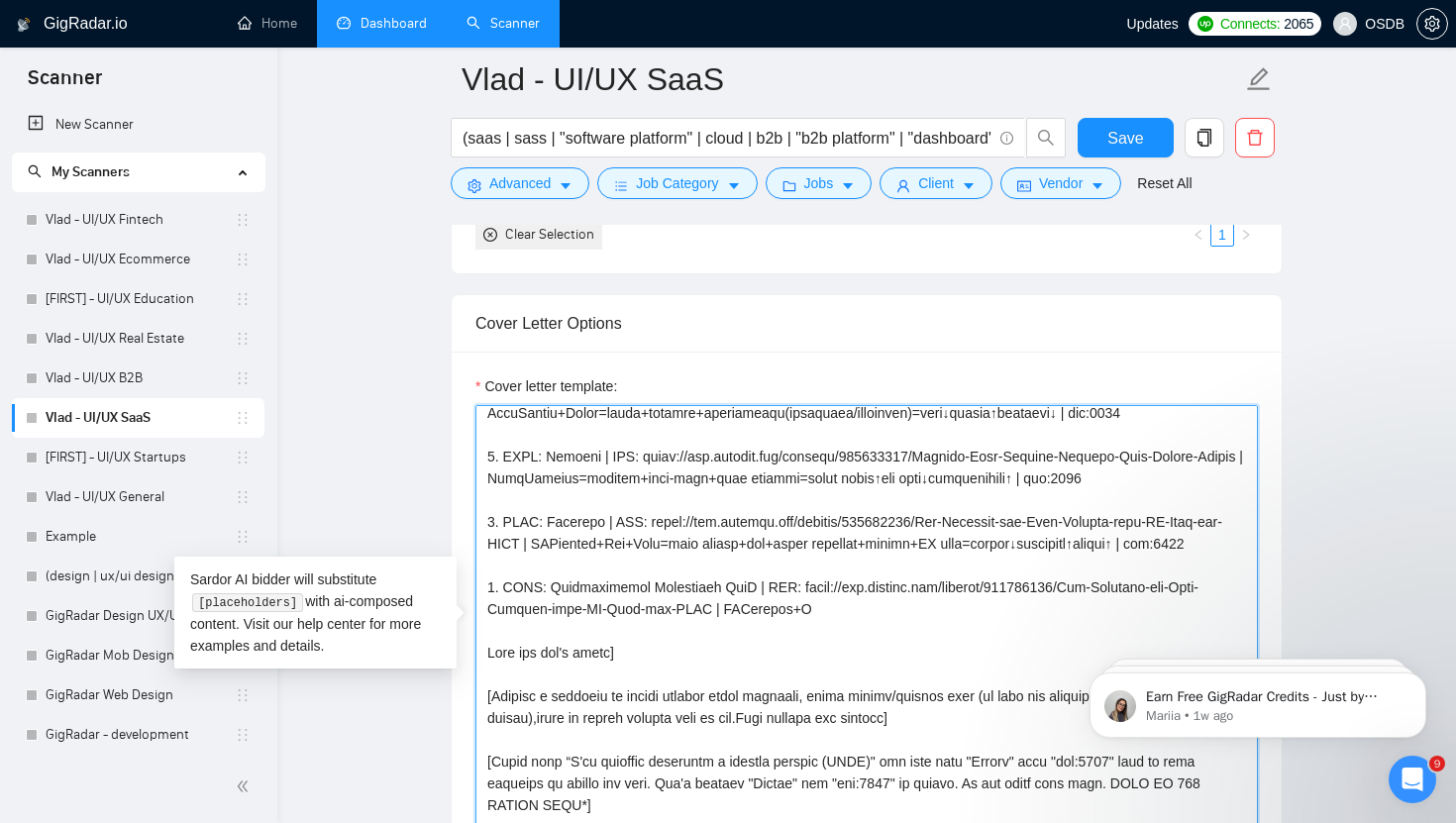 drag, startPoint x: 799, startPoint y: 590, endPoint x: 693, endPoint y: 612, distance: 108.25895 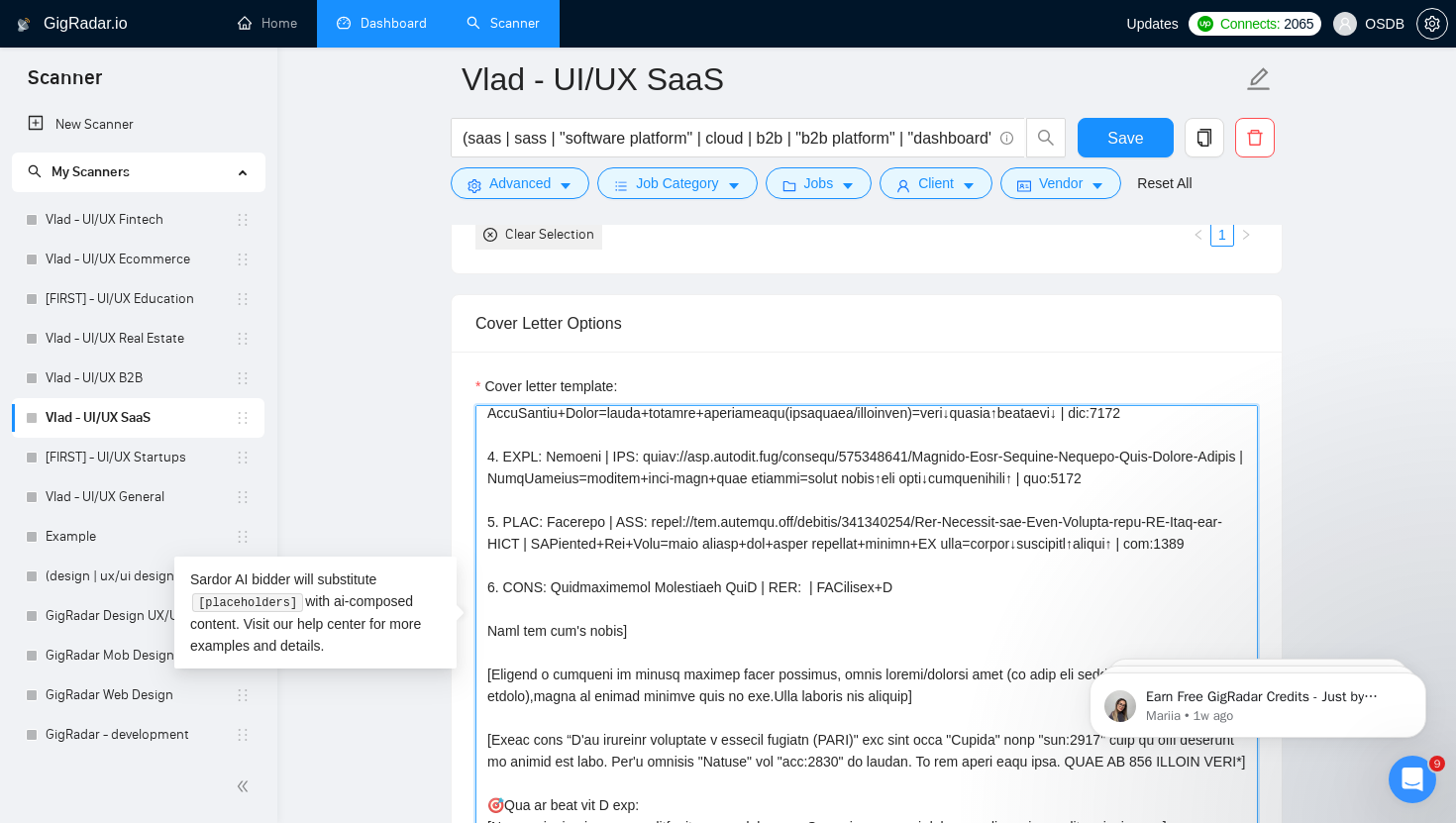 paste on "https://www.behance.net/gallery/230119023/UIUX-for-Cybersecurity-Compliance-Certification-SaaS" 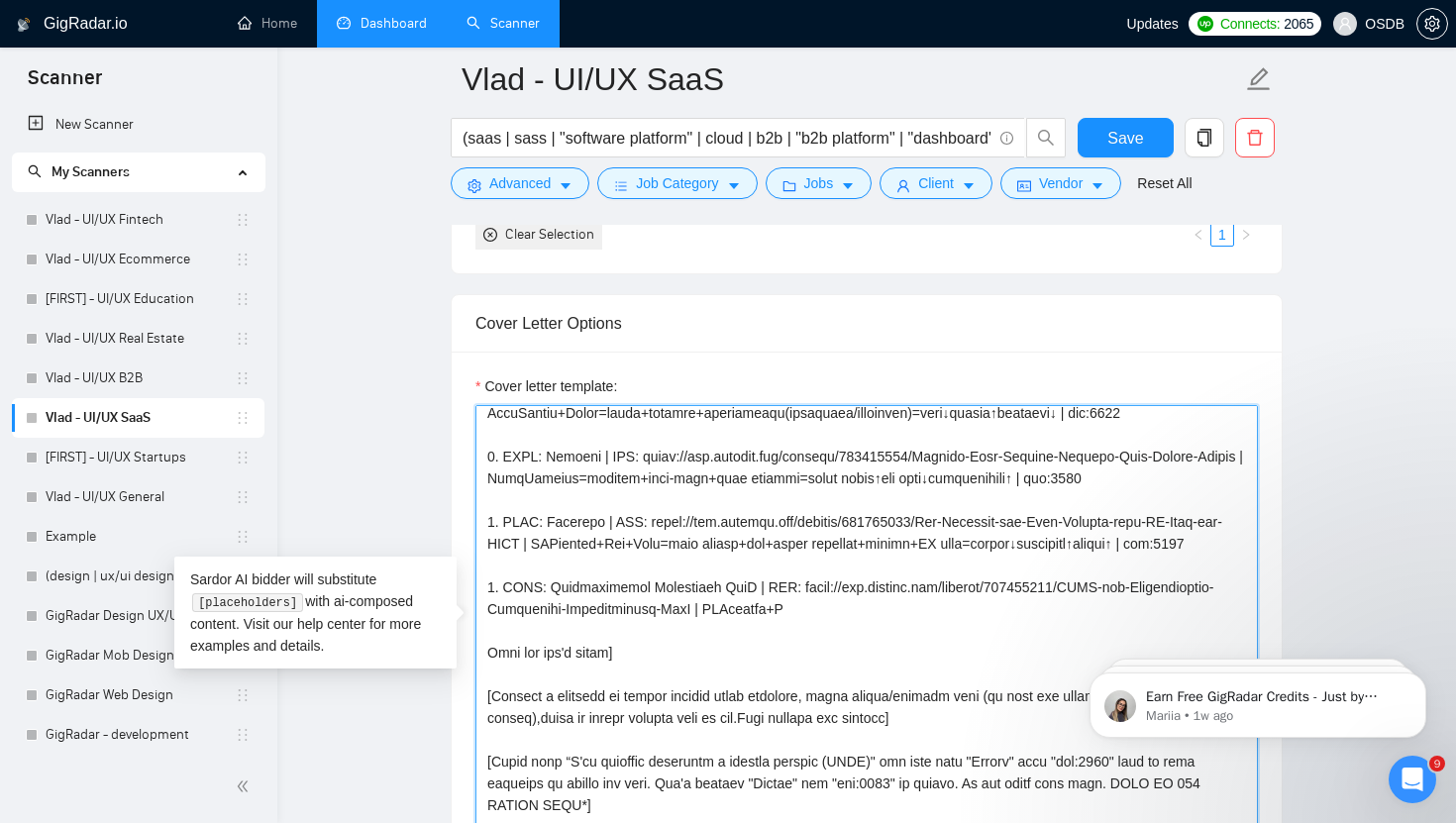 drag, startPoint x: 697, startPoint y: 610, endPoint x: 779, endPoint y: 612, distance: 82.02439 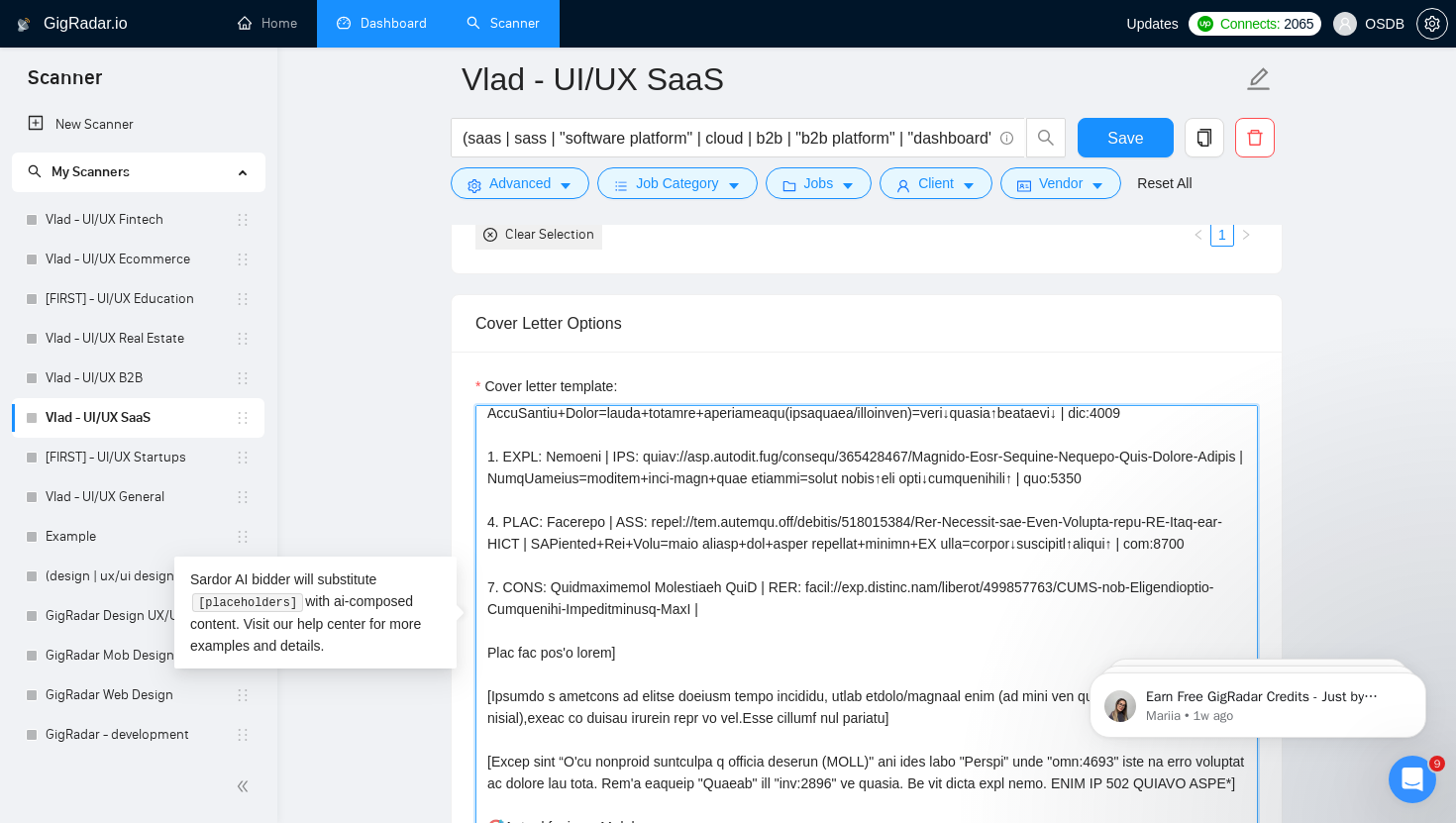 paste on "CyberComp+SaaS=cert+audit track+roles=audits↑speed+risk track↑compliance↑
Запитати в ChatGPT" 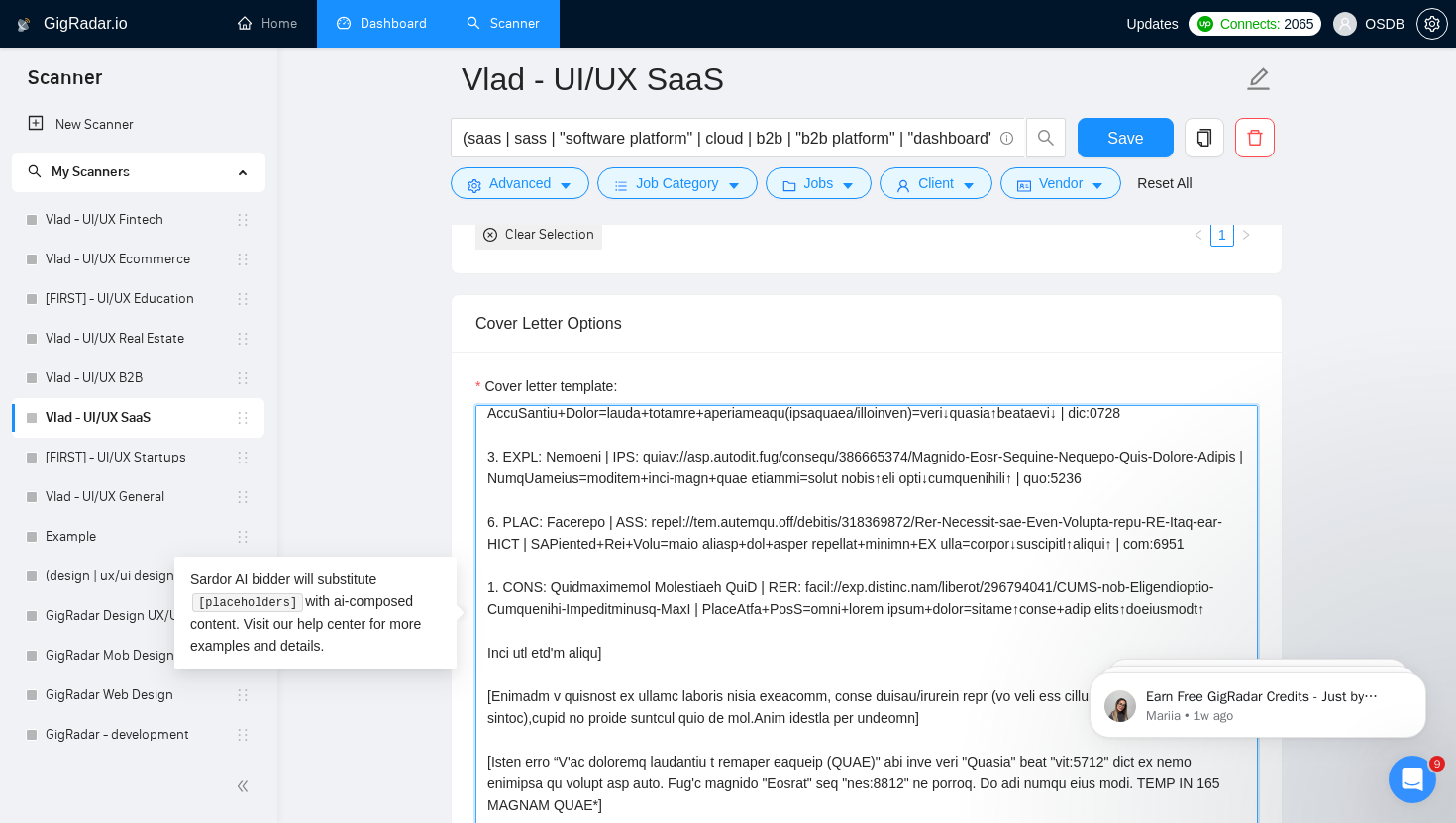 drag, startPoint x: 1168, startPoint y: 546, endPoint x: 1236, endPoint y: 543, distance: 68.066144 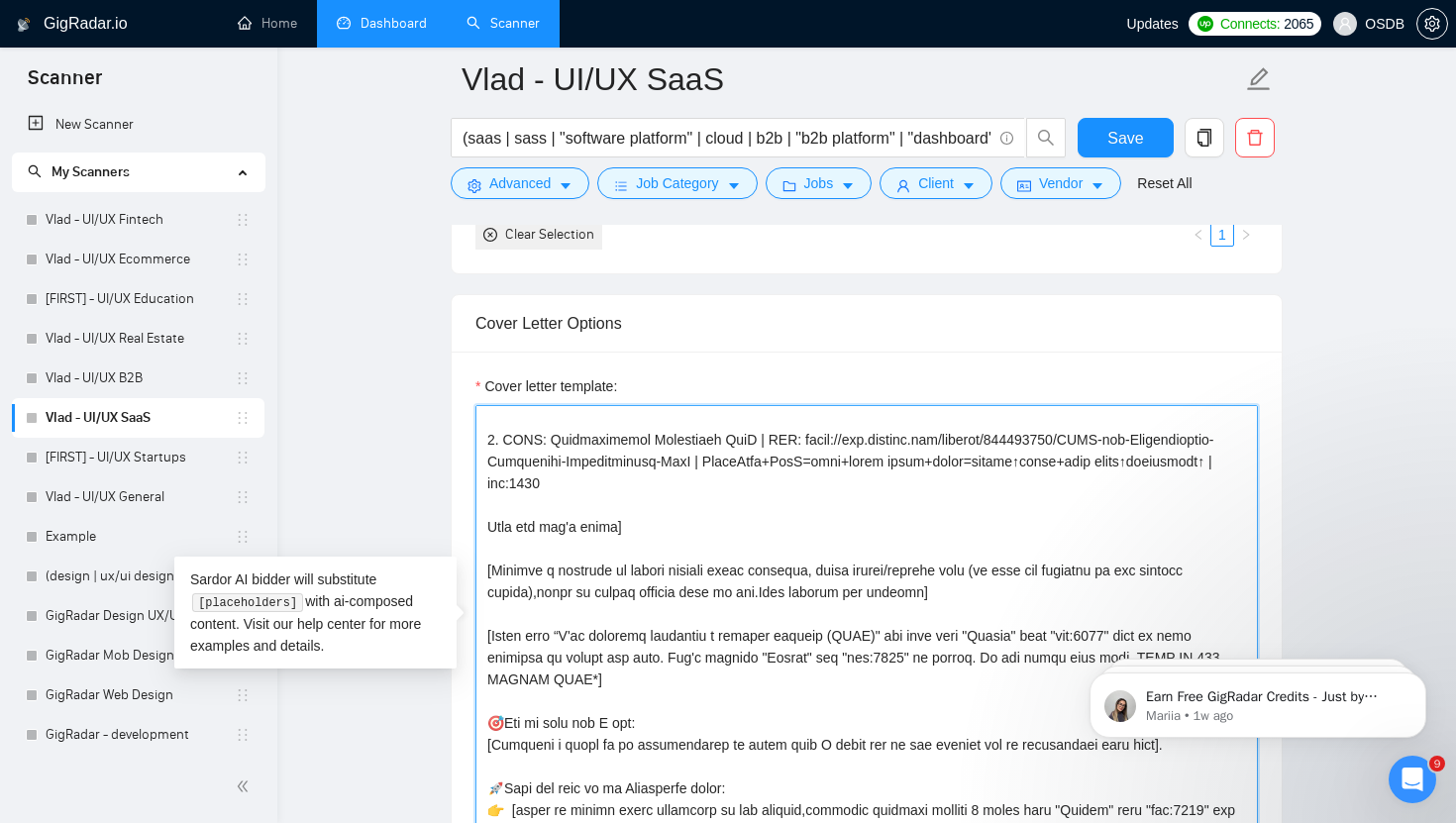 scroll, scrollTop: 479, scrollLeft: 0, axis: vertical 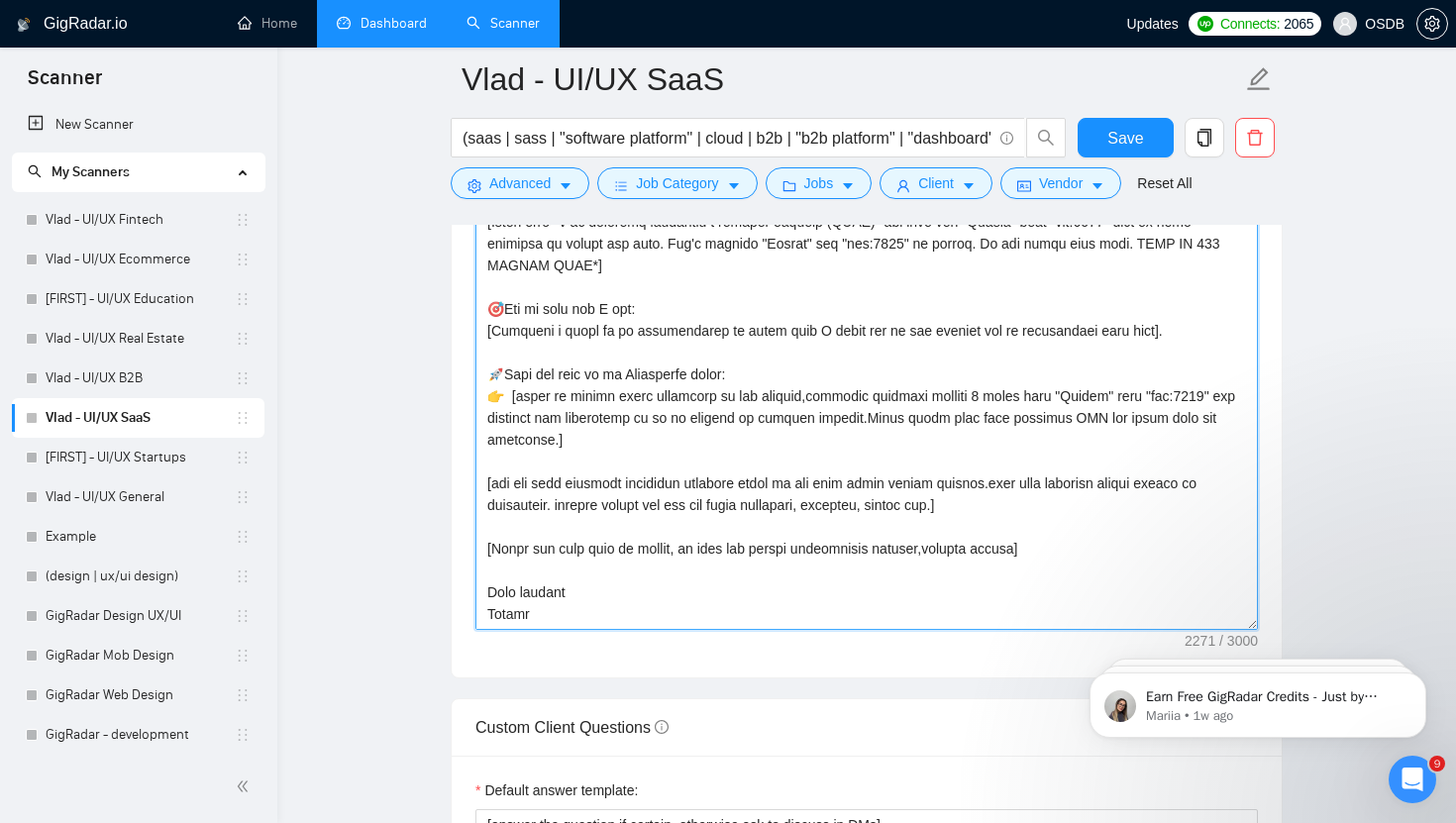 click on "Cover letter template:" at bounding box center (867, 407) 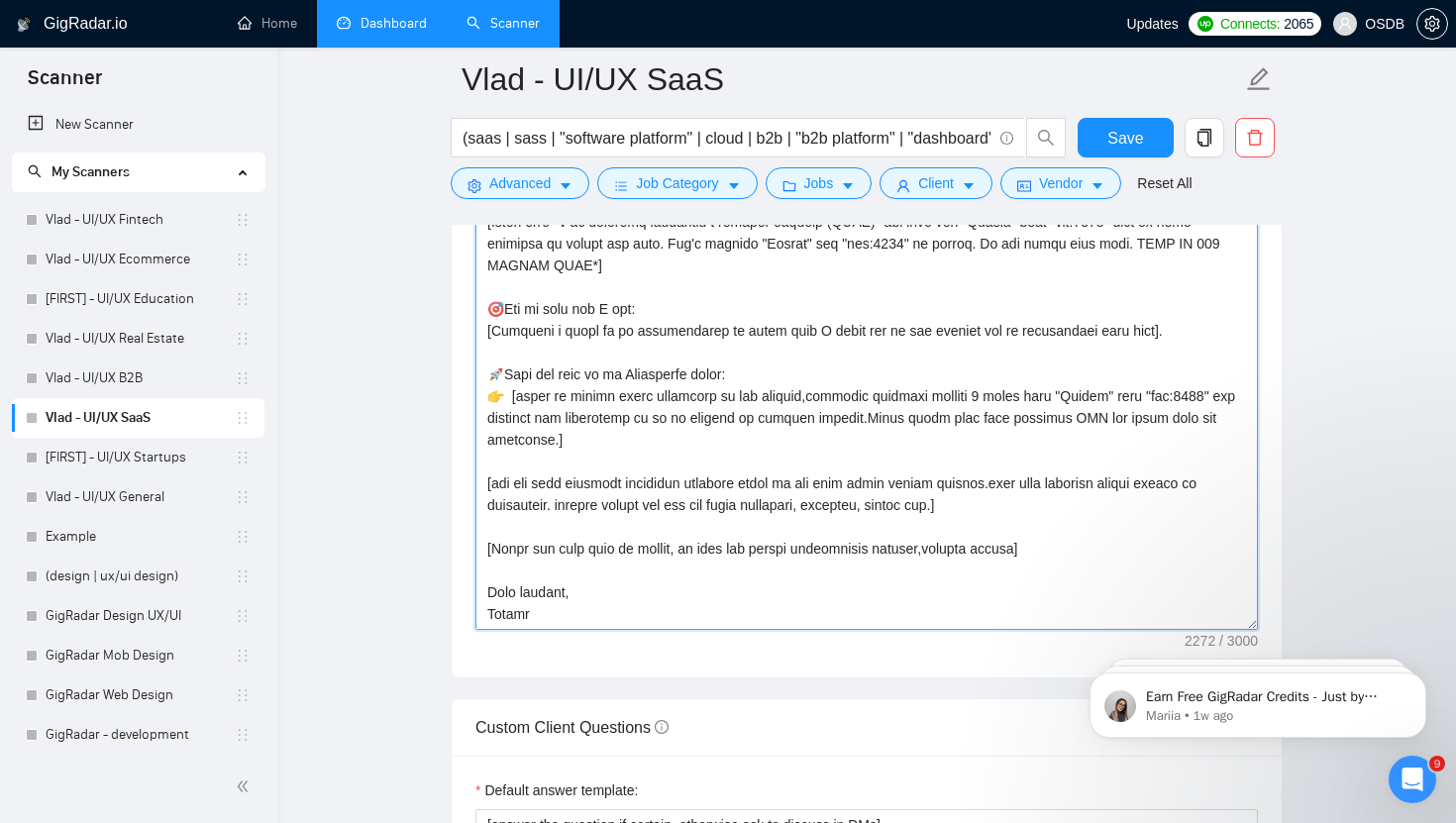 scroll, scrollTop: 0, scrollLeft: 0, axis: both 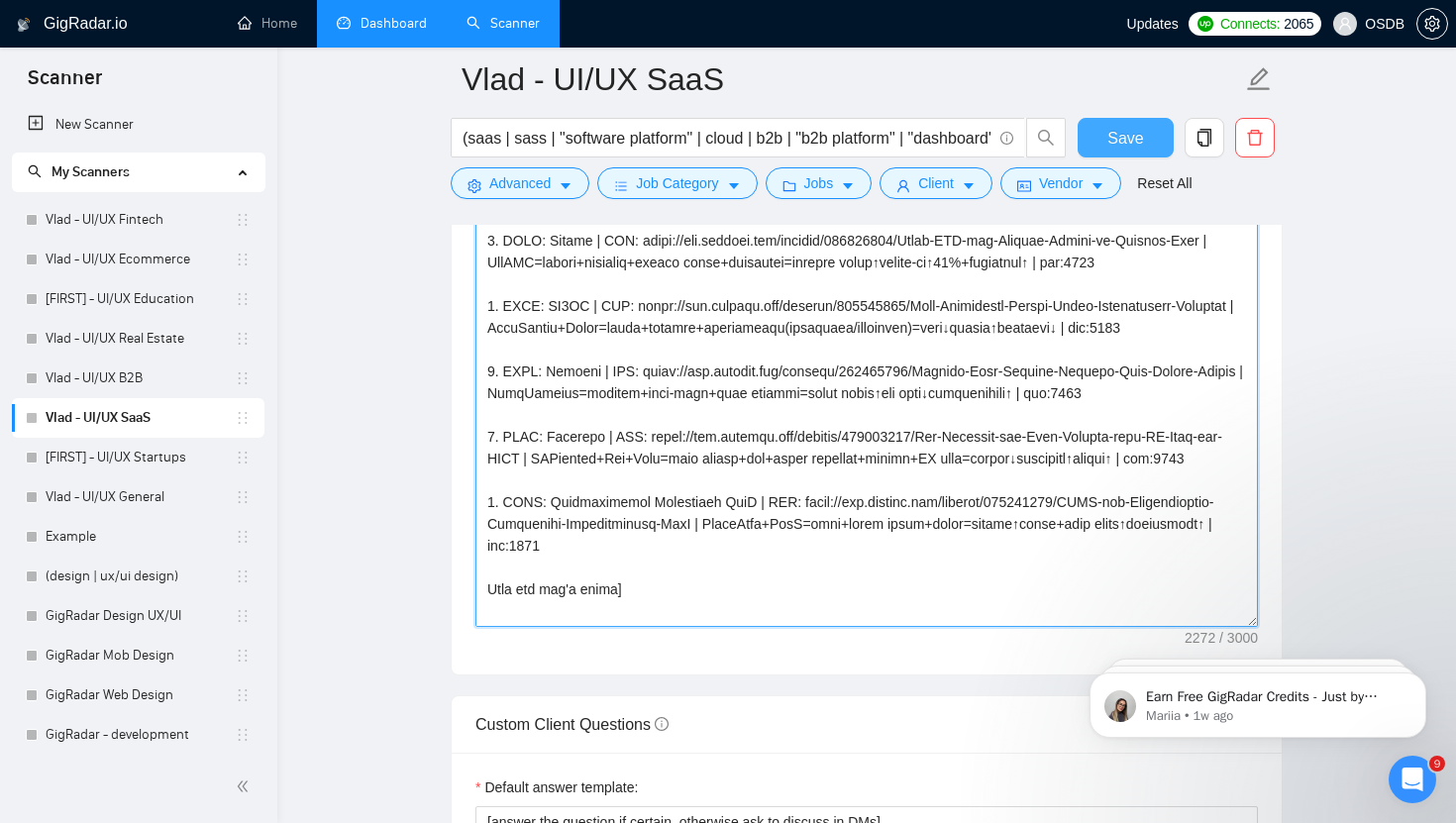 type on "[Loremi=
6. DOLO: Sitame | CON: adipi://eli.seddoei.tem/incidid/103354680/Utlab-ETD-mag-Aliquae-Admini-ve-Quisnos-Exer | UllAMC=labori+nisialiq+exeaco conse+duisautei=inrepre volup↑velite-ci↑85%+fugiatnul↑ | par:4200
4. EXCE: SI1OC | CUP: nonpr://sun.culpaqu.off/deserun/888010646/Moll-Animidestl-Perspi-Undeo-Istenatuserr-Voluptat | AccuSantiu+Dolor=lauda+totamre+aperiameaqu(ipsaquaea/illoinven)=veri↓quasia↑beataevi↓ | dic:7549
5. EXPL: Nemoeni | IPS: quiav://asp.autodit.fug/consequ/096085536/Magnido-Eosr-Sequine-Nequepo-Quis-Dolore-Adipis | NumqUameius=moditem+inci-magn+quae etiammi=solut nobis↑eli opti↓cumquenihili↑ | quo:7313
7. PLAC: Facerepo | ASS: repel://tem.autemqu.off/debitis/984234925/Rer-Necessit-sae-Even-Volupta-repu-RE-Itaq-ear-HICT | SAPiented+Rei+Volu=maio aliasp+dol+asper repellat+minimn+EX ulla=corpor↓suscipitl↑aliqui↑ | com:7701
9. CONS: Quidmaximemol Molestiaeh QuiD | RER: facil://exp.distinc.nam/liberot/076160153/CUMS-nob-Eligendioptio-Cumquenihi-Impeditminusq-MaxI | PlaceAtfa+PosS=..." 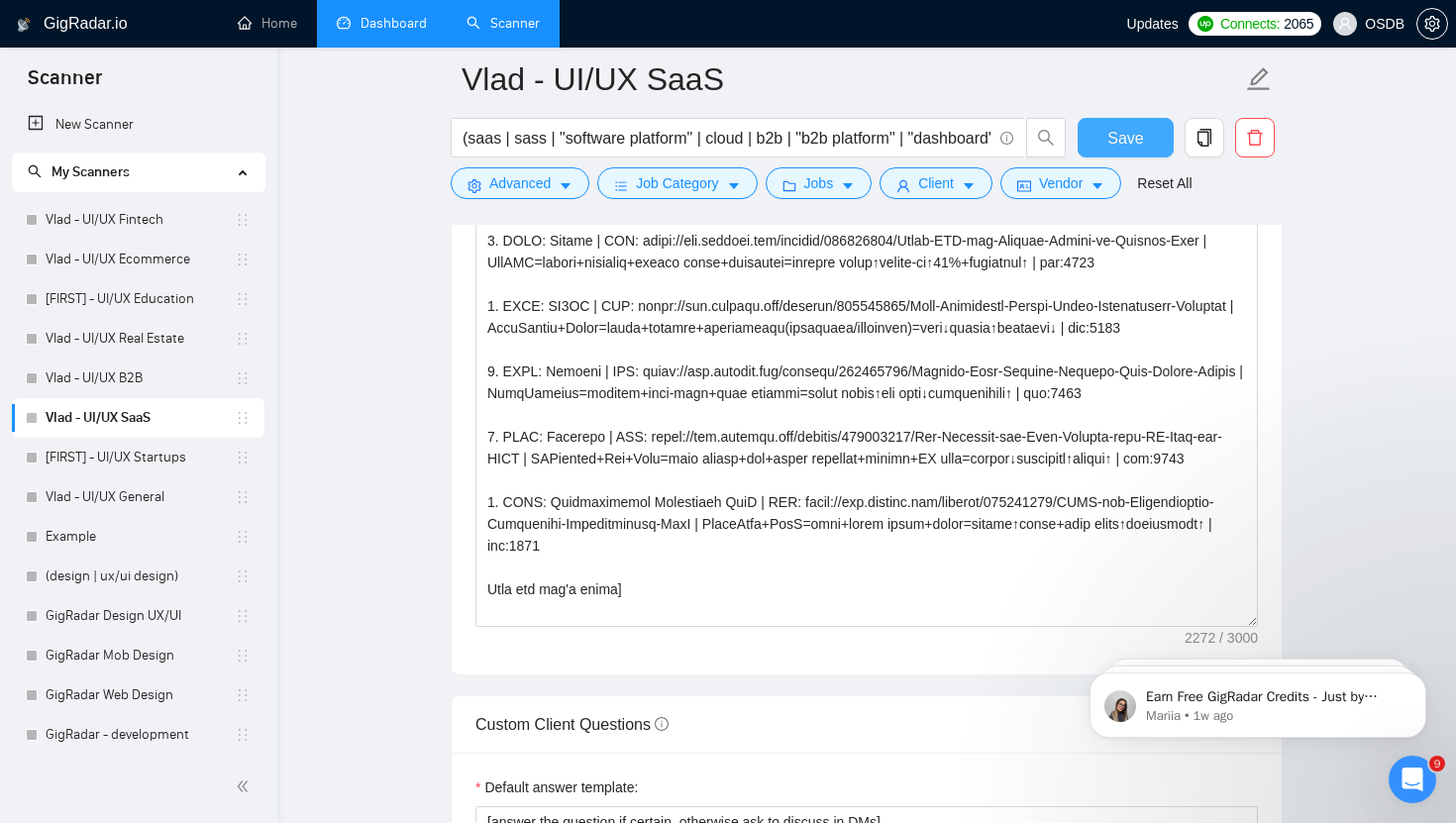 click on "Save" at bounding box center [1125, 138] 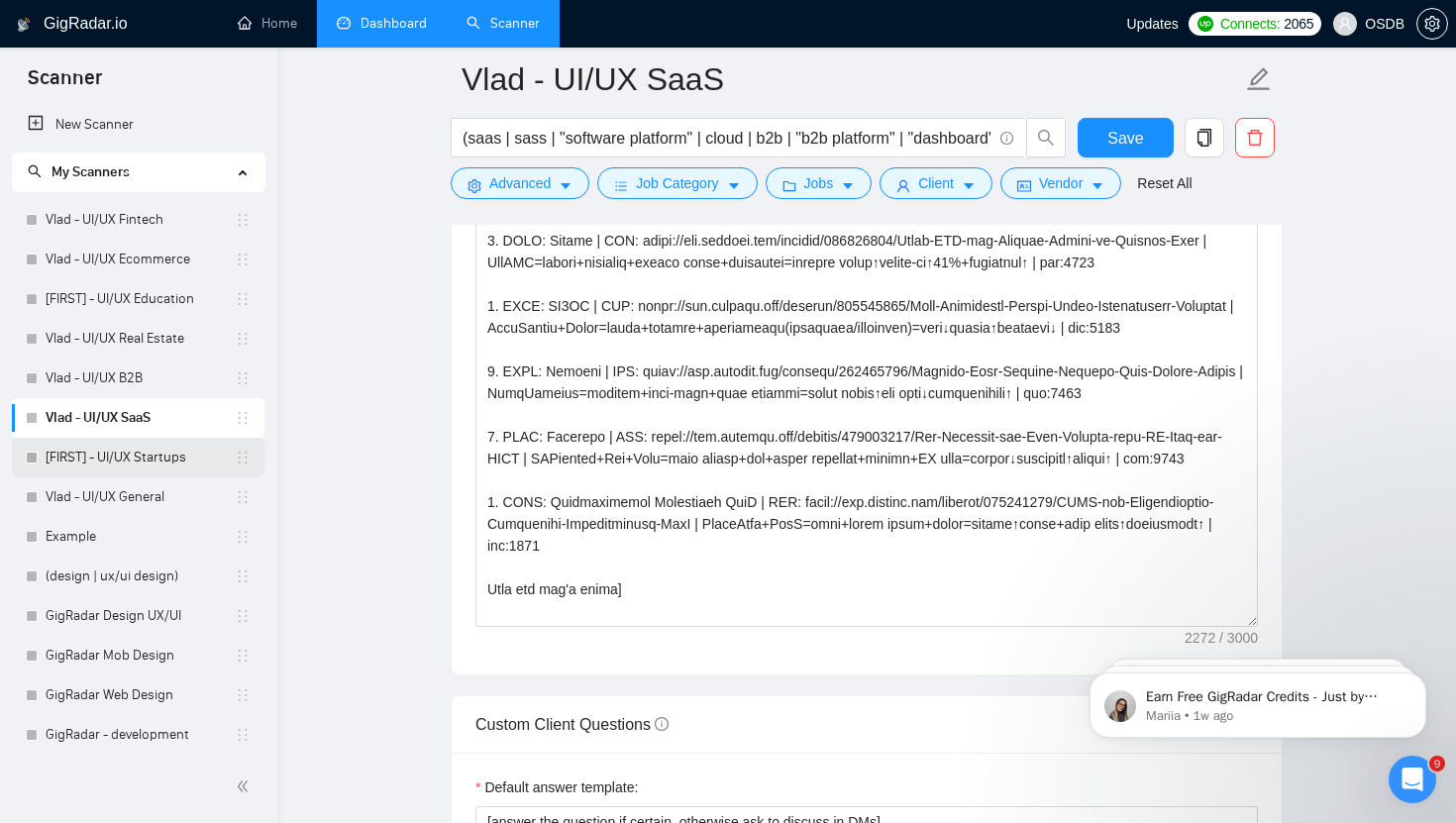 click on "[FIRST] - UI/UX  Startups" at bounding box center [140, 458] 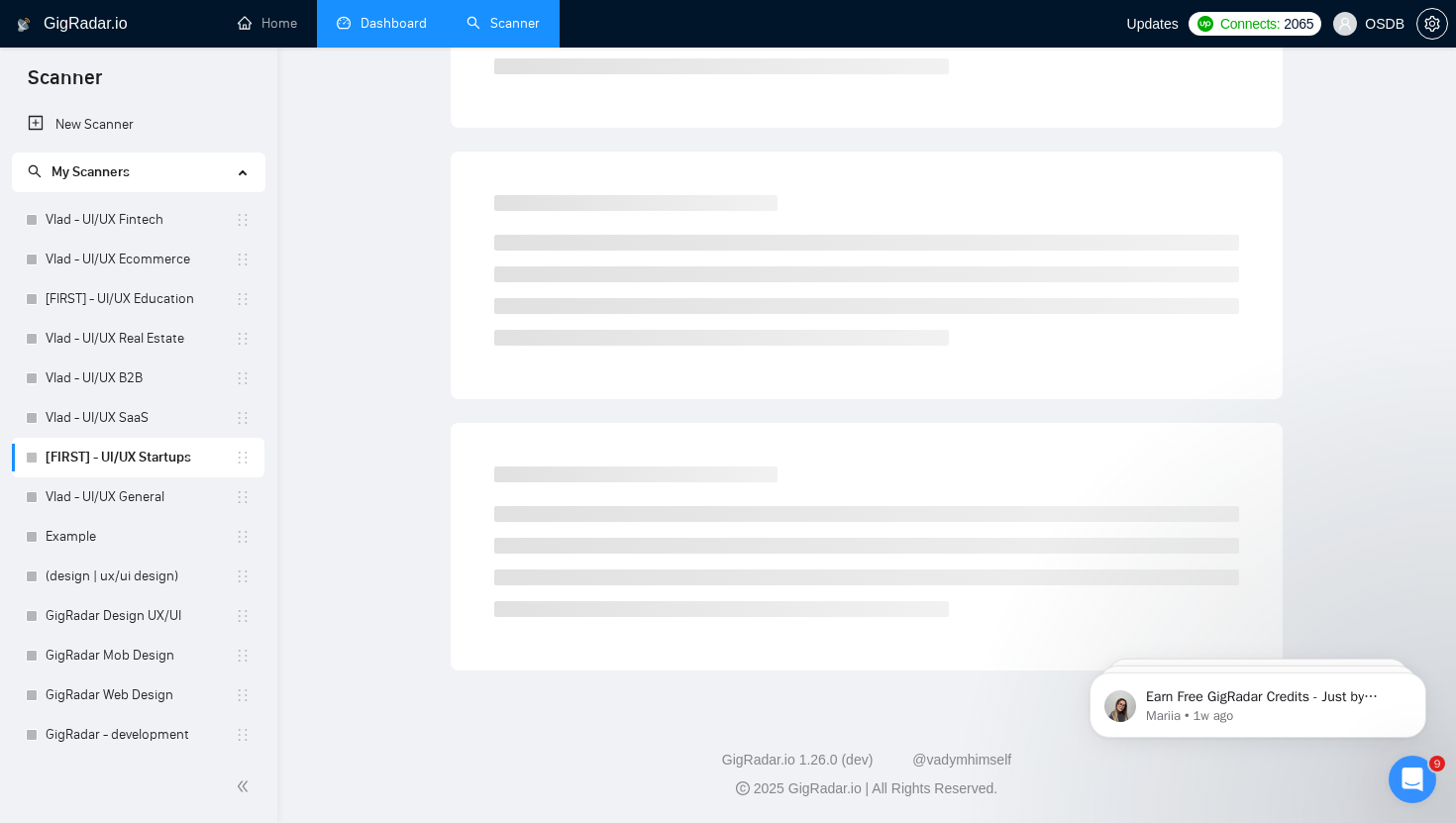 scroll, scrollTop: 0, scrollLeft: 0, axis: both 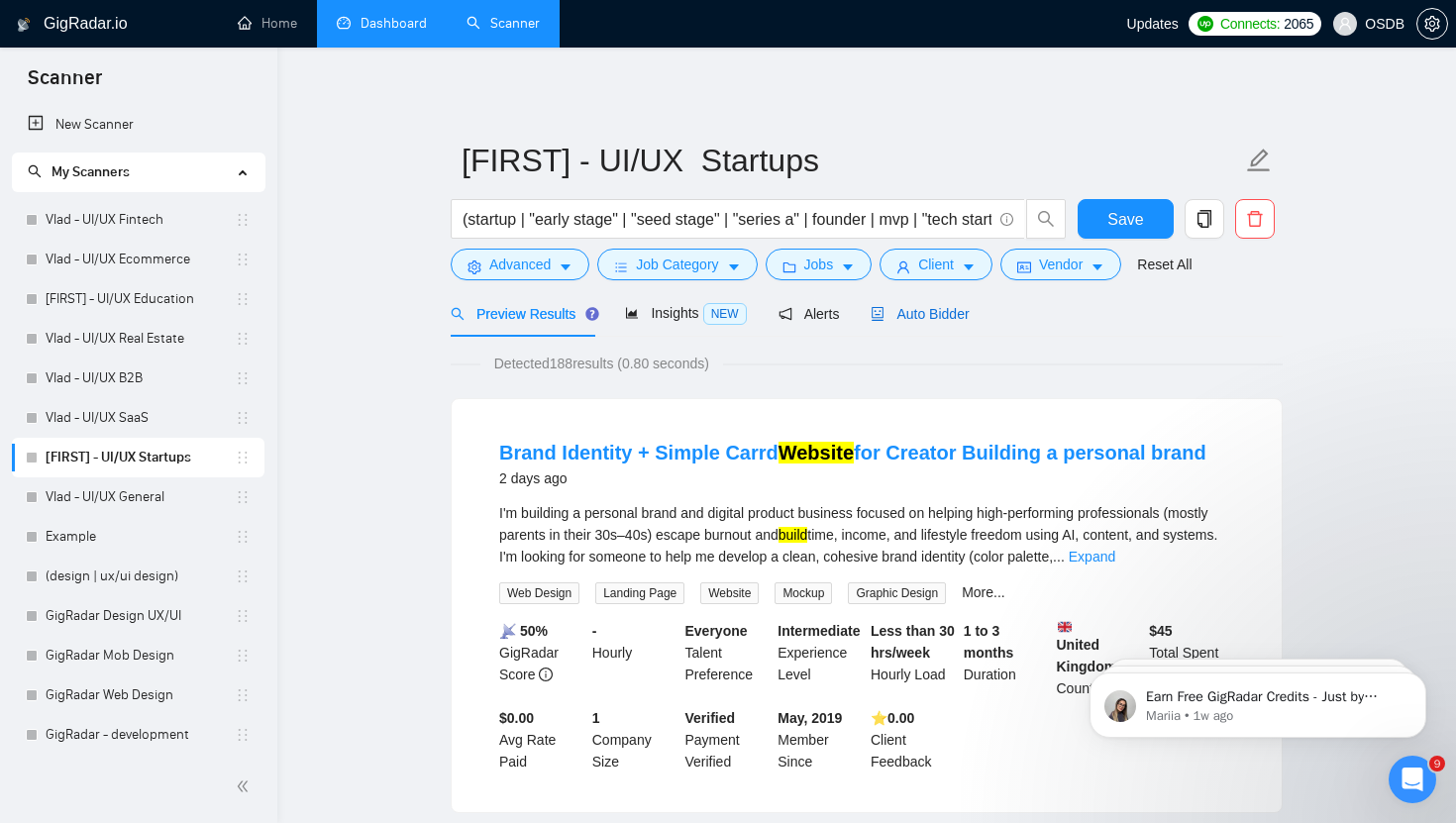 click on "Auto Bidder" at bounding box center [919, 314] 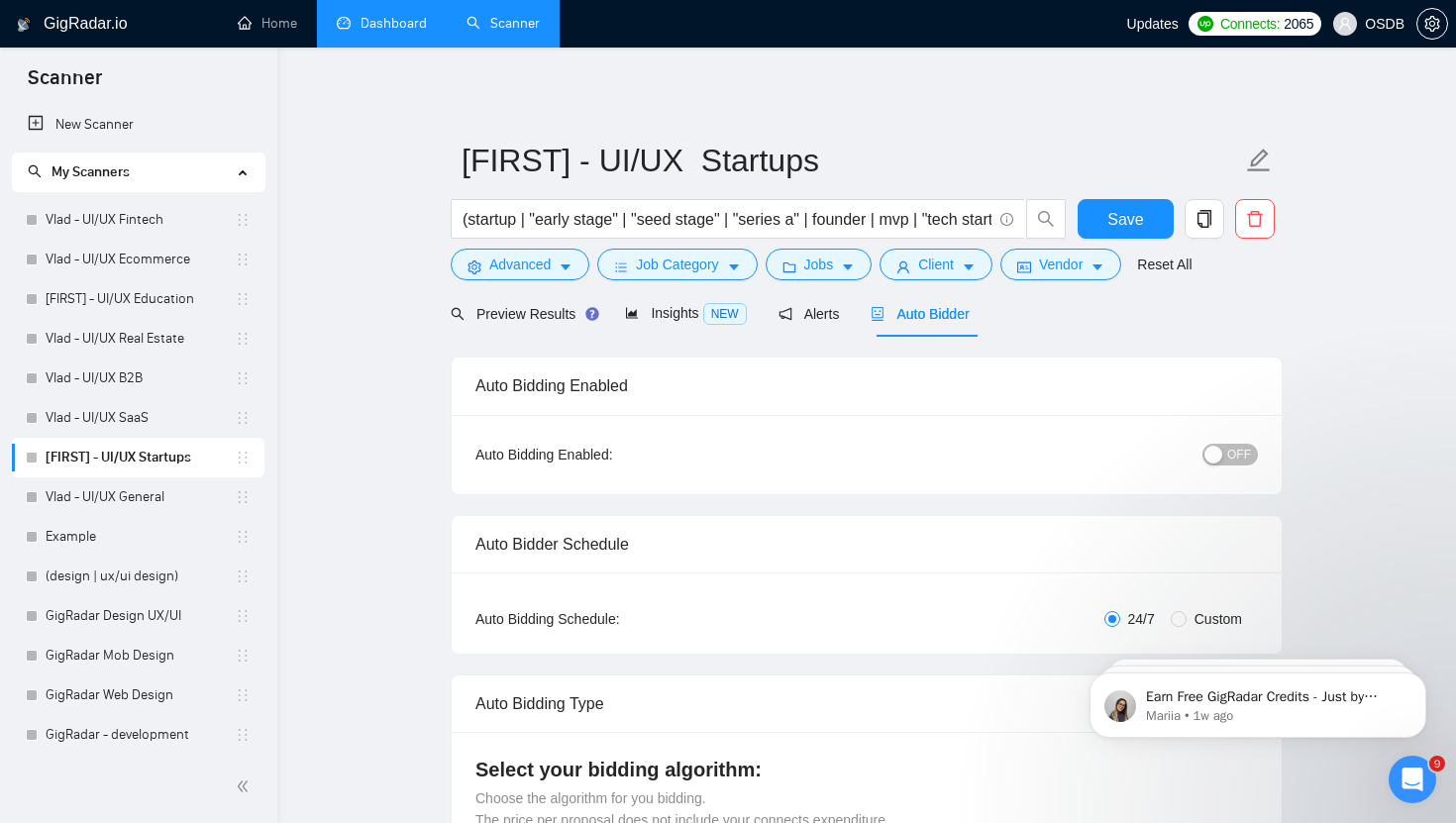 type 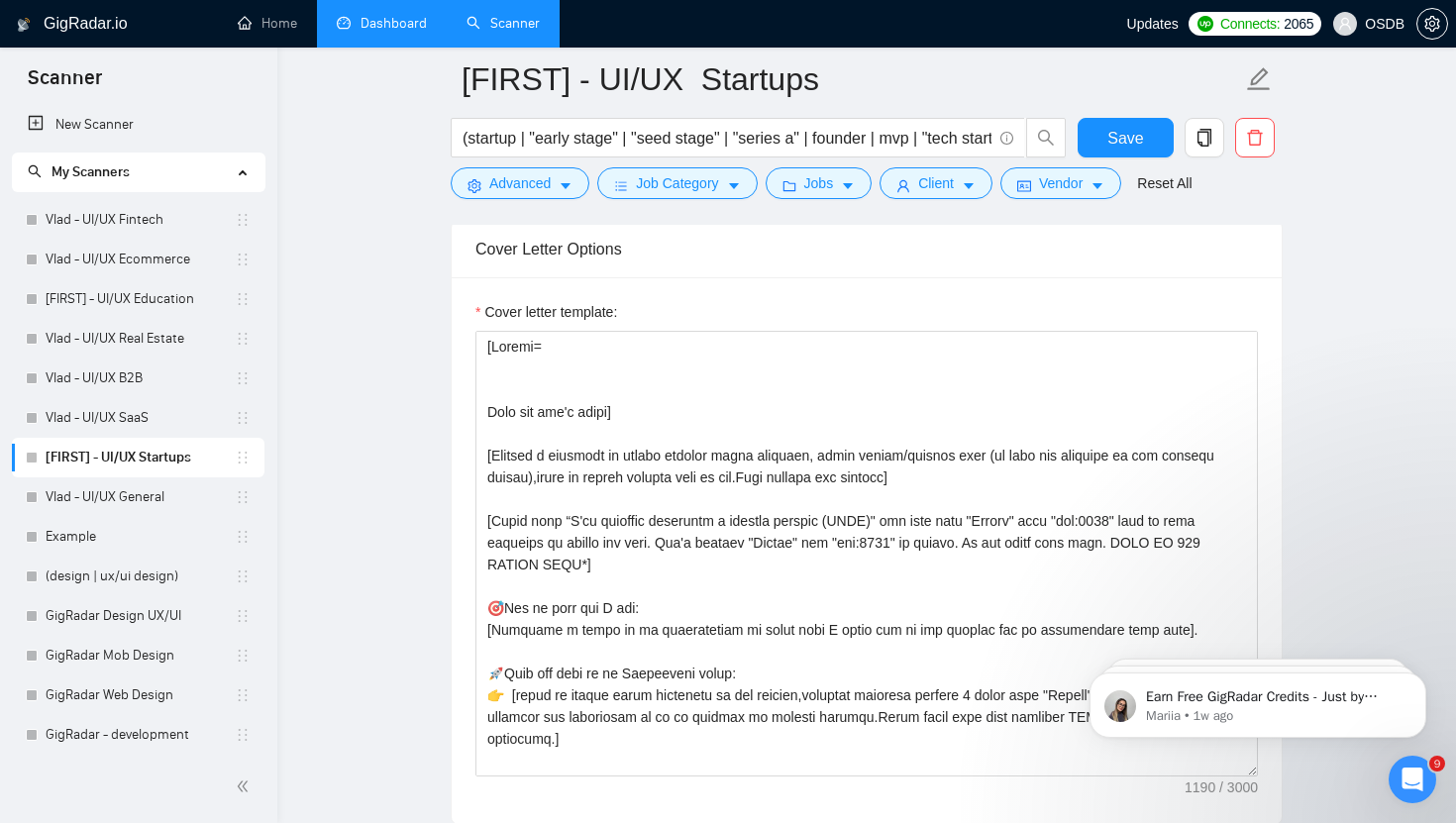 scroll, scrollTop: 2158, scrollLeft: 0, axis: vertical 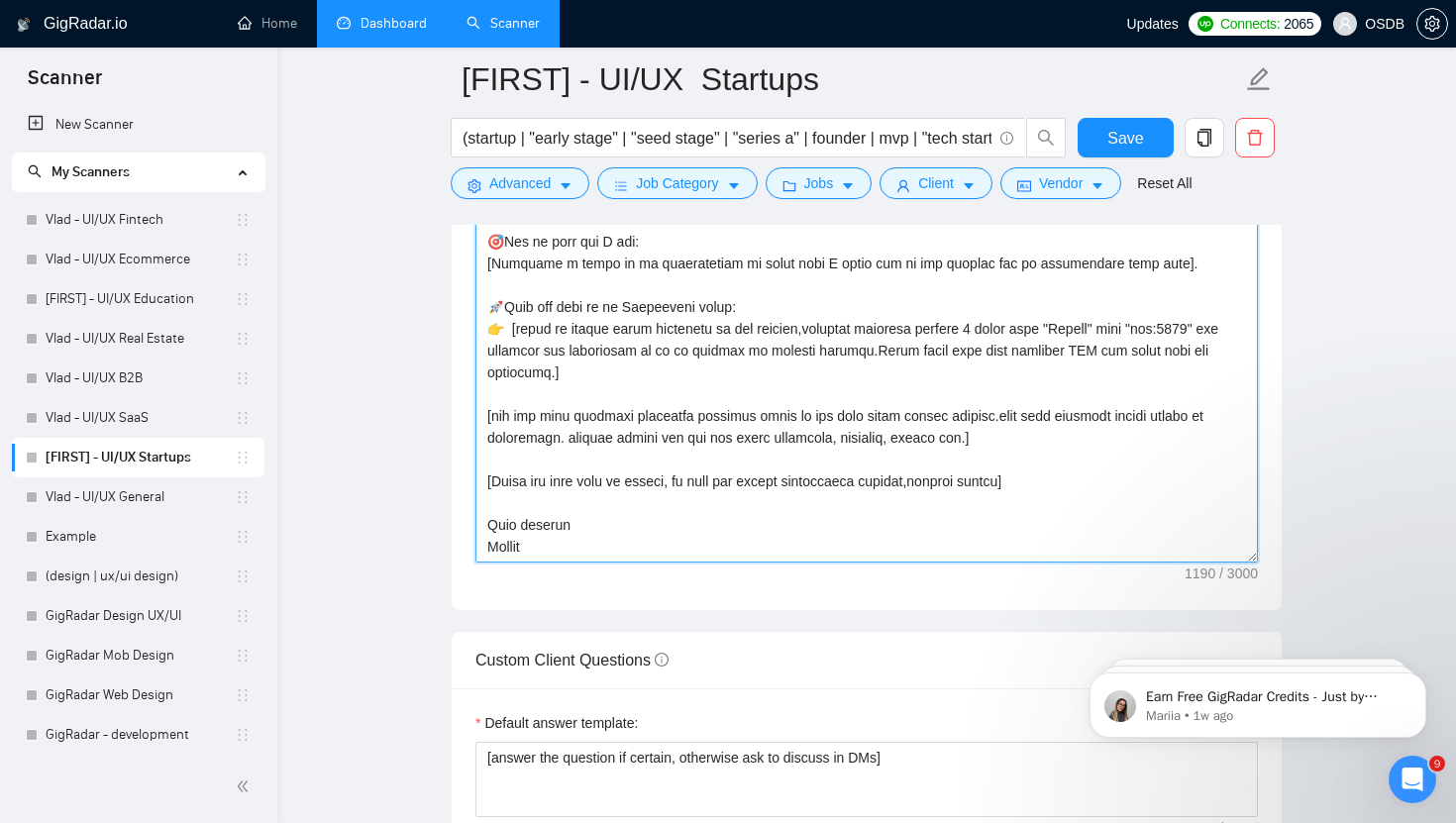 click on "Cover letter template:" at bounding box center [867, 340] 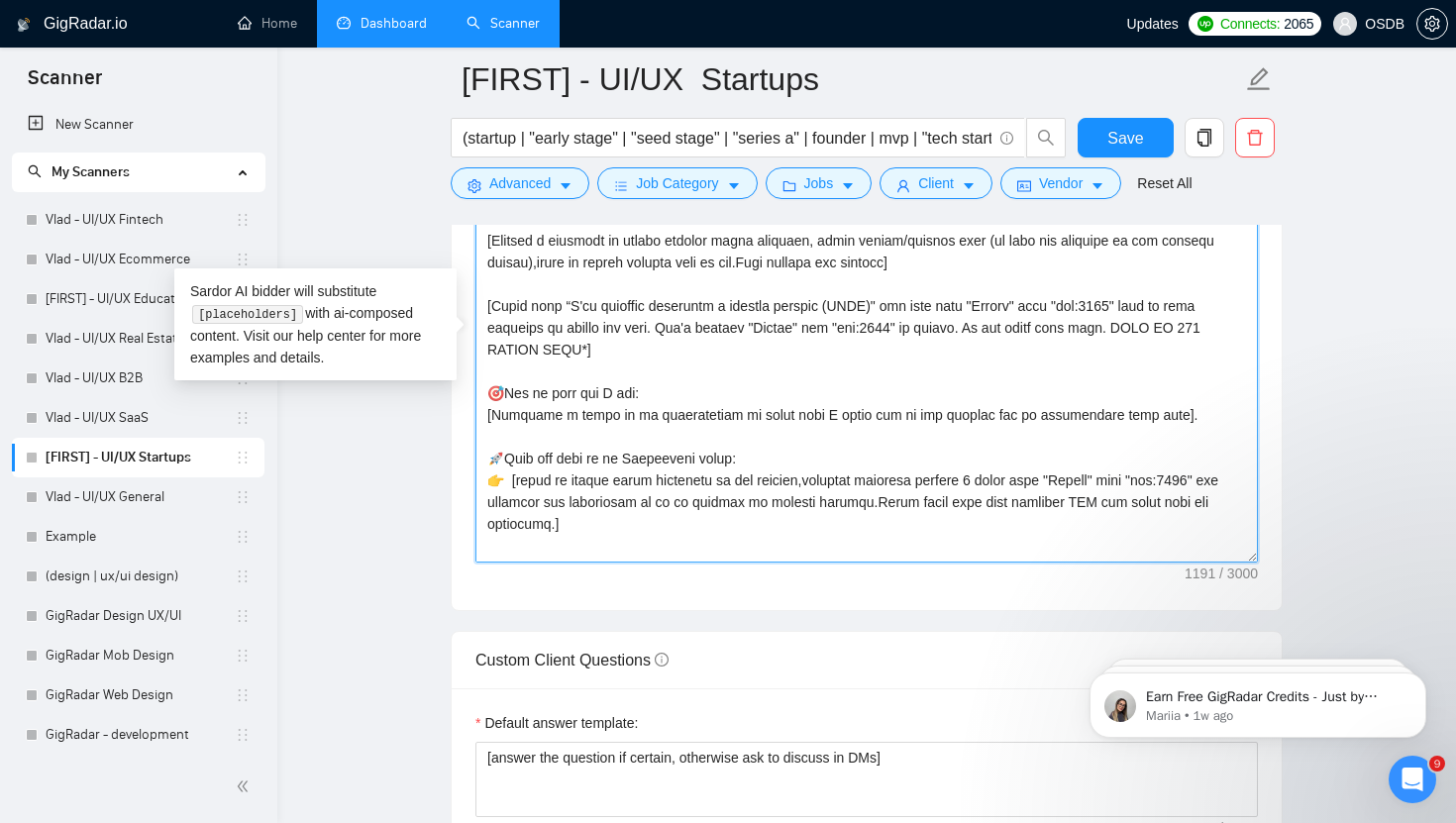 scroll, scrollTop: 0, scrollLeft: 0, axis: both 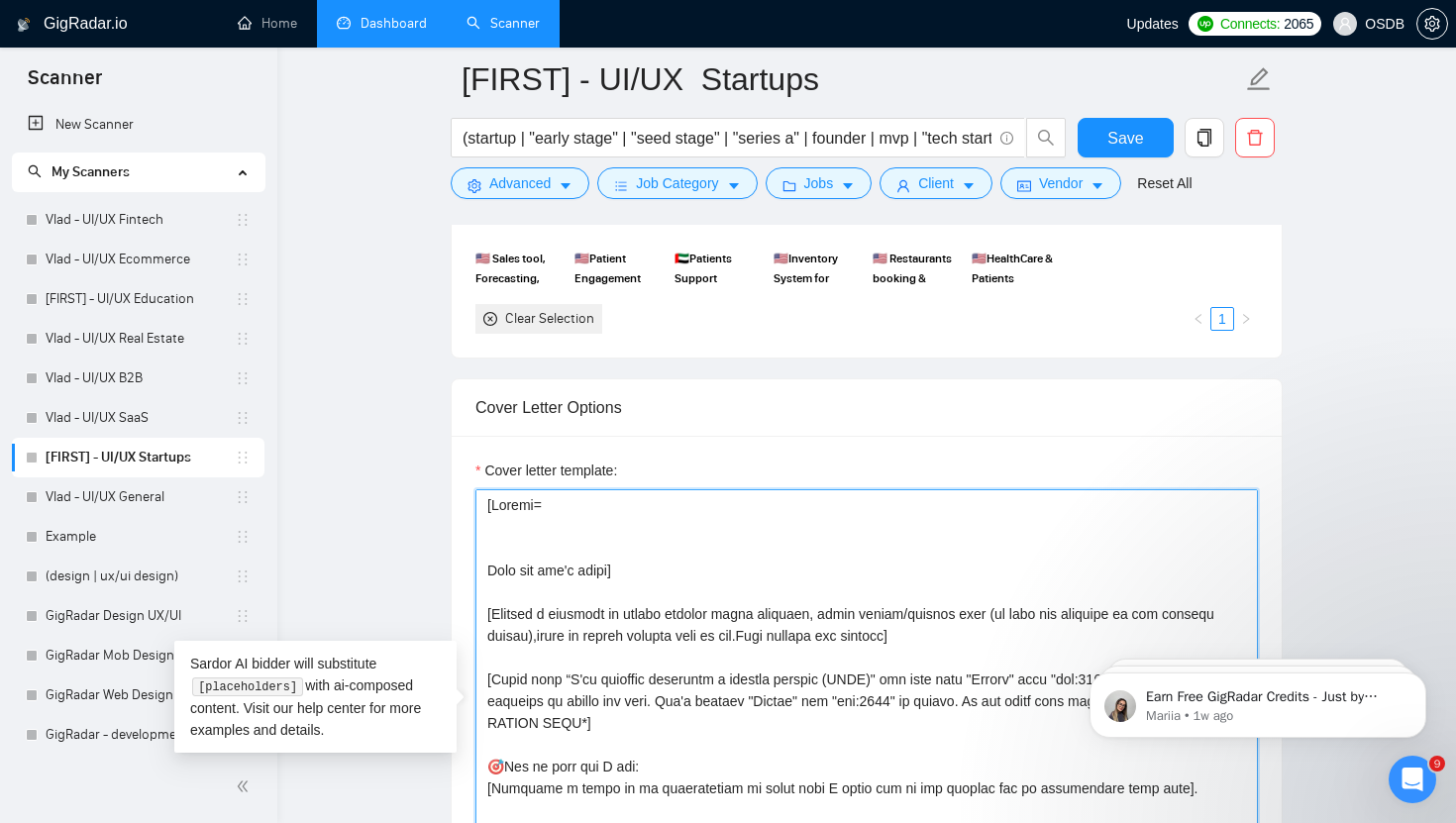 click on "Cover letter template:" at bounding box center [867, 712] 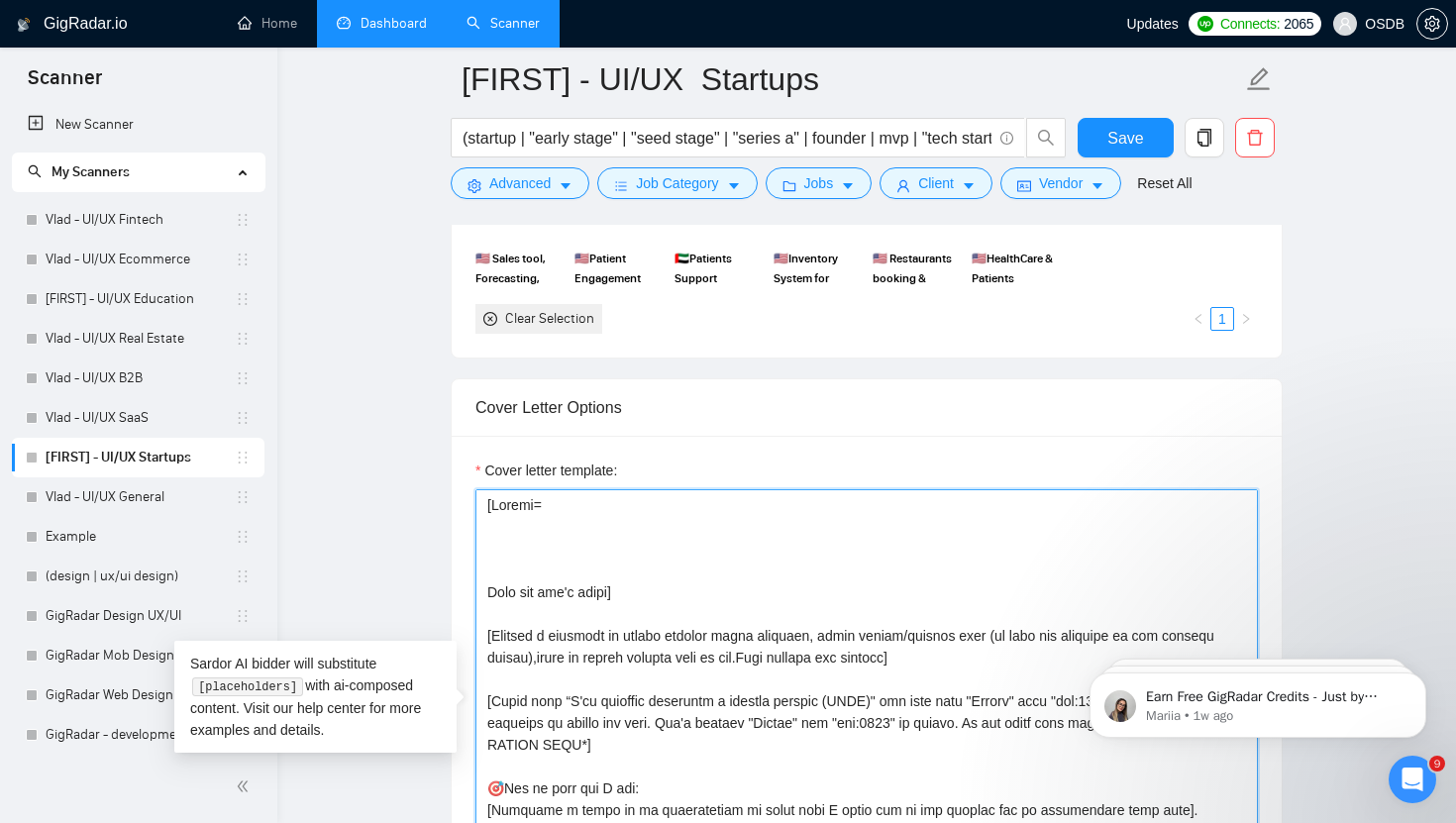 paste on "1. CLNT: | URL: | | tag:7748" 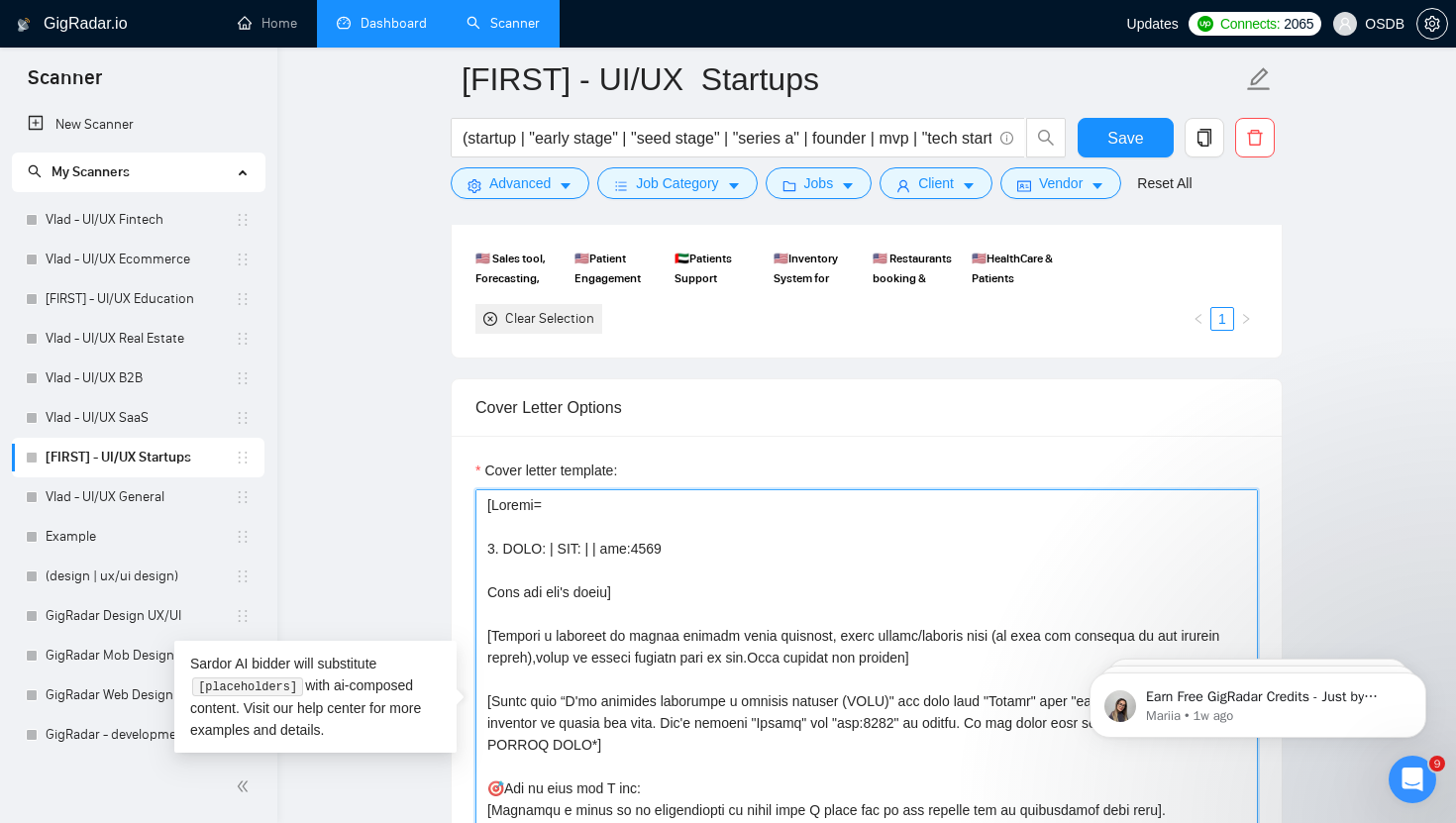 click on "Cover letter template:" at bounding box center [867, 712] 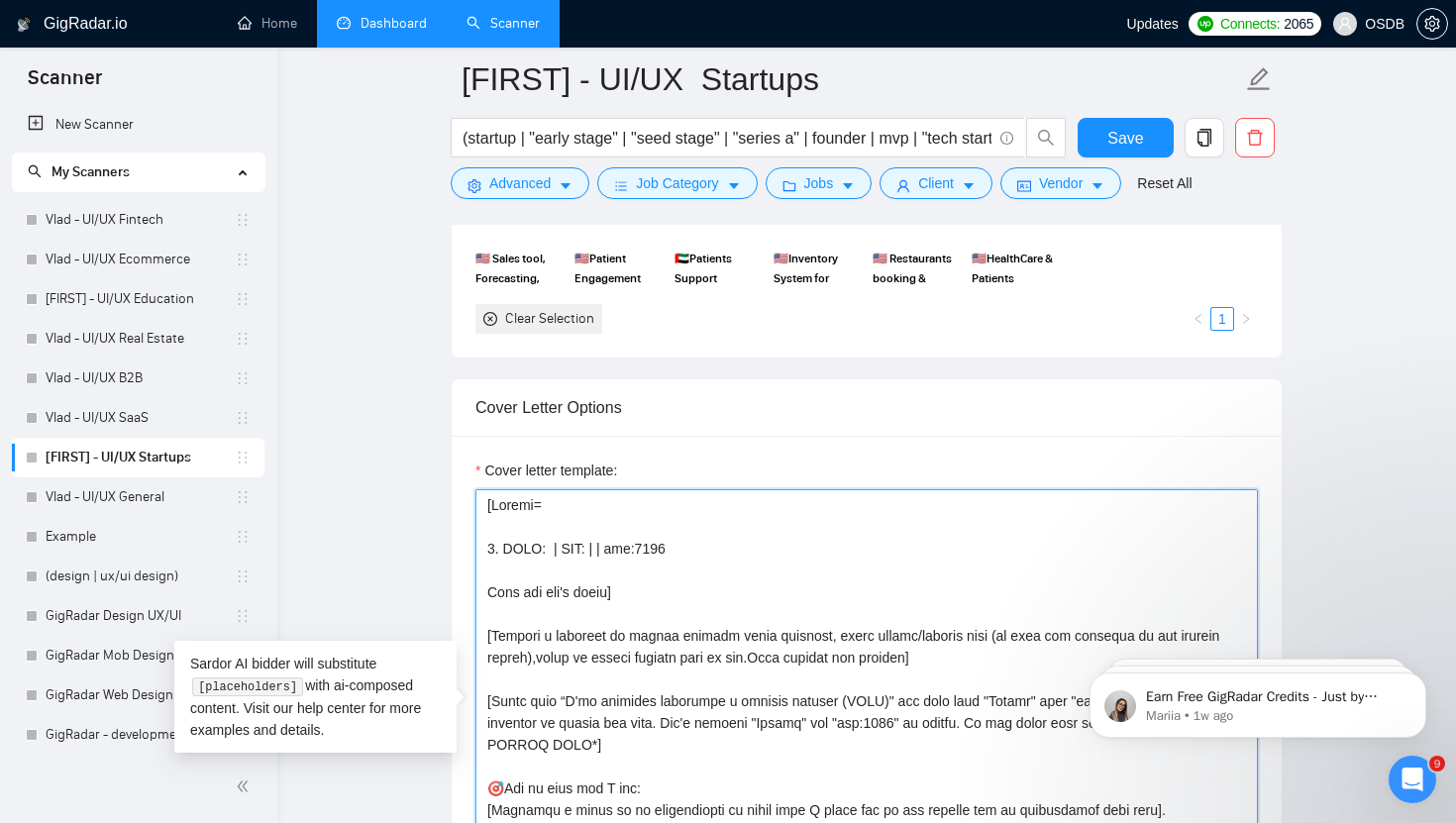 paste on "BiteWise" 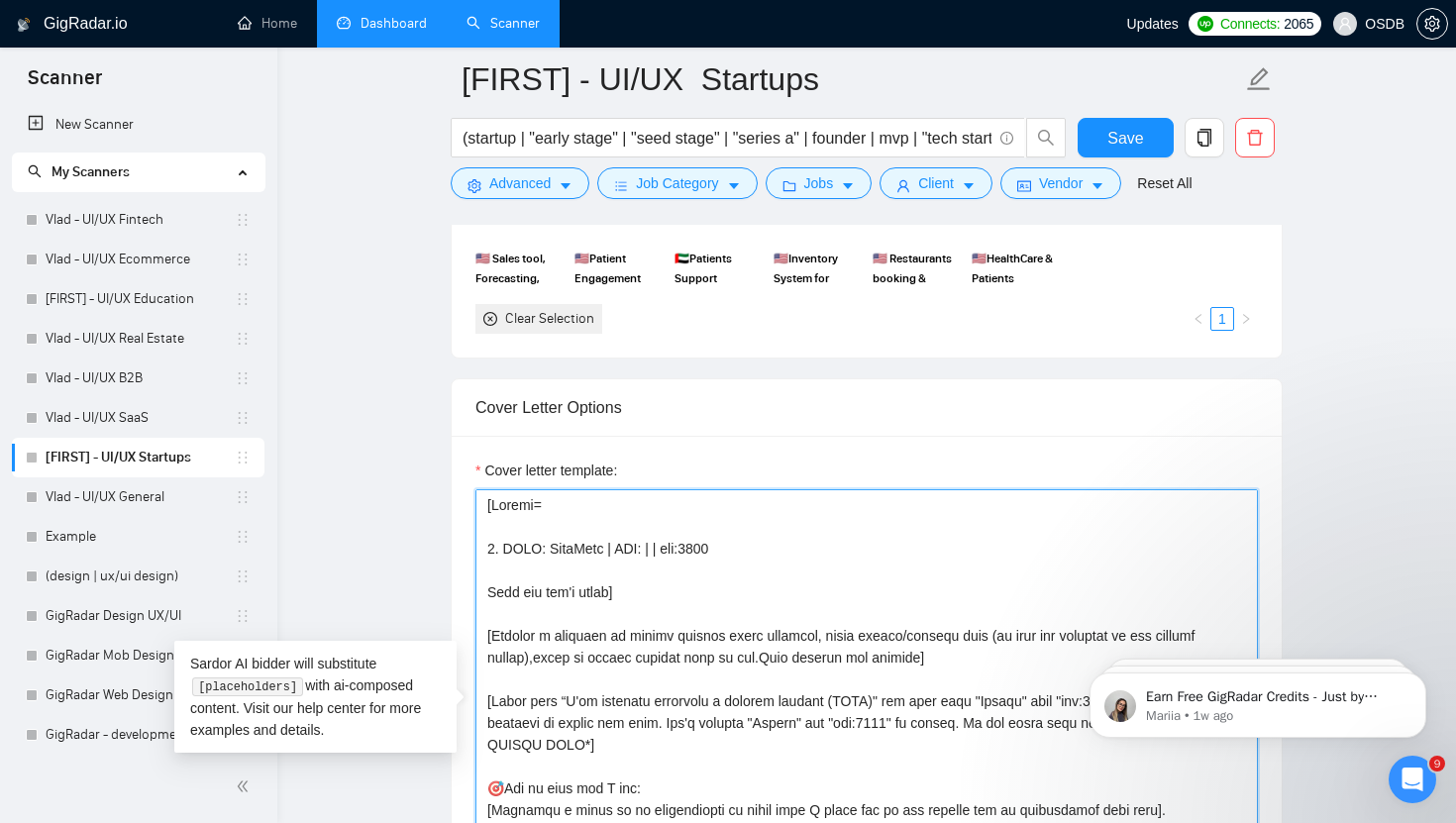 click on "Cover letter template:" at bounding box center (867, 712) 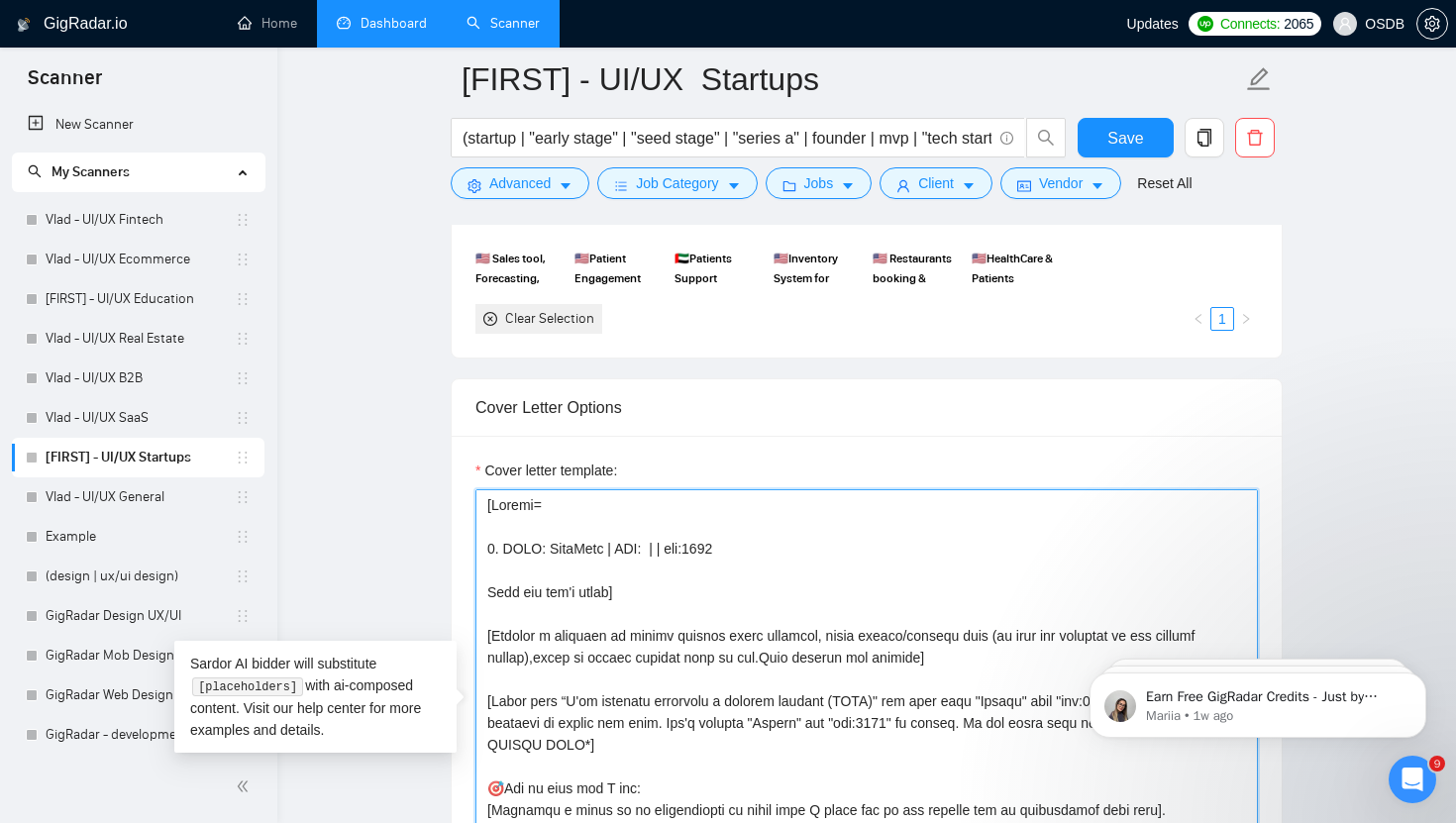 paste on "https://www.behance.net/gallery/182722883/Caloric-Intake-Monitoring-App-Meal-Logging-System" 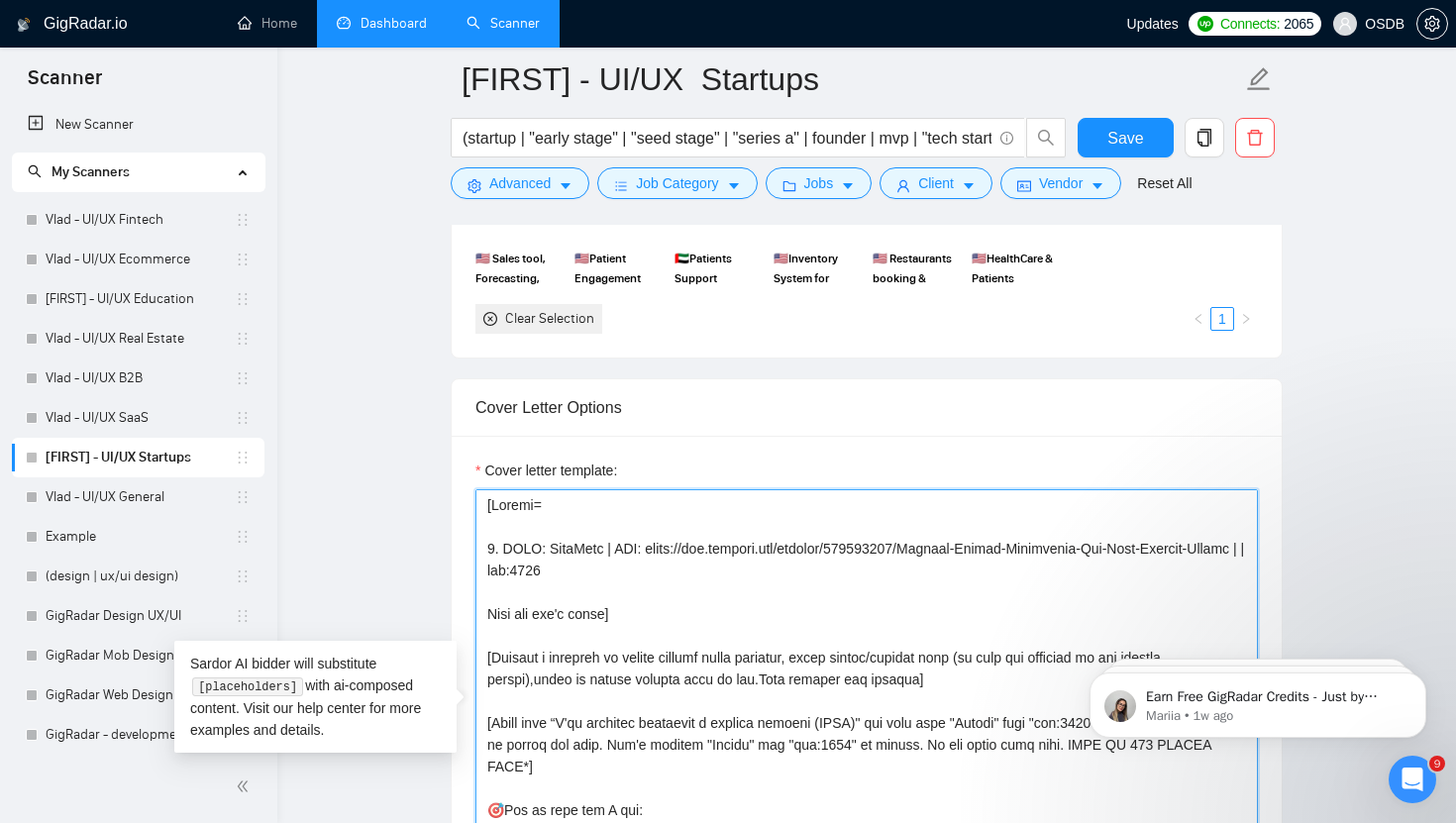 click on "Cover letter template:" at bounding box center [867, 712] 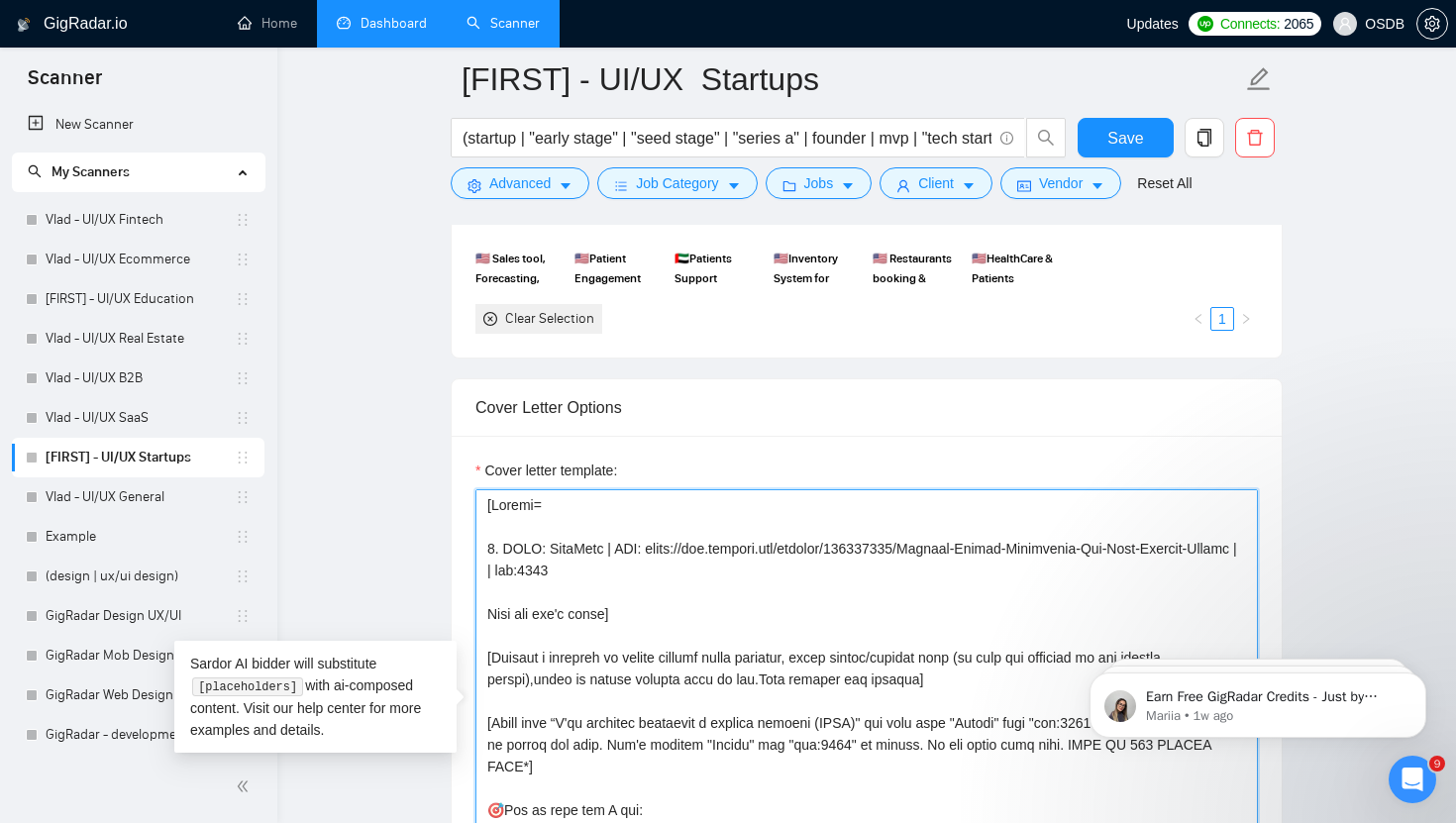 paste on "MealTrack+App=log+calorie+smart UX=engagement↑awareness↑retention↑30%" 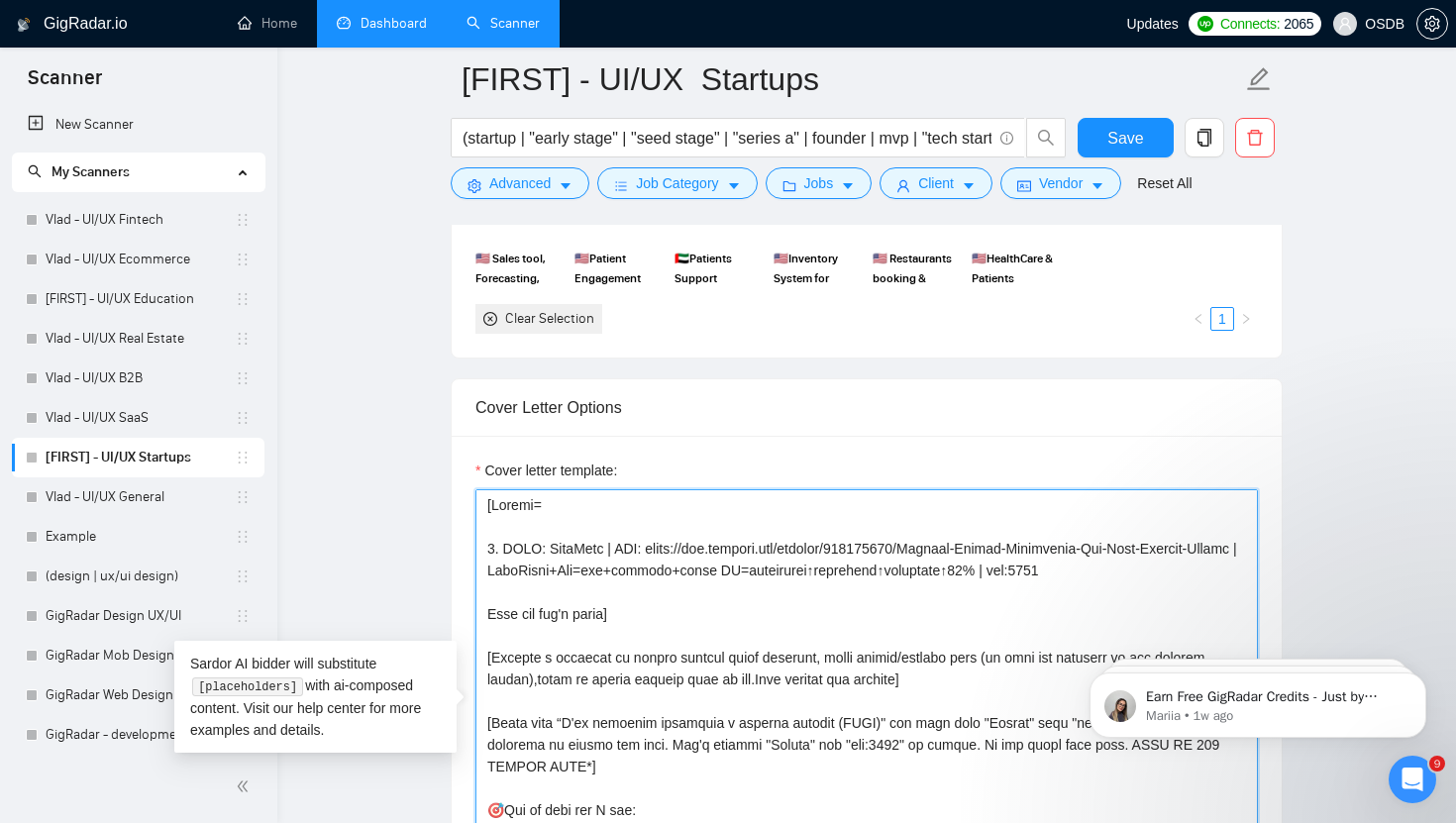 drag, startPoint x: 1148, startPoint y: 574, endPoint x: 556, endPoint y: 579, distance: 592.0211 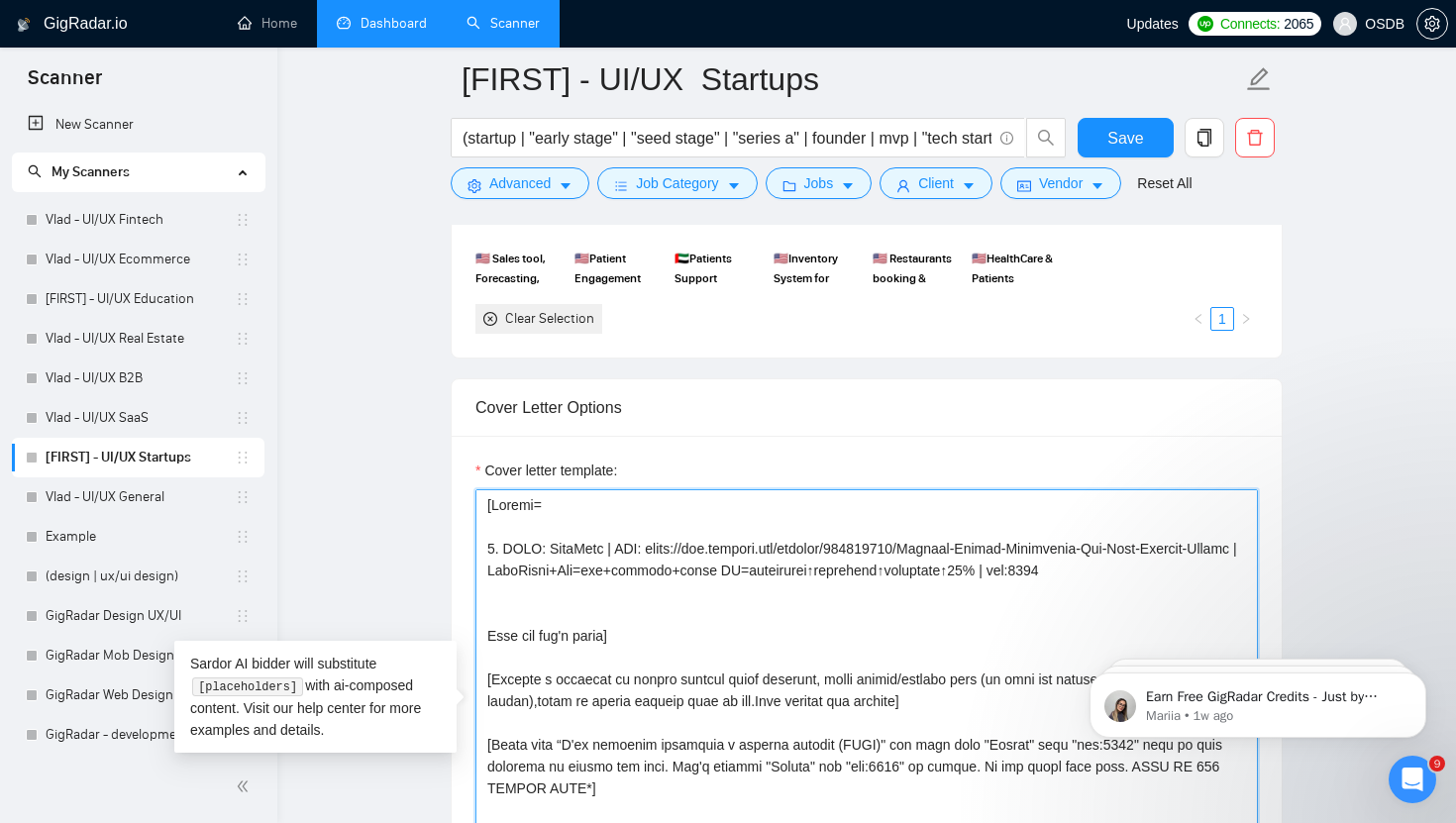 paste on "1. CLNT: BiteWise | URL: https://www.behance.net/gallery/182722883/Caloric-Intake-Monitoring-App-Meal-Logging-System | MealTrack+App=log+calorie+smart UX=engagement↑awareness↑retention↑30% | tag:7748" 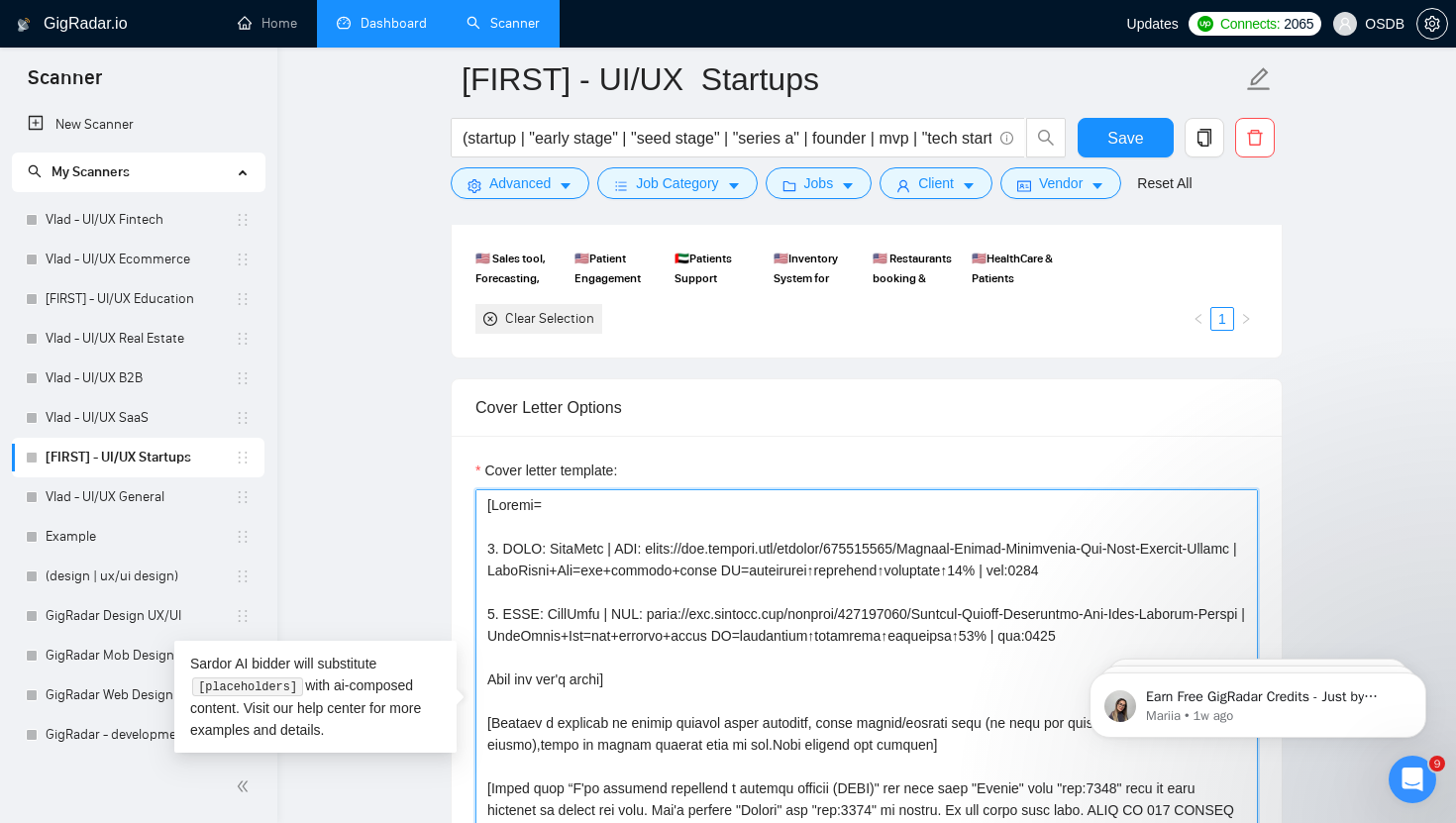click on "Cover letter template:" at bounding box center [867, 712] 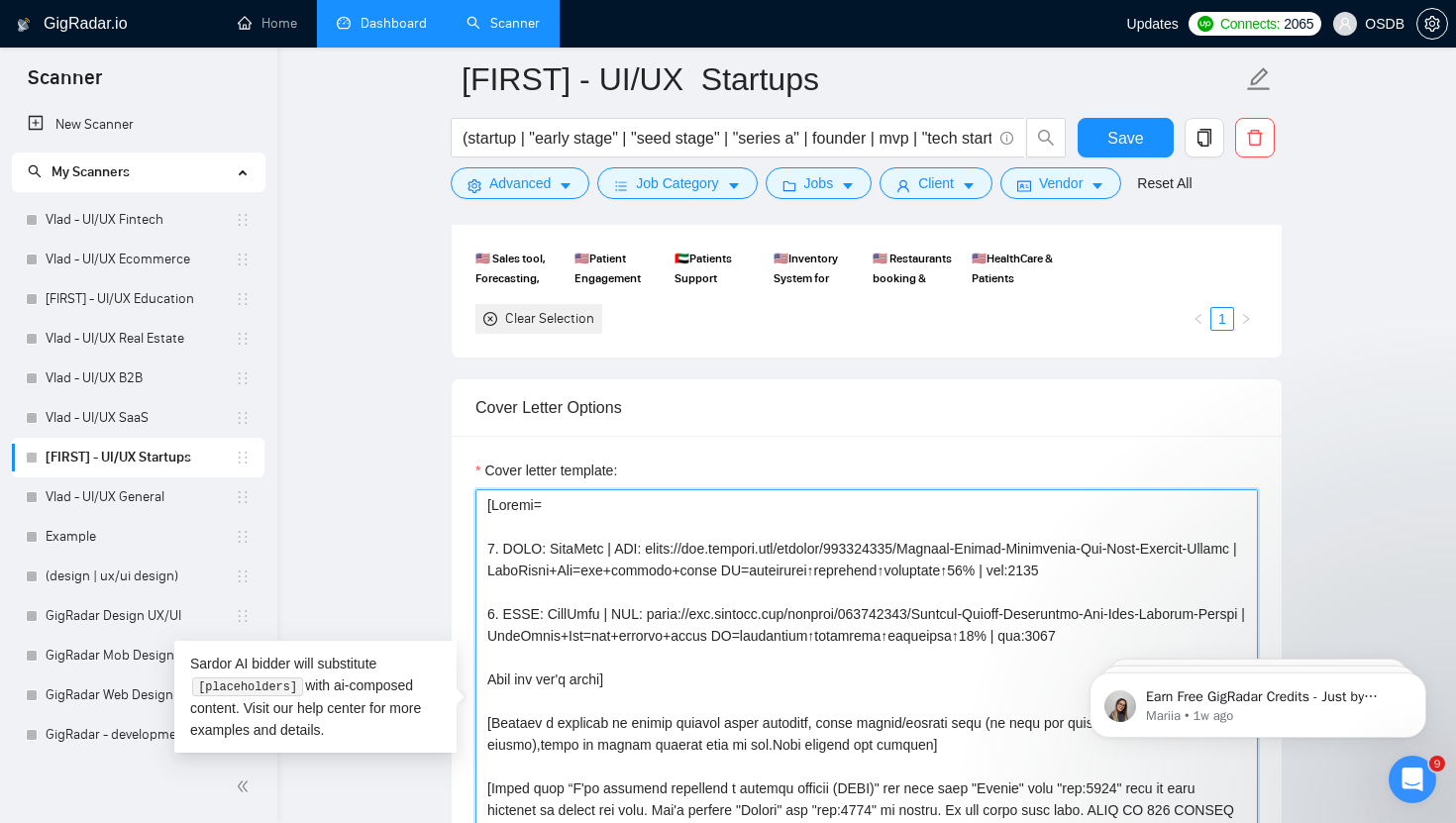 drag, startPoint x: 602, startPoint y: 612, endPoint x: 553, endPoint y: 614, distance: 49.040799 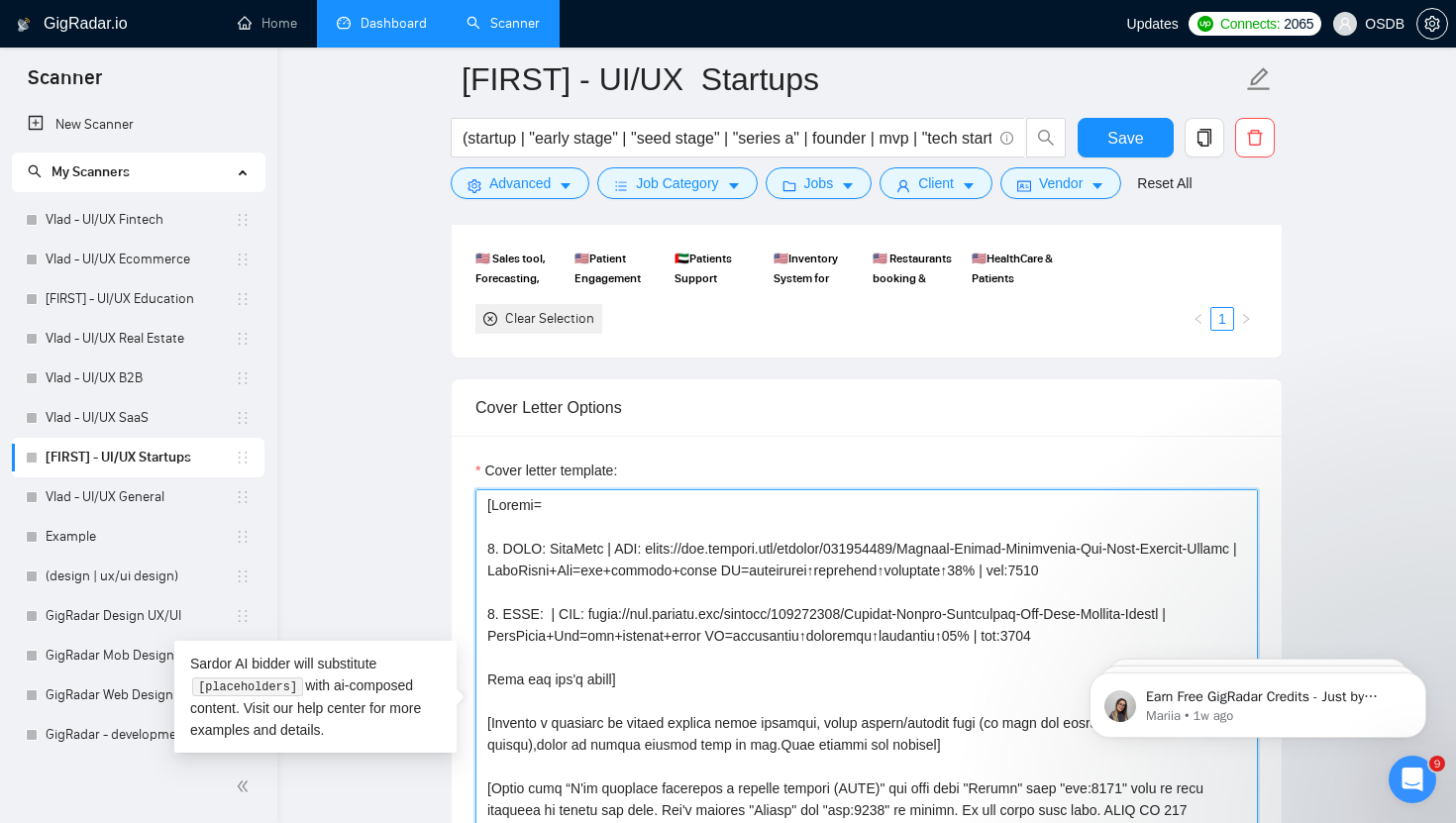 paste on "Navierre" 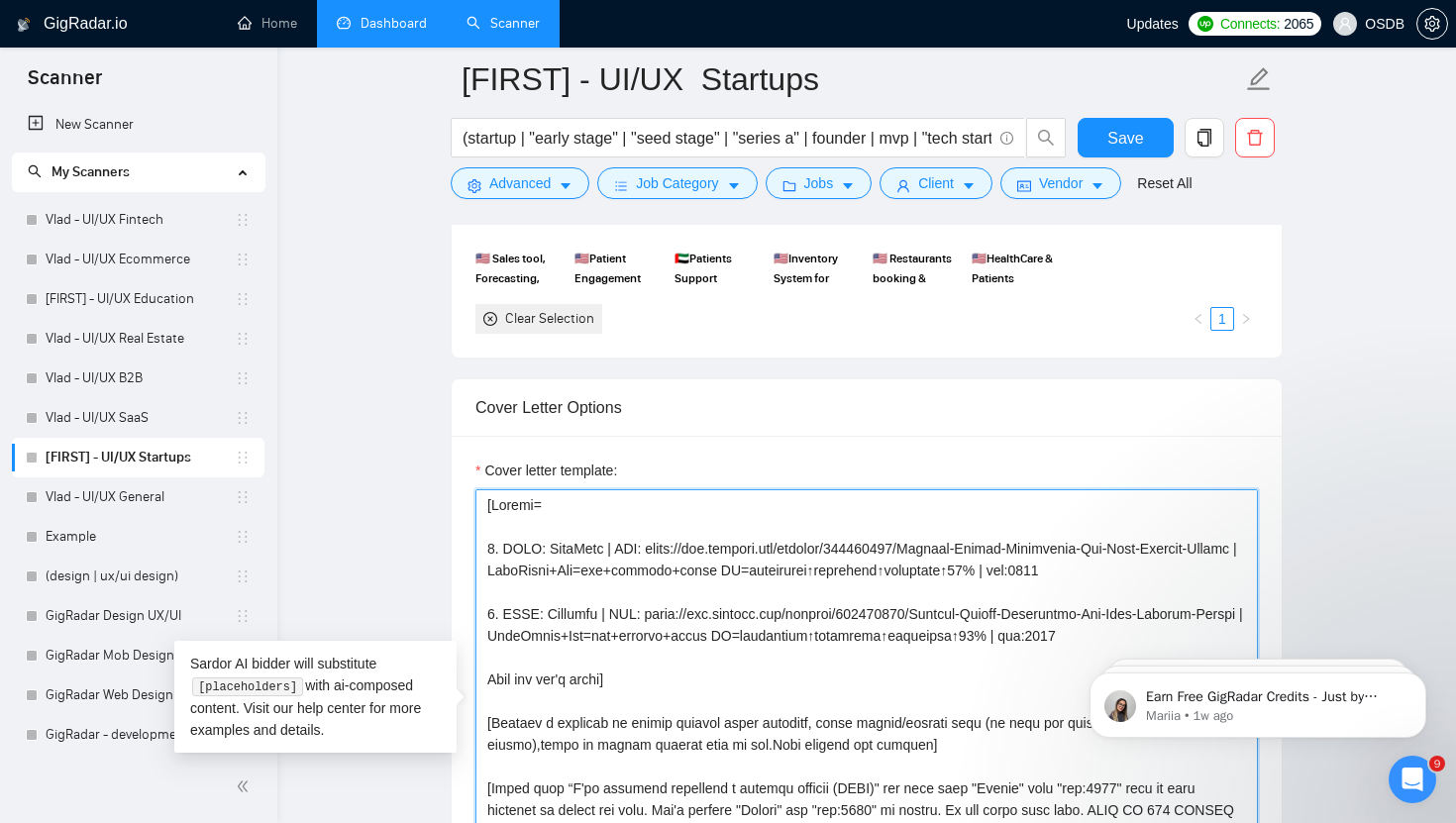 drag, startPoint x: 647, startPoint y: 616, endPoint x: 536, endPoint y: 642, distance: 114.00439 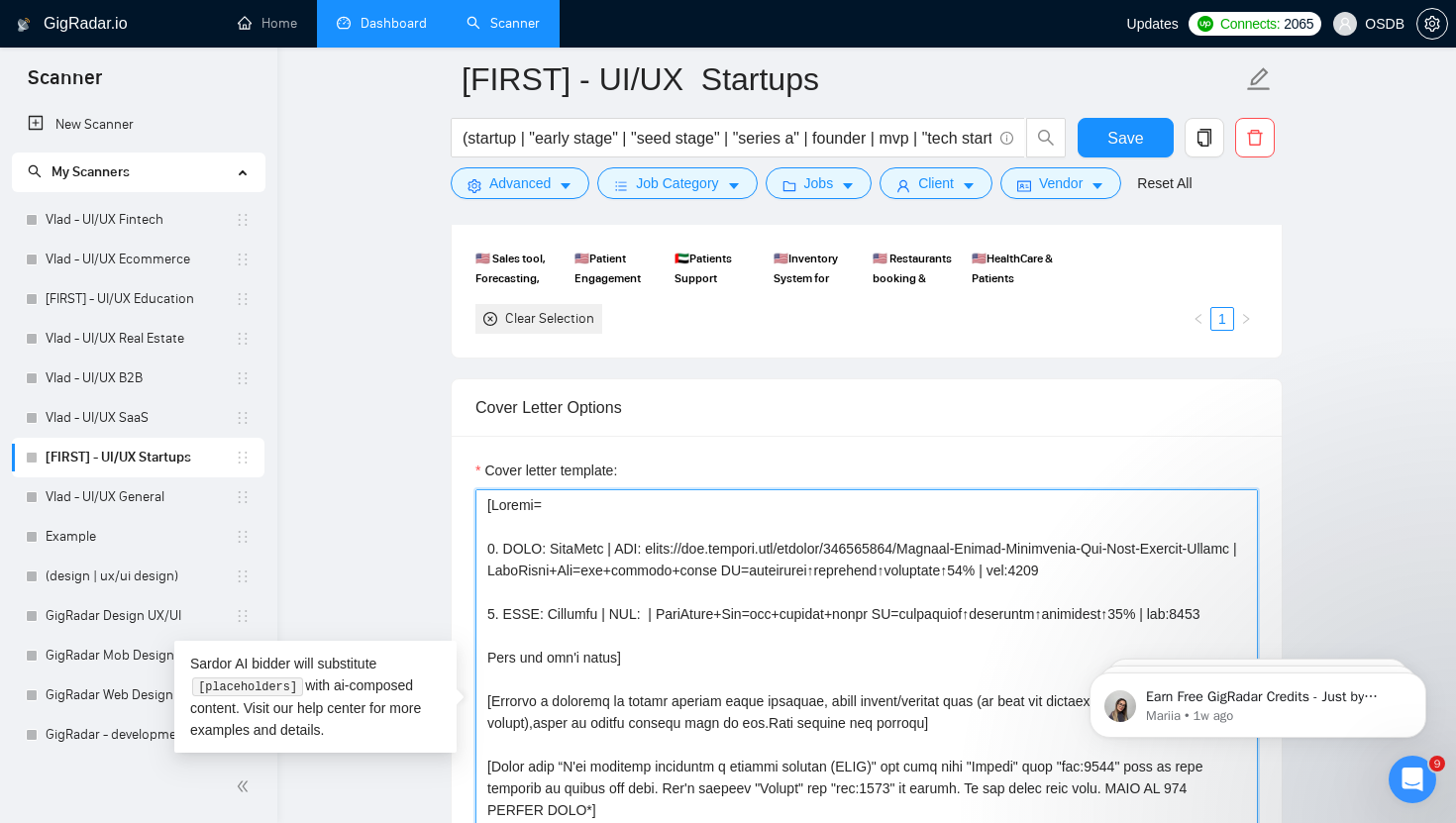 paste on "https://www.behance.net/gallery/136056197/Health-Data-Management-Patient-Handful-Tool" 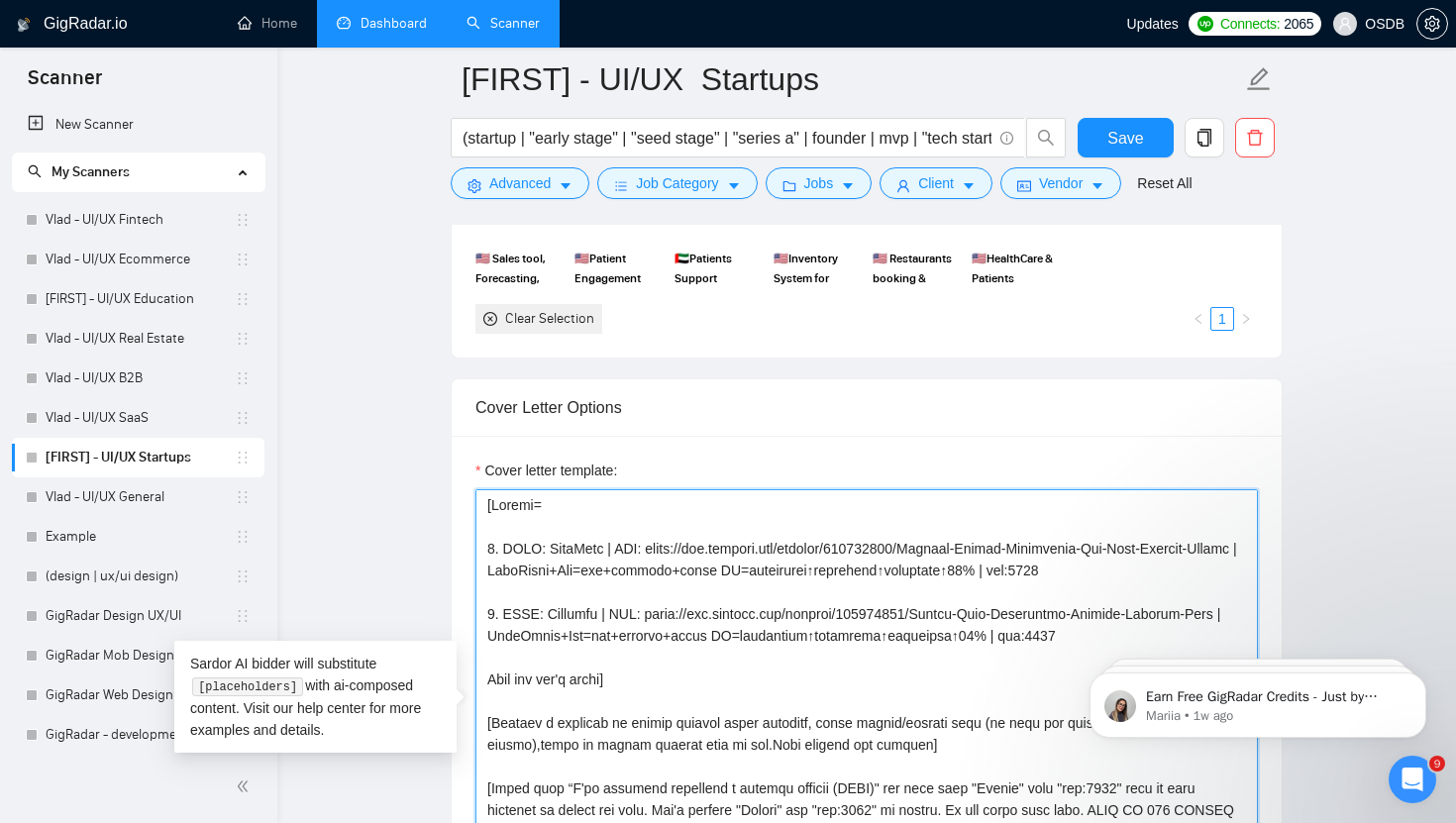 drag, startPoint x: 1015, startPoint y: 639, endPoint x: 512, endPoint y: 637, distance: 503.00398 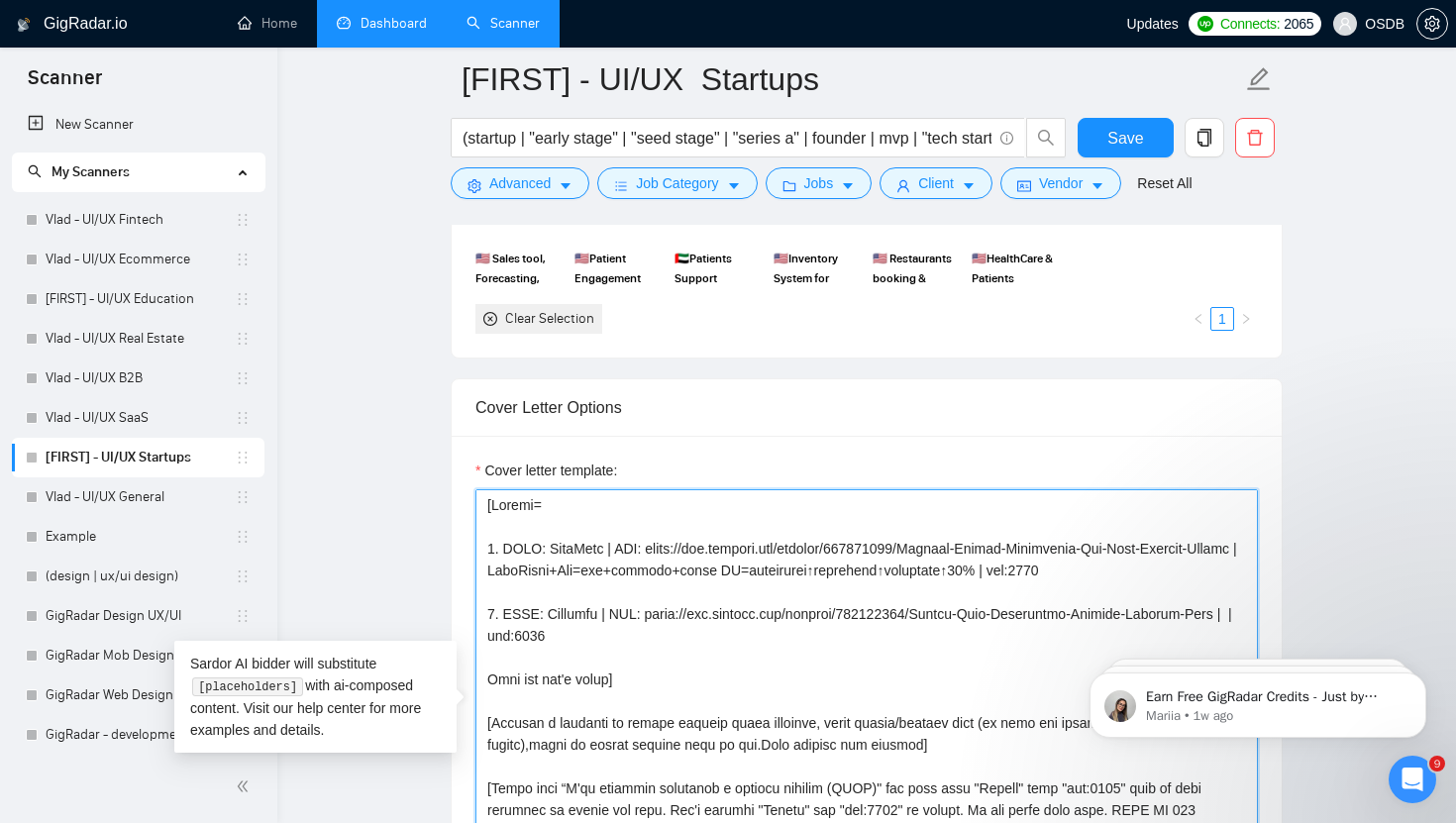 paste on "PatientData+Platform=dashboards+history+clinic-patient simplify=accuracy↑retrieval↑admin load↓" 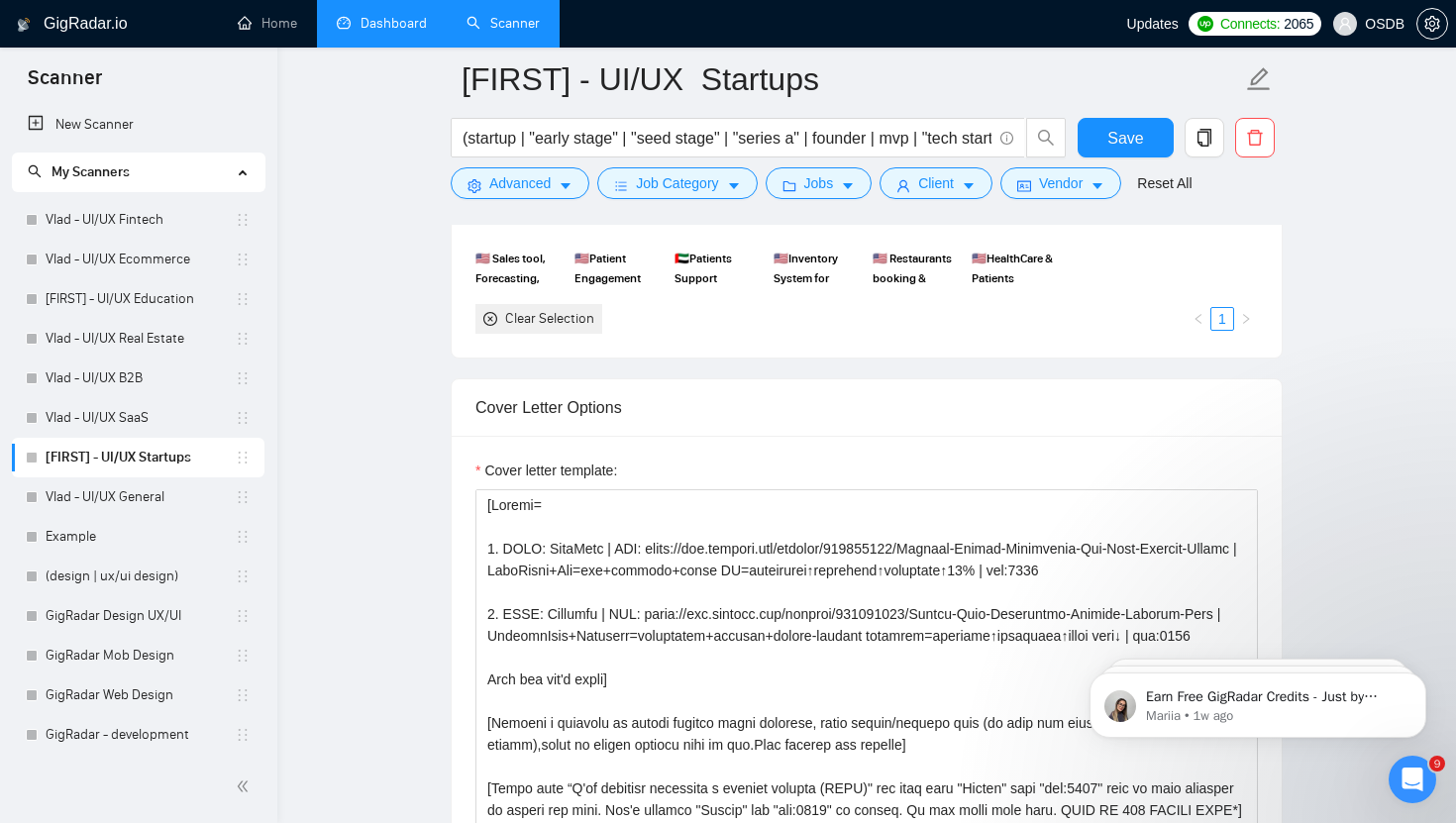 drag, startPoint x: 1195, startPoint y: 633, endPoint x: 887, endPoint y: 608, distance: 309.01294 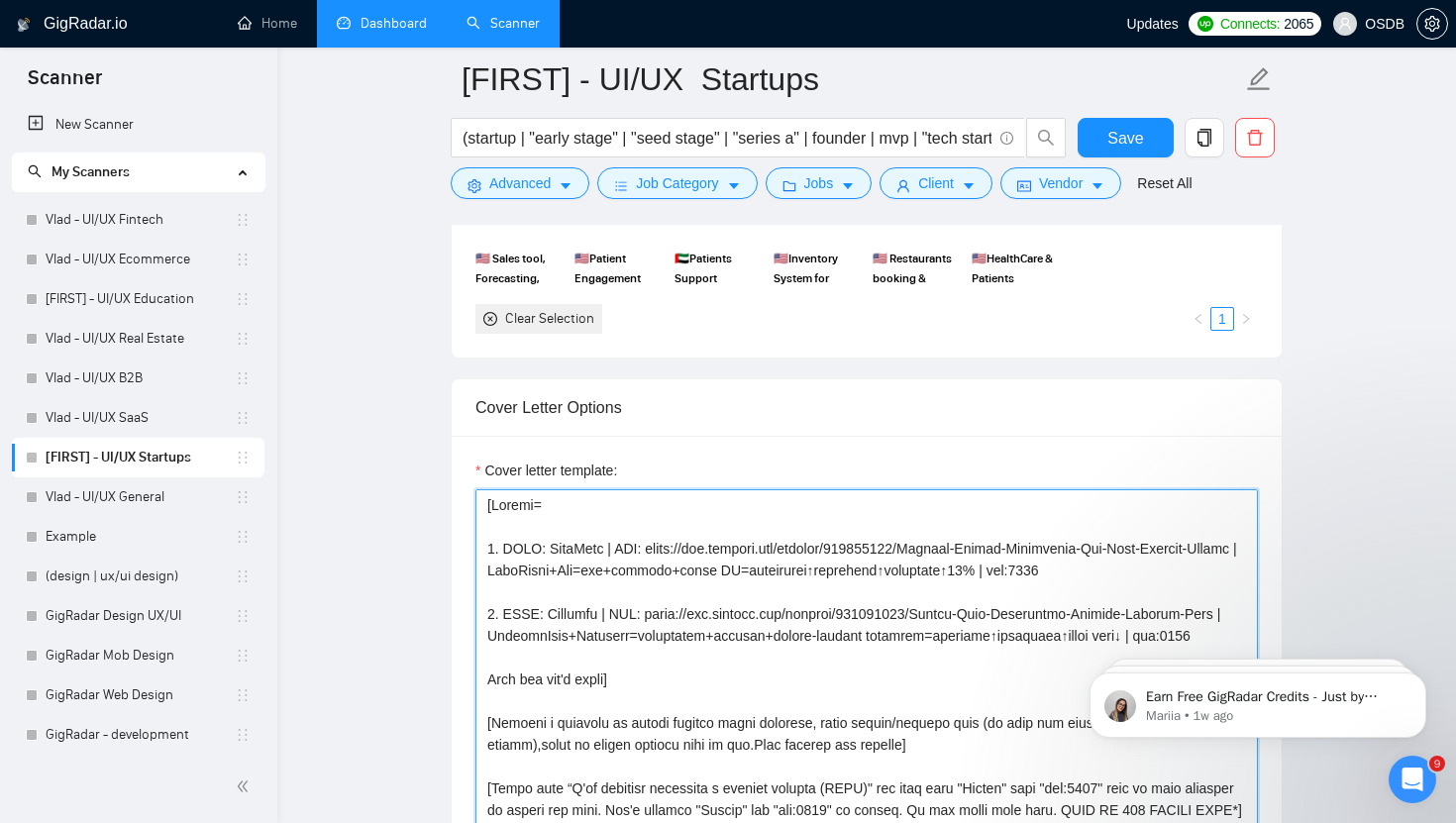 click on "Cover letter template:" at bounding box center (867, 712) 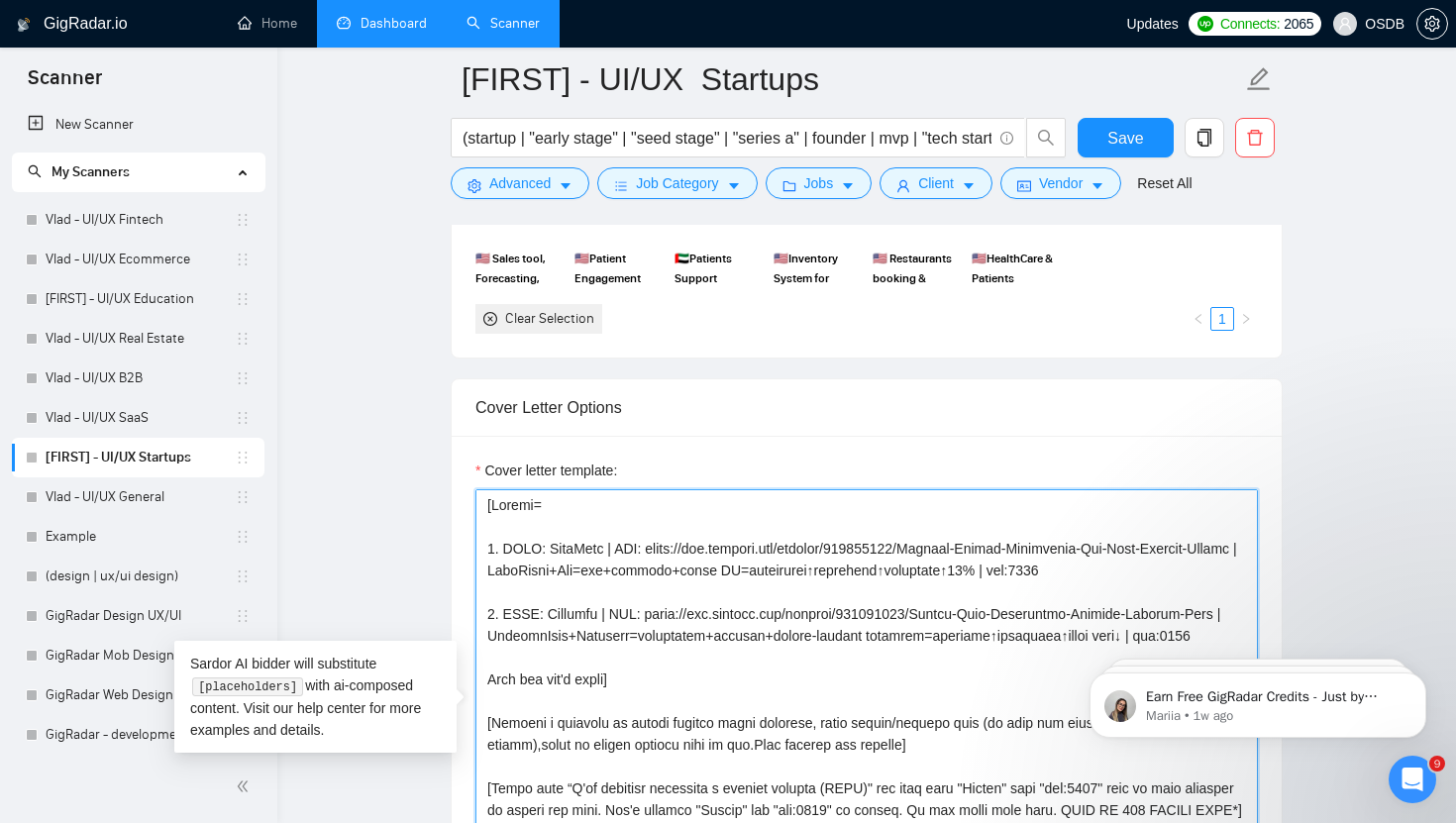 drag, startPoint x: 497, startPoint y: 614, endPoint x: 571, endPoint y: 611, distance: 74.06079 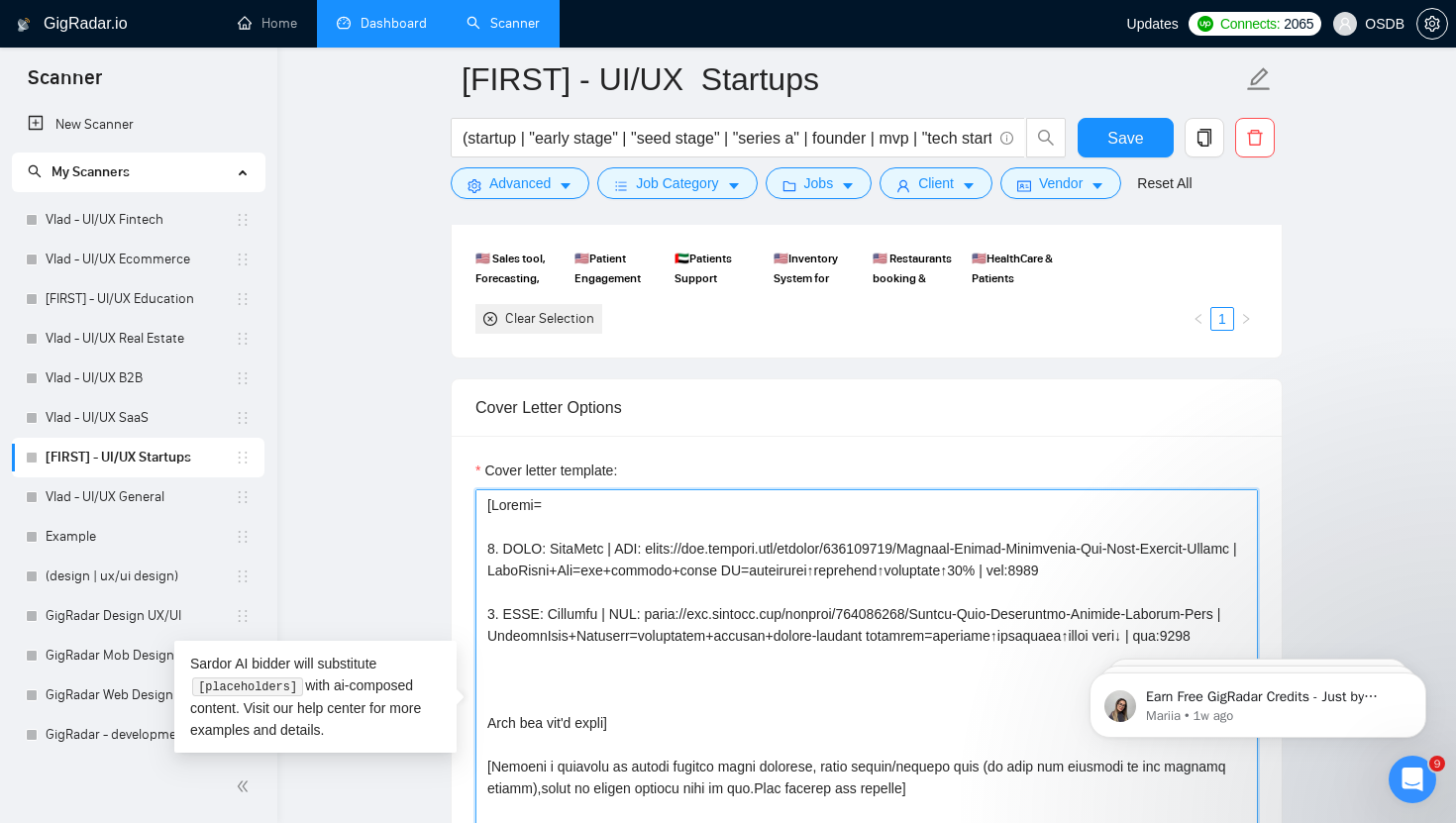 paste on "2. CLNT: Navierre | URL: https://www.behance.net/gallery/136056197/Health-Data-Management-Patient-Handful-Tool | PatientData+Platform=dashboards+history+clinic-patient simplify=accuracy↑retrieval↑admin load↓ | tag:7748" 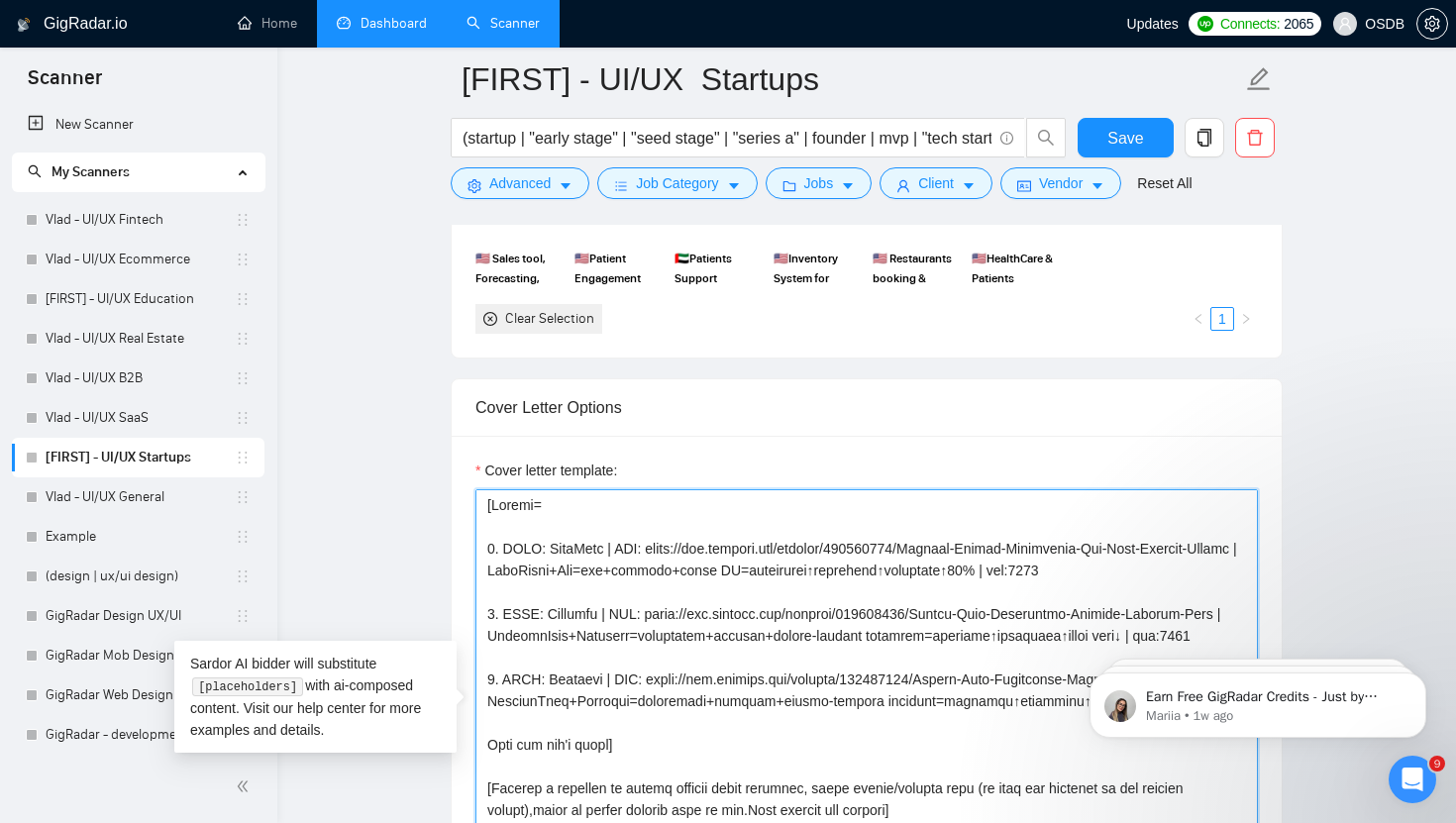 click on "Cover letter template:" at bounding box center (867, 712) 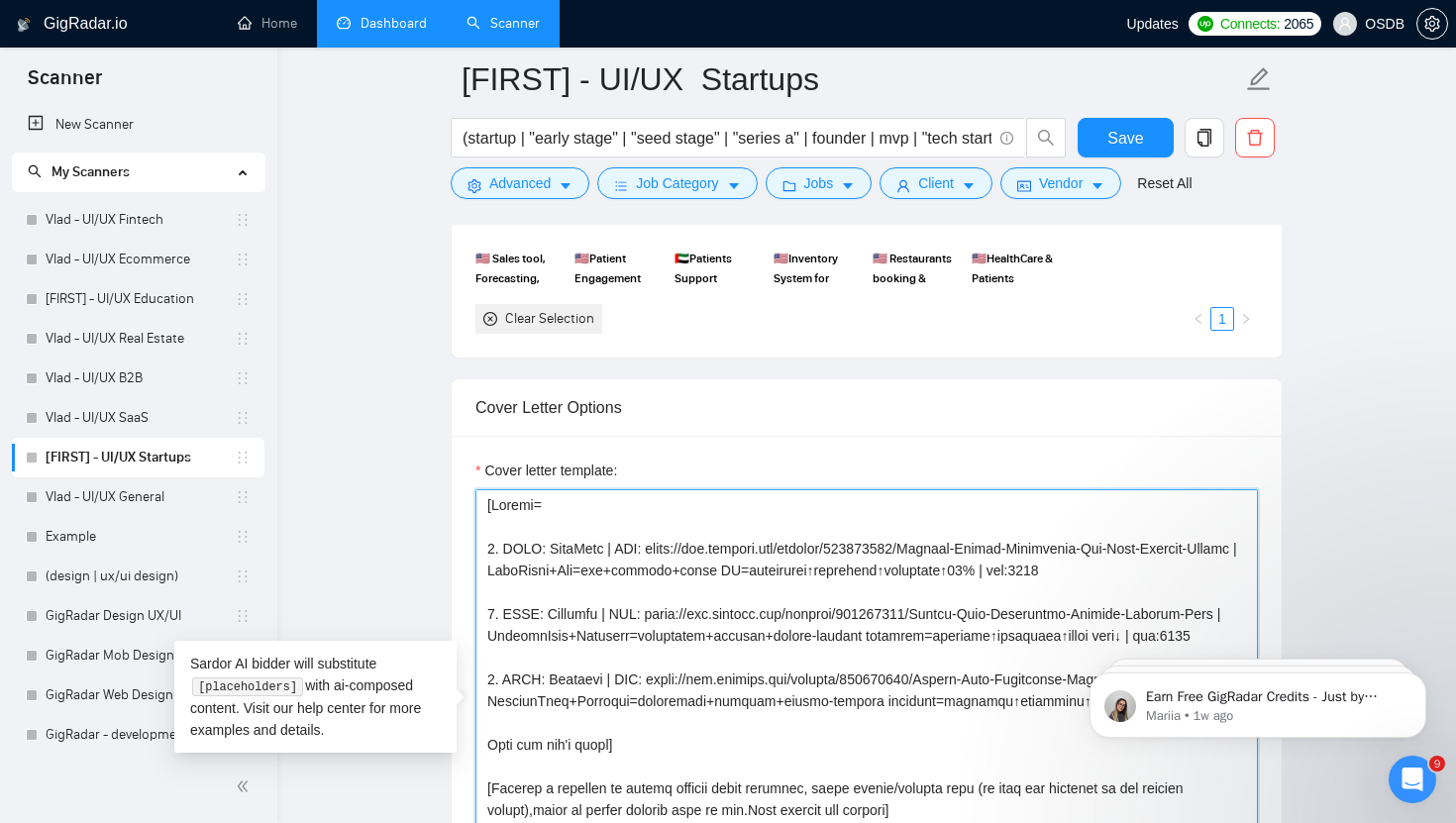 drag, startPoint x: 599, startPoint y: 679, endPoint x: 556, endPoint y: 677, distance: 43.04649 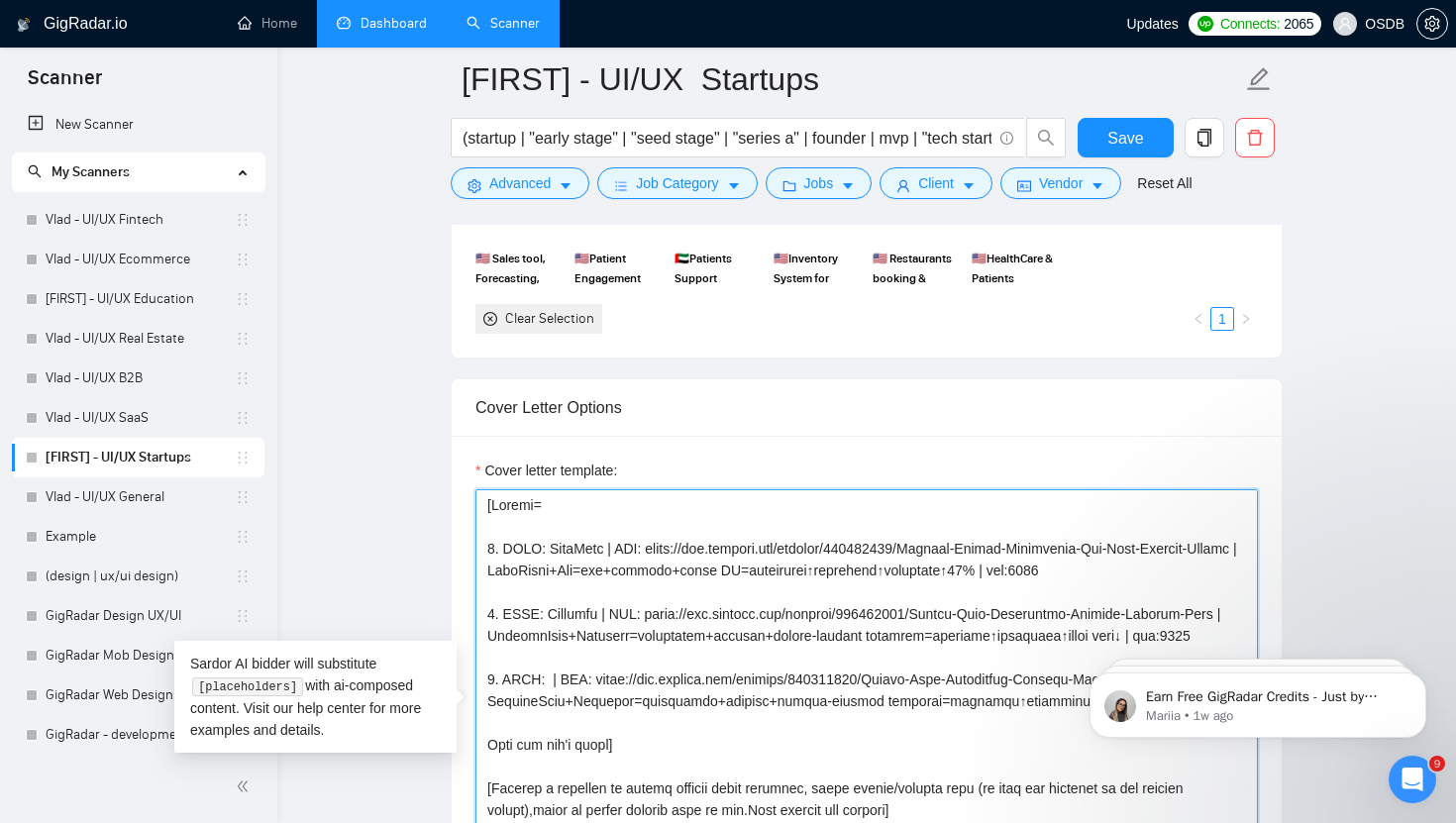 paste on "Proxibit" 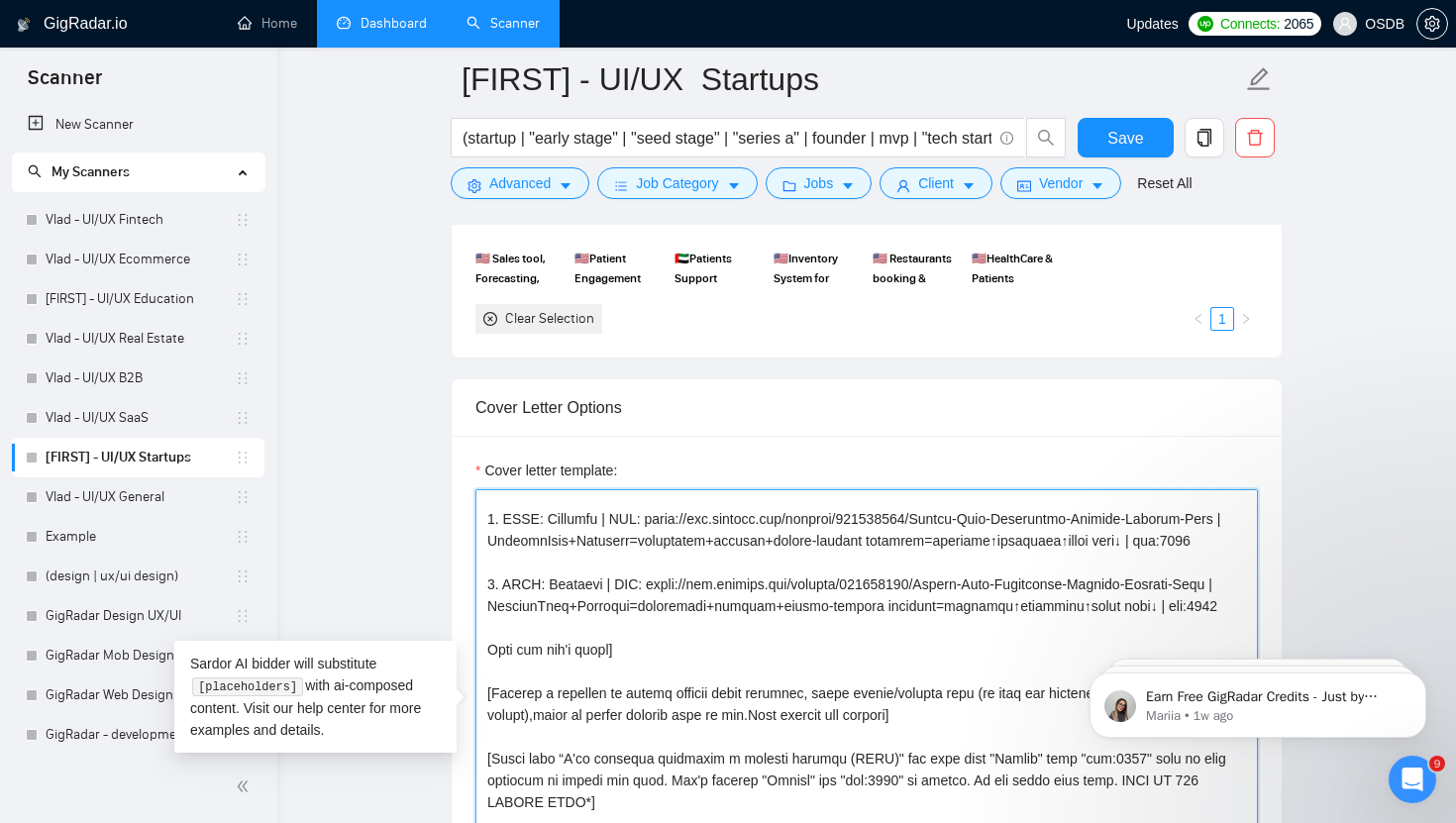 scroll, scrollTop: 107, scrollLeft: 0, axis: vertical 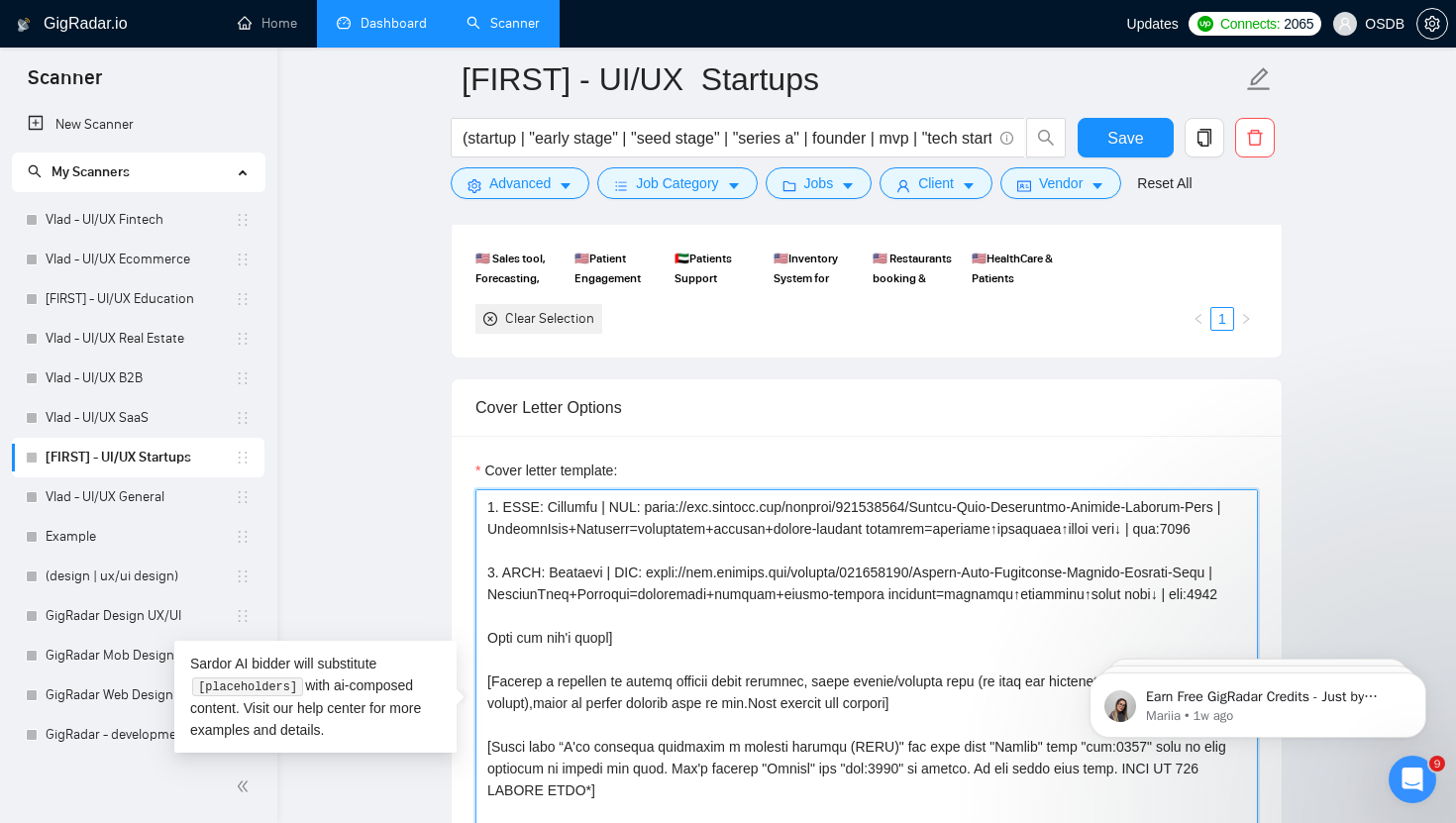 drag, startPoint x: 643, startPoint y: 571, endPoint x: 1240, endPoint y: 576, distance: 597.02094 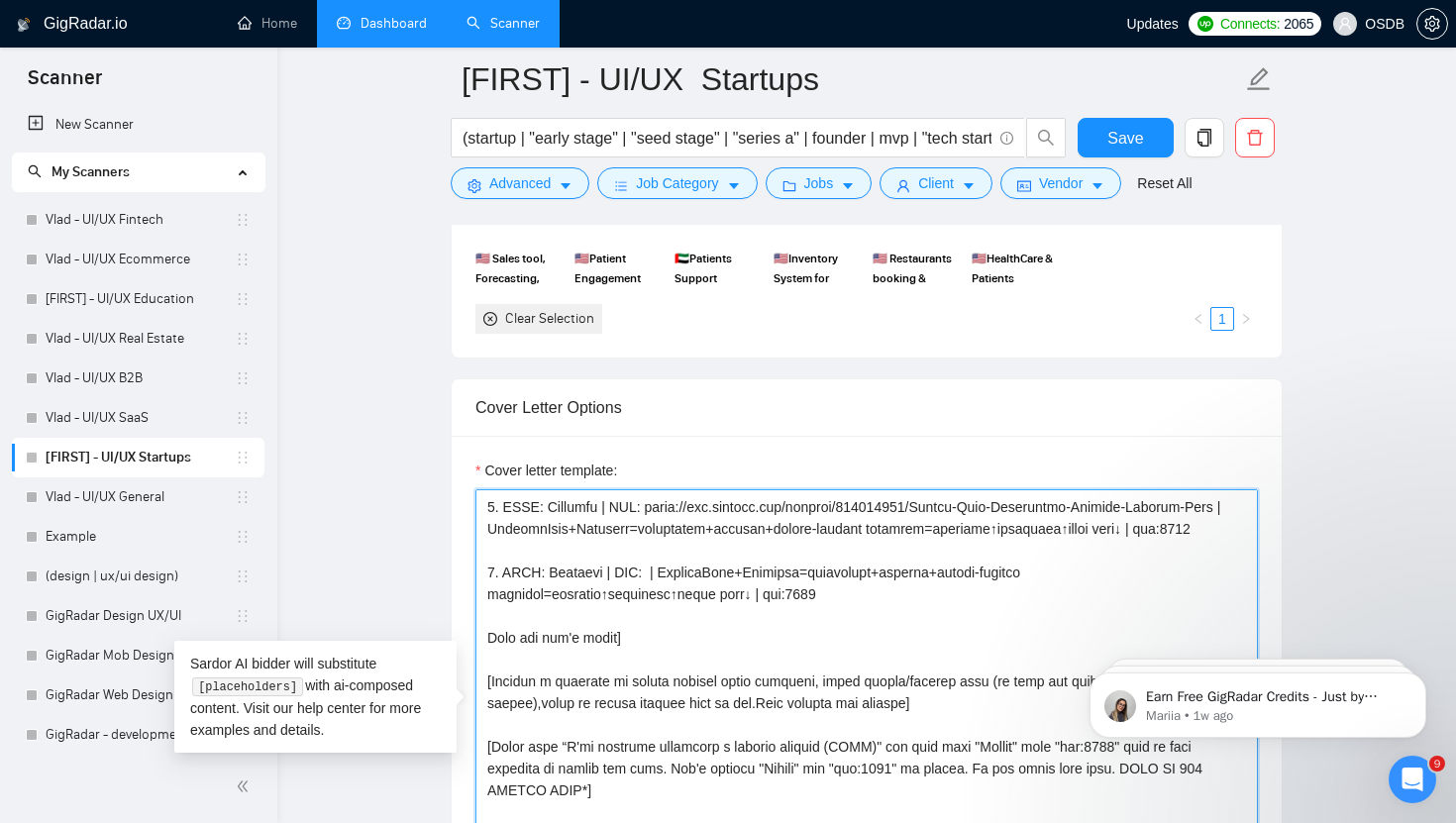 paste on "https://www.behance.net/gallery/150022459/Cryptocurrencies-Investment-Portfolio-platform" 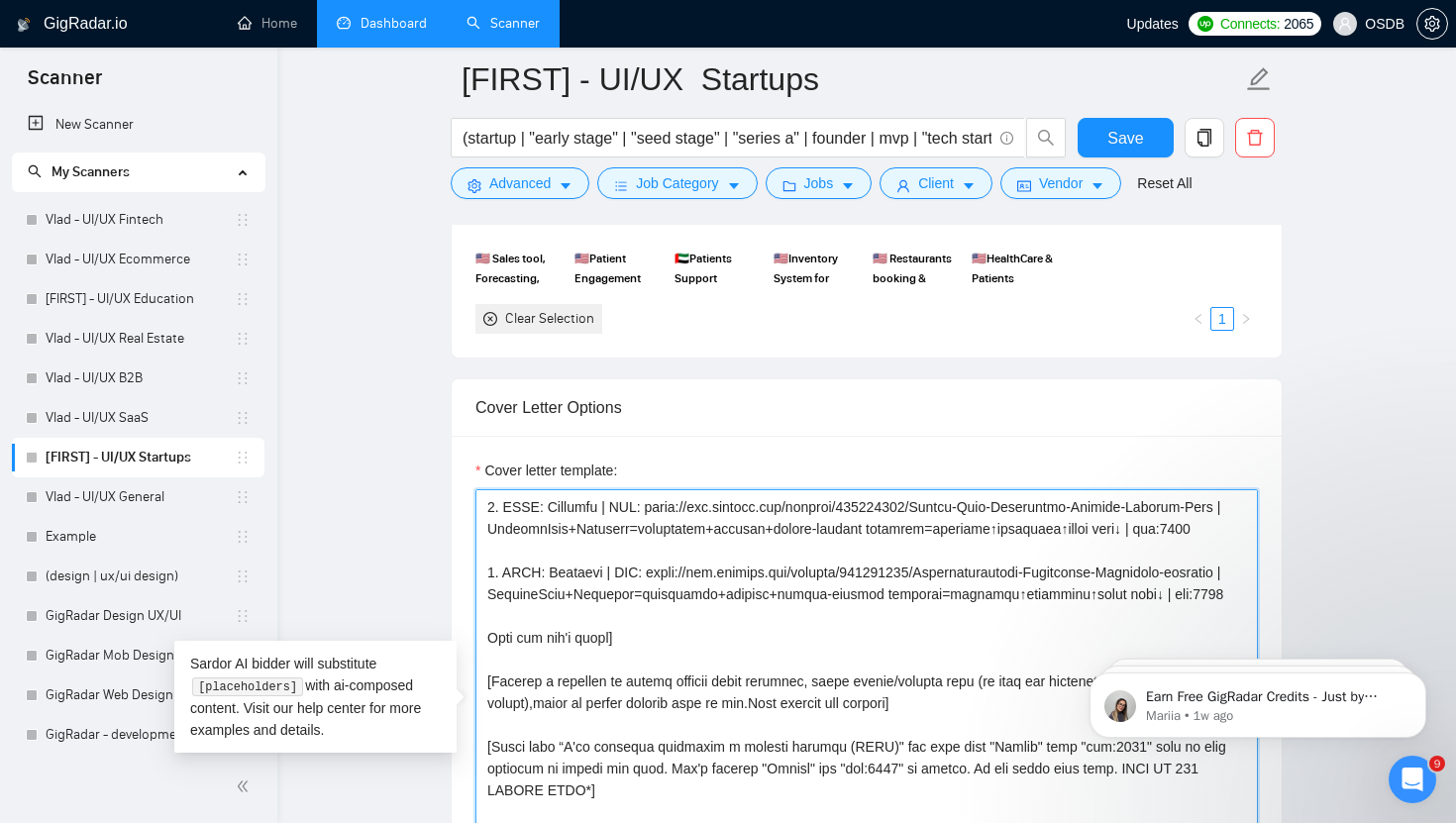 drag, startPoint x: 1130, startPoint y: 594, endPoint x: 513, endPoint y: 599, distance: 617.0203 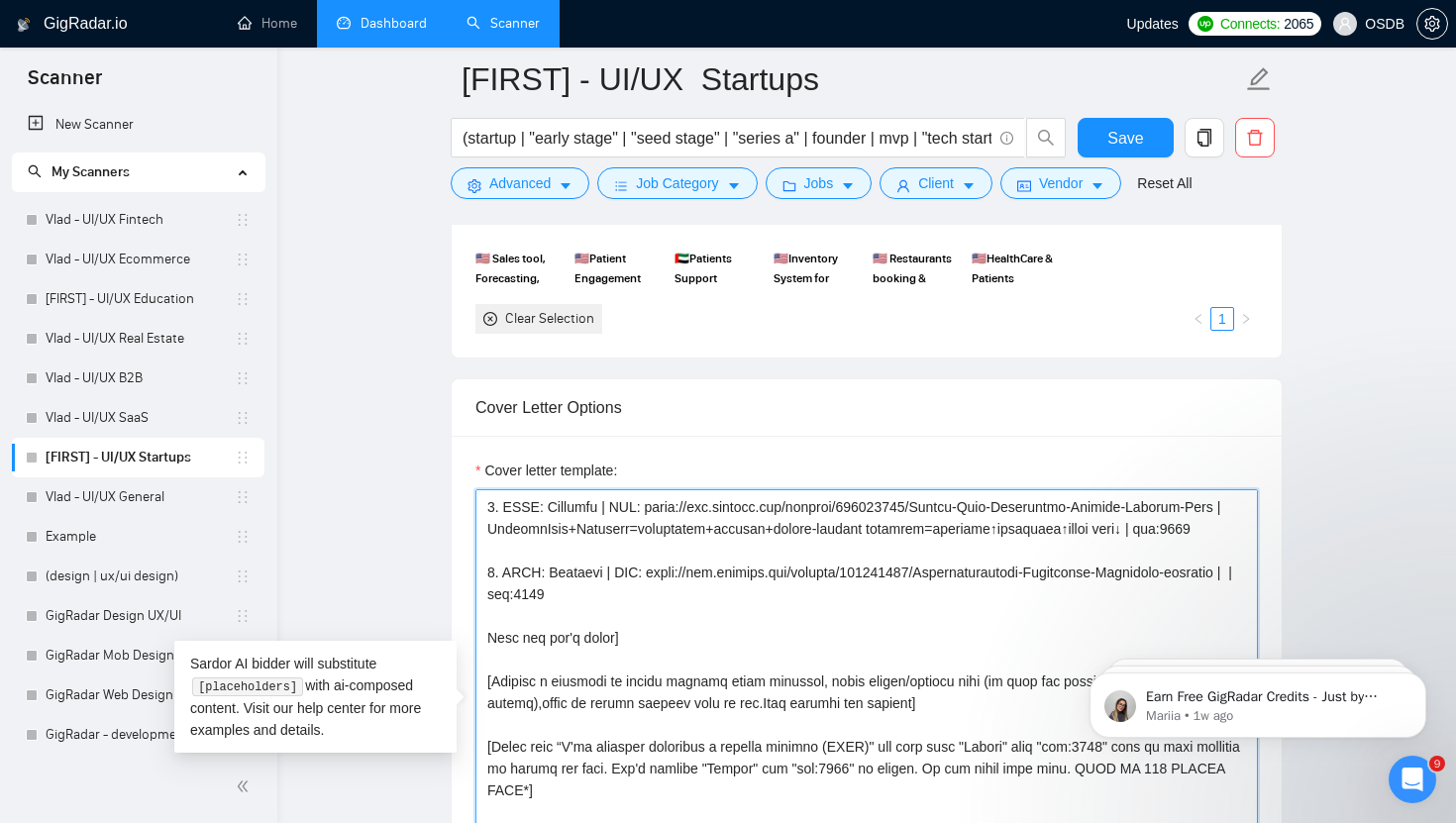 paste on "CryptoTrack+Tool=portfolio+analytics+distribution+growth=decisions↑accuracy↑trust↑" 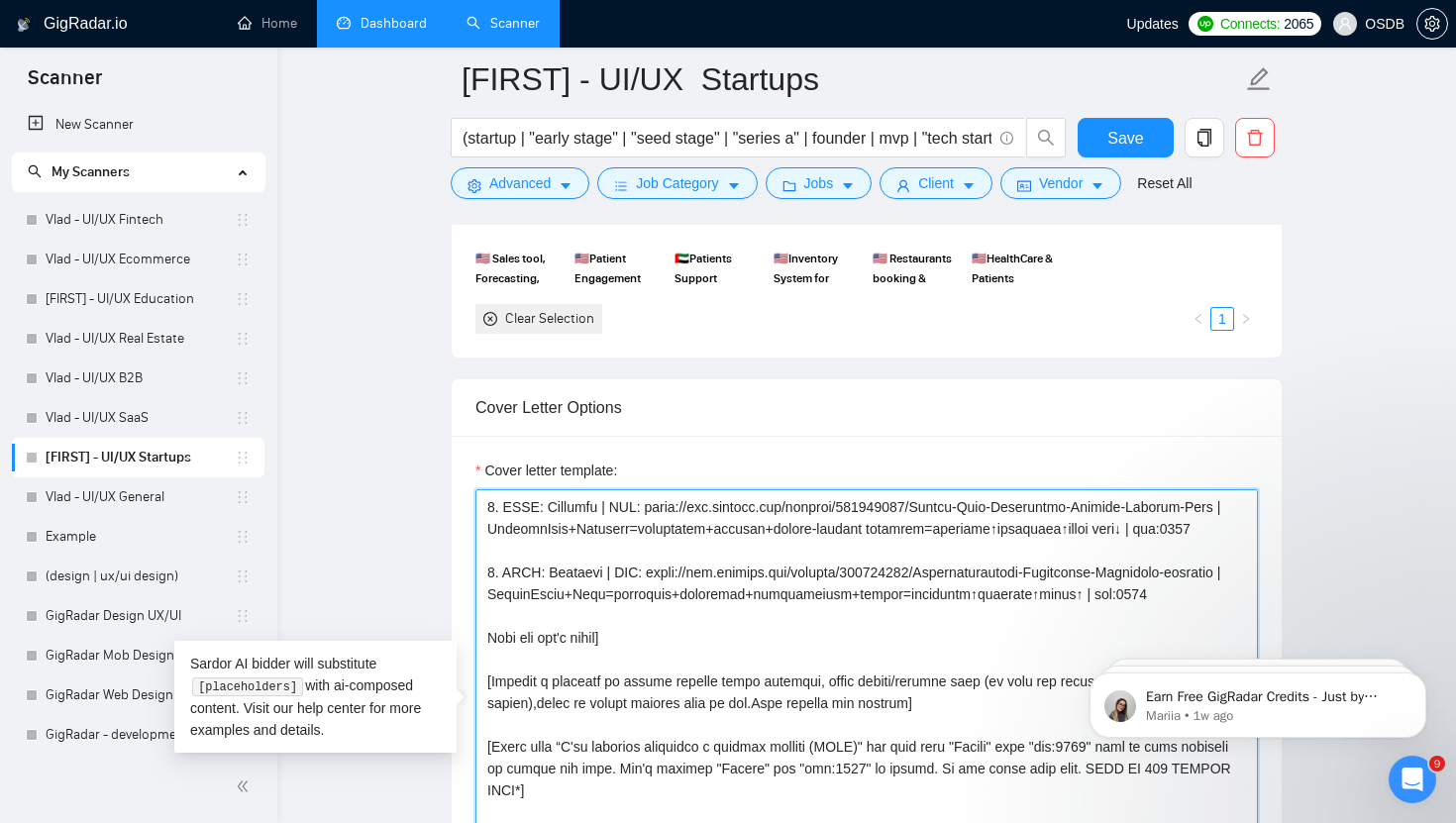 drag, startPoint x: 1147, startPoint y: 599, endPoint x: 553, endPoint y: 562, distance: 595.15124 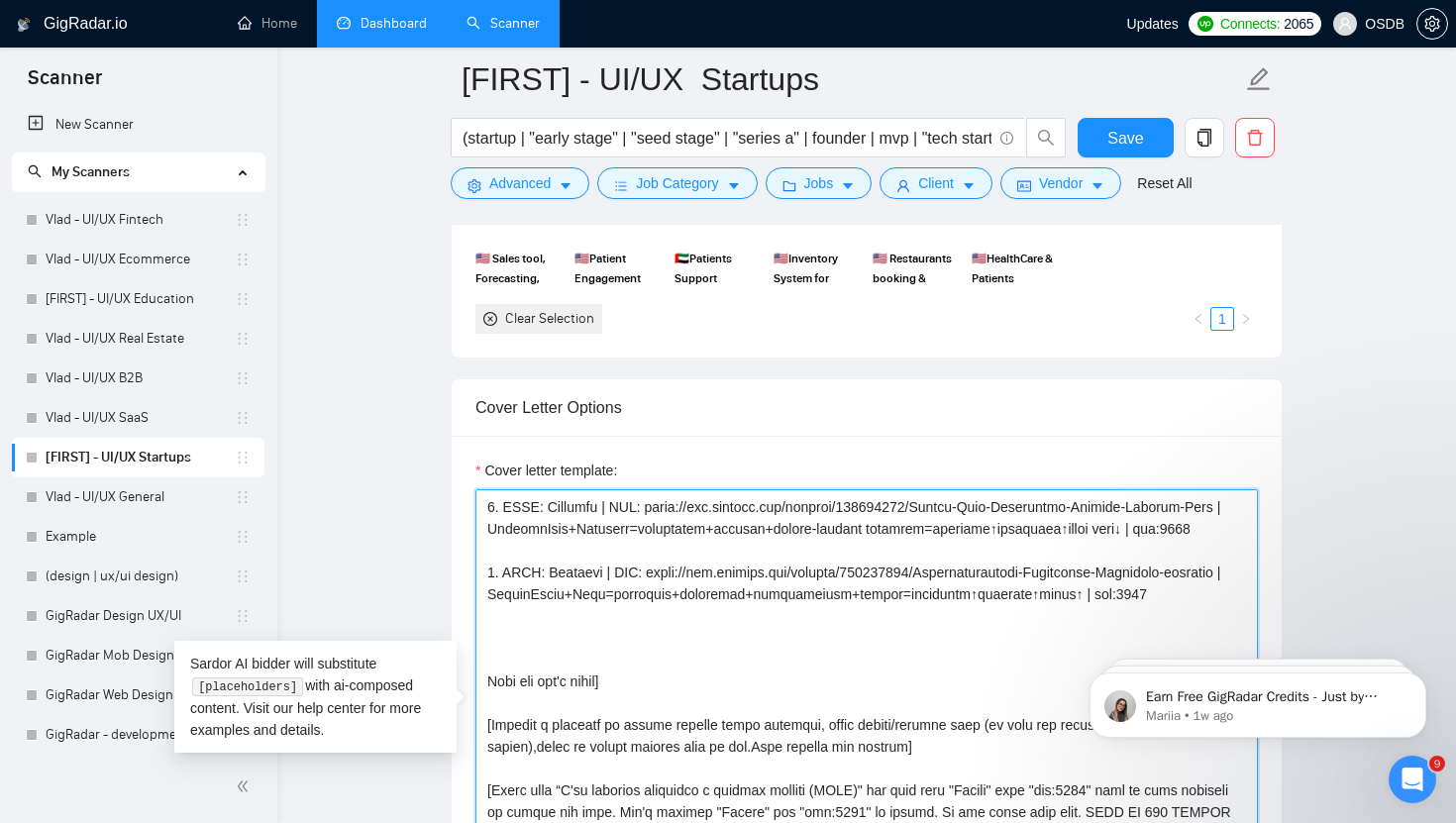paste on "3. CLNT: Proxibit | URL: https://www.behance.net/gallery/150022459/Cryptocurrencies-Investment-Portfolio-platform | CryptoTrack+Tool=portfolio+analytics+distribution+growth=decisions↑accuracy↑trust↑ | tag:7748" 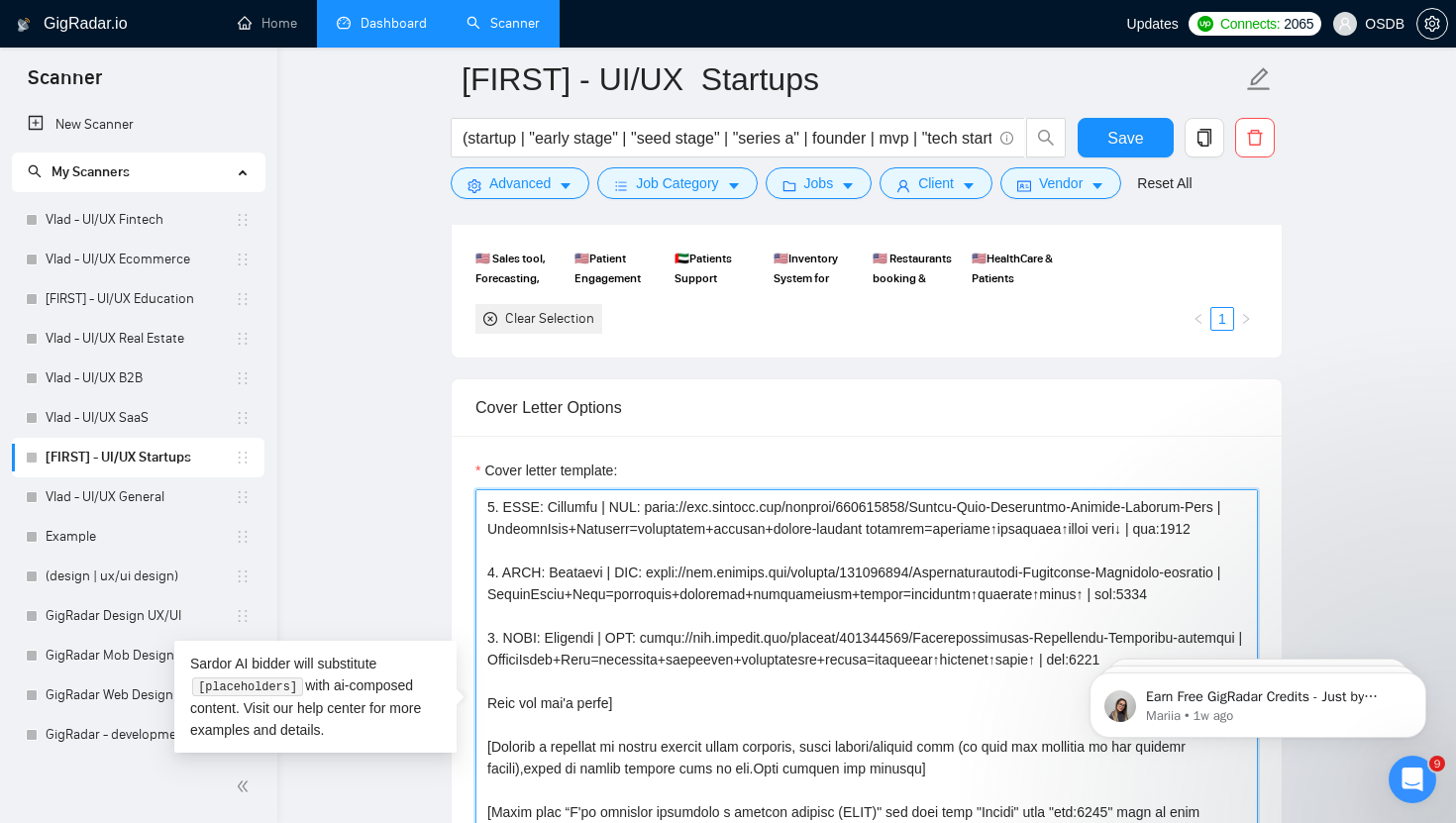 click on "Cover letter template:" at bounding box center [867, 712] 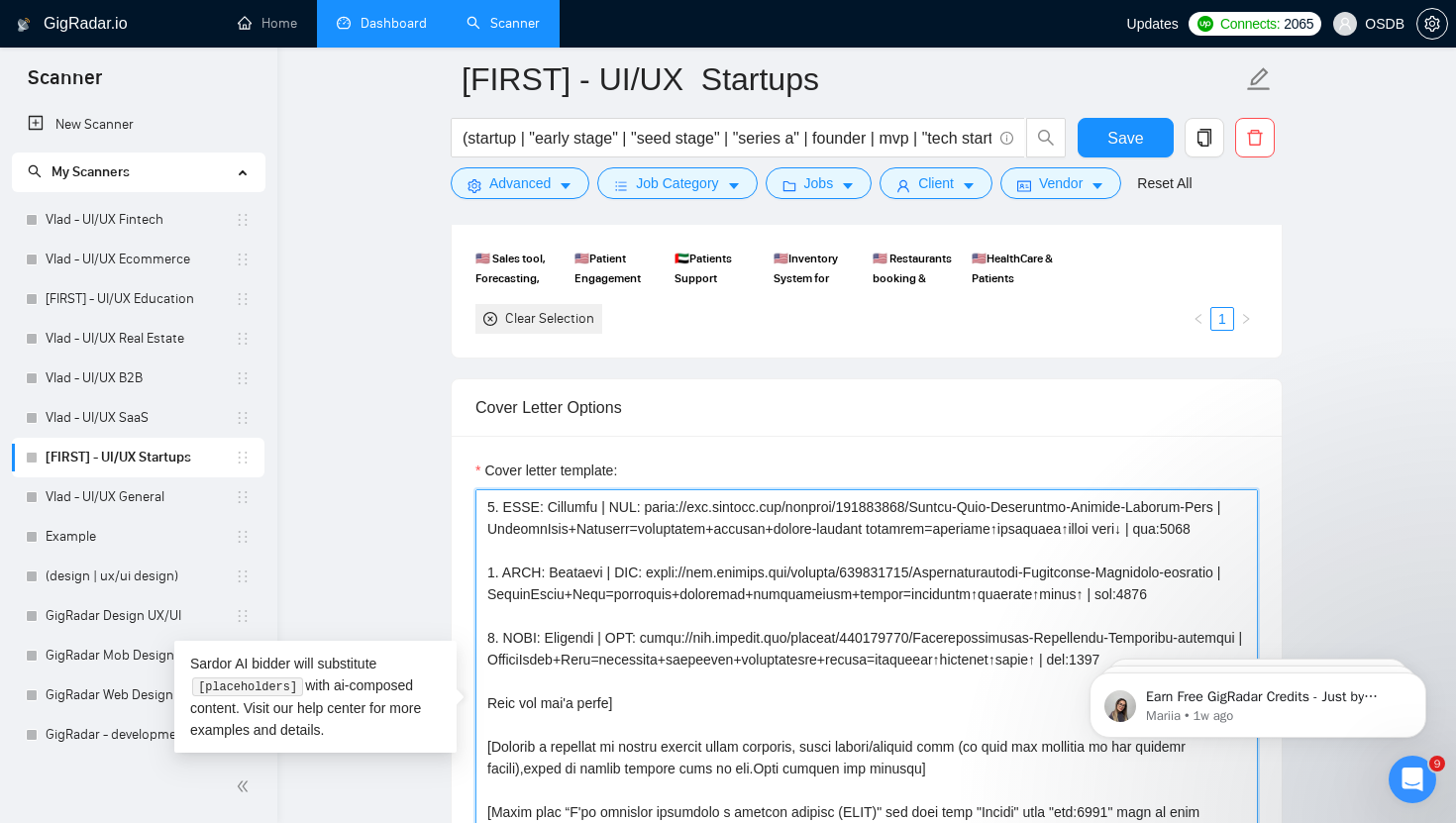 drag, startPoint x: 594, startPoint y: 637, endPoint x: 548, endPoint y: 638, distance: 46.010868 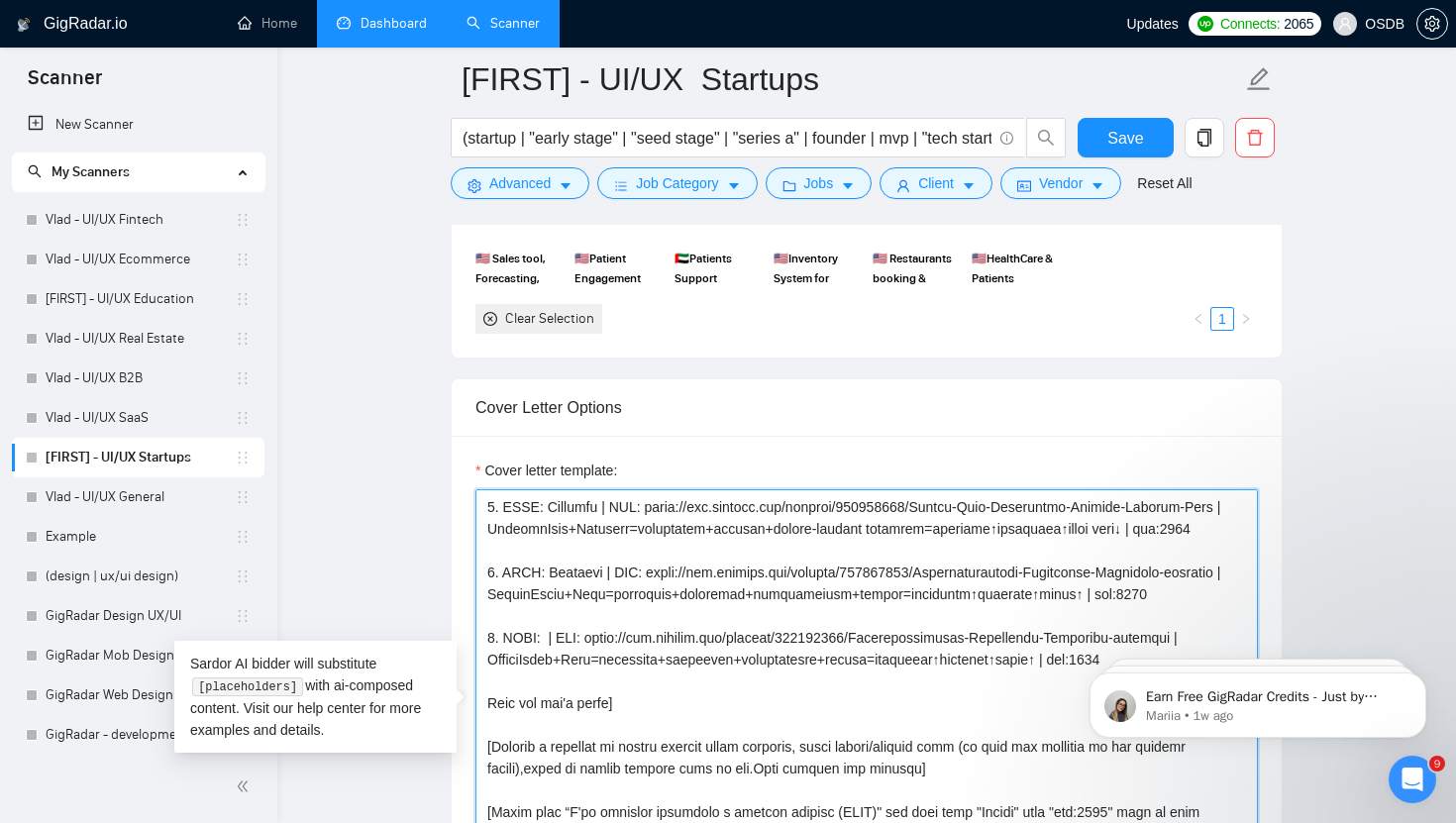 paste on "Restoration Dashboard" 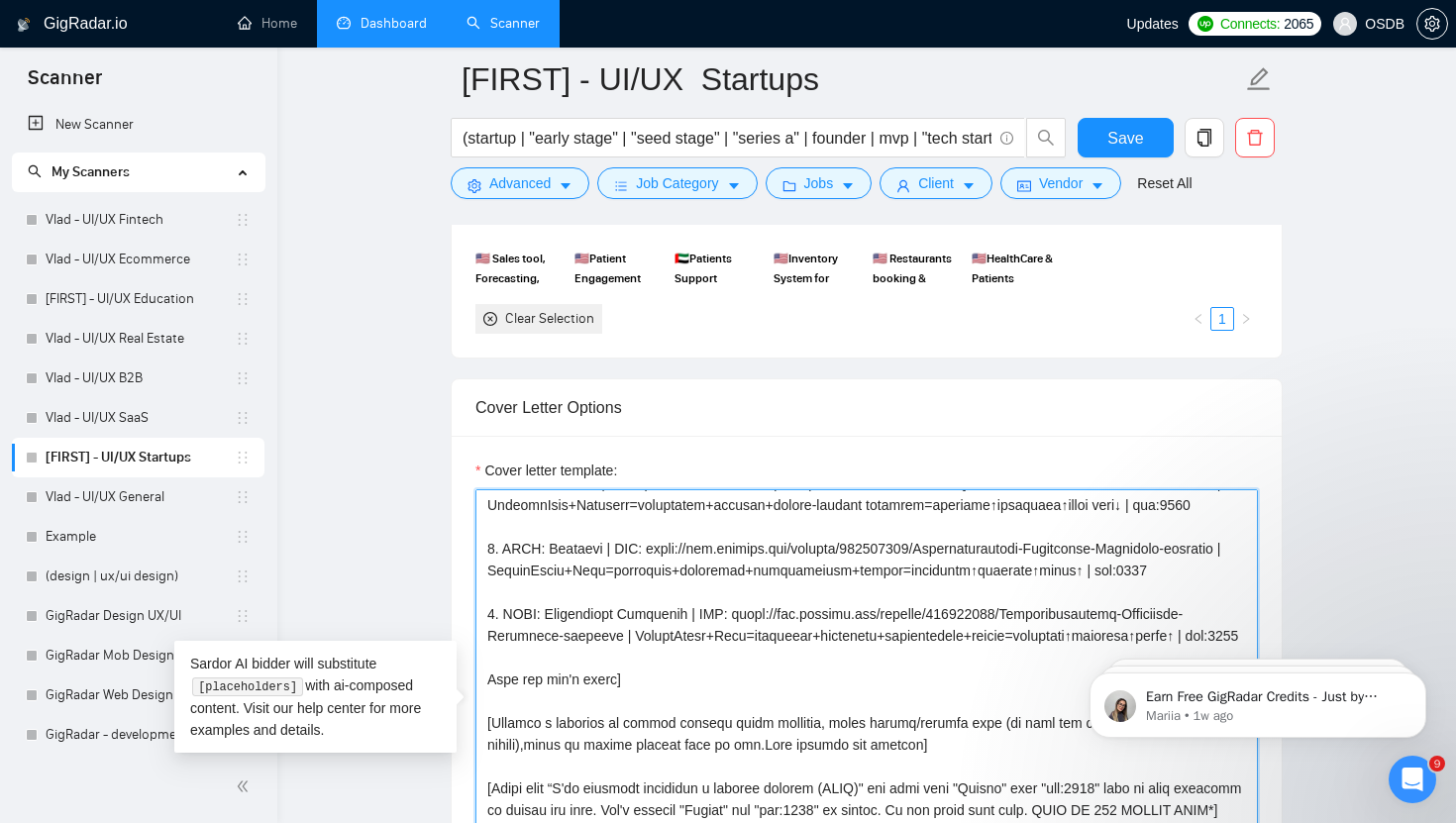 scroll, scrollTop: 153, scrollLeft: 0, axis: vertical 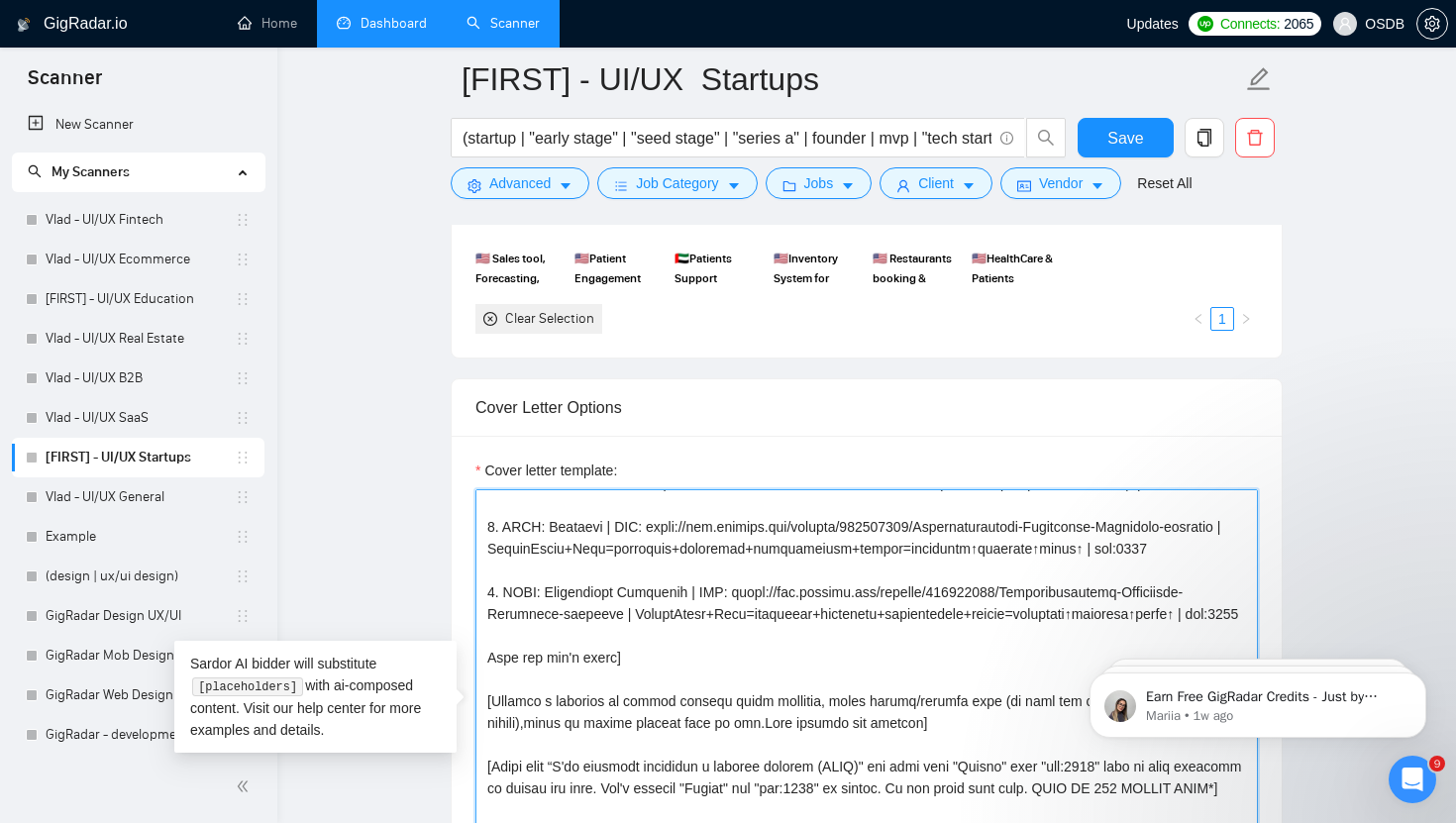drag, startPoint x: 740, startPoint y: 594, endPoint x: 602, endPoint y: 615, distance: 139.58868 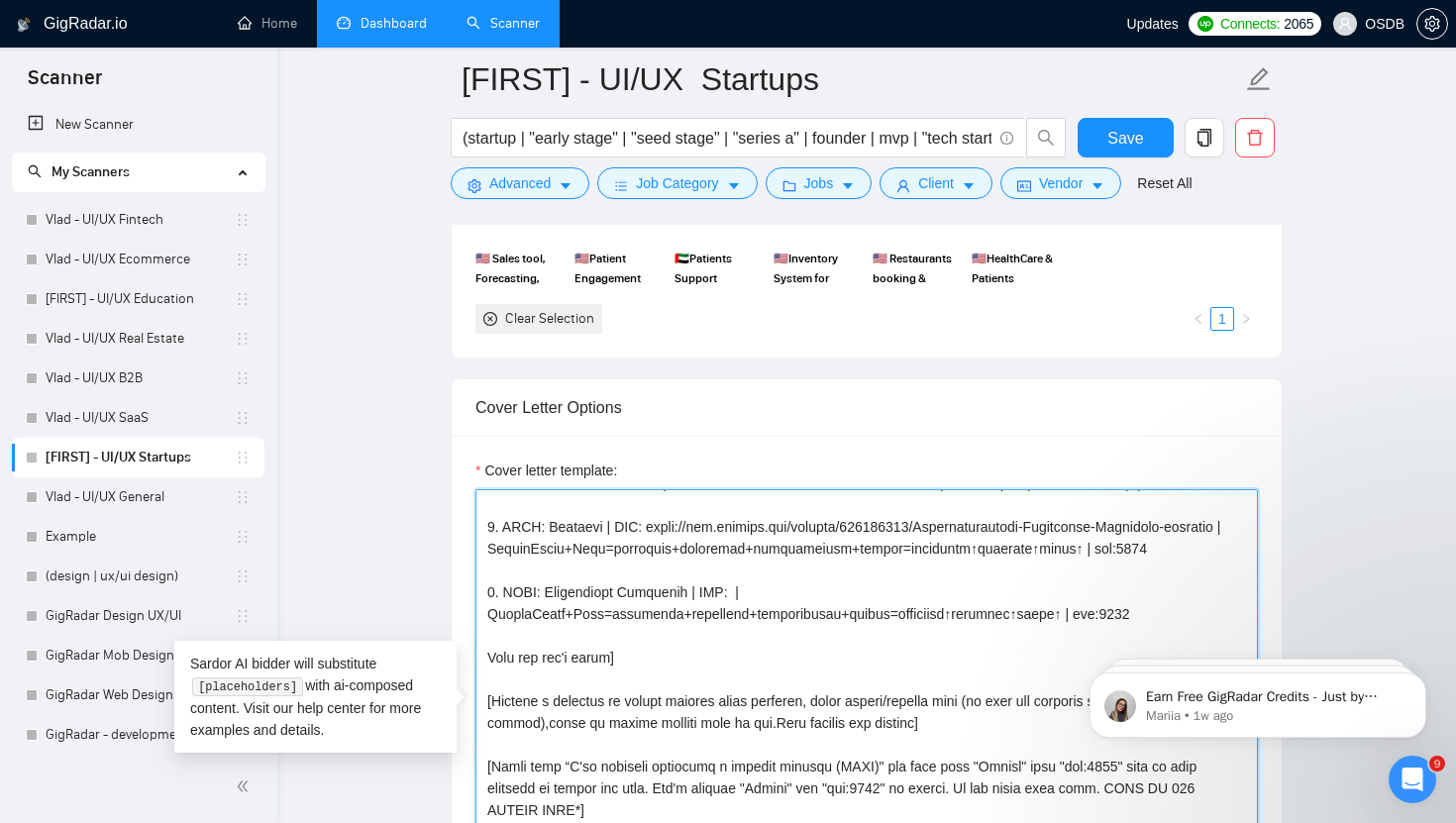 paste on "https://www.behance.net/gallery/184592723/Environmental-Impact-Monitoring-Platform" 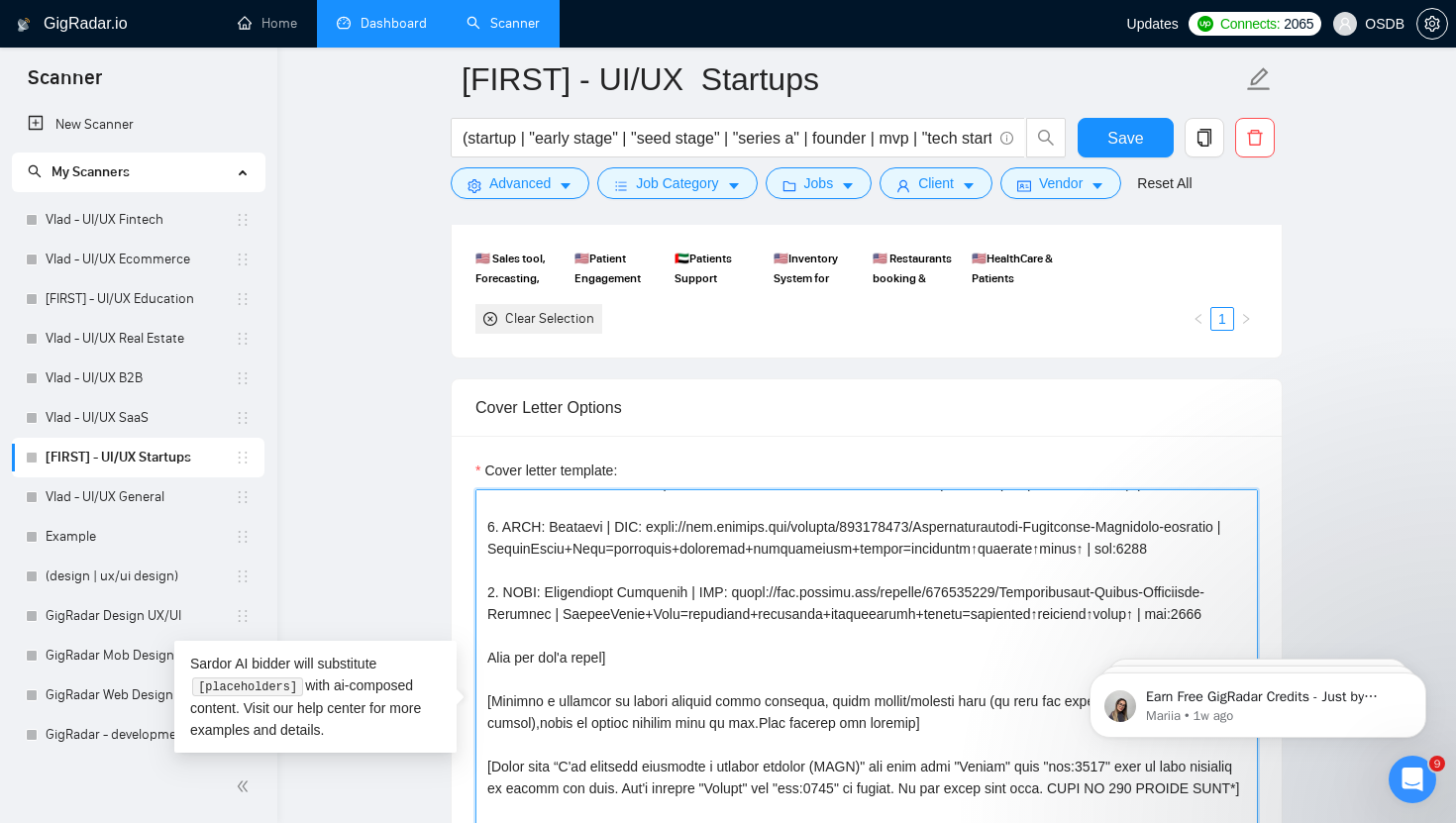 drag, startPoint x: 628, startPoint y: 613, endPoint x: 1002, endPoint y: 614, distance: 374.0013 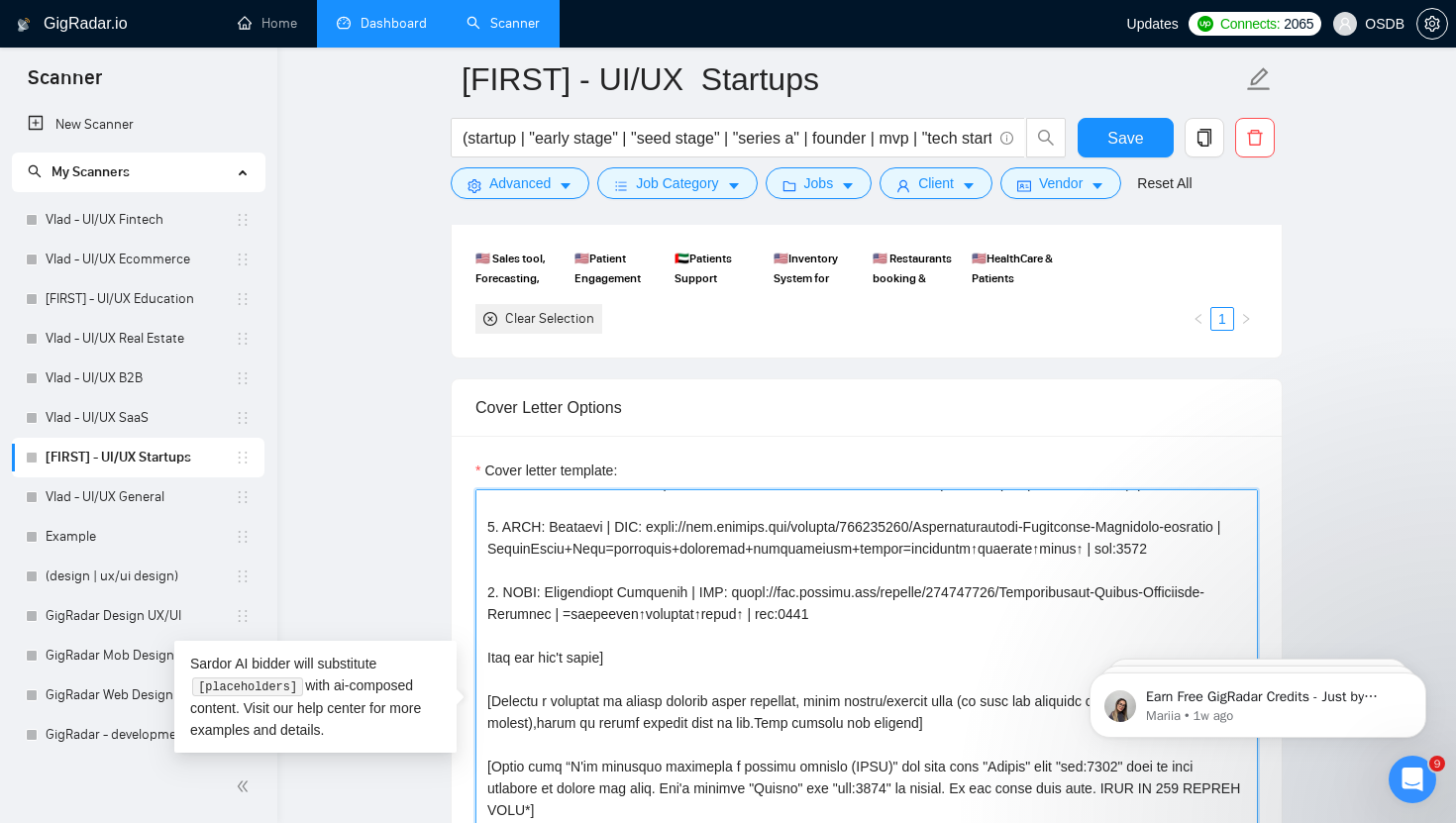drag, startPoint x: 814, startPoint y: 613, endPoint x: 640, endPoint y: 623, distance: 174.28712 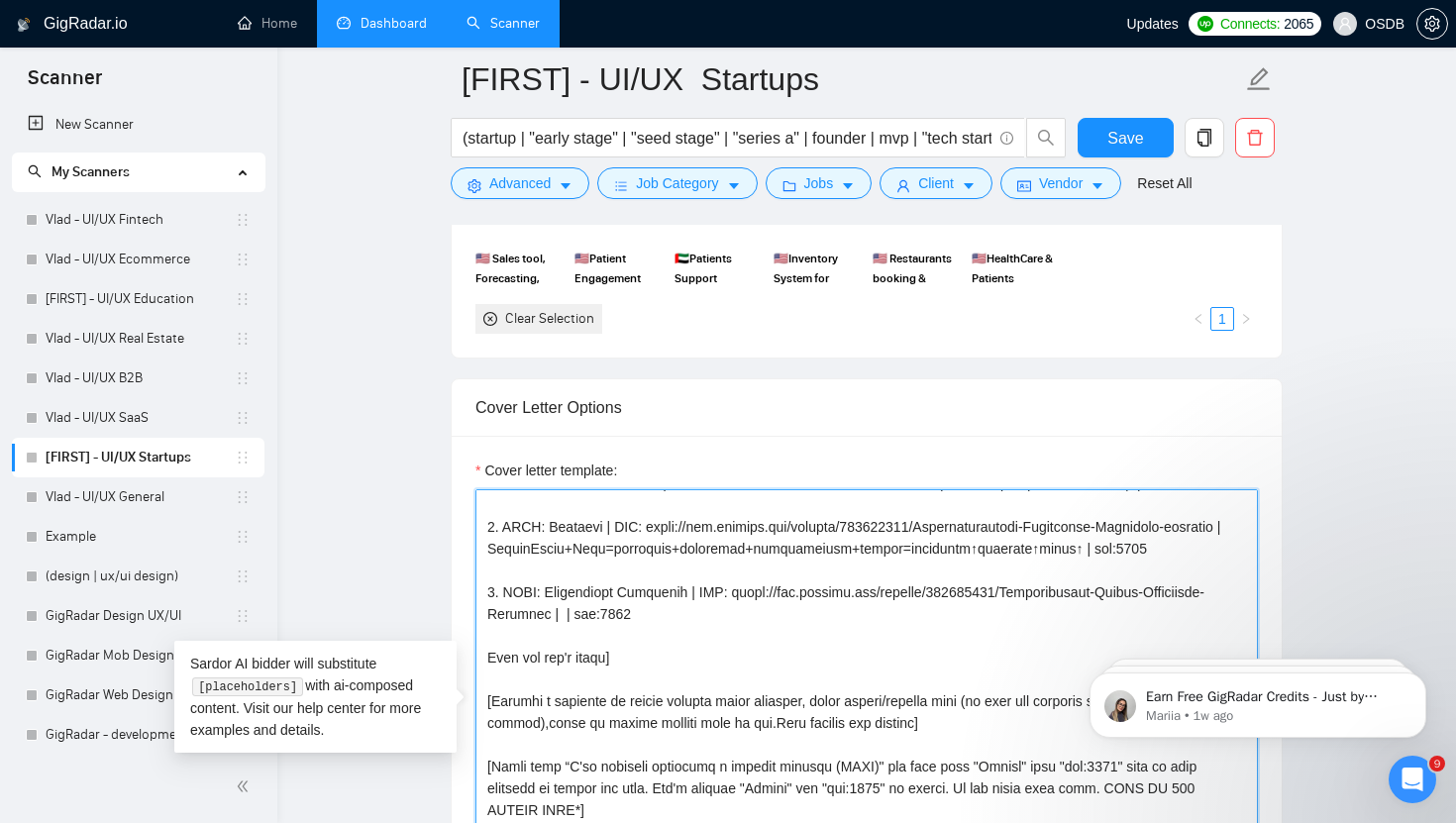paste on "EnviroMonitor=emissions+pollution+KPI(report/strategy)=sustainability↑compliance↑deci" 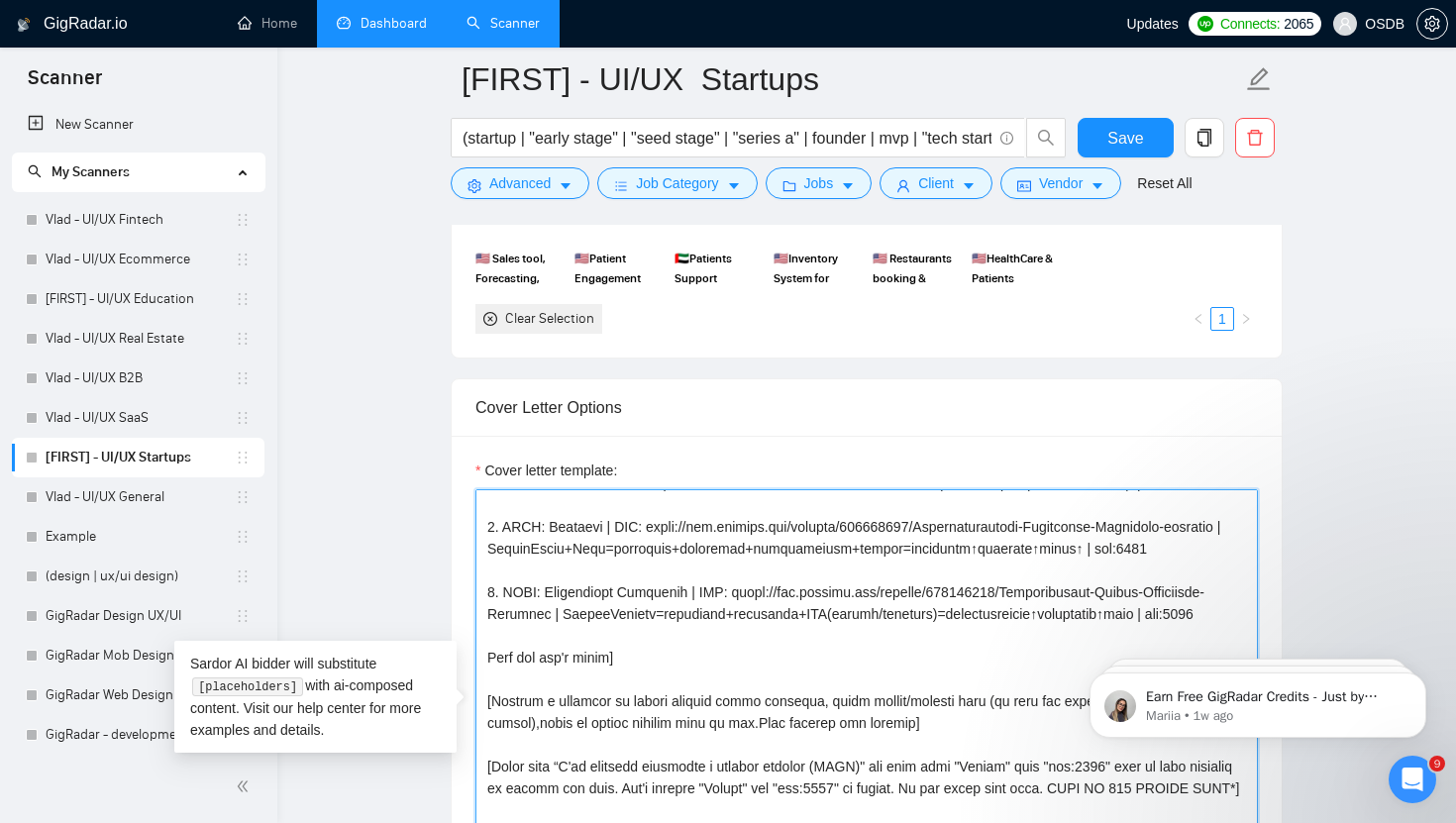 click on "Cover letter template:" at bounding box center [867, 712] 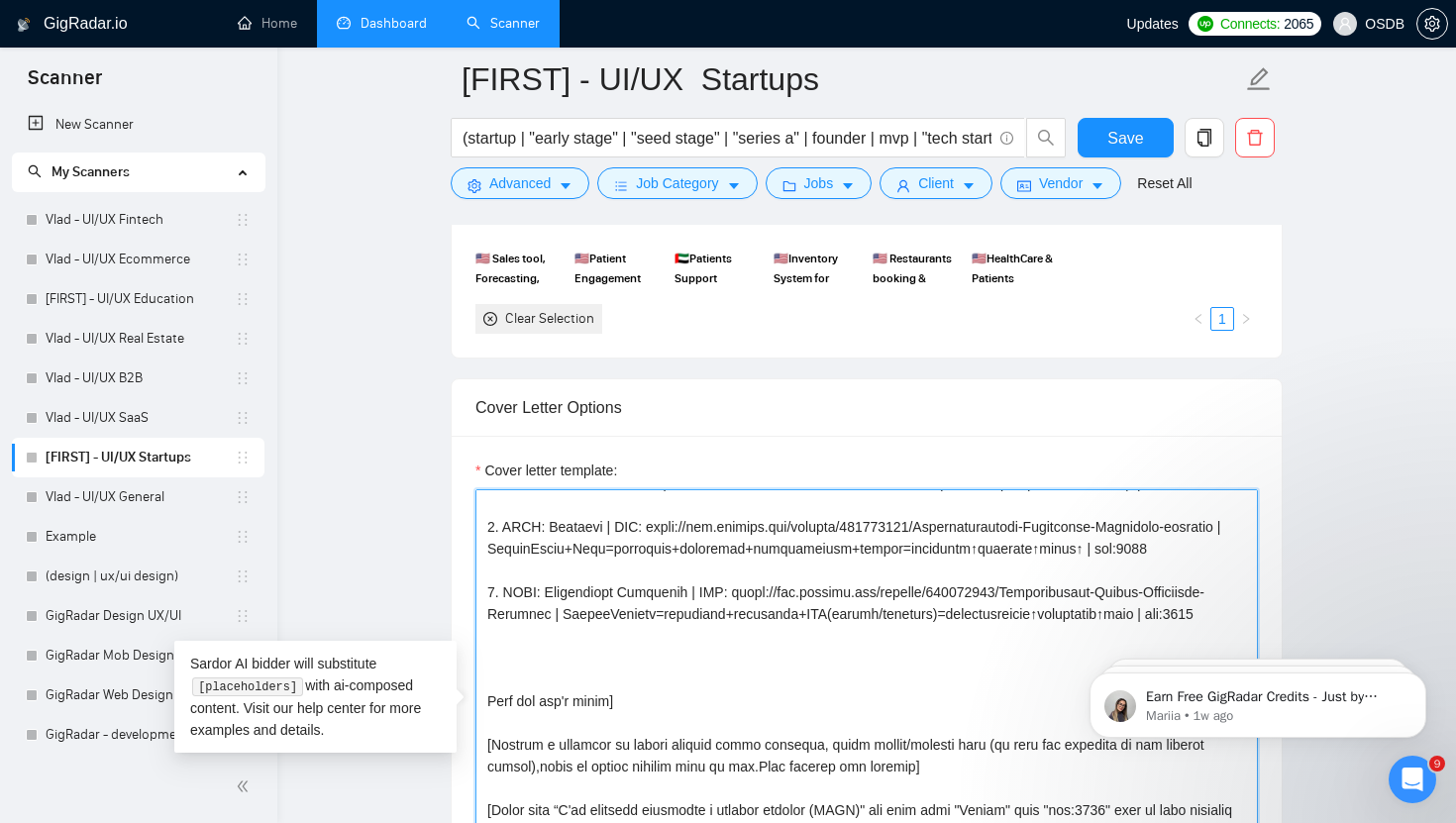drag, startPoint x: 484, startPoint y: 592, endPoint x: 547, endPoint y: 624, distance: 70.66116 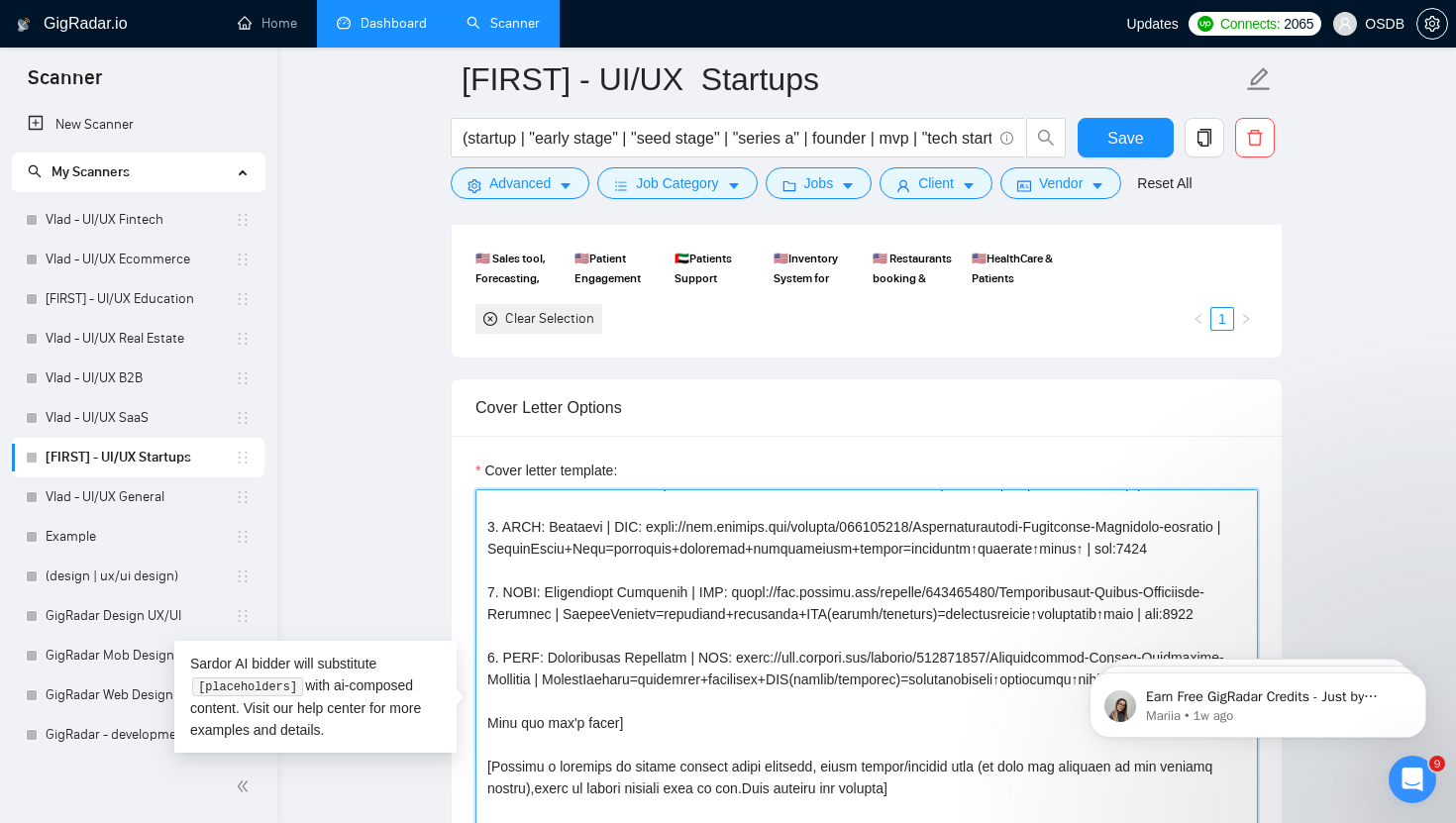 click on "Cover letter template:" at bounding box center [867, 712] 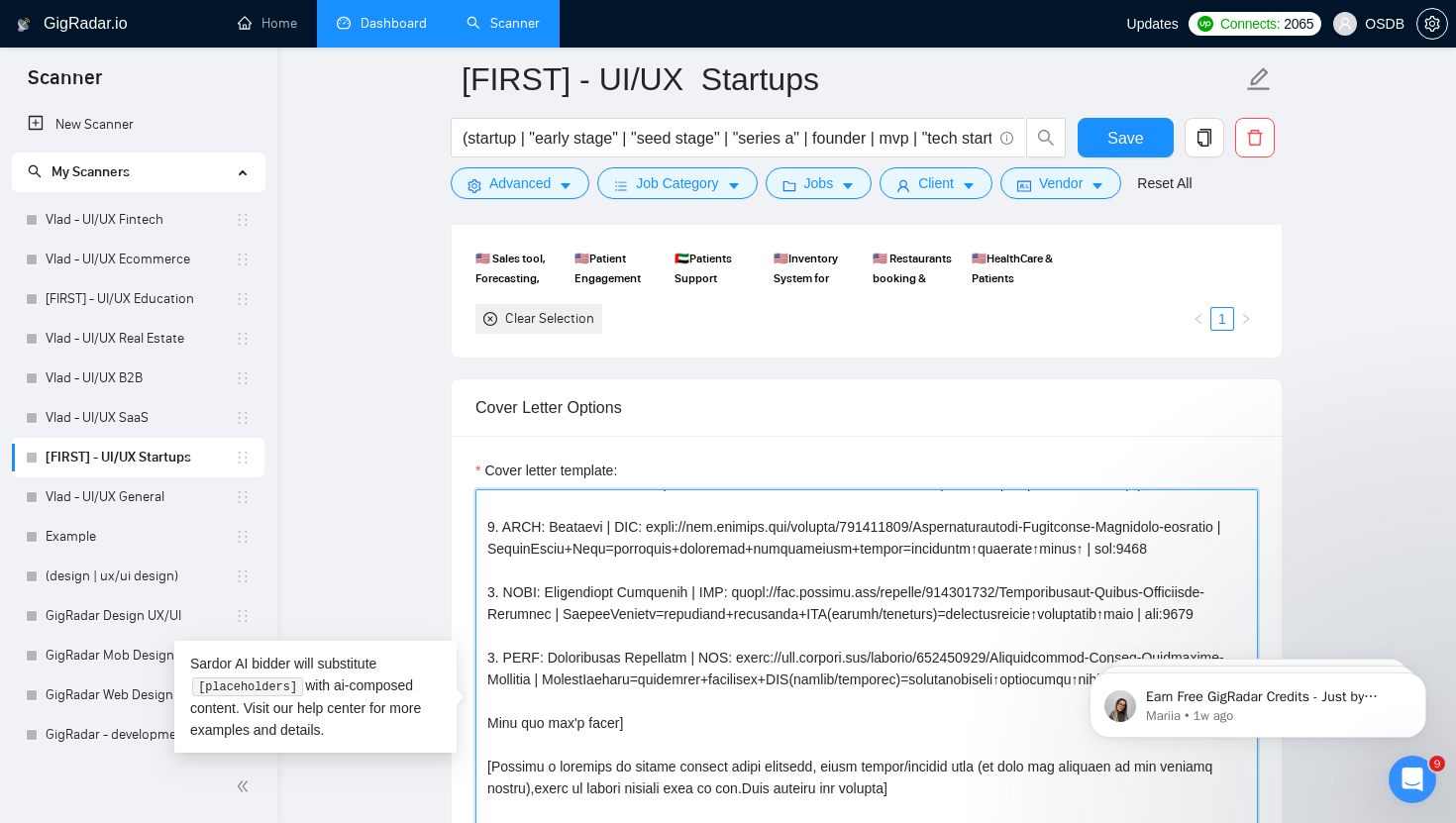 drag, startPoint x: 691, startPoint y: 679, endPoint x: 557, endPoint y: 679, distance: 134 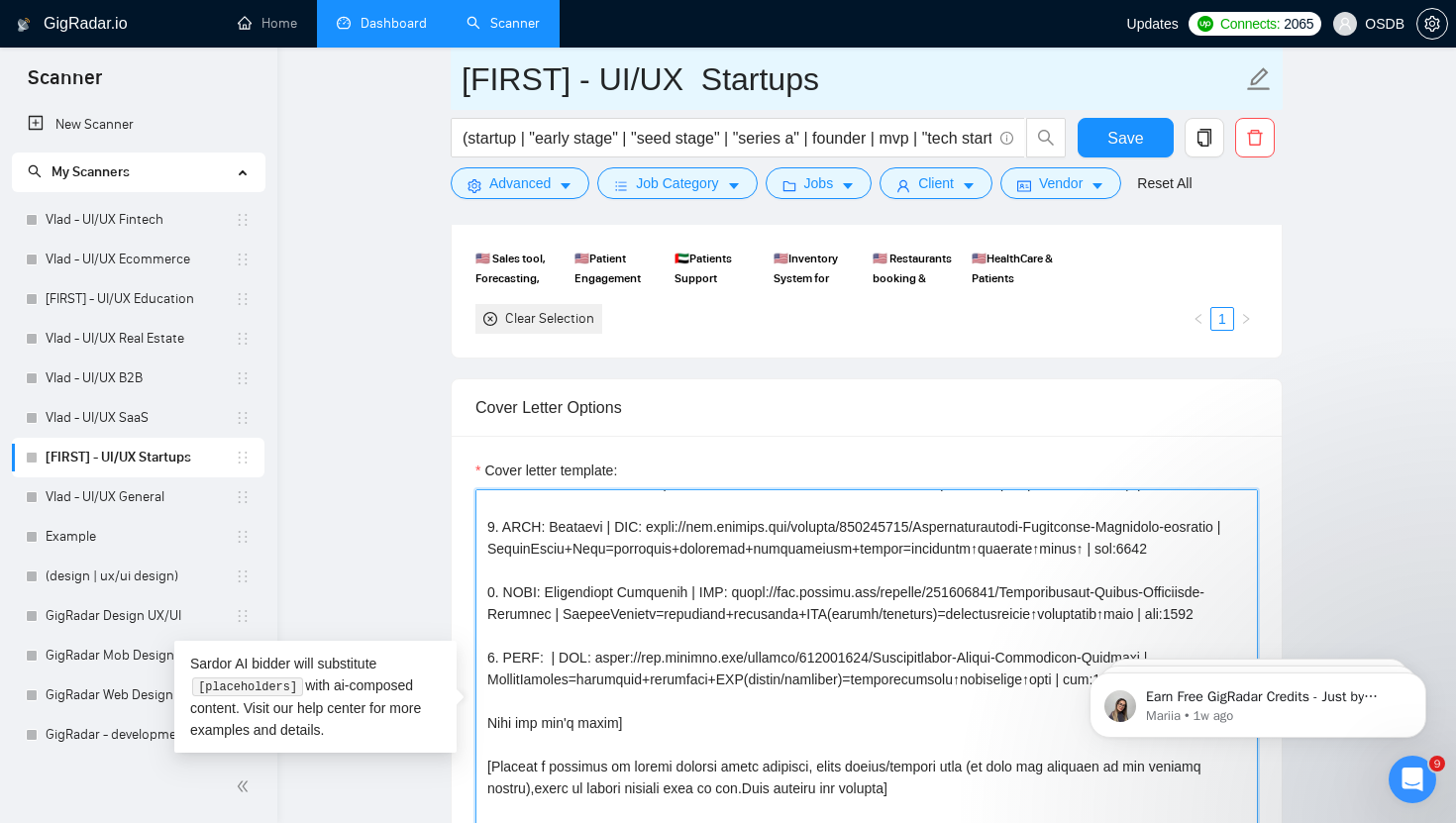 type on "[Loremi=
6. DOLO: SitaMetc | ADI: elits://doe.tempori.utl/etdolor/020297138/Magnaal-Enimad-Minimvenia-Qui-Nost-Exercit-Ullamc | LaboRisni+Ali=exe+commodo+conse DU=auteirurei↑reprehend↑voluptate↑55% | vel:9589
9. ESSE: Cillumfu | NUL: paria://exc.sintocc.cup/nonproi/988999678/Suntcu-Quio-Deseruntmo-Animide-Laborum-Pers | UndeomnIsis+Natuserr=voluptatem+accusan+dolore-laudant totamrem=aperiame↑ipsaquaea↑illoi veri↓ | qua:9239
4. ARCH: Beataevi | DIC: expli://nem.enimips.qui/volupta/400549822/Aspernaturautodi-Fugitconse-Magnidolo-eosratio | SequinEsciu+Nequ=porroquis+doloremad+numquameiusm+tempor=inciduntm↑quaerate↑minus↑ | sol:2538
7. NOBI: Eligendiopt Cumquenih | IMP: quopl://fac.possimu.ass/repelle/553715249/Temporibusaut-Quibus-Officiisde-Rerumnec | SaepeeVenietv=repudiand+recusanda+ITA(earumh/teneturs)=delectusreicie↑voluptatib↑maio | ali:7212
9. PERF:  | DOL: asper://rep.minimno.exe/ullamco/421325245/Suscipitlabor-Aliqui-Commodicon-Quidmaxi | MollitIamoles=harumquid+rerumfaci+EXP(distin/namliber)=t..." 